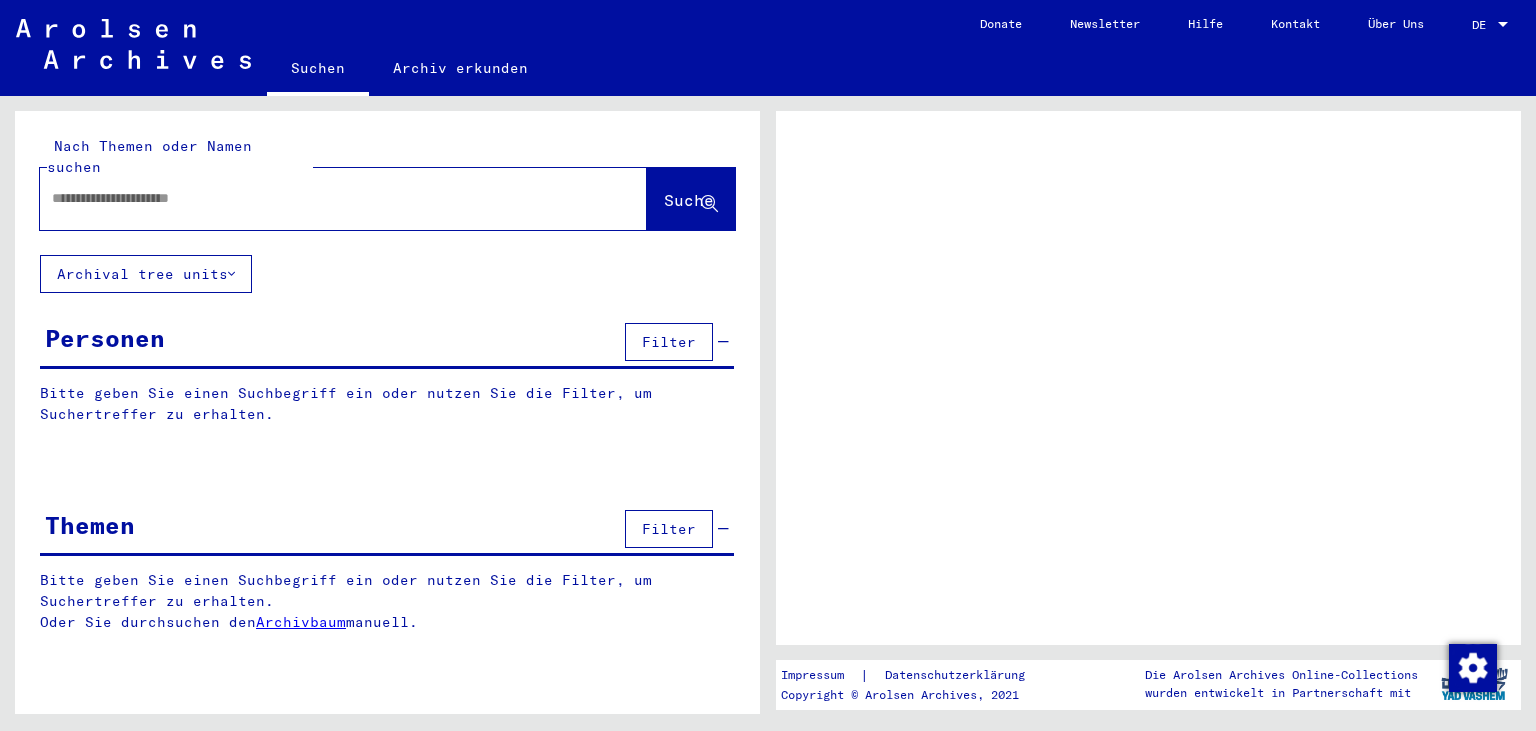 scroll, scrollTop: 0, scrollLeft: 0, axis: both 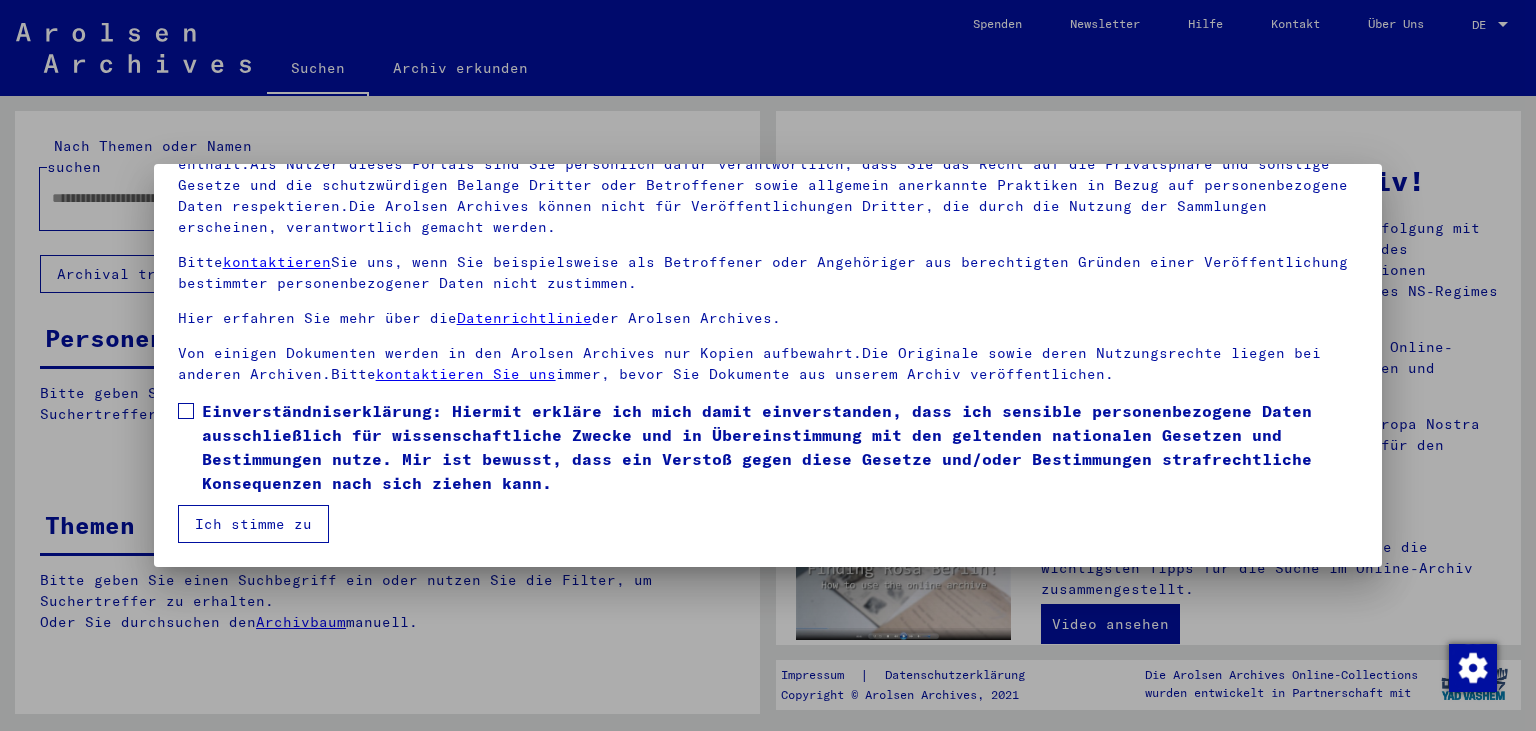 click at bounding box center [186, 411] 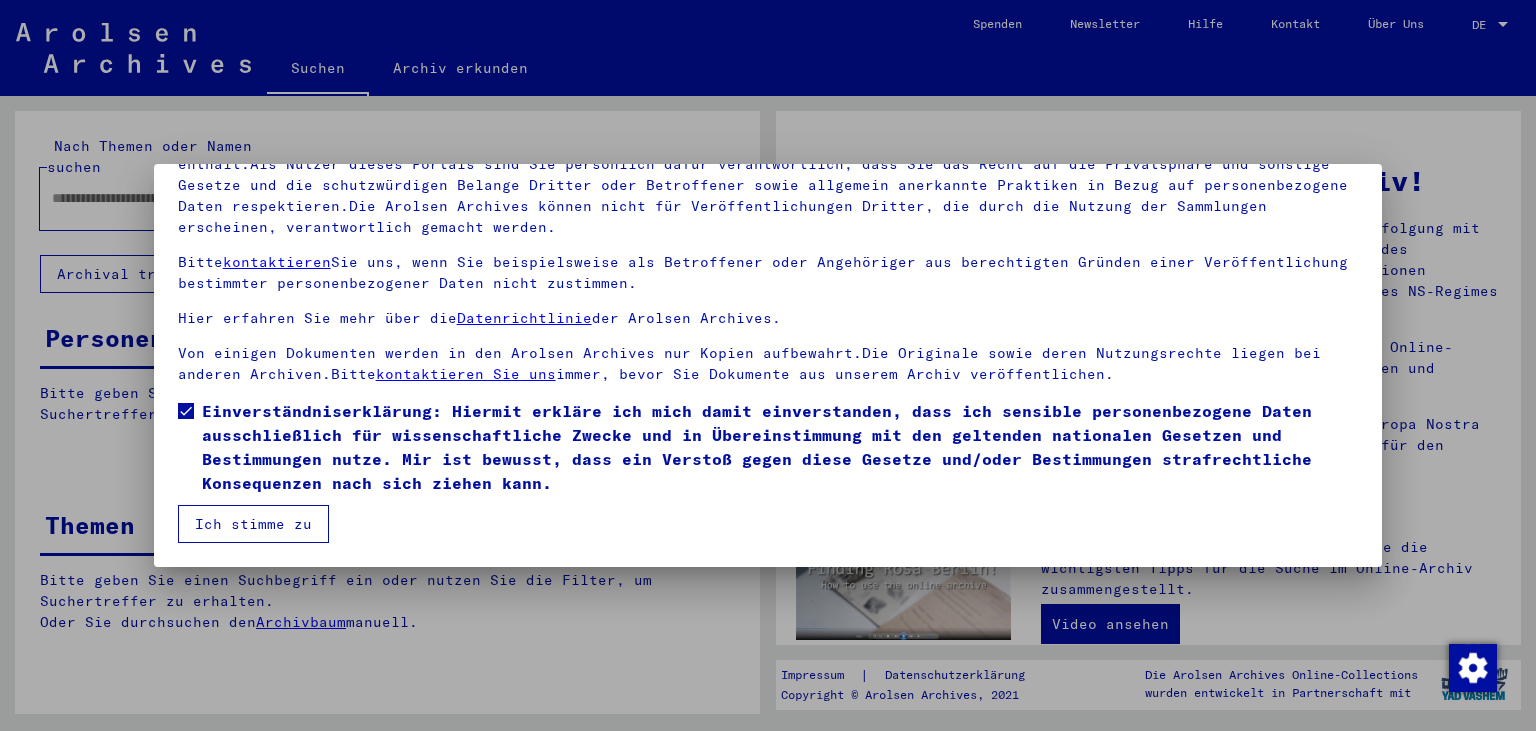 click on "Ich stimme zu" at bounding box center [253, 524] 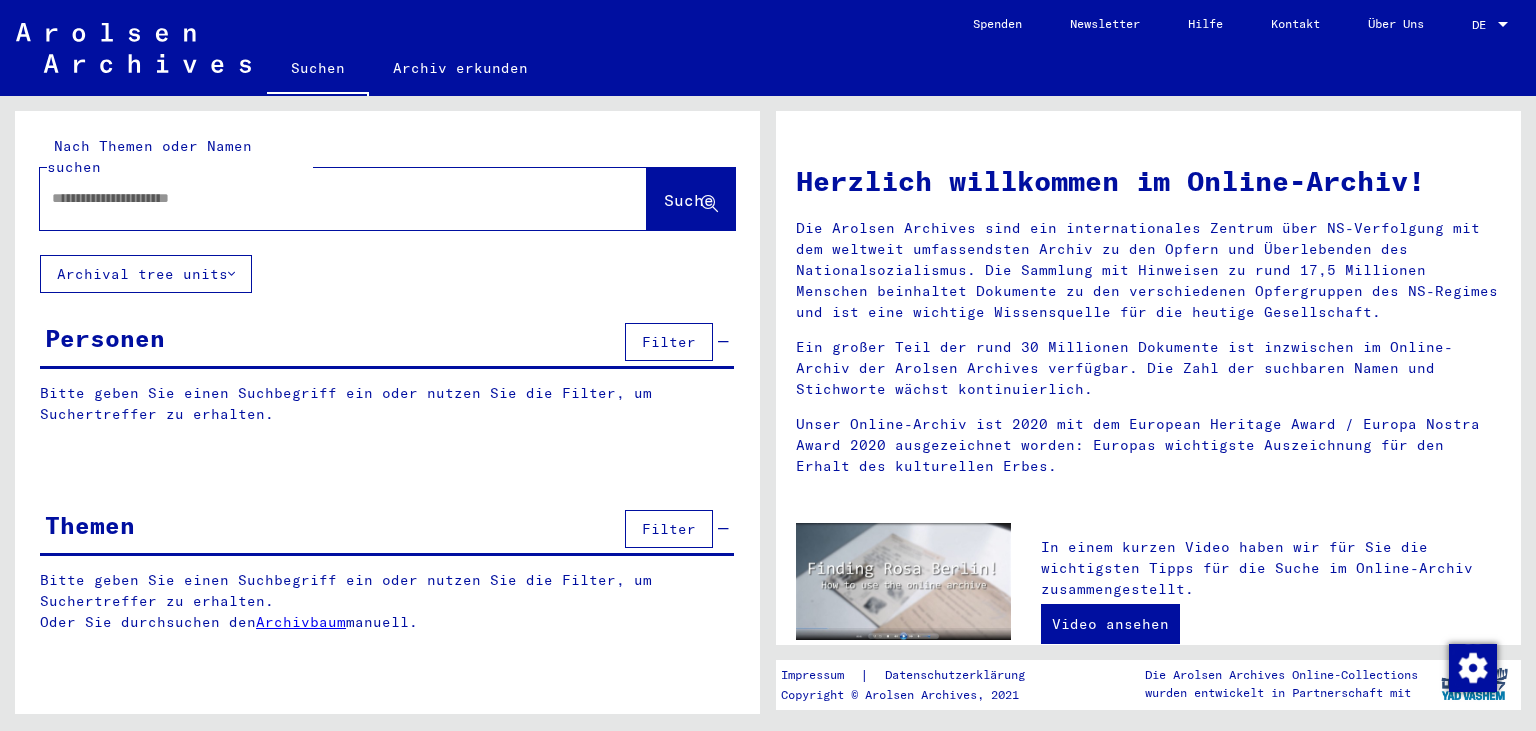 click 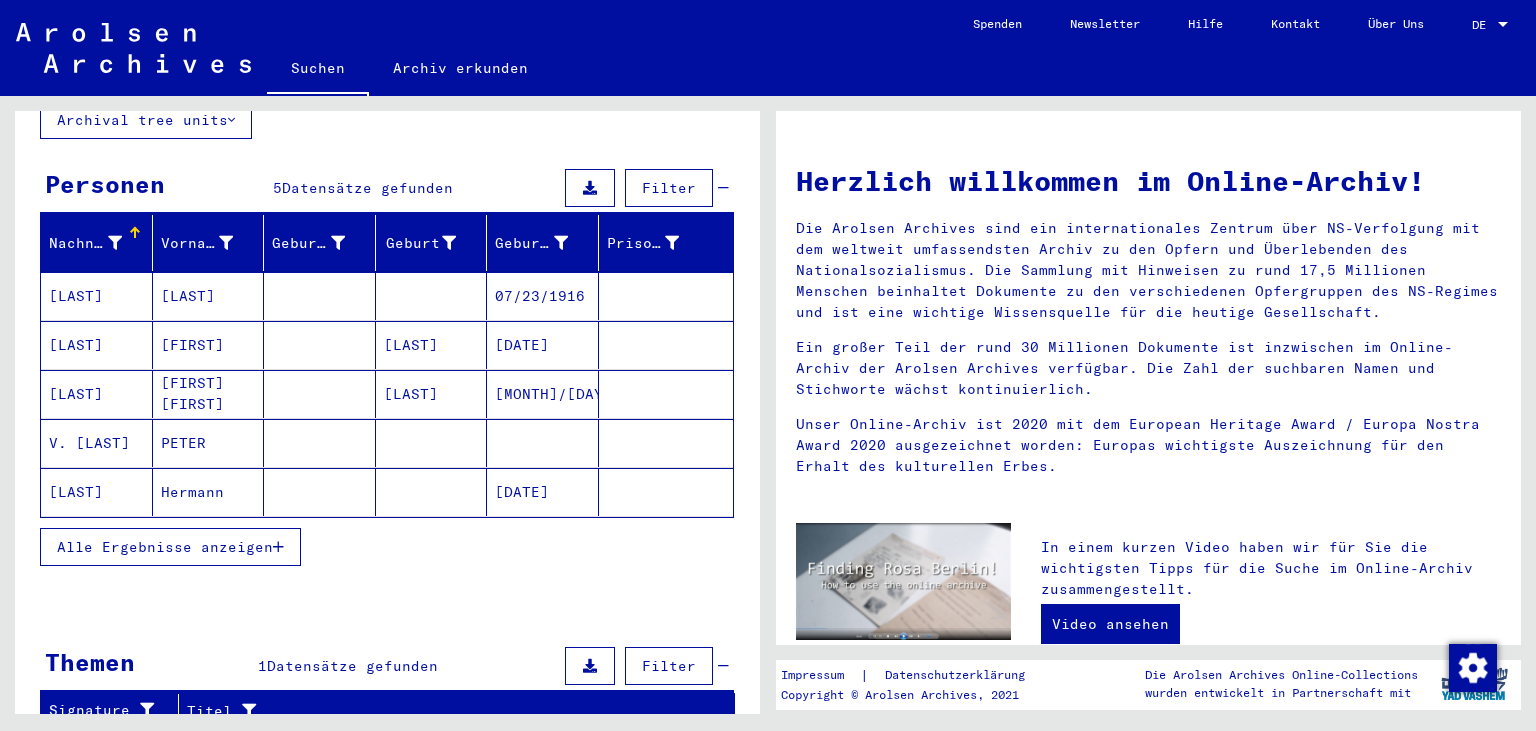 scroll, scrollTop: 153, scrollLeft: 0, axis: vertical 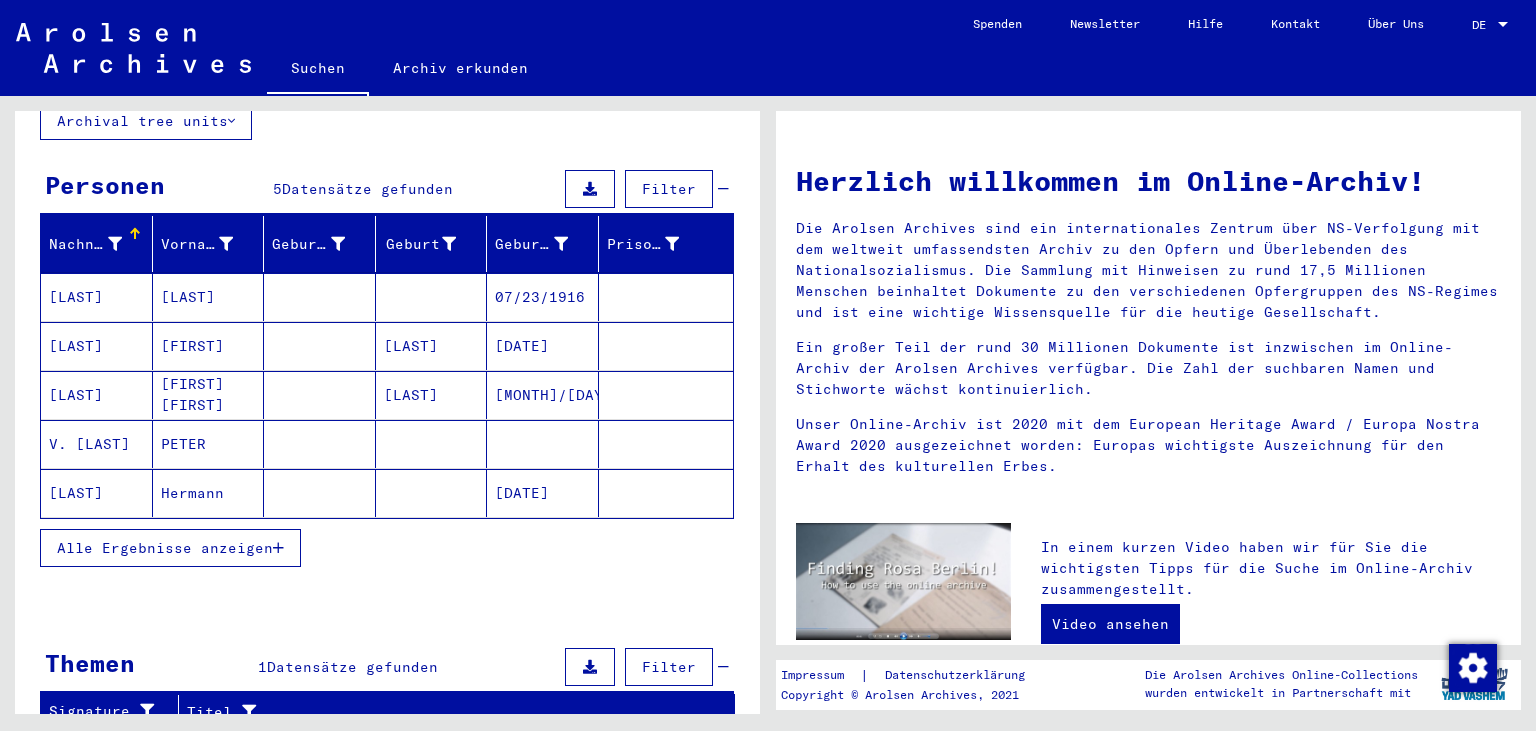 click on "Alle Ergebnisse anzeigen" at bounding box center [170, 548] 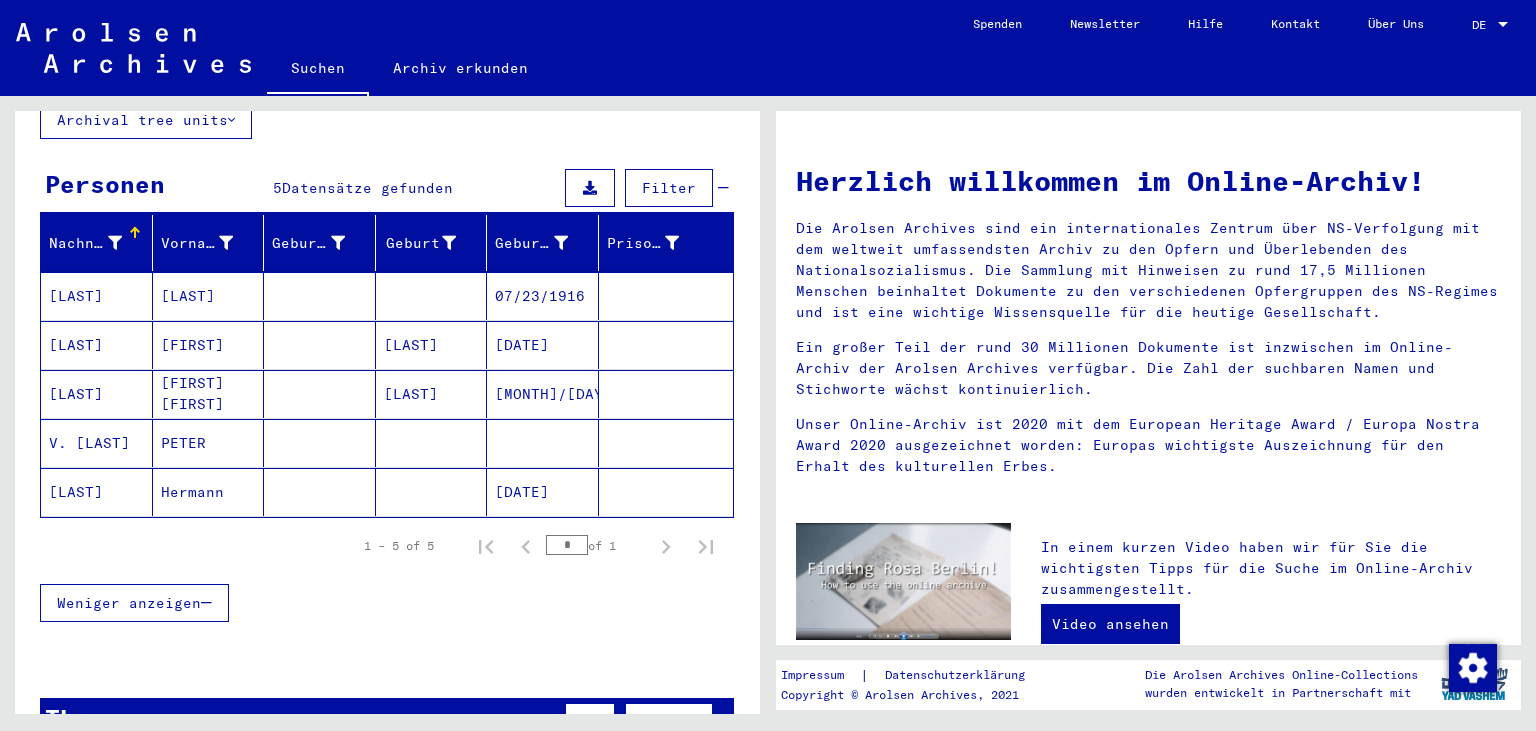 scroll, scrollTop: 0, scrollLeft: 0, axis: both 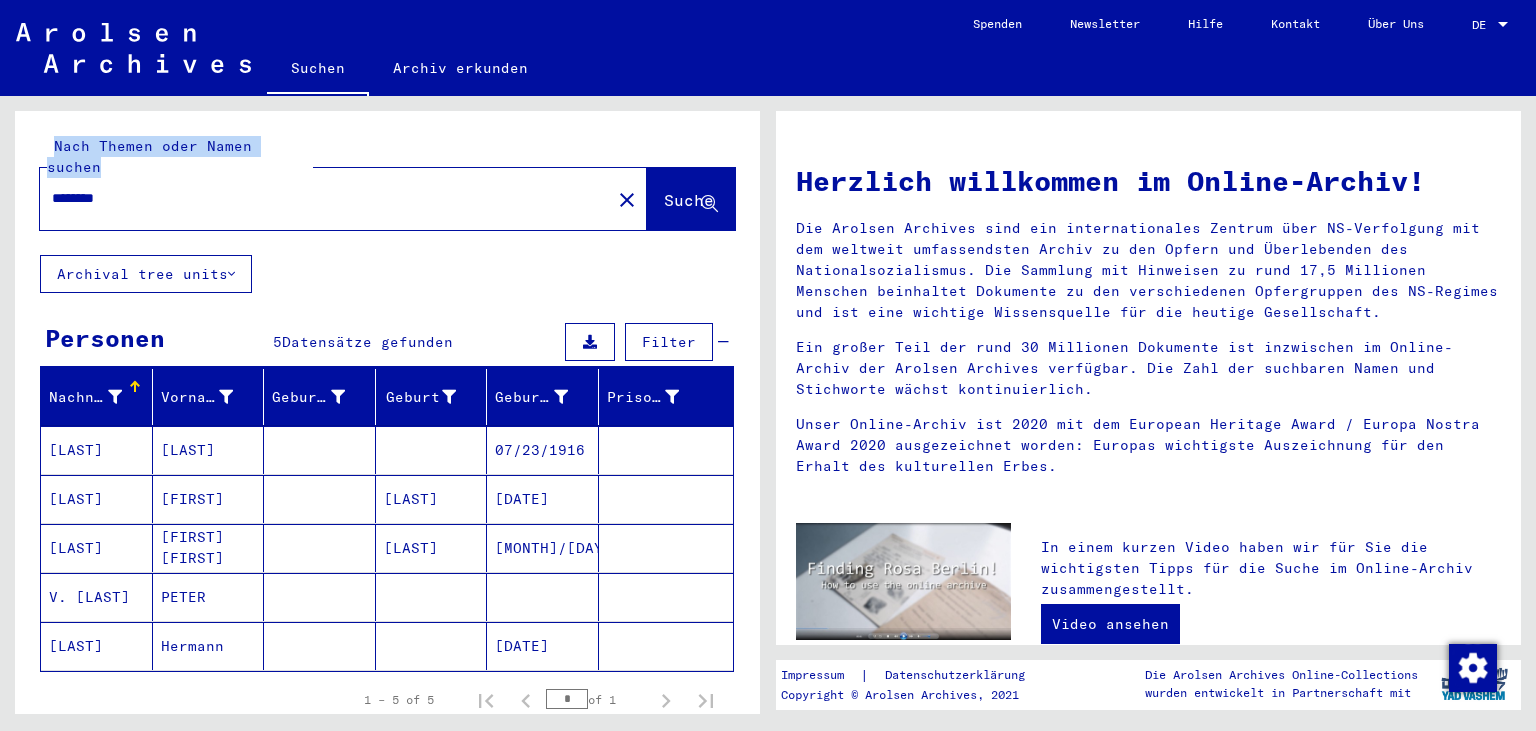 drag, startPoint x: 265, startPoint y: 198, endPoint x: 1, endPoint y: 143, distance: 269.6683 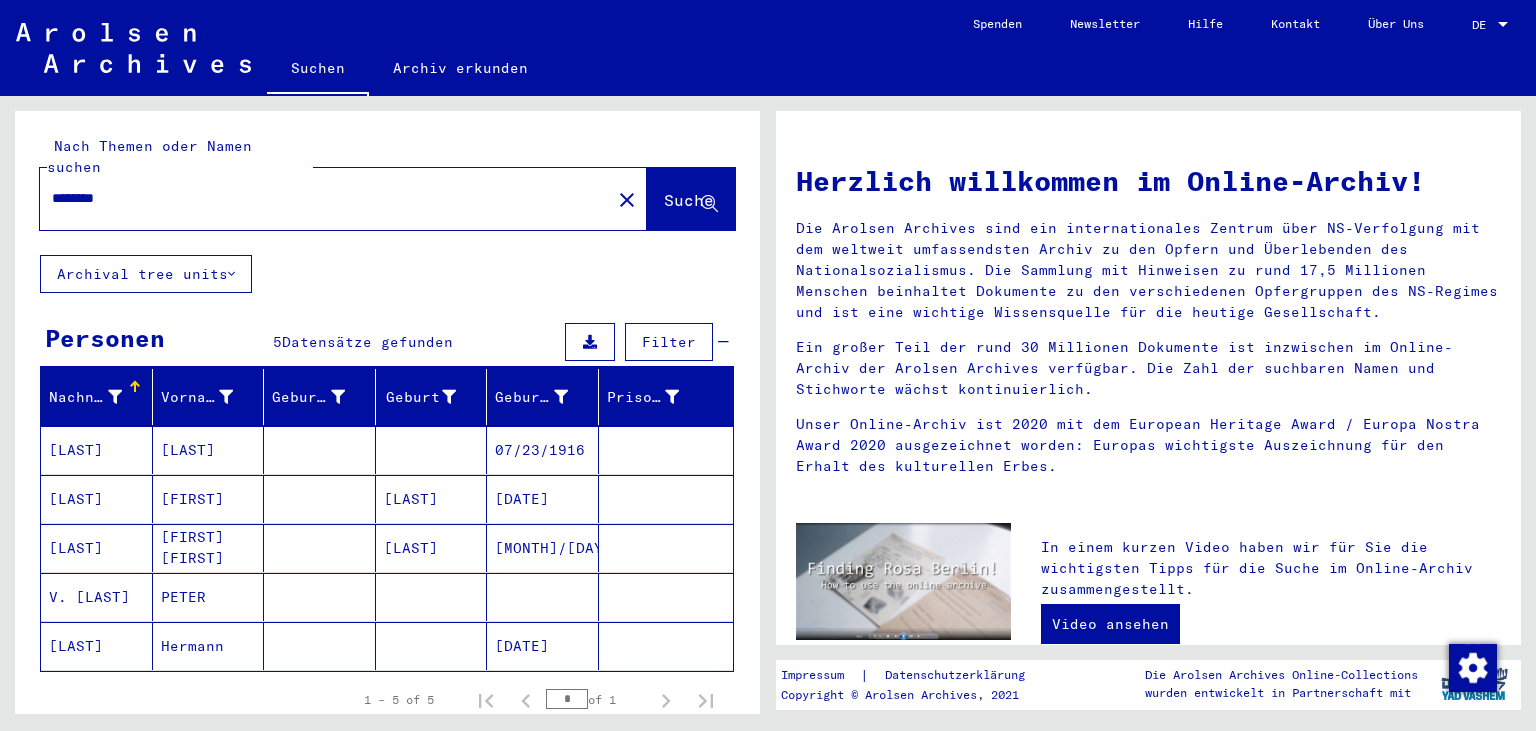 drag, startPoint x: 144, startPoint y: 174, endPoint x: 0, endPoint y: 181, distance: 144.17004 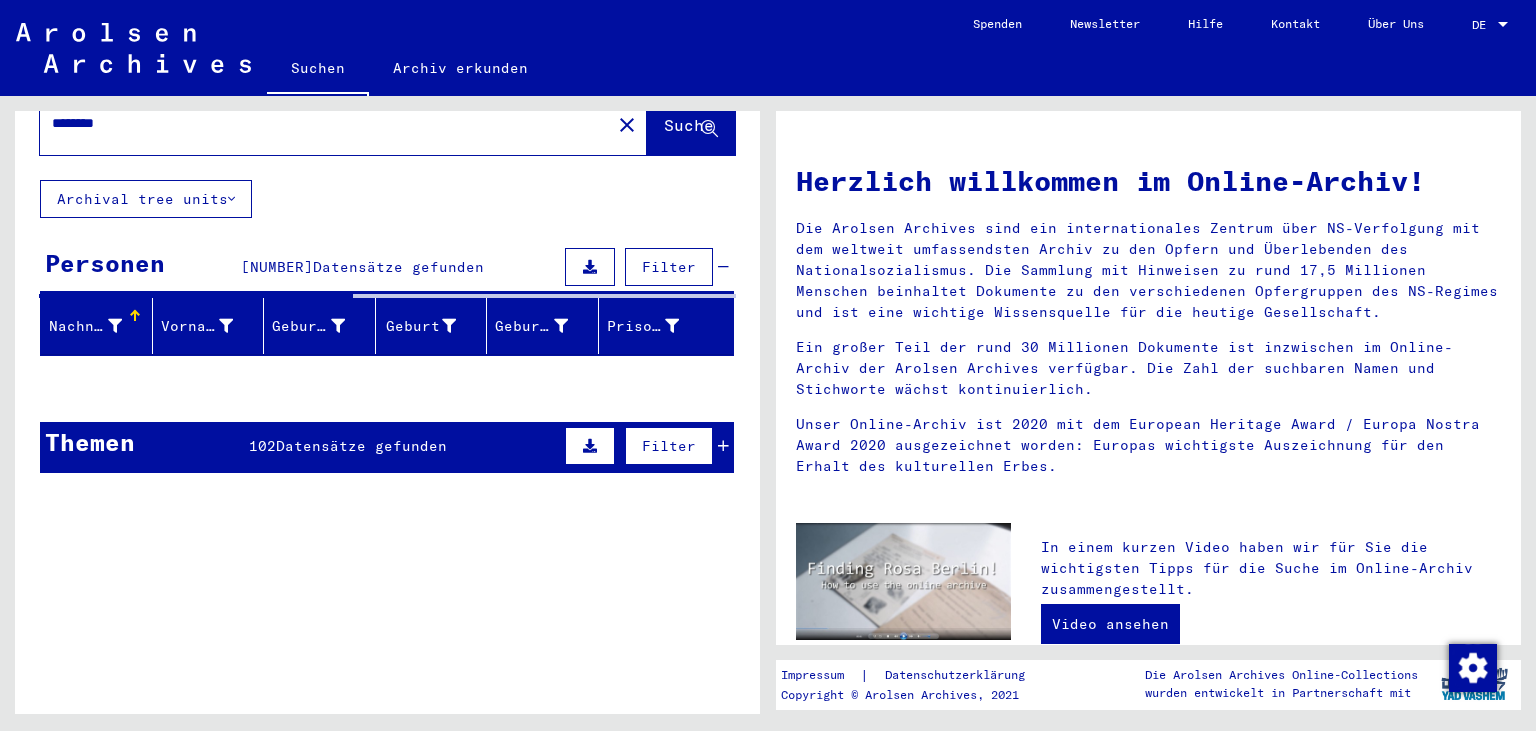 scroll, scrollTop: 76, scrollLeft: 0, axis: vertical 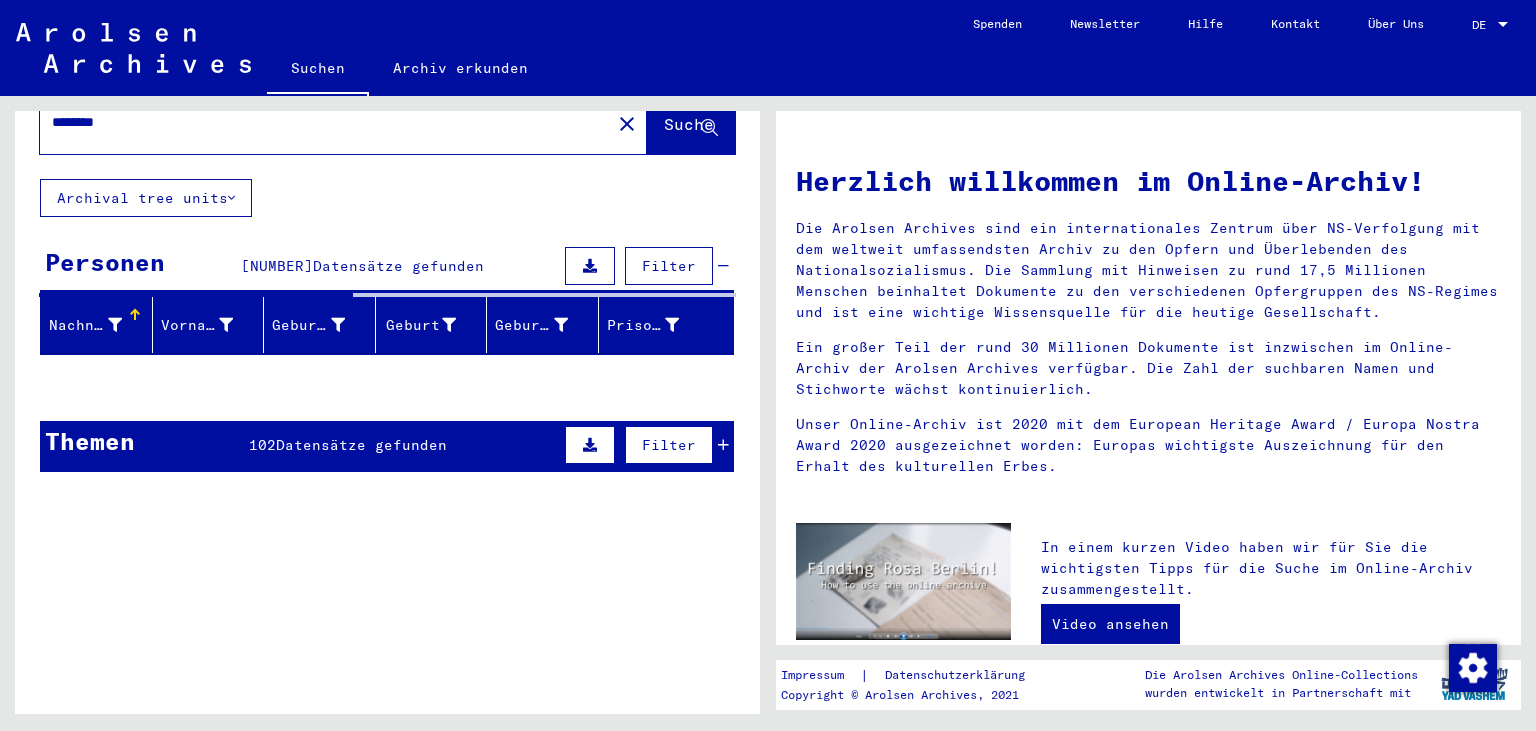 click at bounding box center [723, 445] 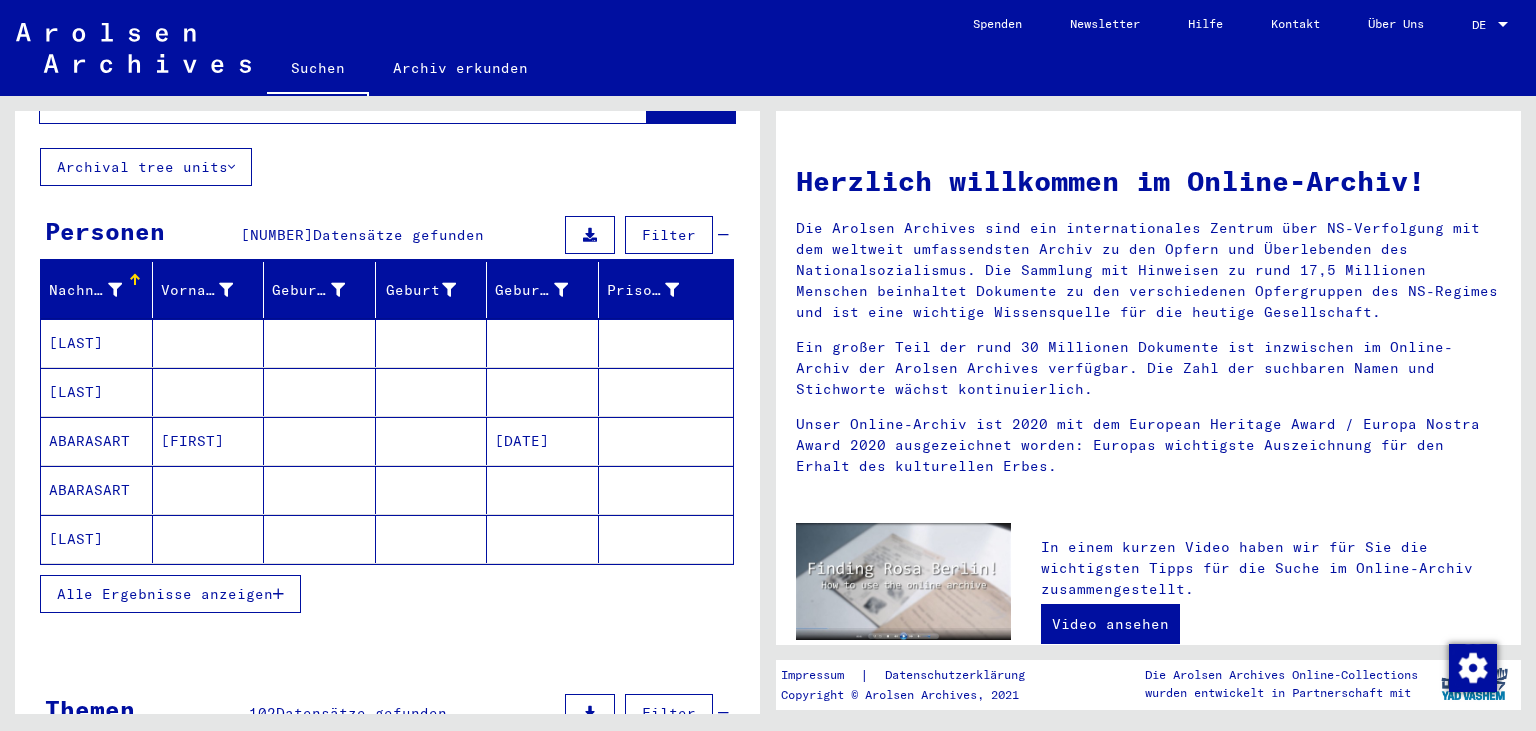 scroll, scrollTop: 661, scrollLeft: 0, axis: vertical 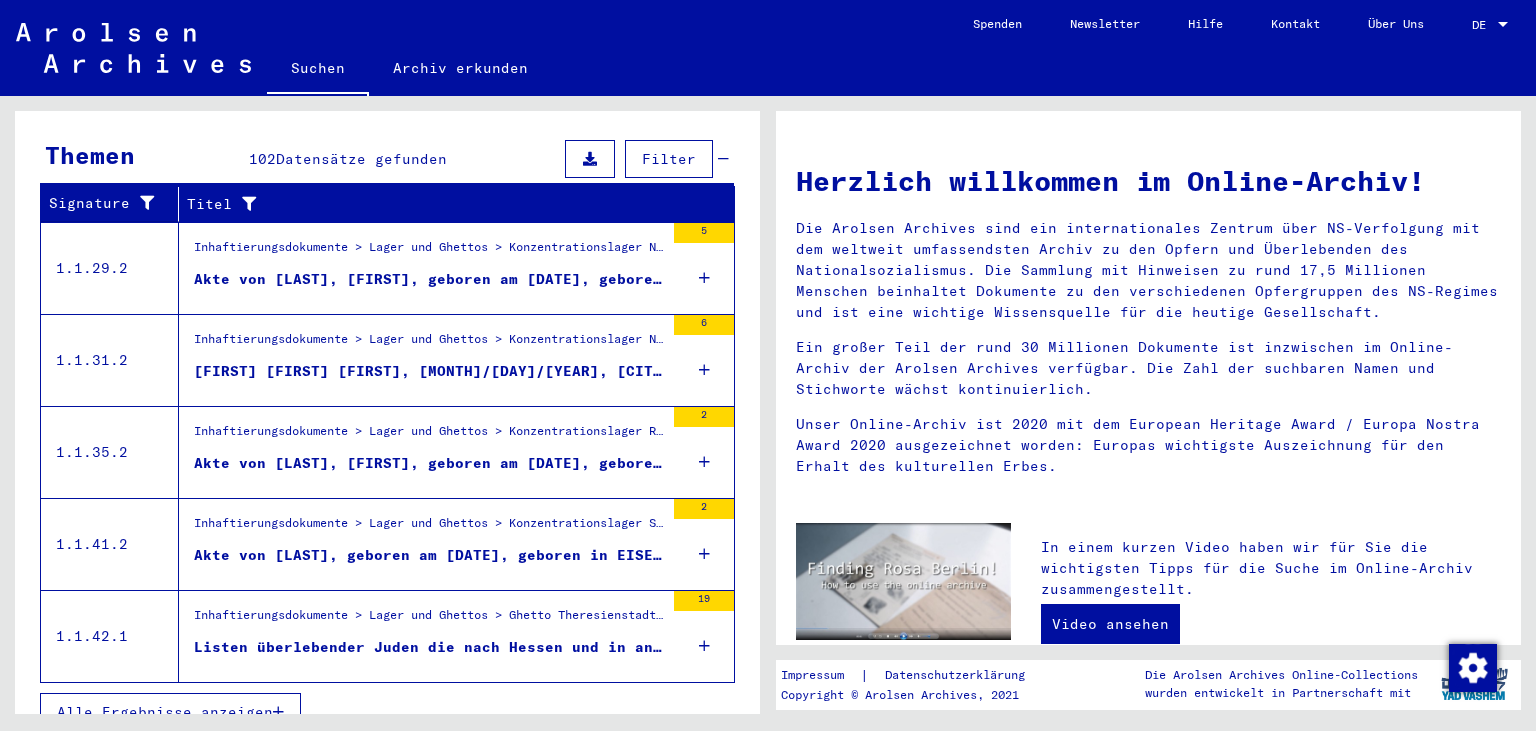 click on "Alle Ergebnisse anzeigen" at bounding box center (165, 712) 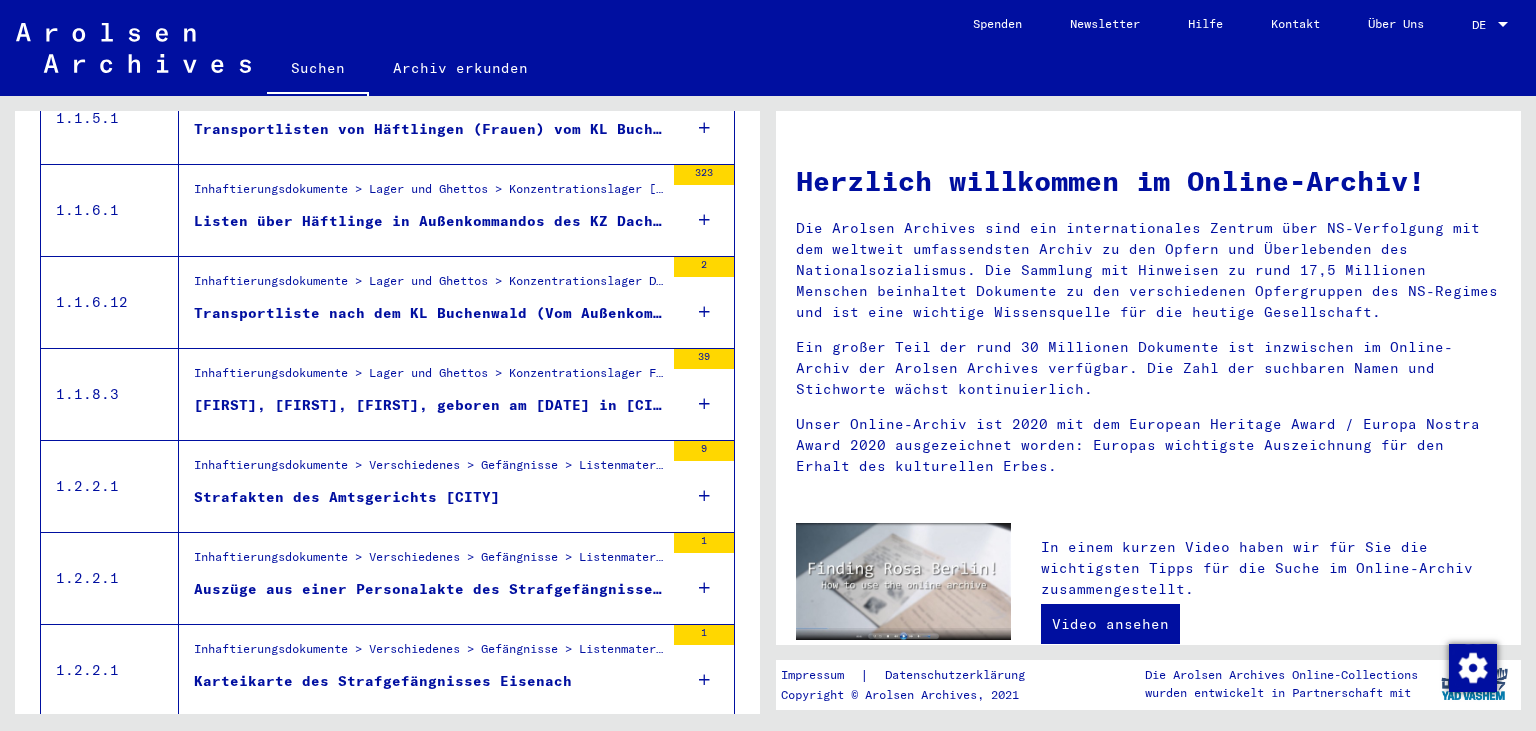 scroll, scrollTop: 1646, scrollLeft: 0, axis: vertical 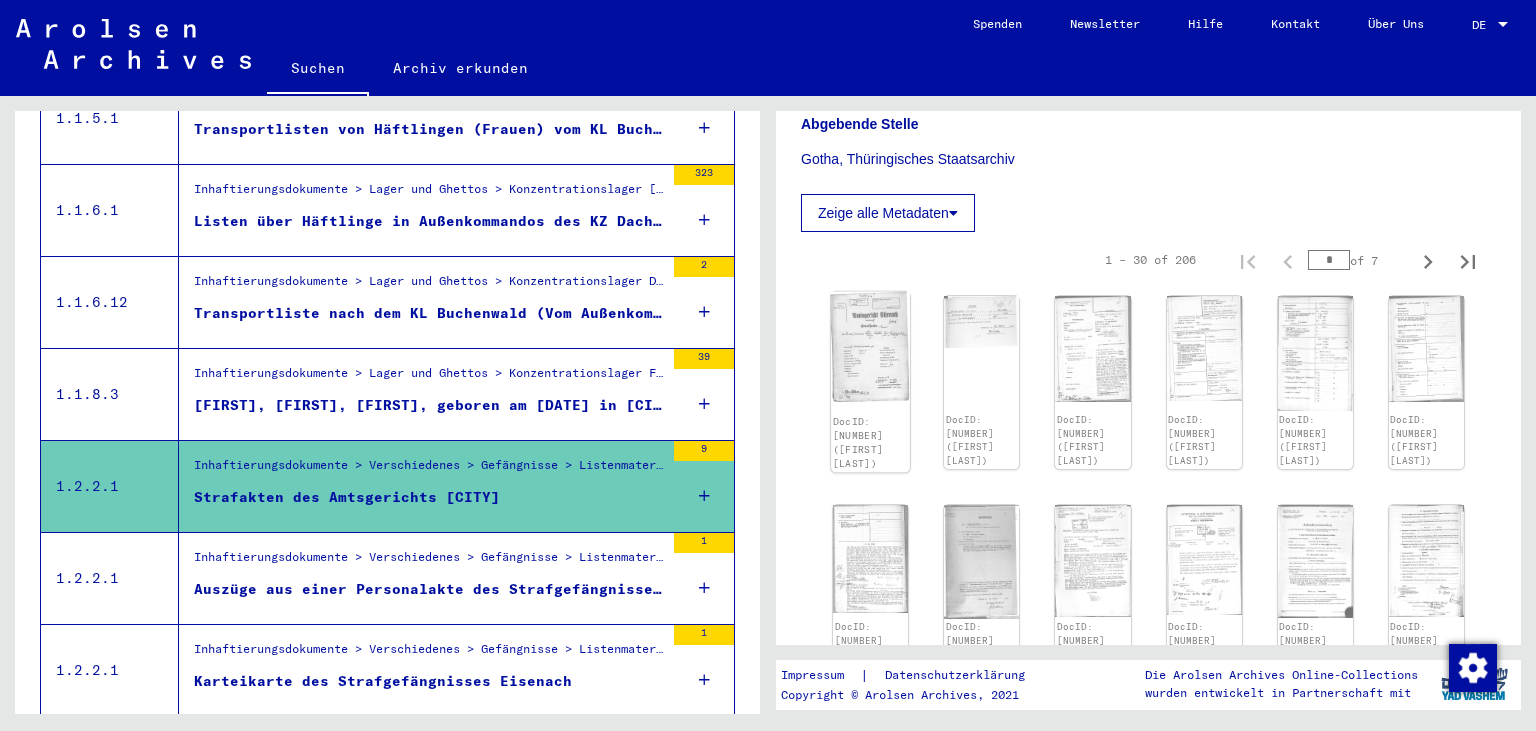 click 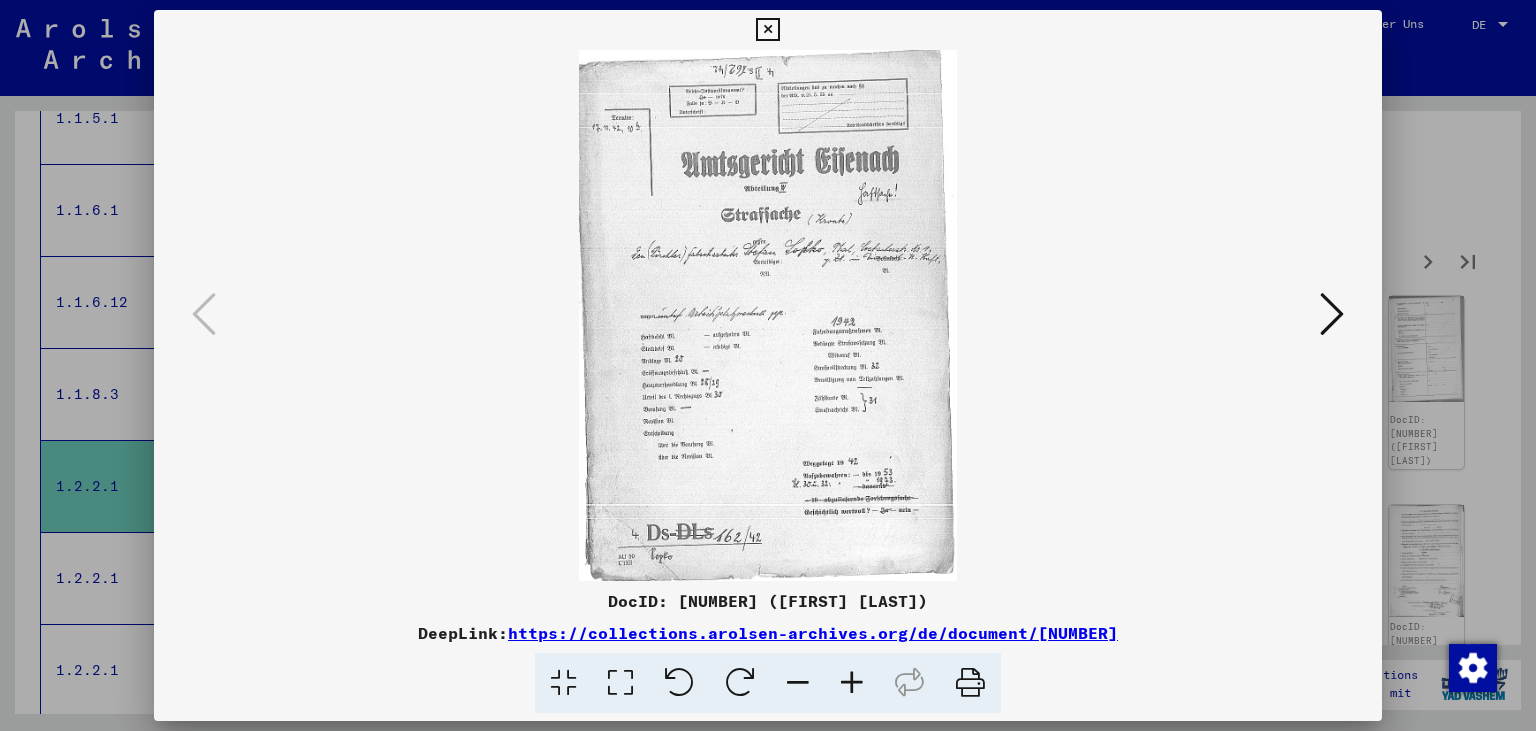 click at bounding box center [1332, 314] 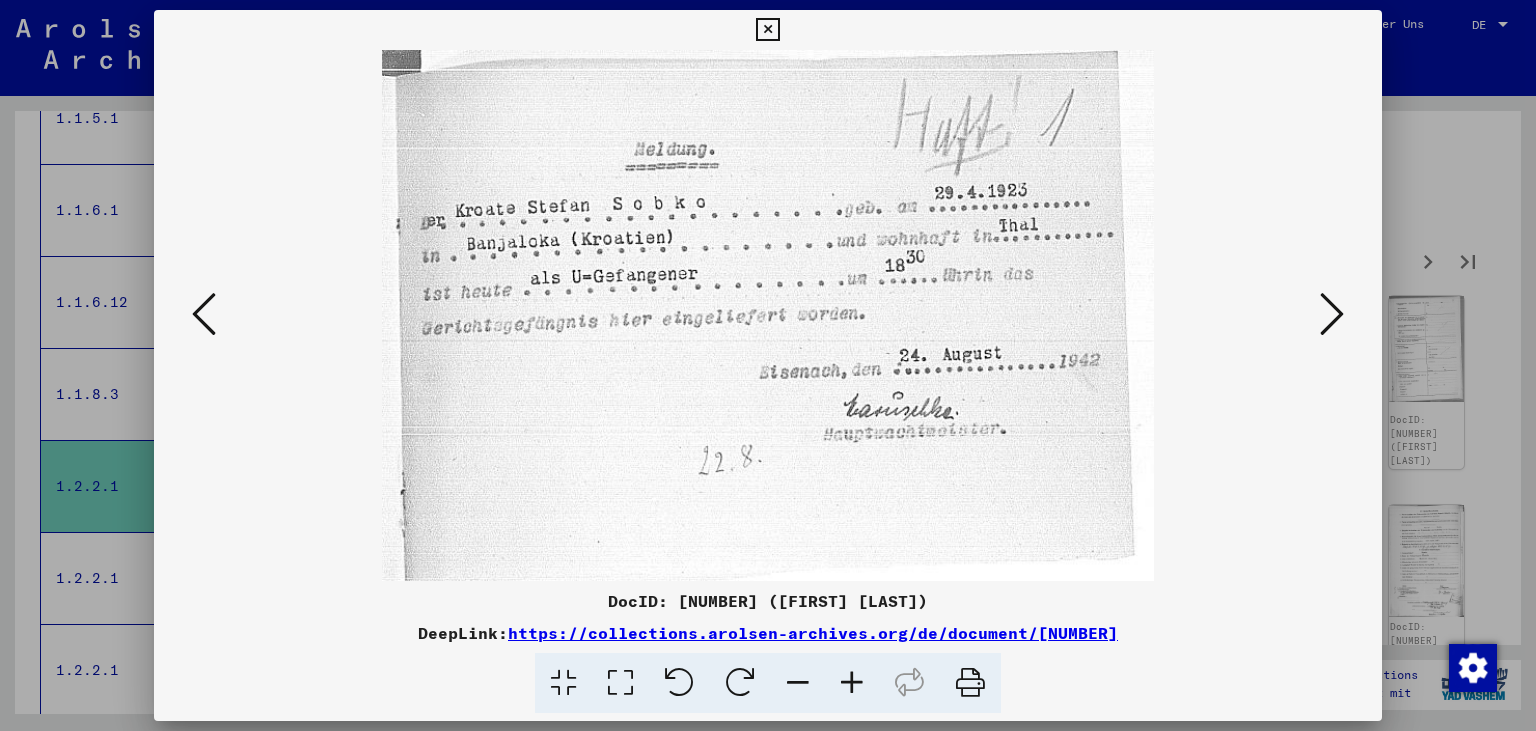 click at bounding box center [1332, 314] 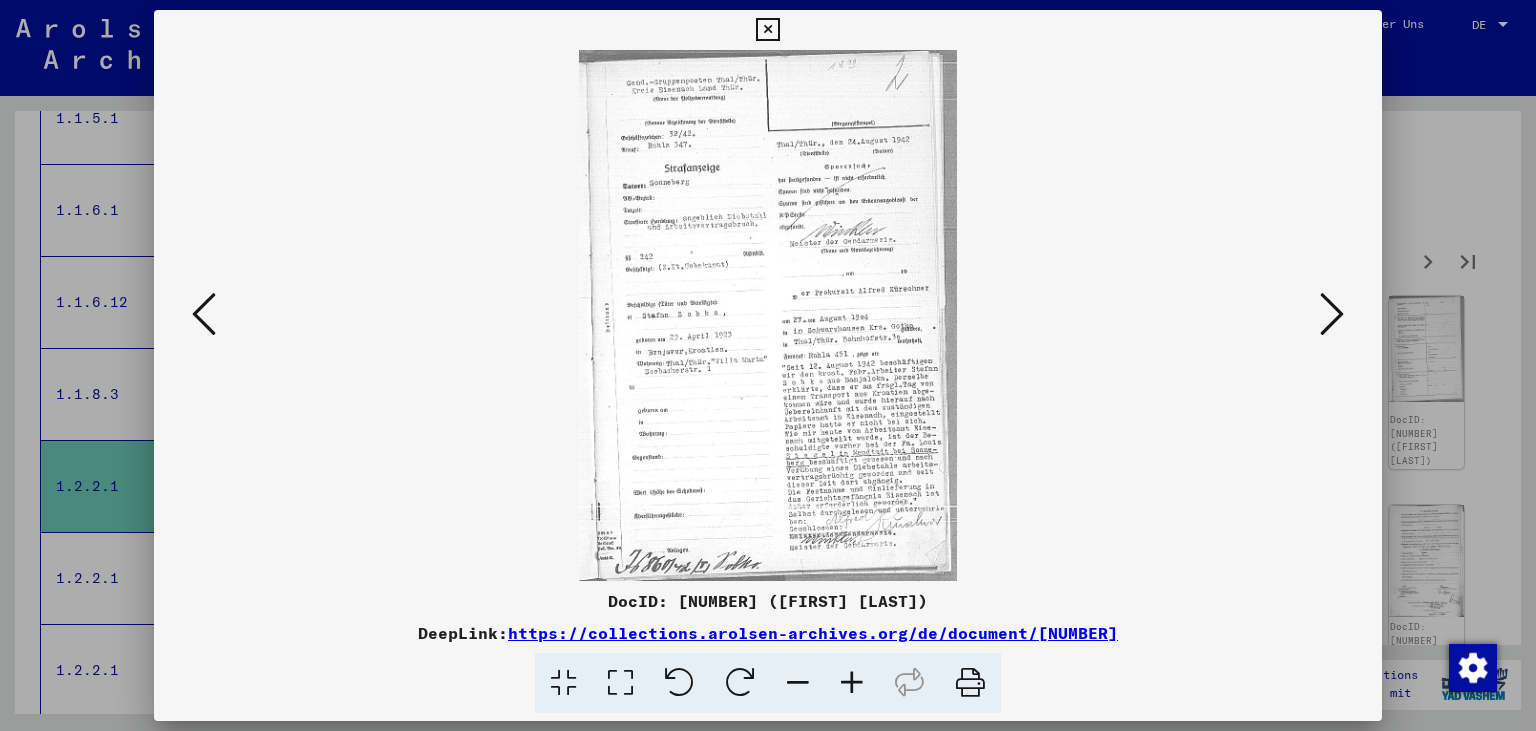 click at bounding box center [1332, 314] 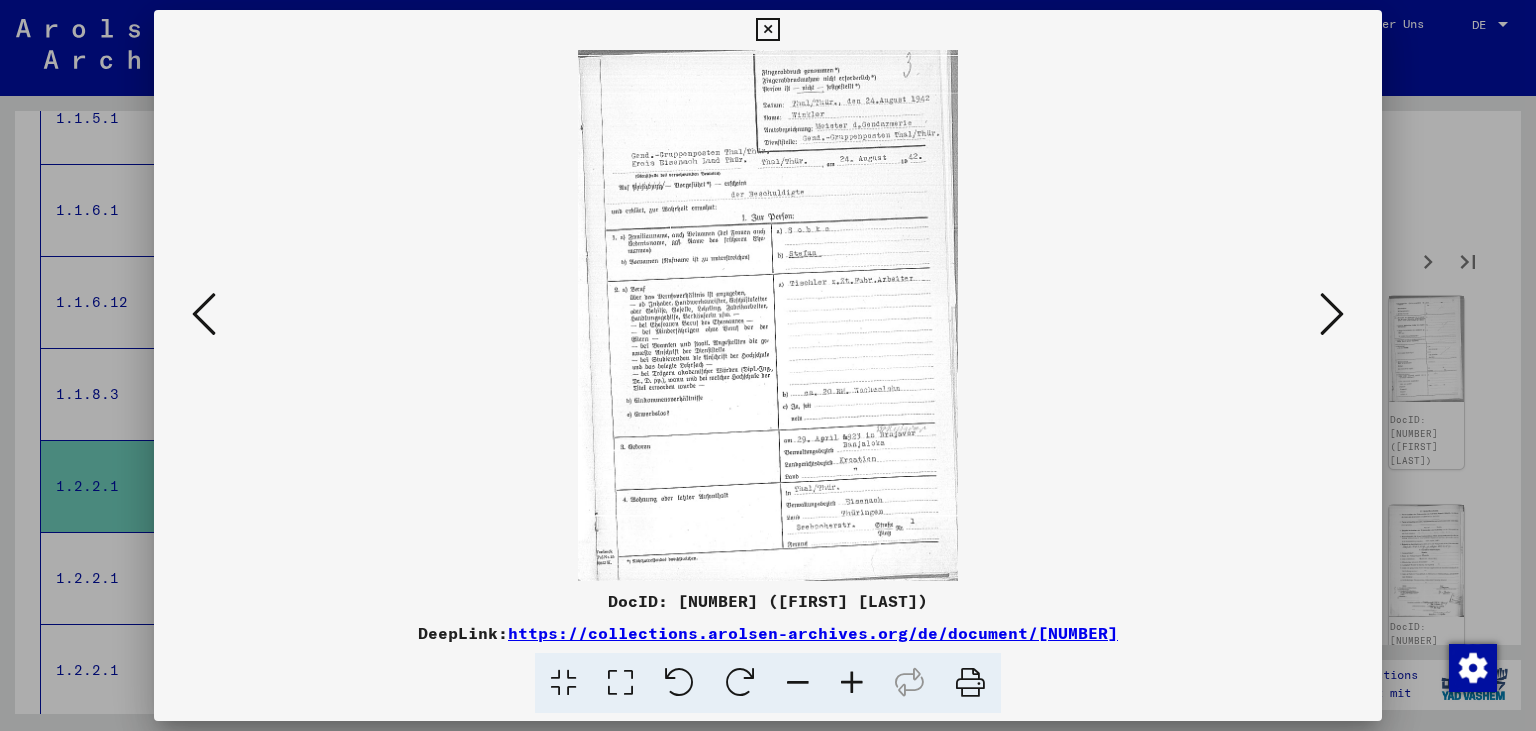 click at bounding box center [1332, 314] 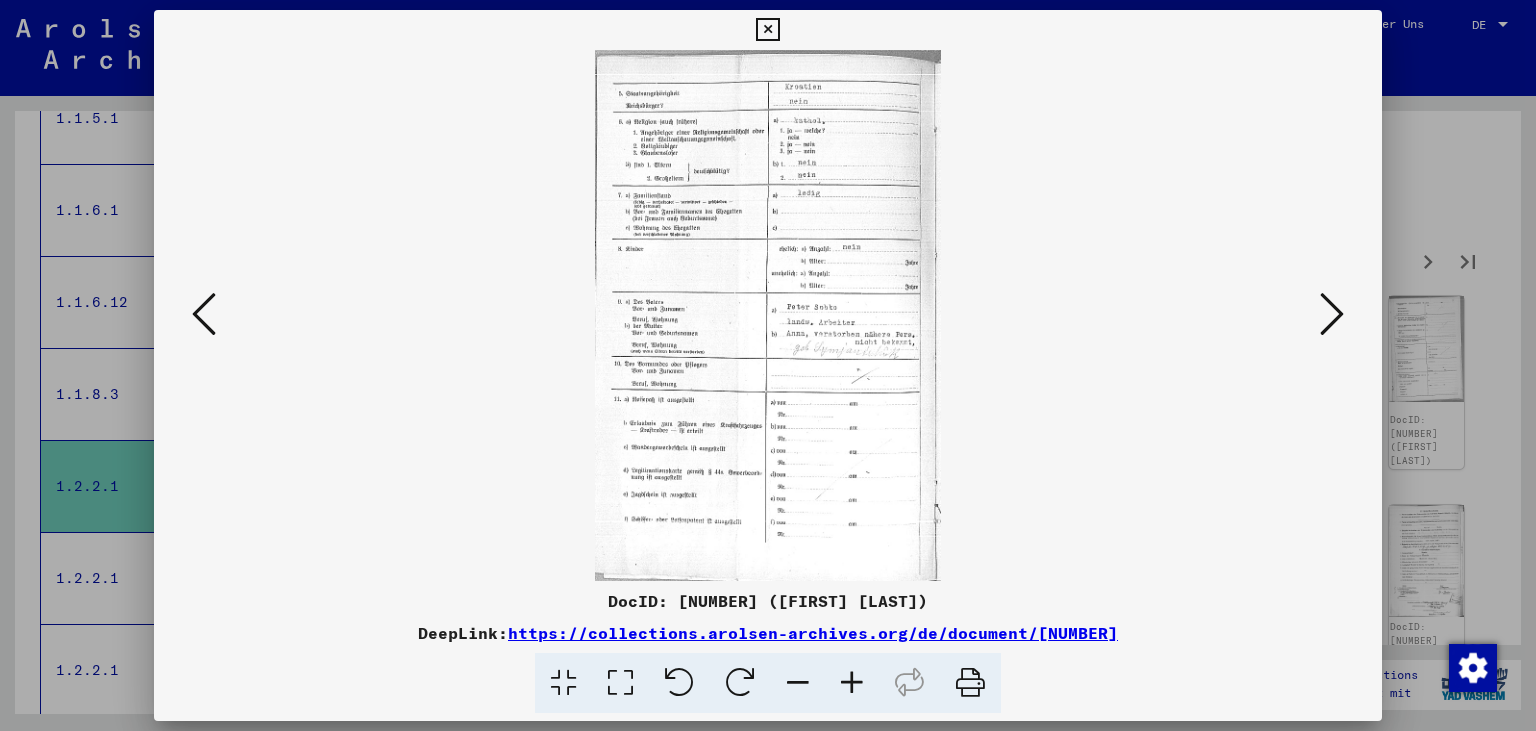 click at bounding box center [1332, 314] 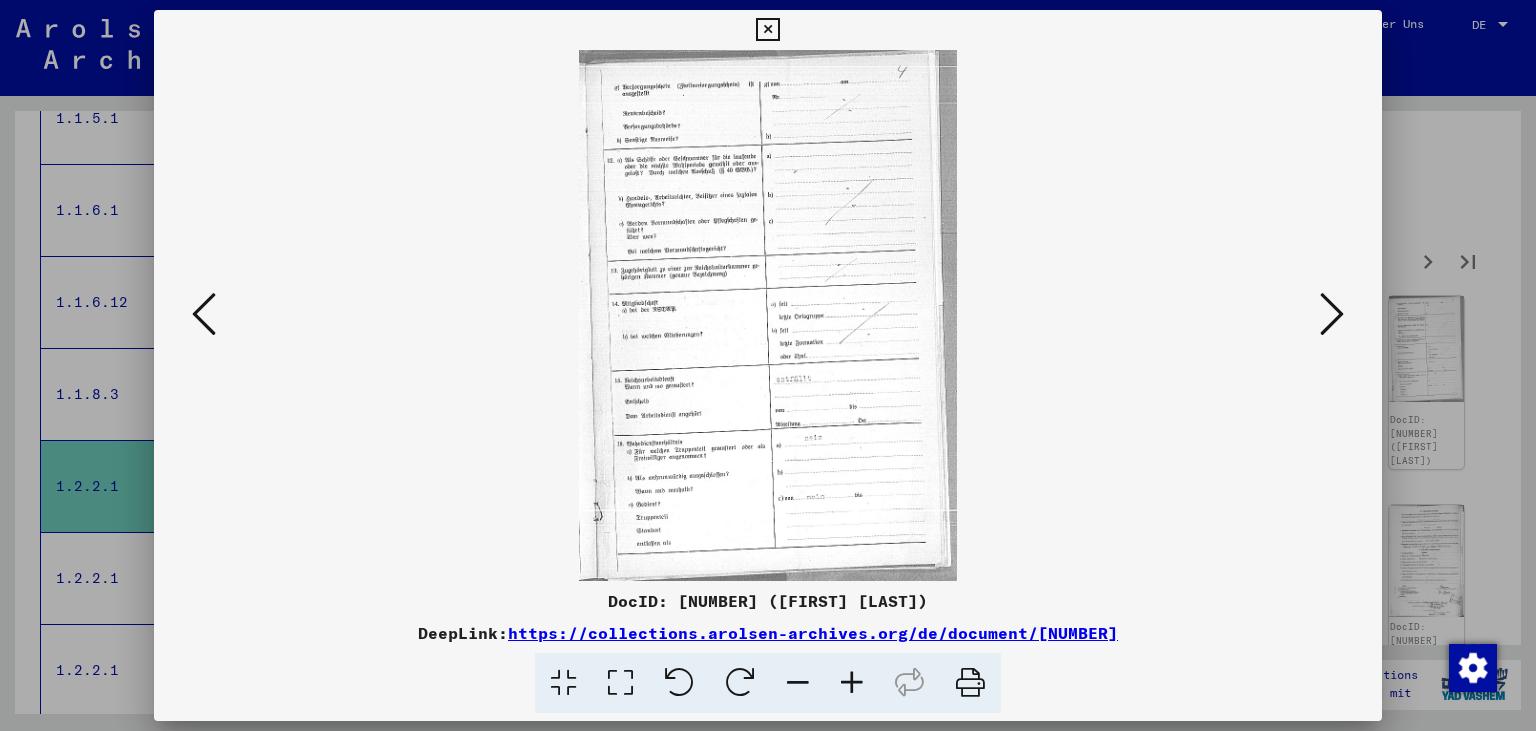 click at bounding box center (1332, 314) 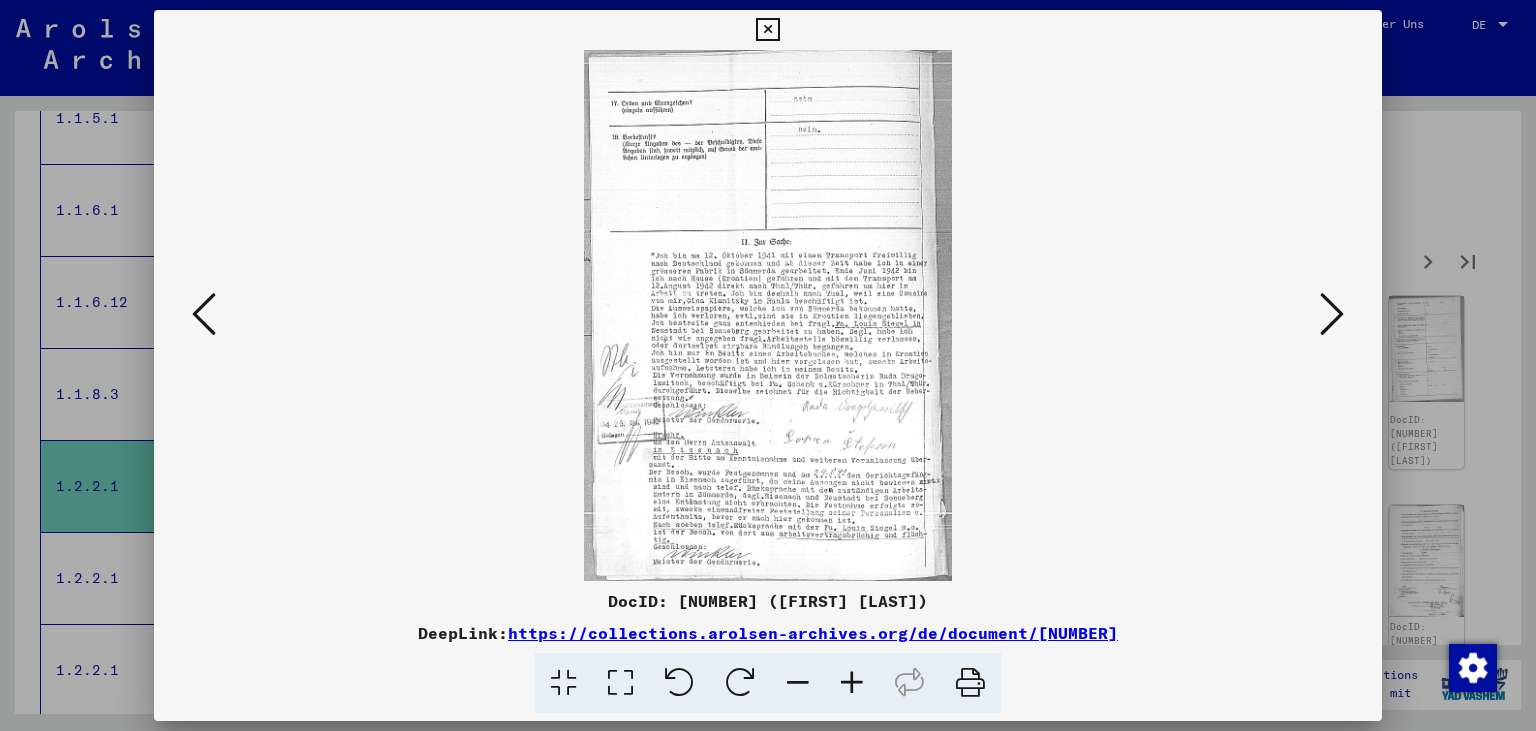 click at bounding box center [1332, 314] 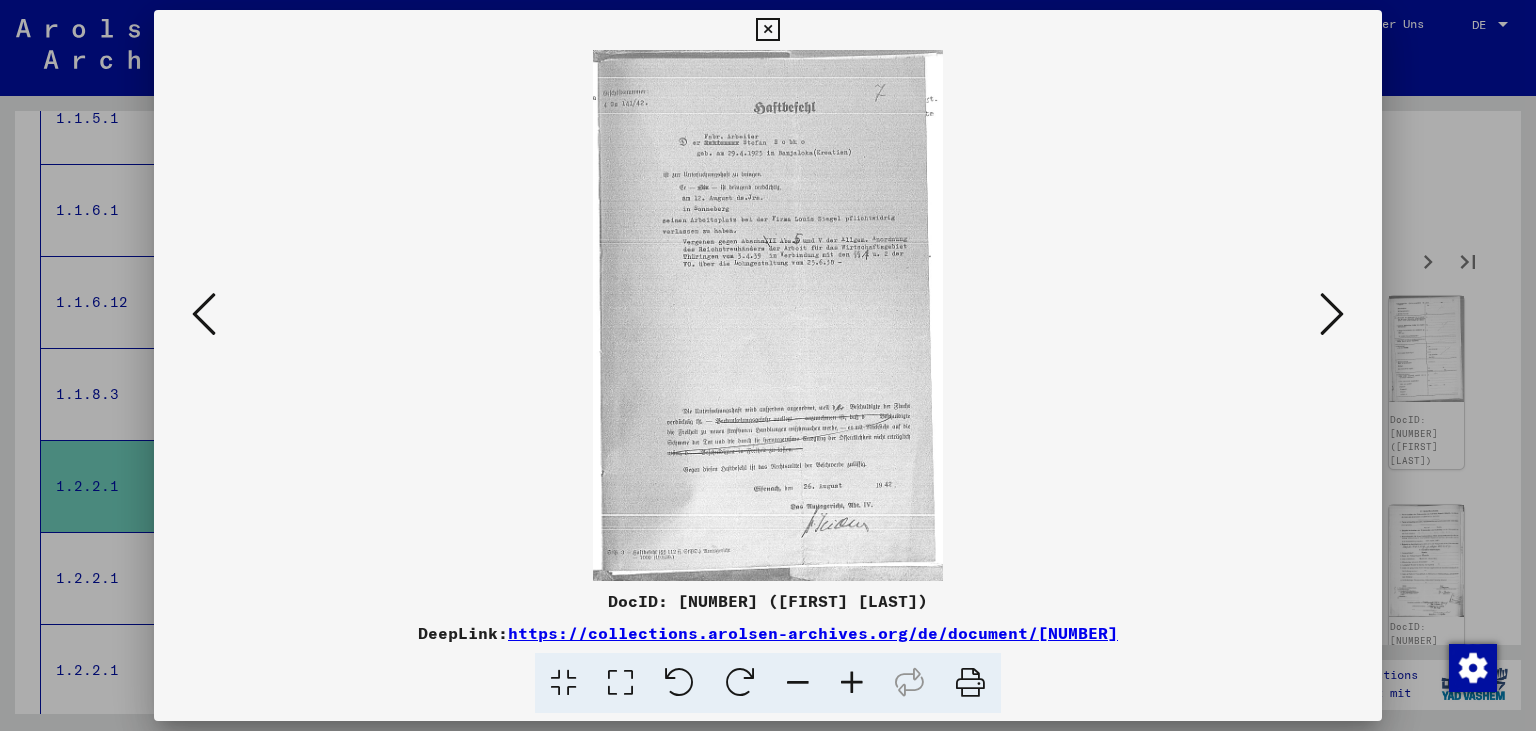 click at bounding box center [767, 30] 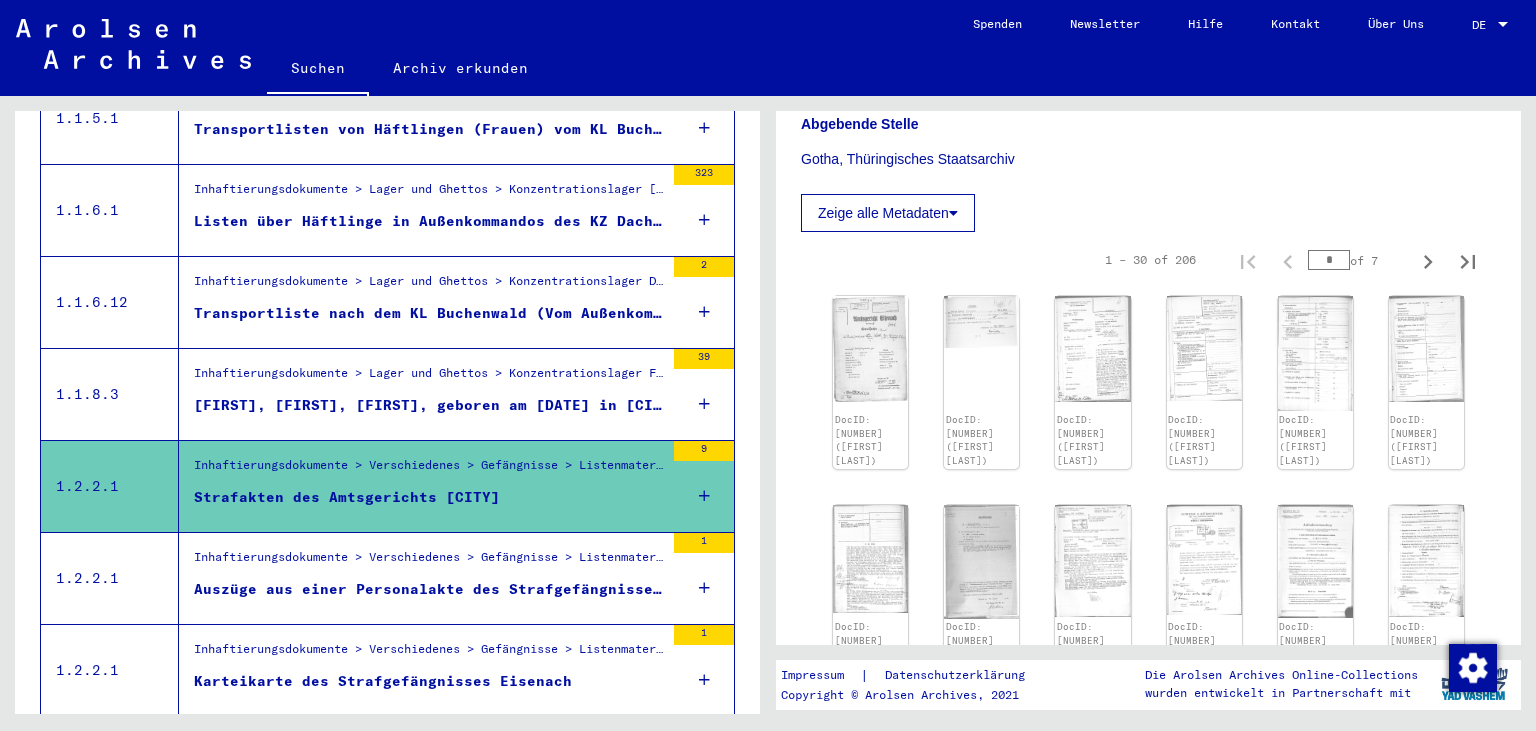 scroll, scrollTop: 1682, scrollLeft: 0, axis: vertical 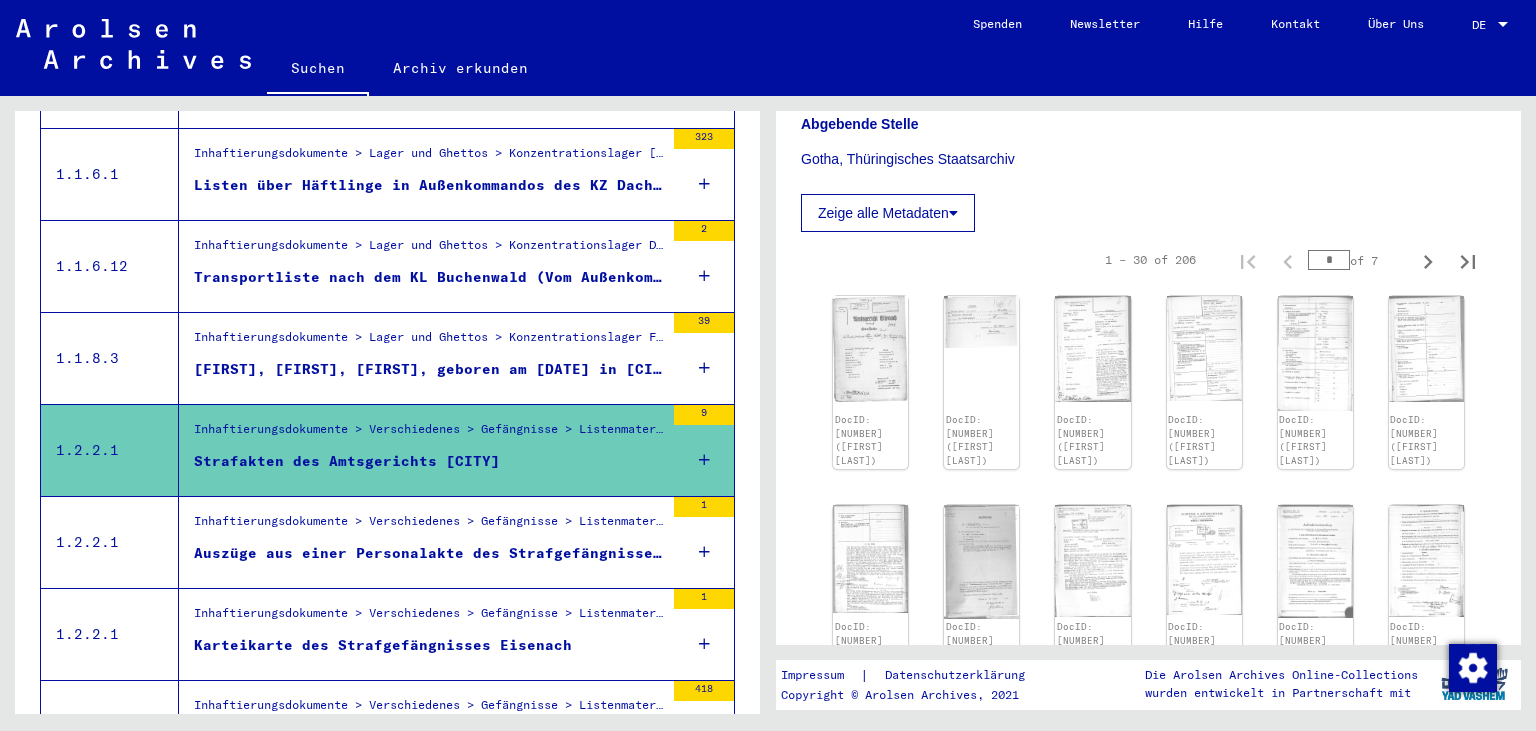 click on "Auszüge aus einer Personalakte des Strafgefängnisses Eisenach" at bounding box center (429, 553) 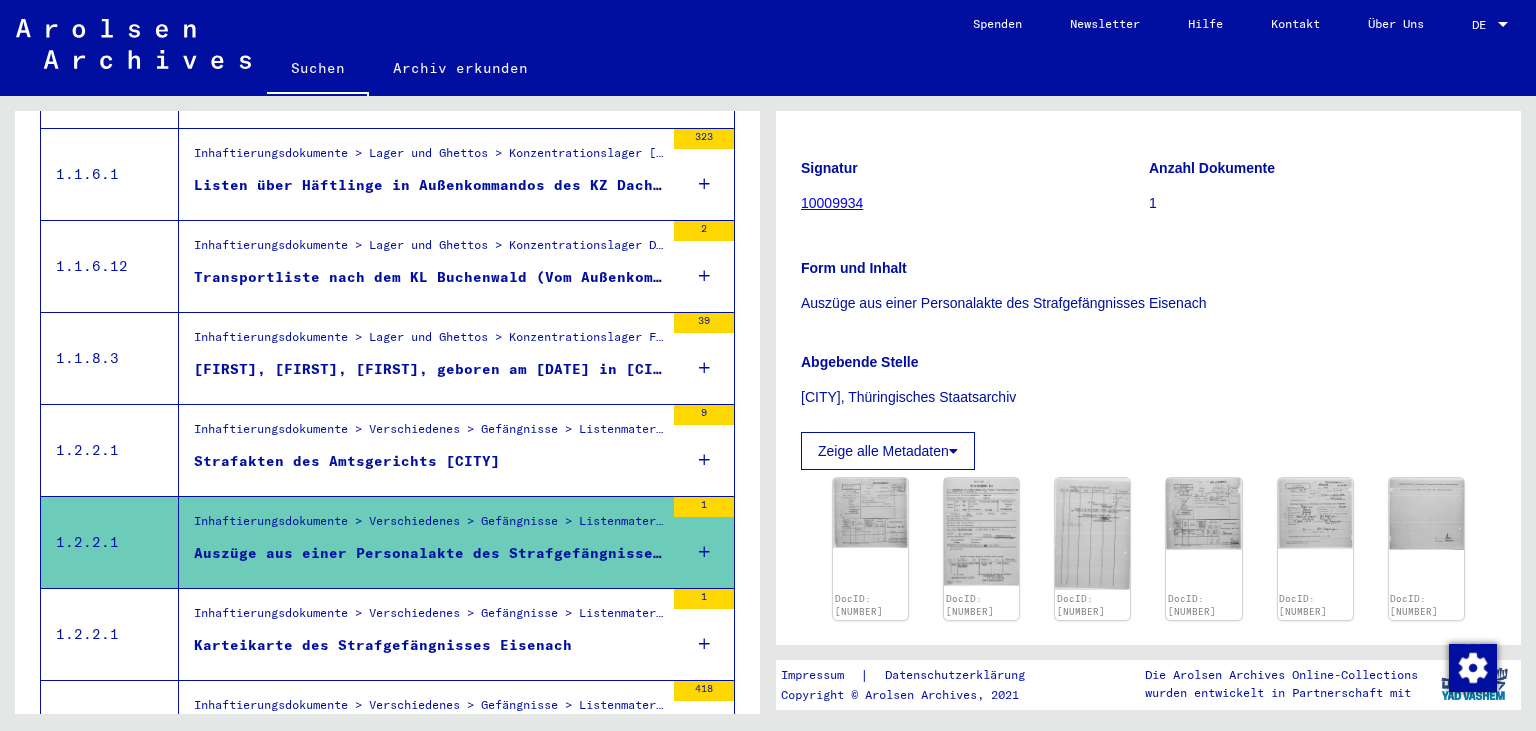 scroll, scrollTop: 291, scrollLeft: 0, axis: vertical 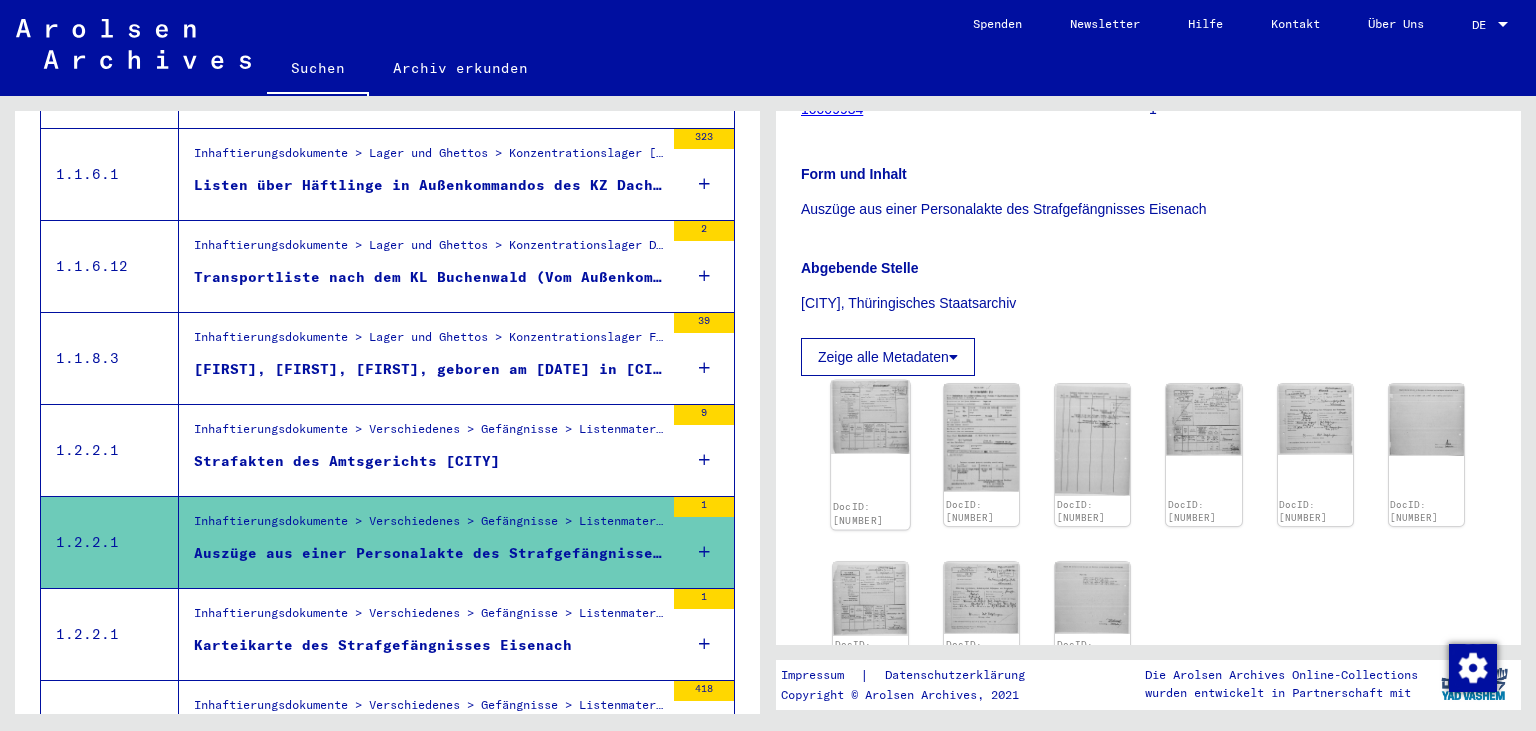 click 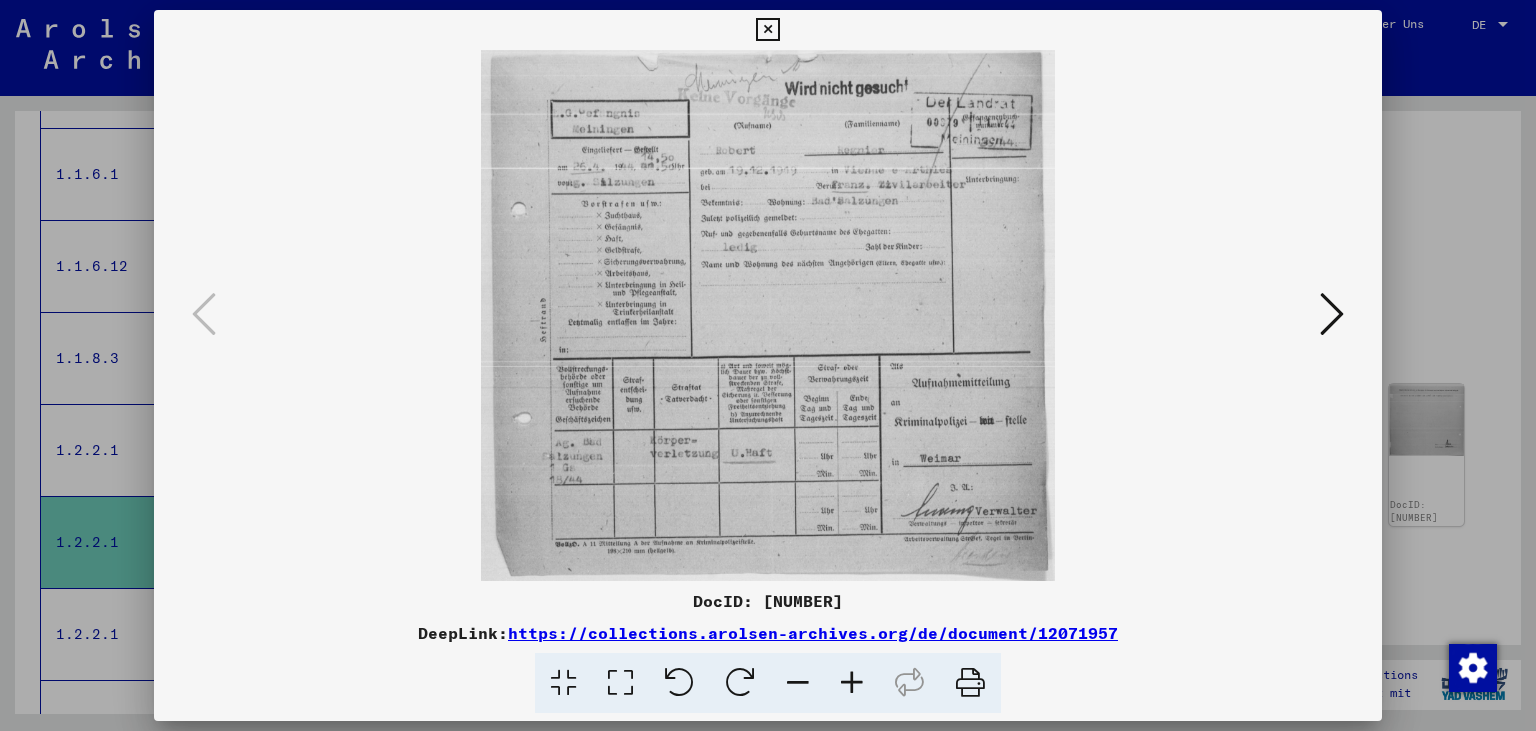 click at bounding box center [1332, 314] 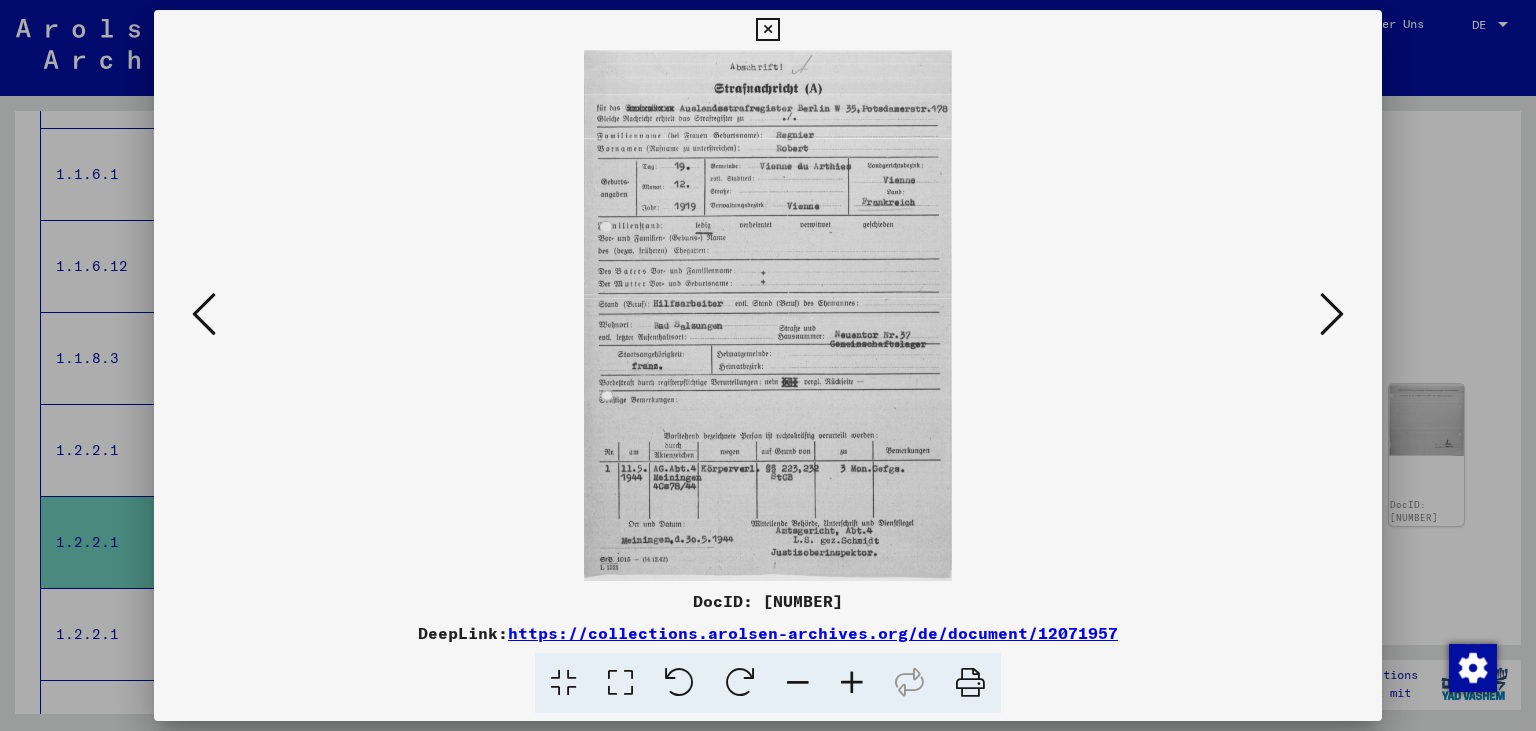 click at bounding box center (1332, 314) 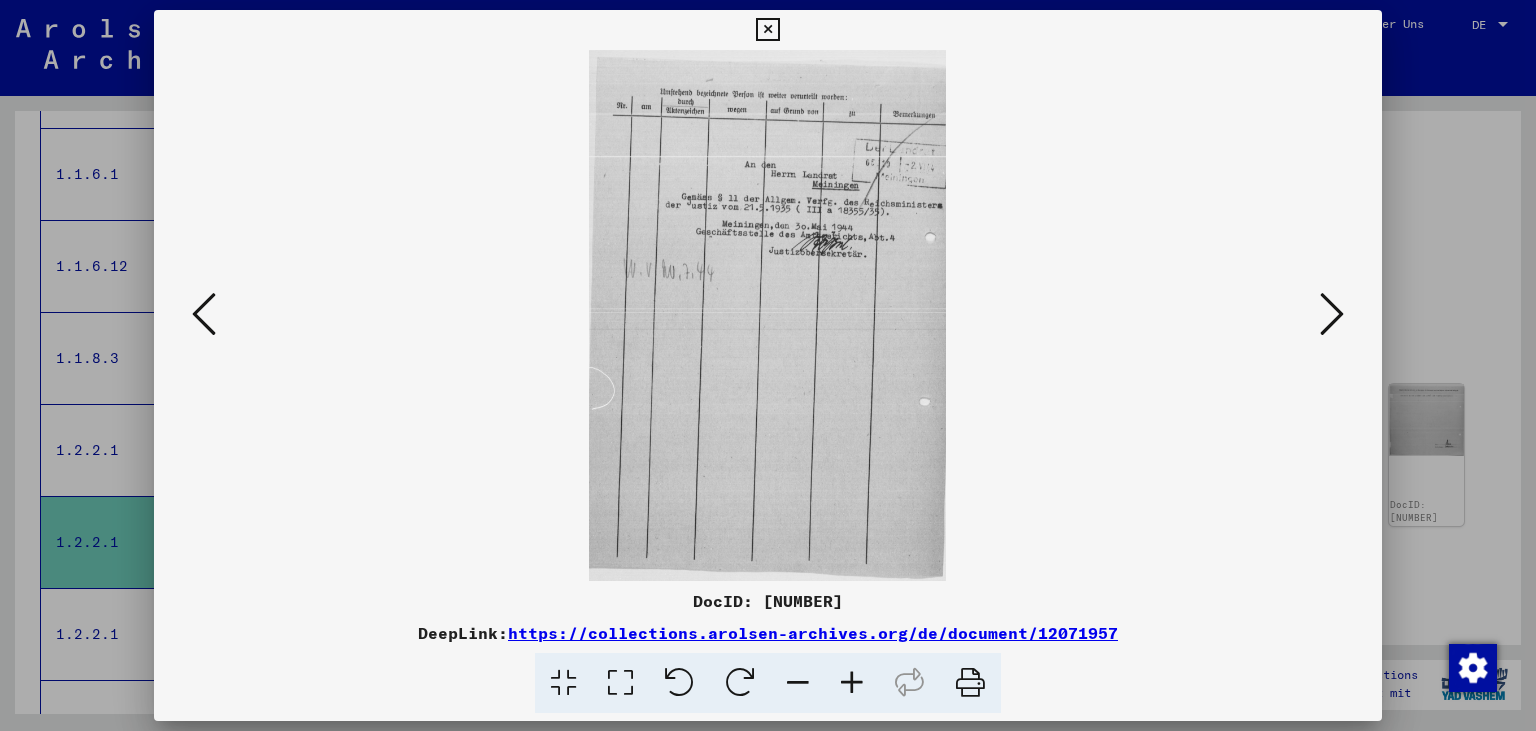 click at bounding box center [1332, 314] 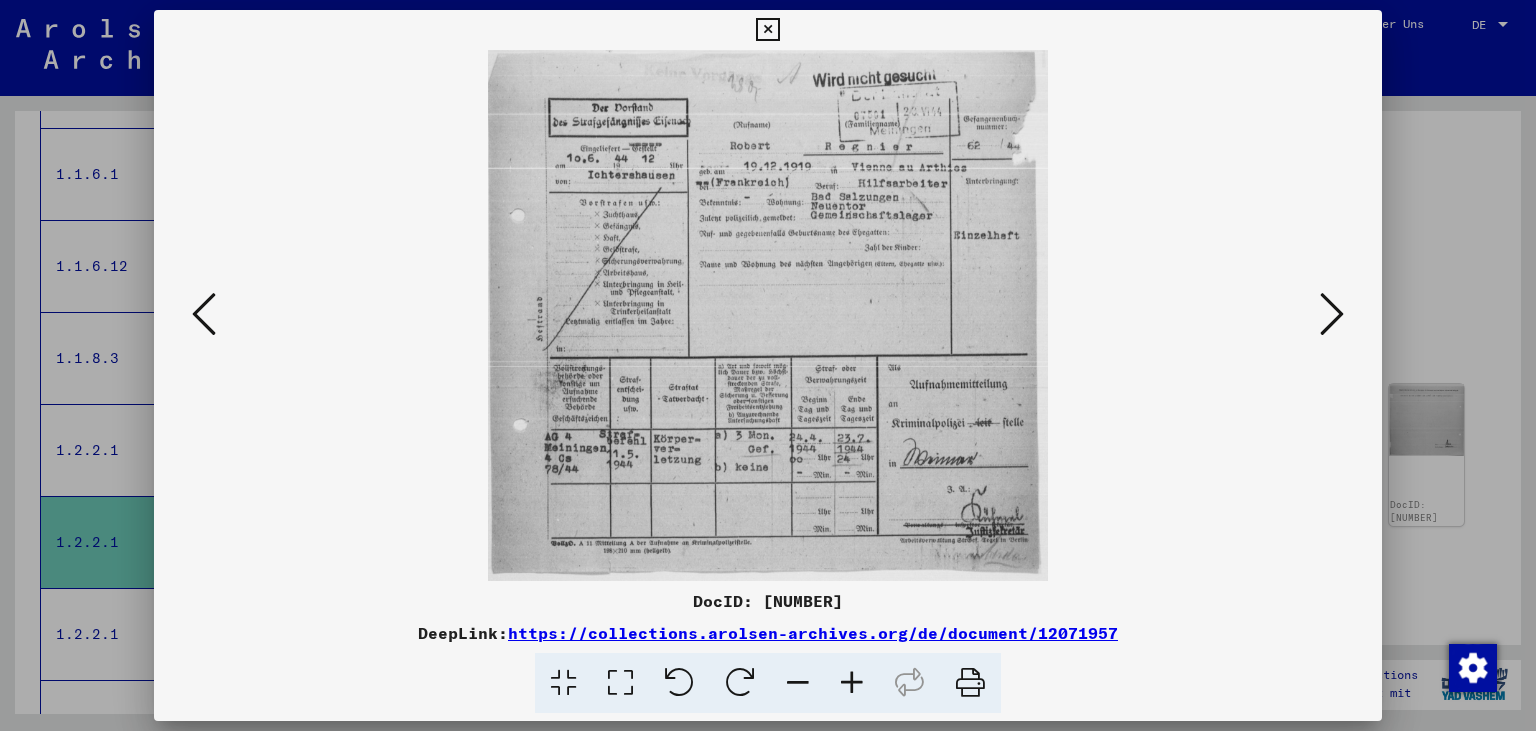 click at bounding box center (767, 30) 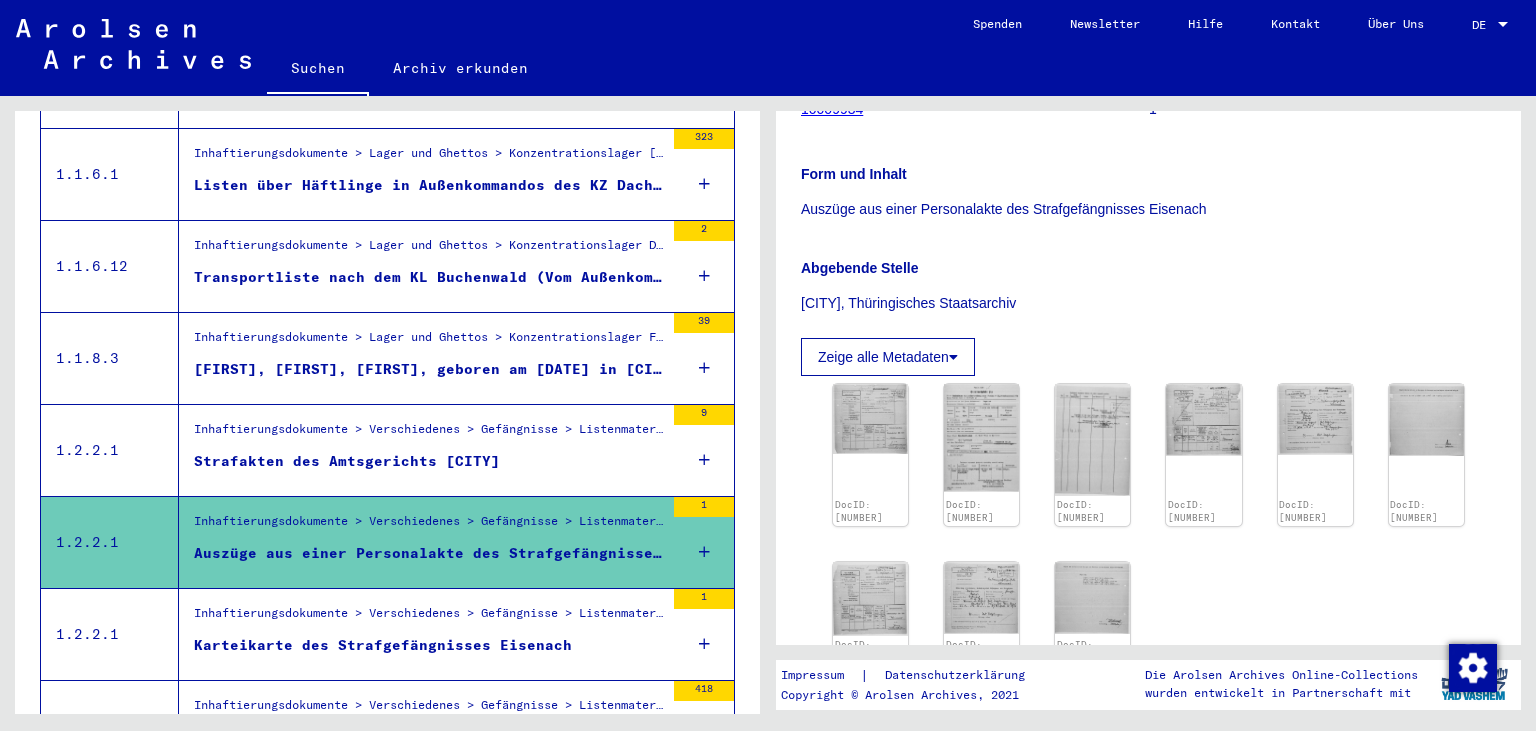 scroll, scrollTop: 1741, scrollLeft: 0, axis: vertical 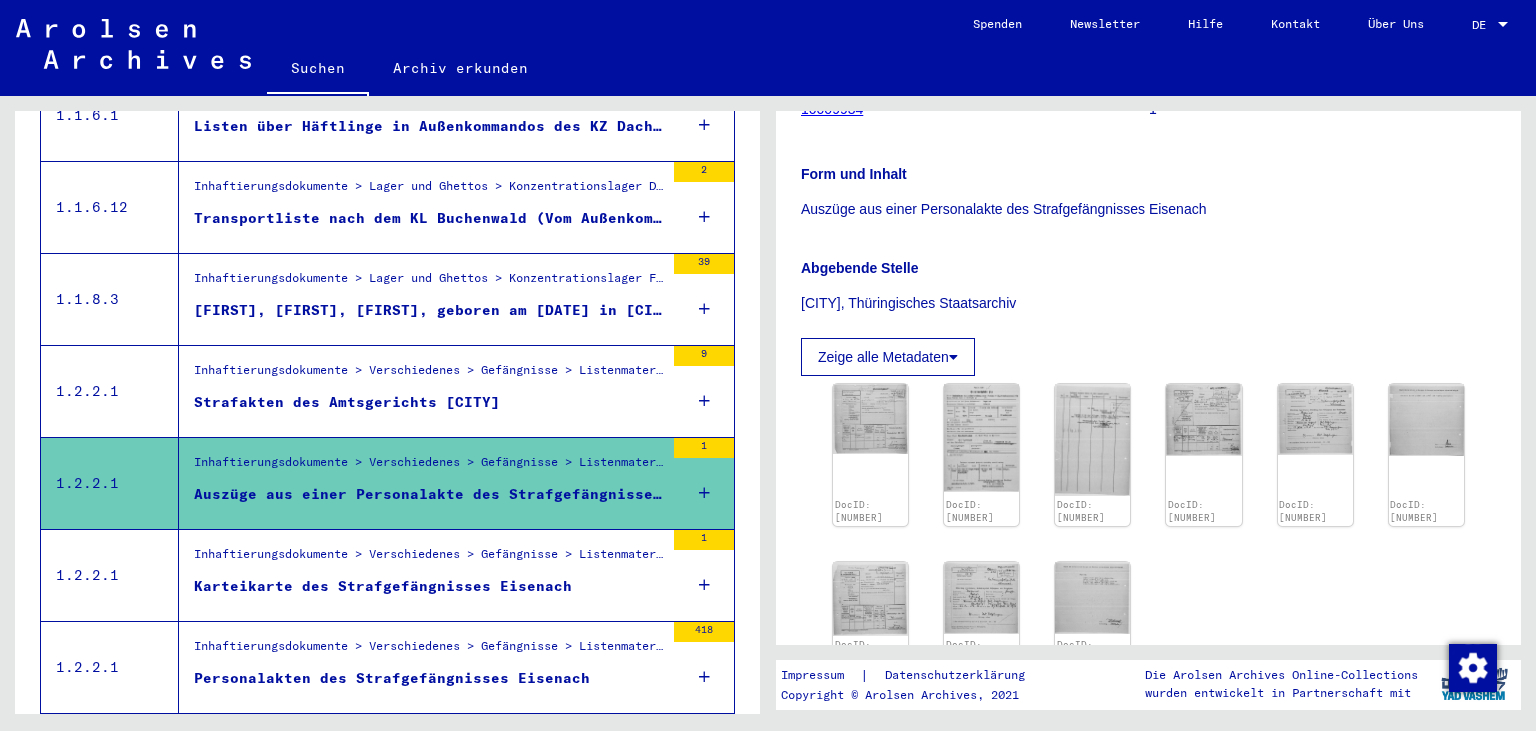 click on "Karteikarte des Strafgefängnisses Eisenach" at bounding box center (383, 586) 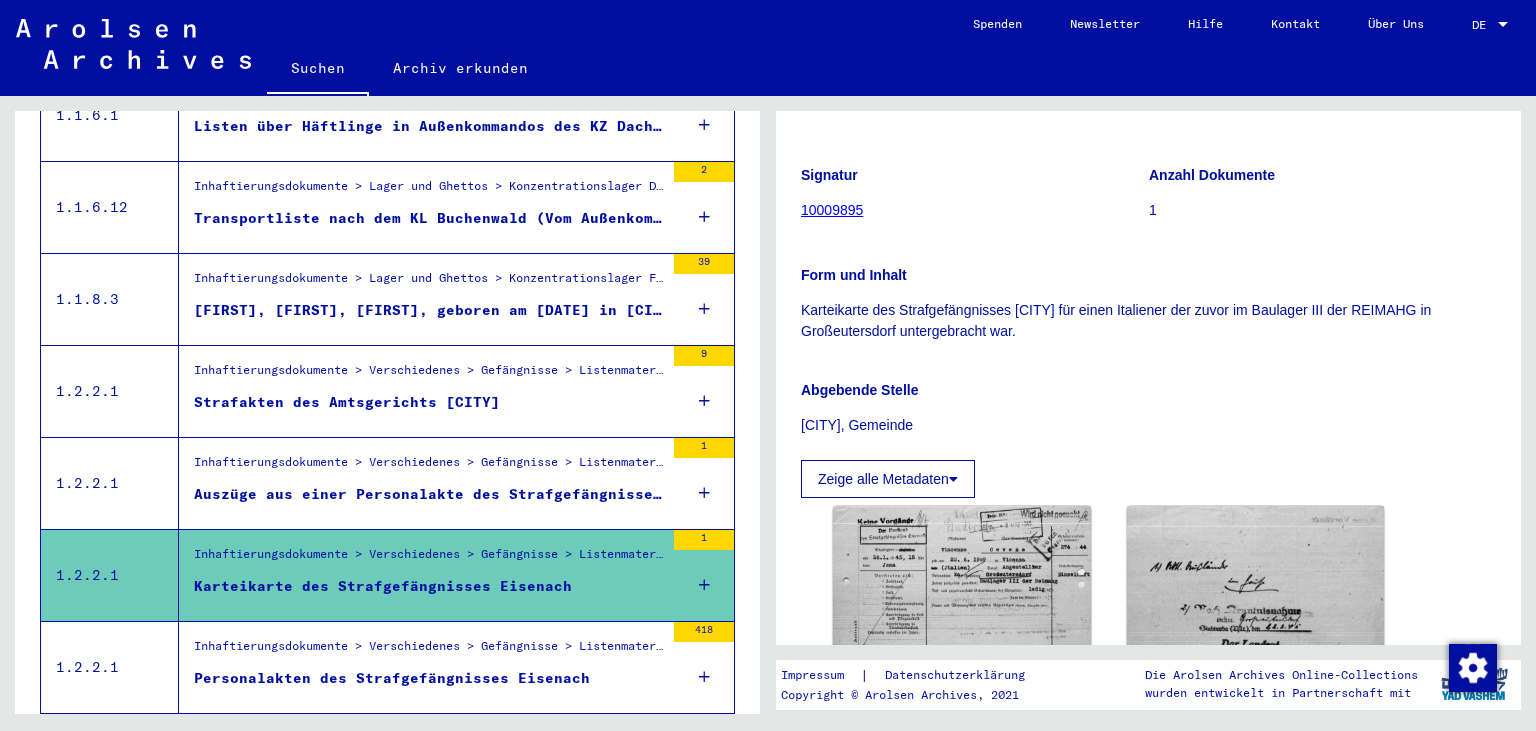 scroll, scrollTop: 313, scrollLeft: 0, axis: vertical 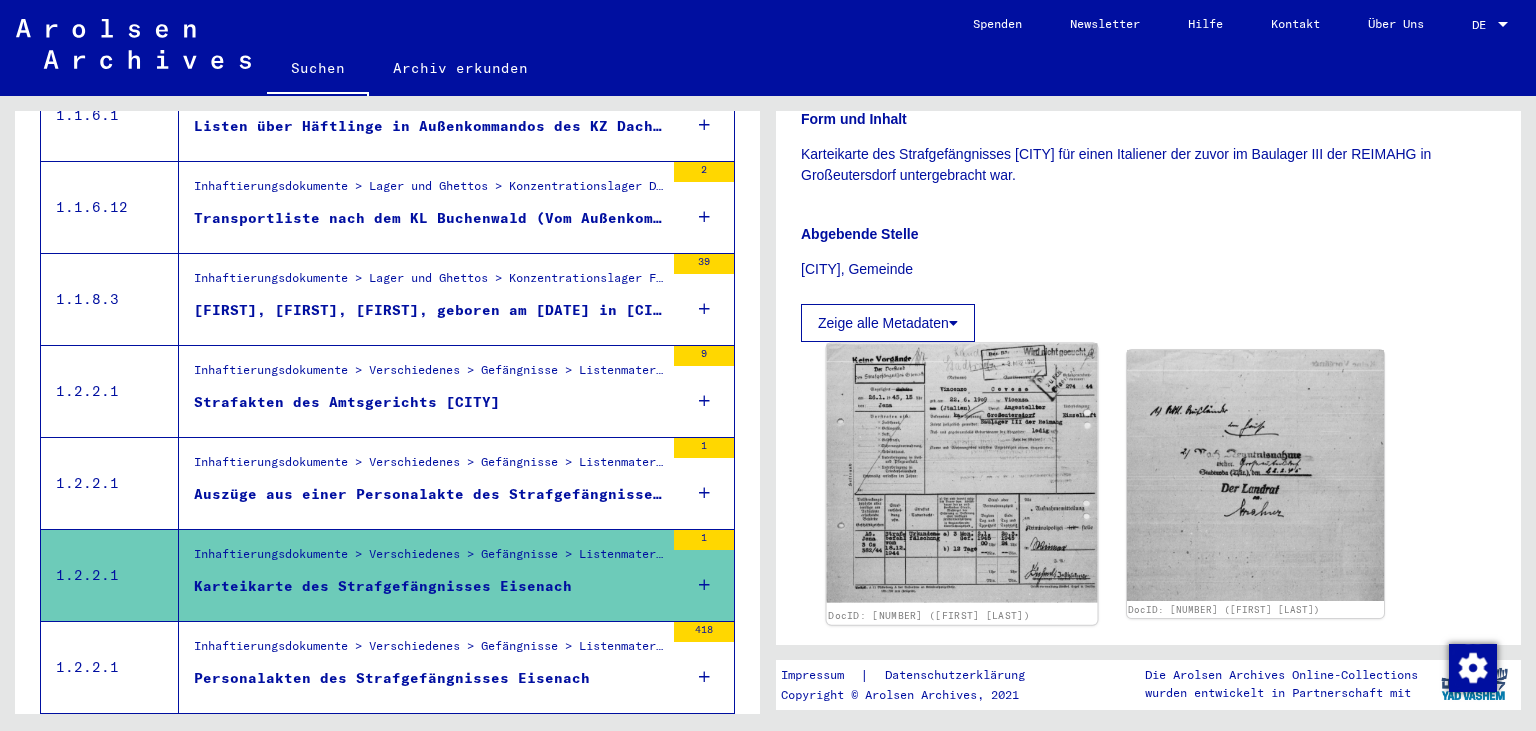 click 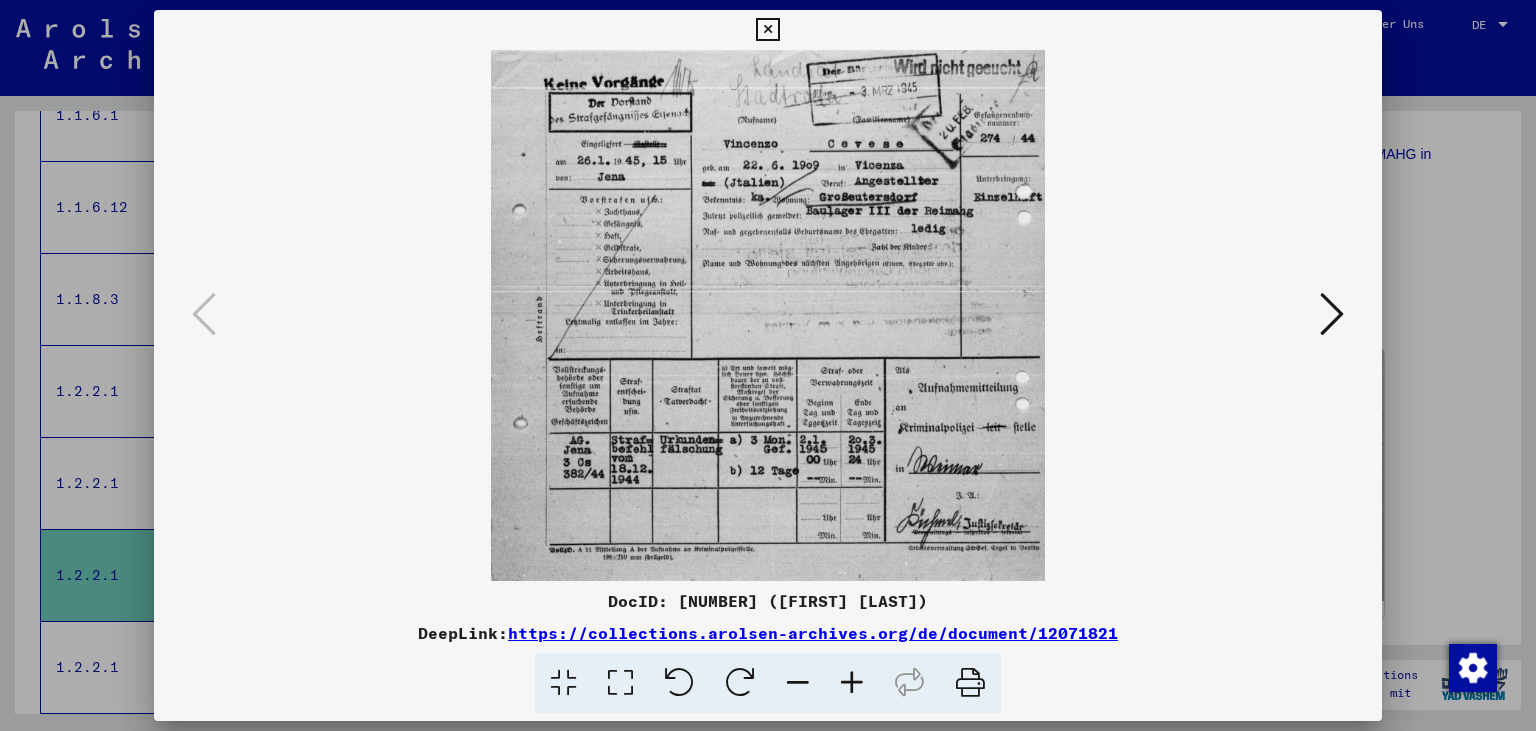 click at bounding box center [767, 30] 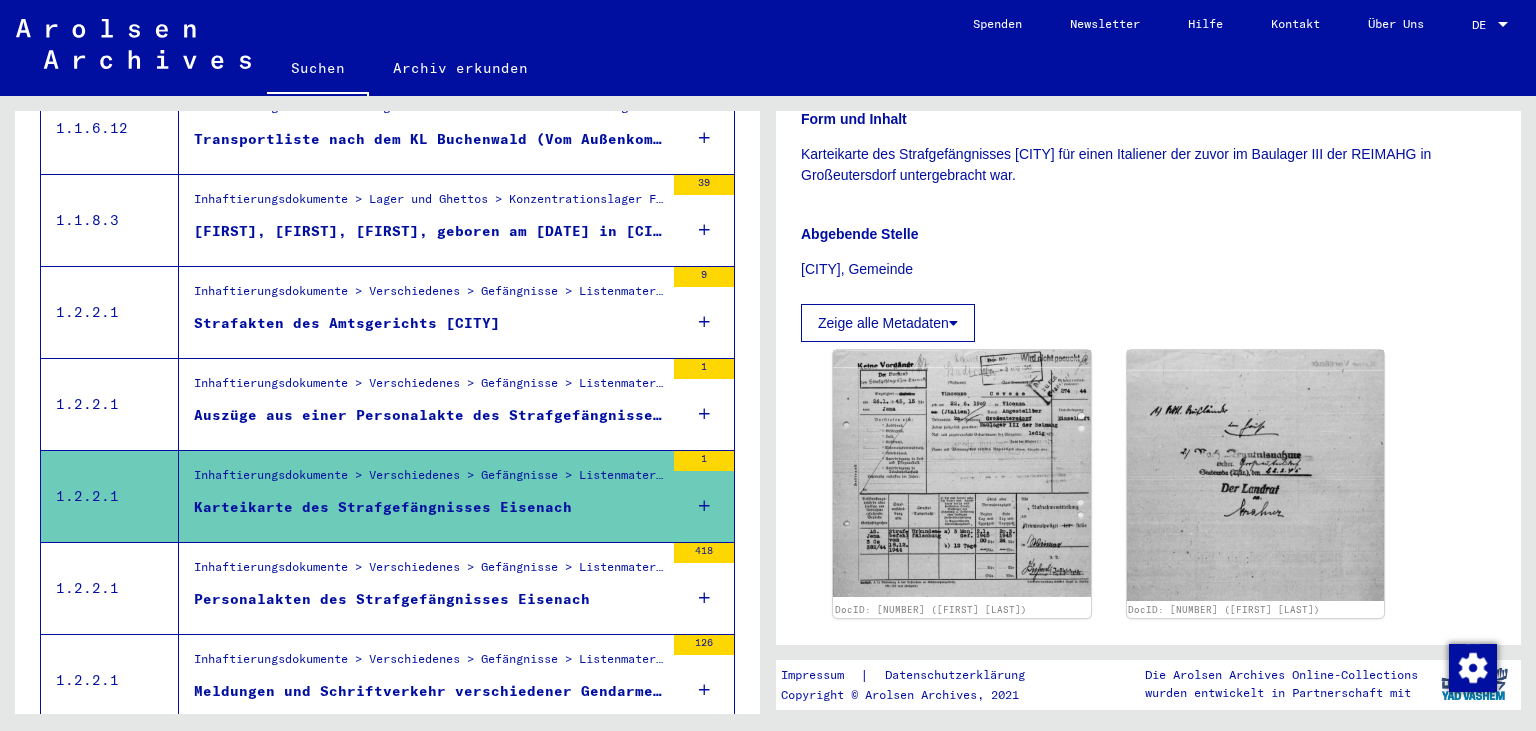 scroll, scrollTop: 1882, scrollLeft: 0, axis: vertical 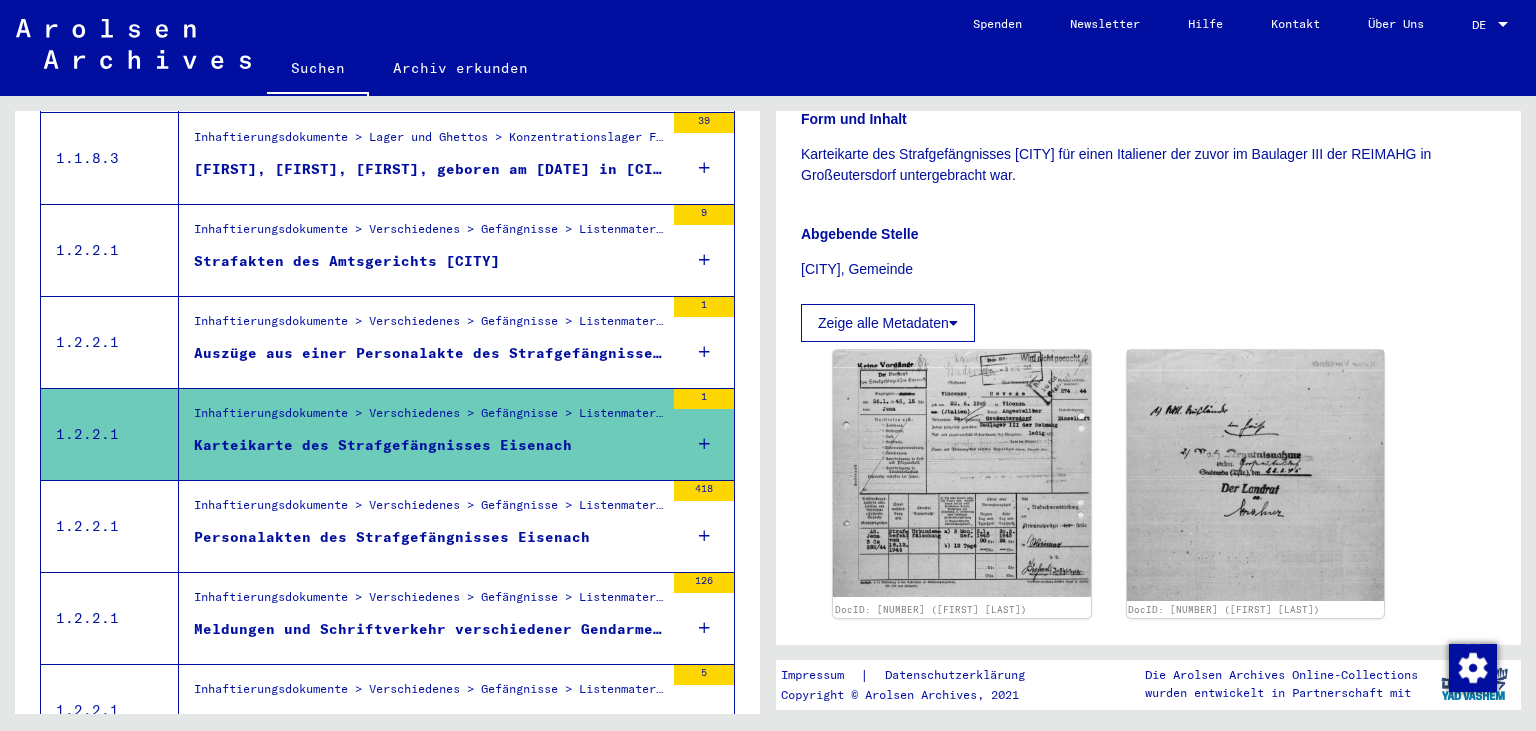 click on "Inhaftierungsdokumente > Verschiedenes > Gefängnisse > Listenmaterial Gruppe P.P. > THÜRINGEN (Land)" at bounding box center [429, 510] 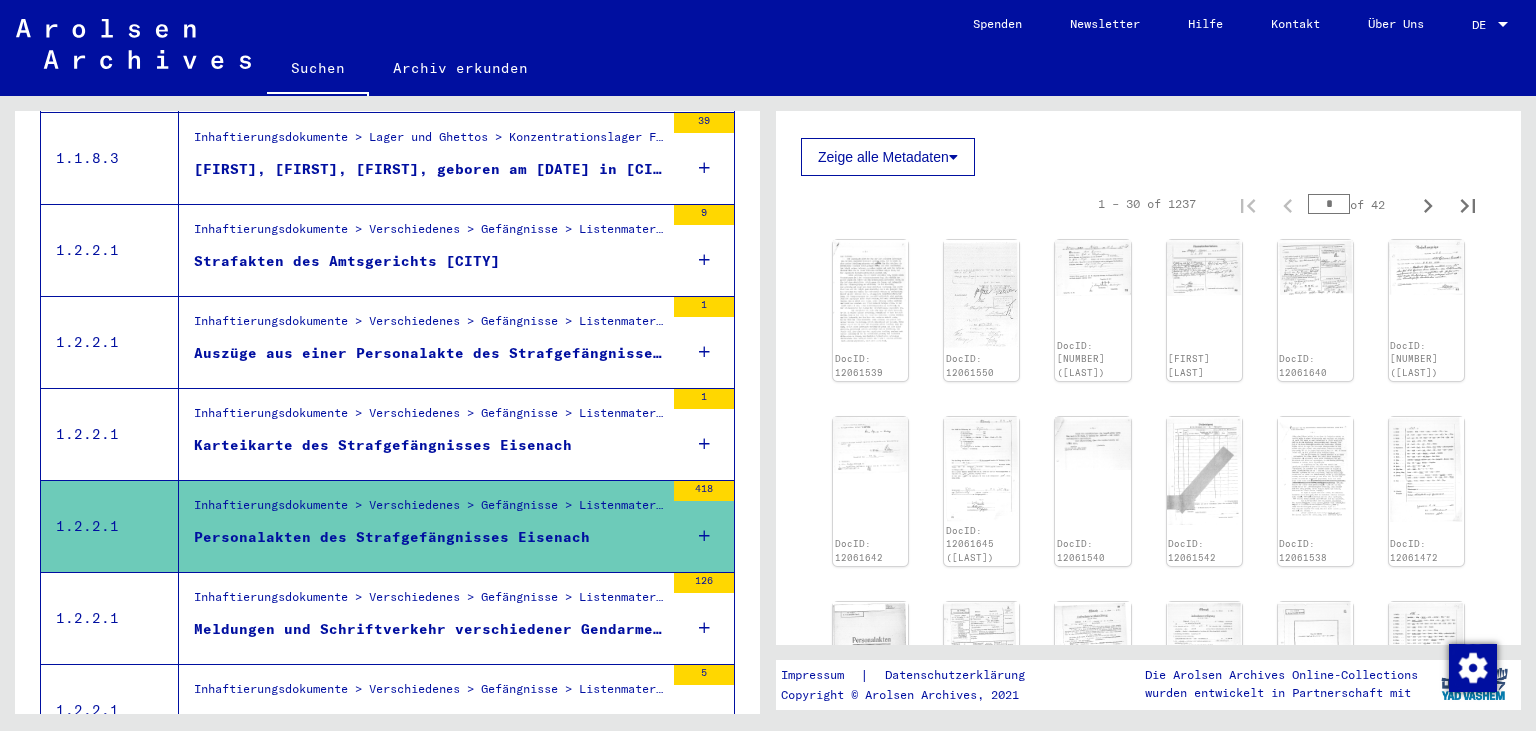 scroll, scrollTop: 458, scrollLeft: 0, axis: vertical 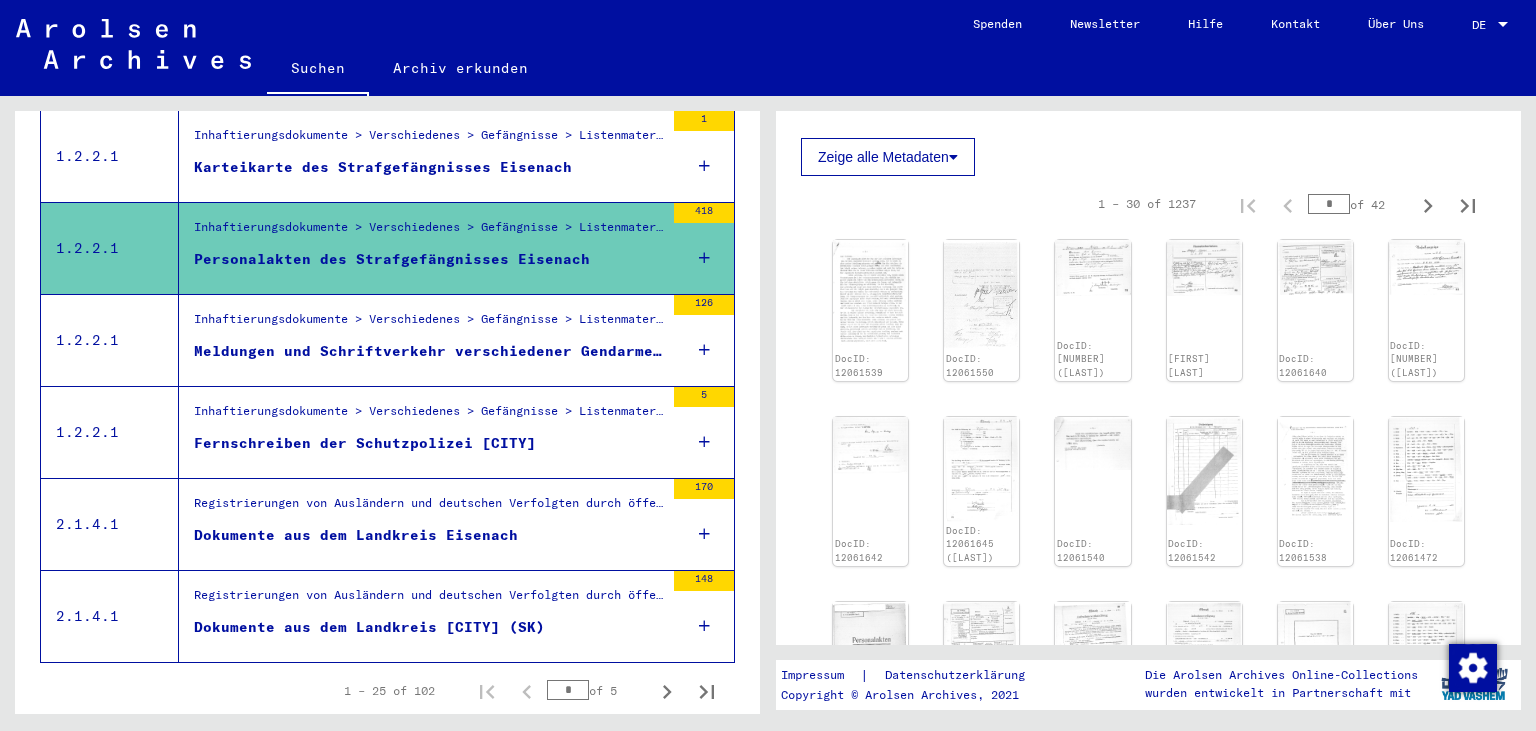 click on "Registrierungen von Ausländern und deutschen Verfolgten durch öffentliche Einrichtungen, Versicherungen und Firmen (1939 - 1947) > Durchführung der Alliiertenbefehle zur Erfassung von Ausländern und deutschen Verfolgten sowie verwandte Dokumente > Sowjetische Besatzungszone in Deutschland > Listen von Angehörigen der Vereinten Nationen, anderer Ausländer, deutscher Juden und Staatenloser, sowjetische Zone (1) > Unterlagen aus [STATE]" at bounding box center (429, 509) 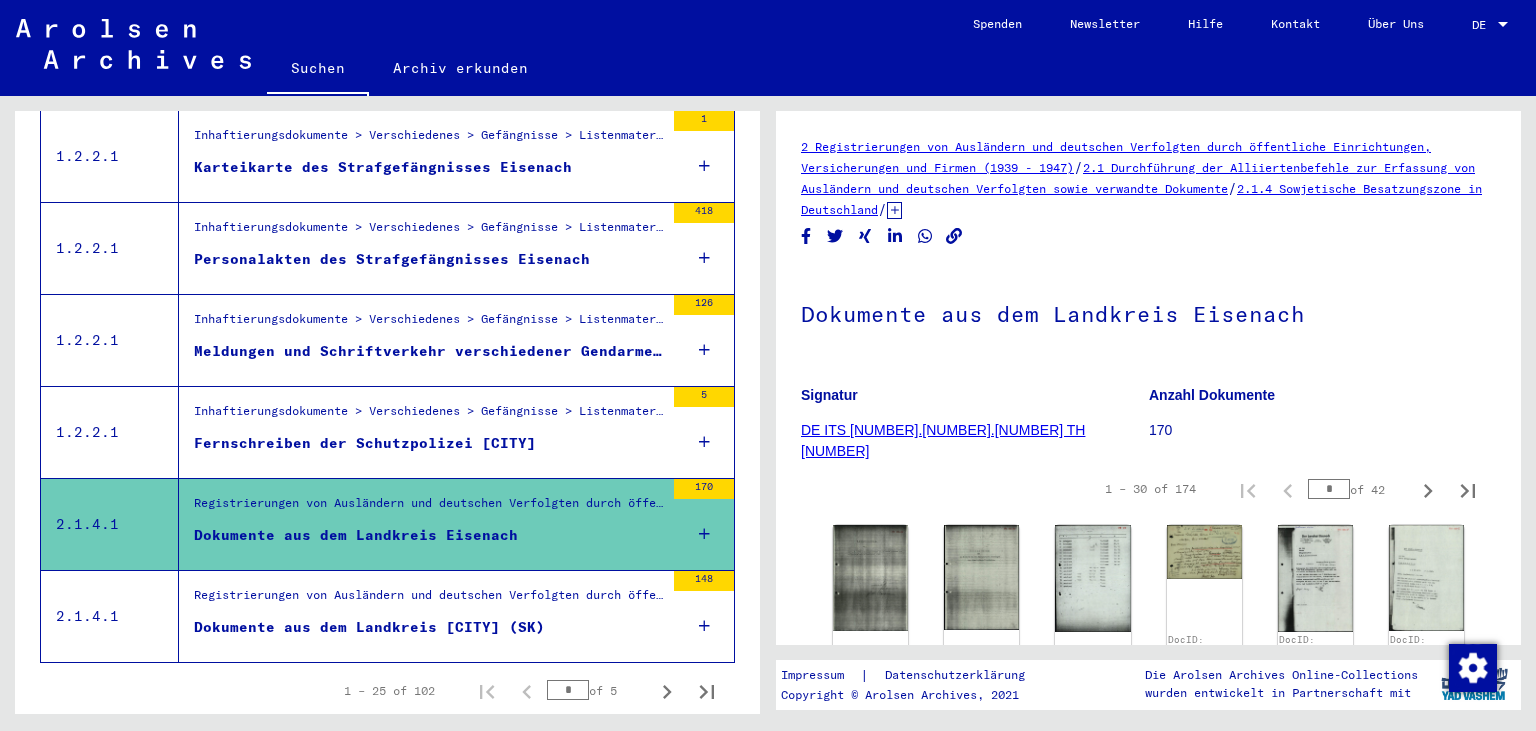 scroll, scrollTop: 143, scrollLeft: 0, axis: vertical 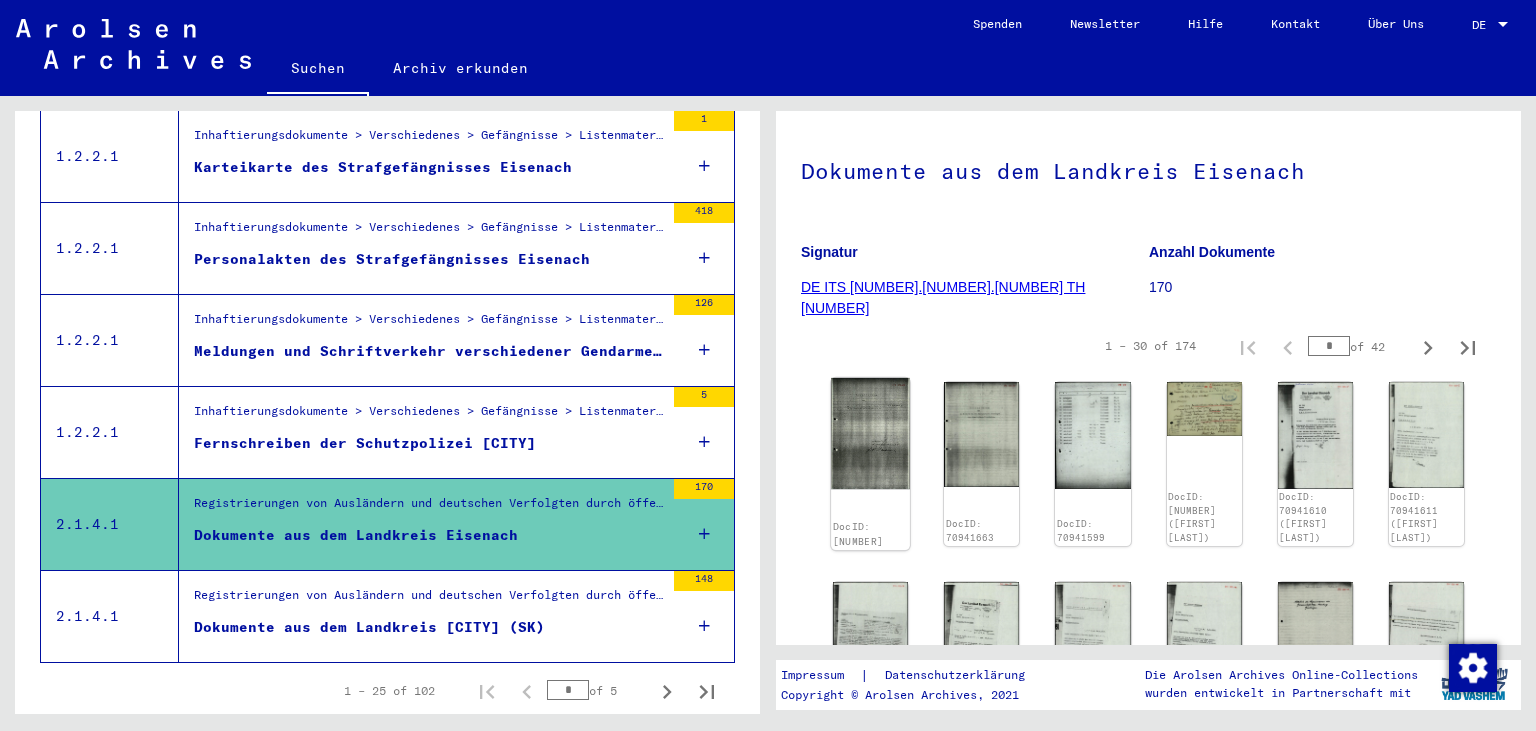 click 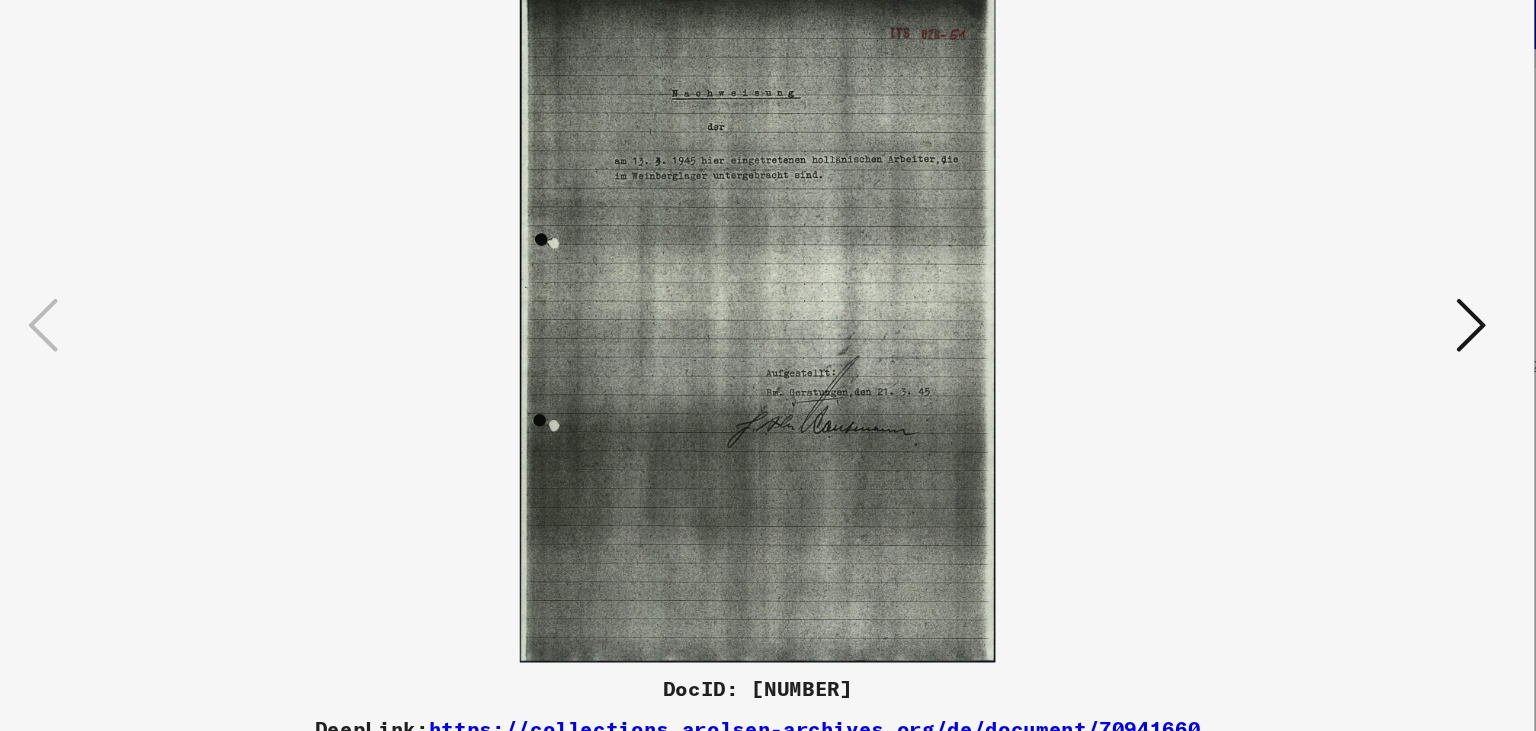 scroll, scrollTop: 2159, scrollLeft: 0, axis: vertical 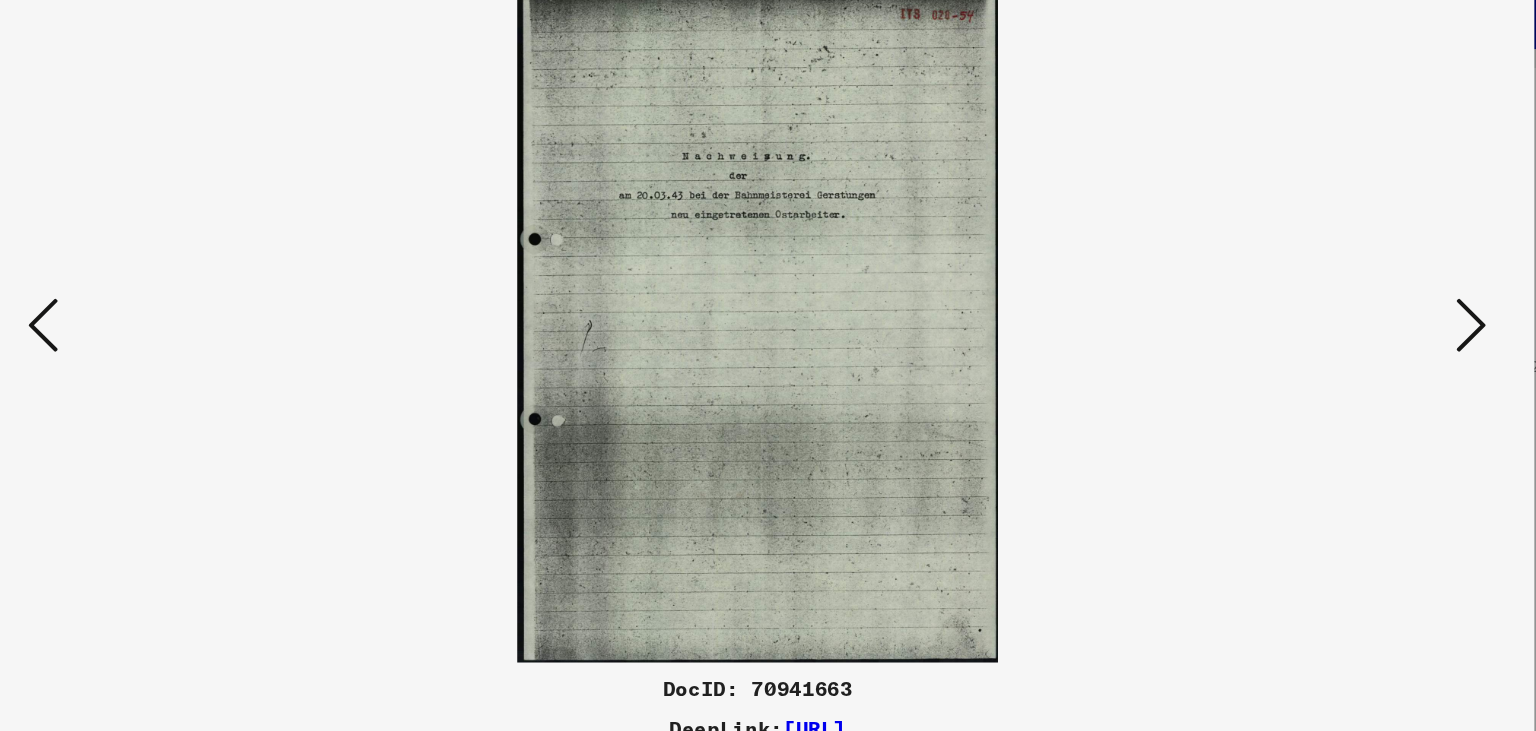 click at bounding box center [1332, 314] 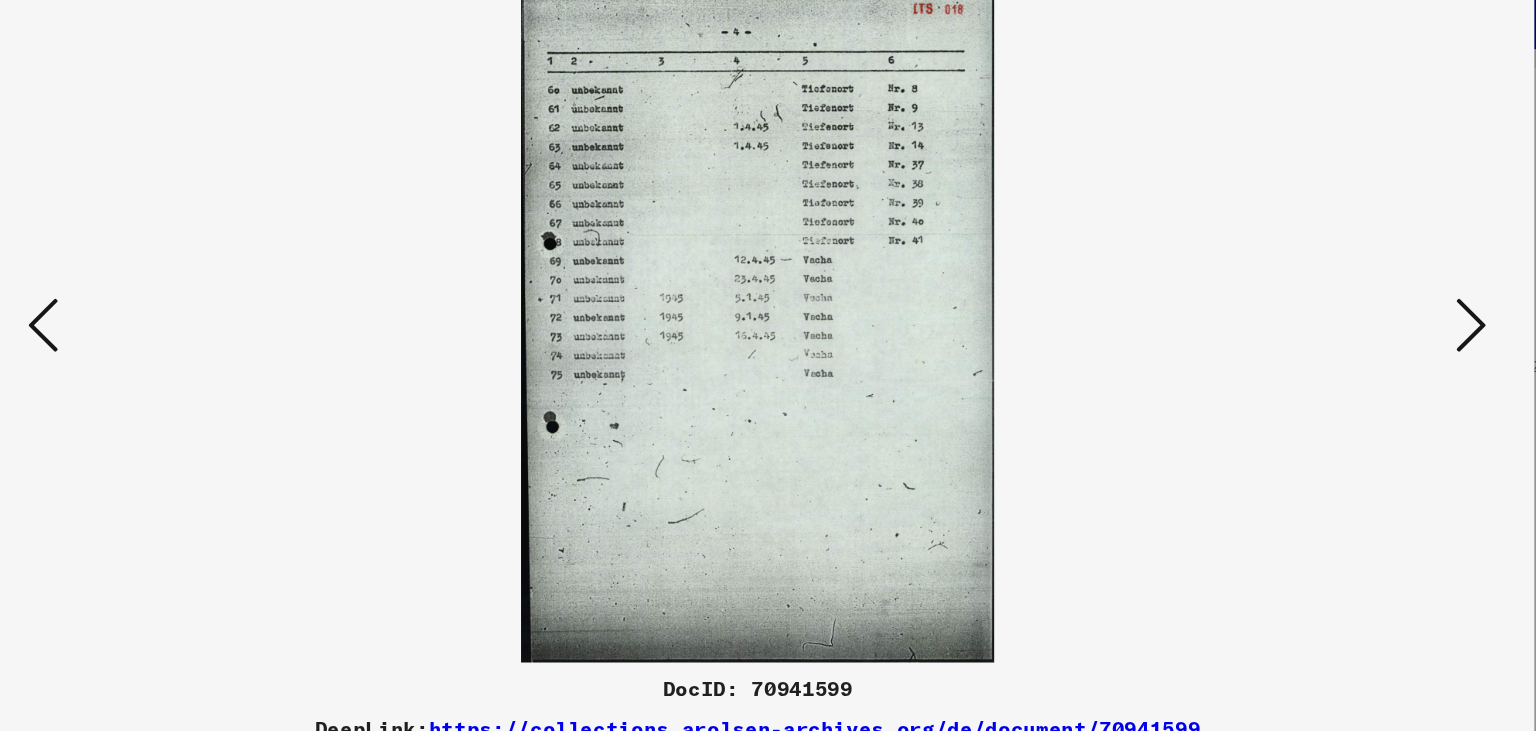 click at bounding box center (1332, 314) 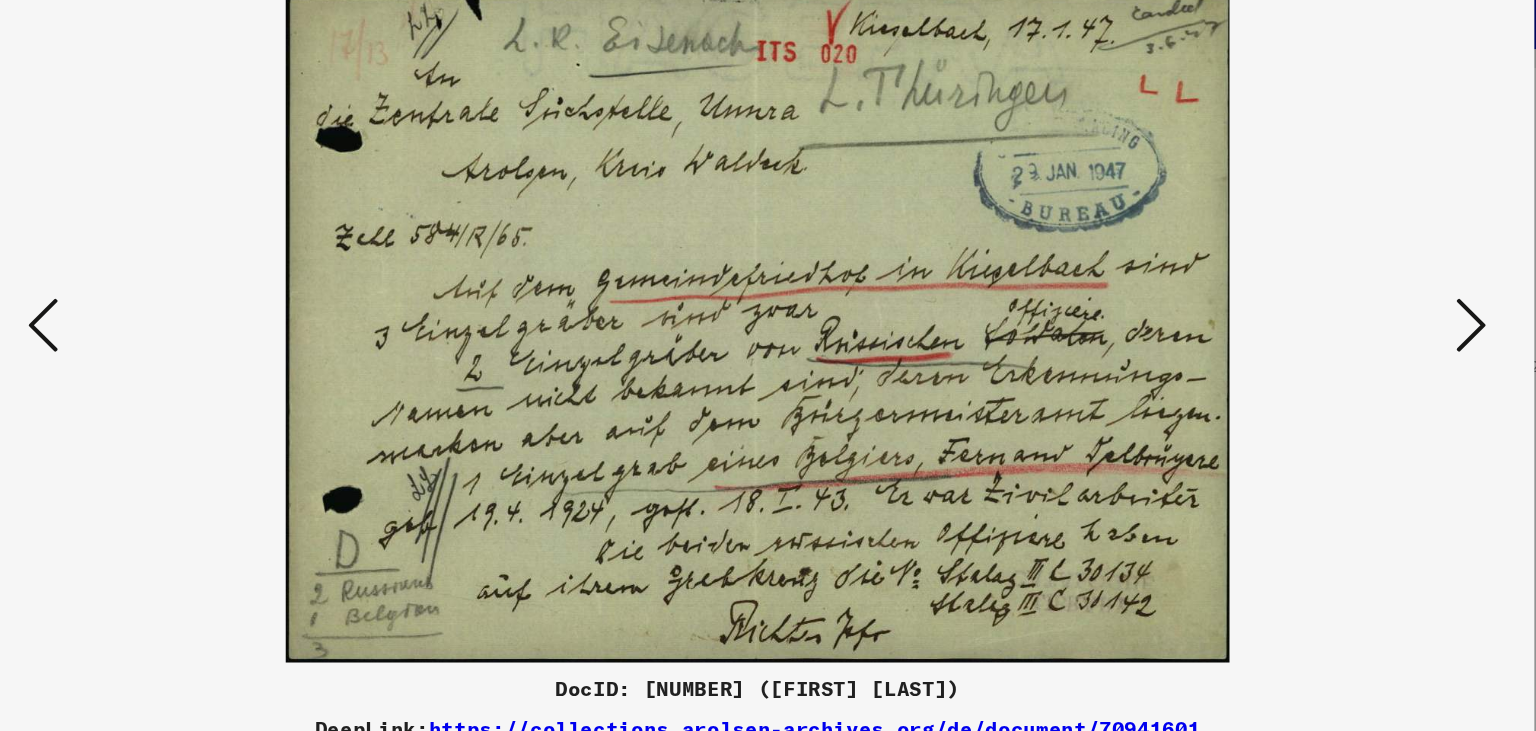 click at bounding box center (1332, 314) 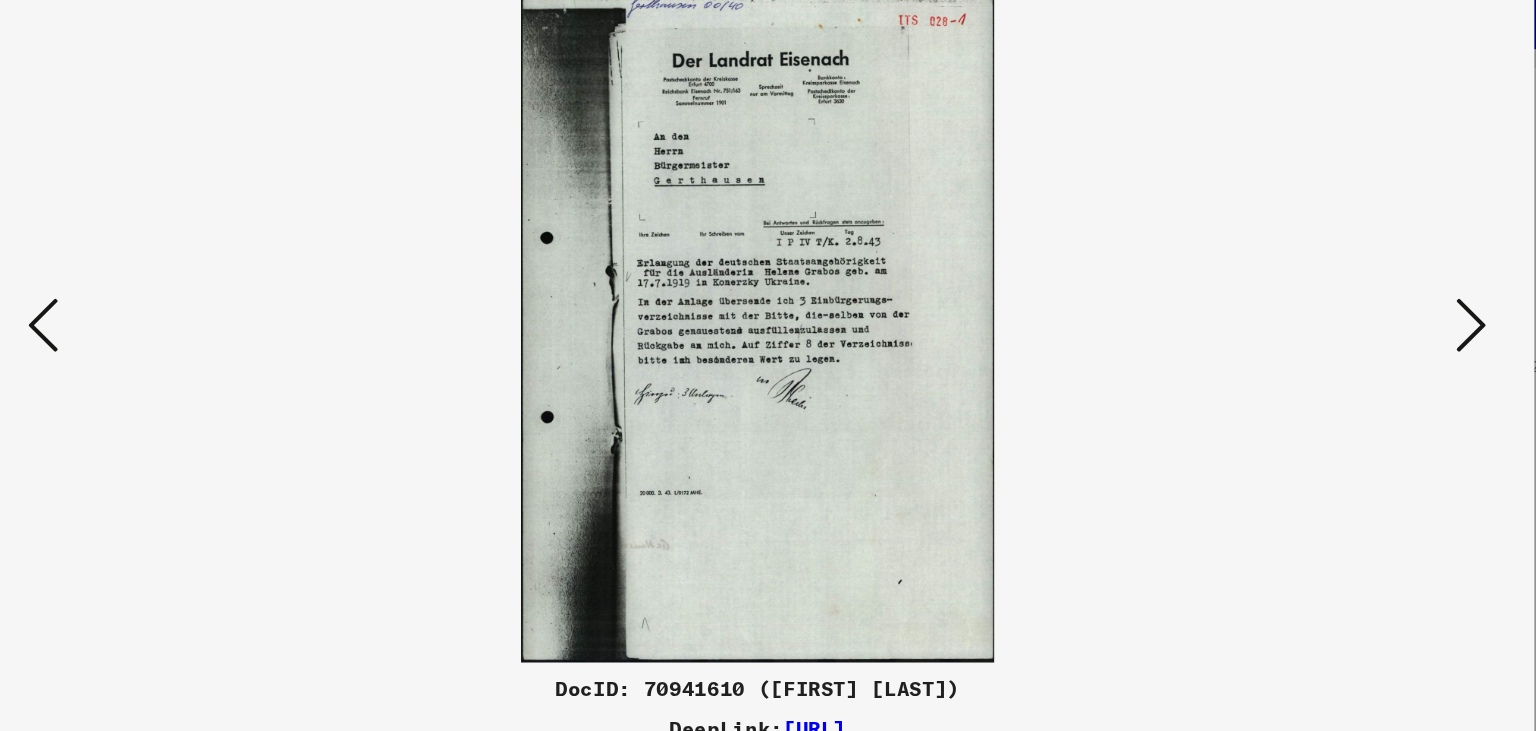 click at bounding box center (1332, 314) 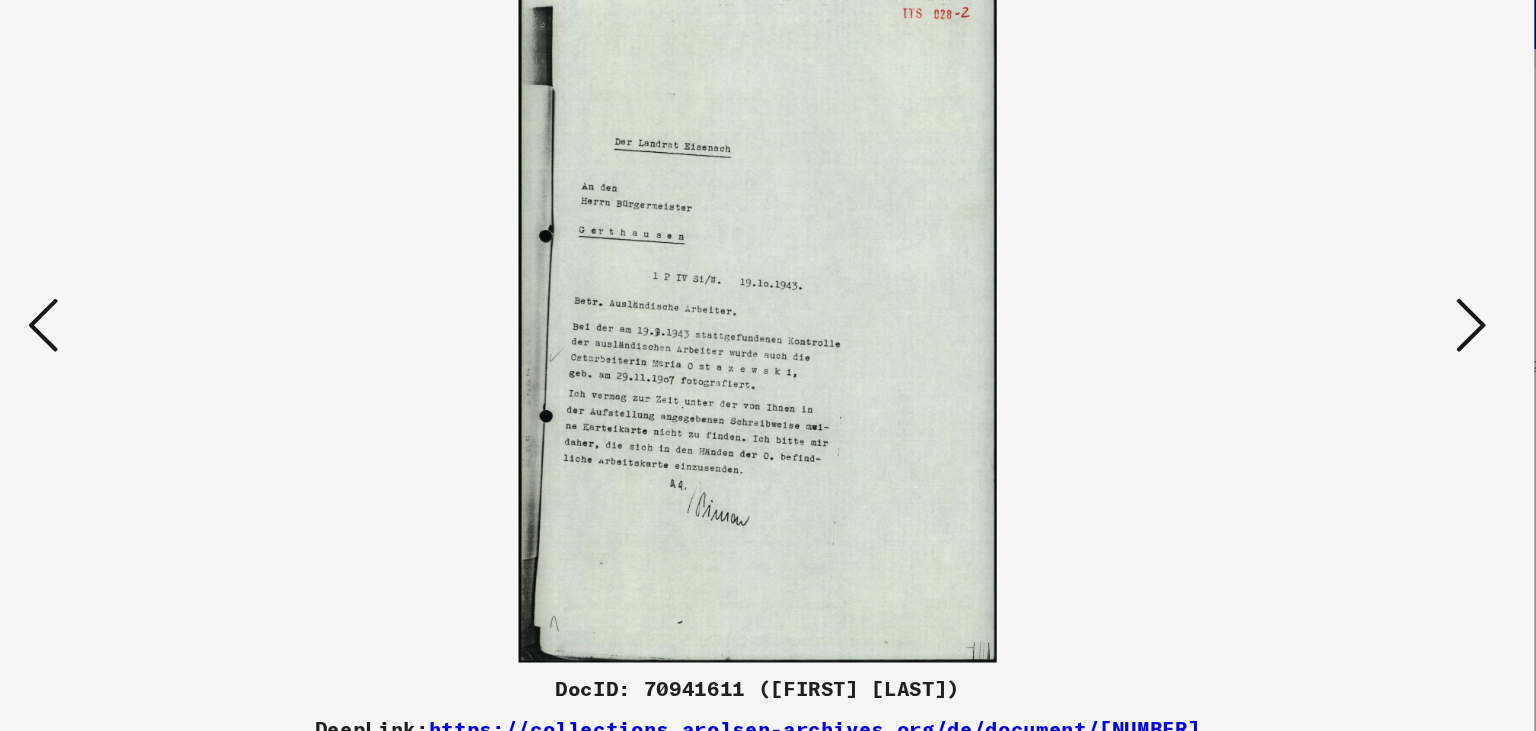 click at bounding box center (1332, 314) 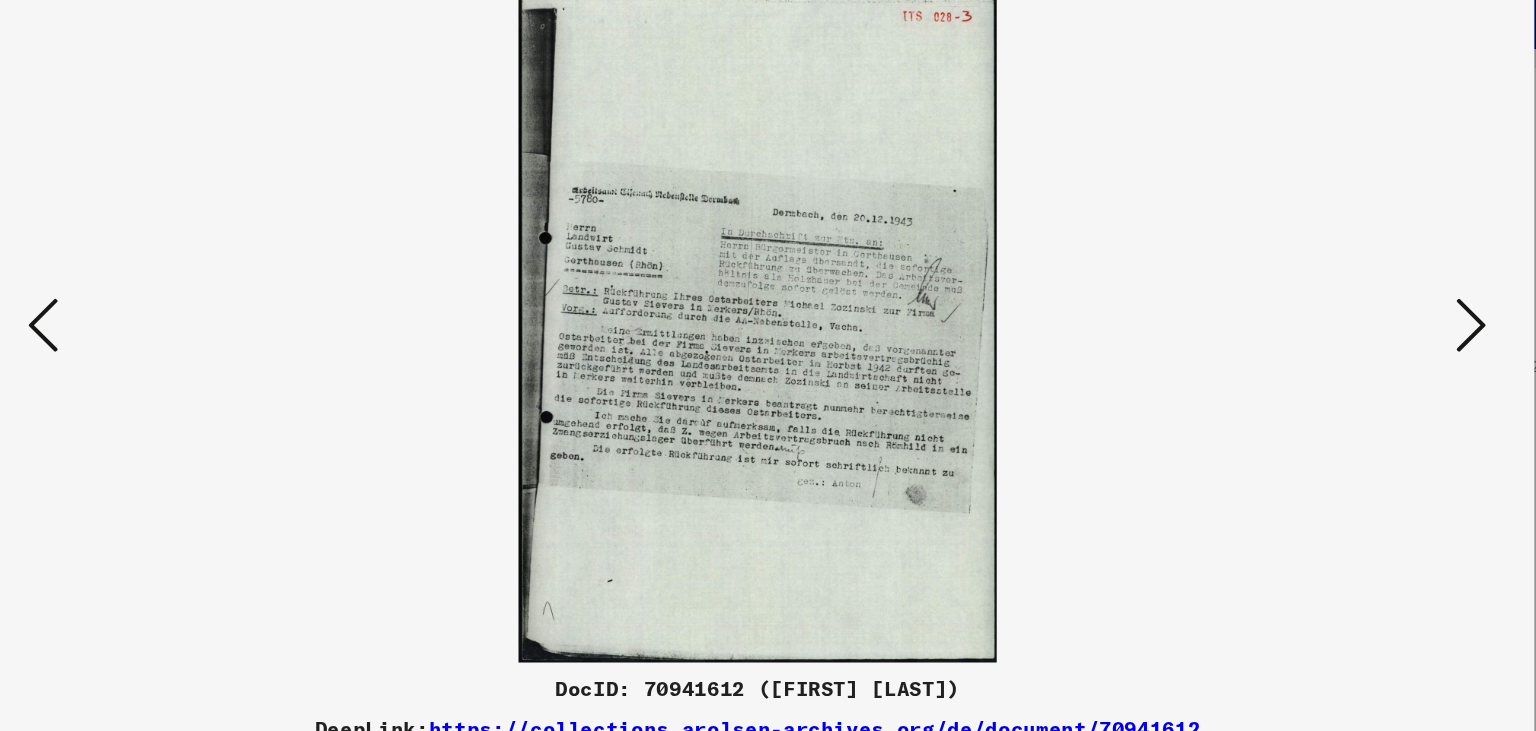 click at bounding box center (1332, 314) 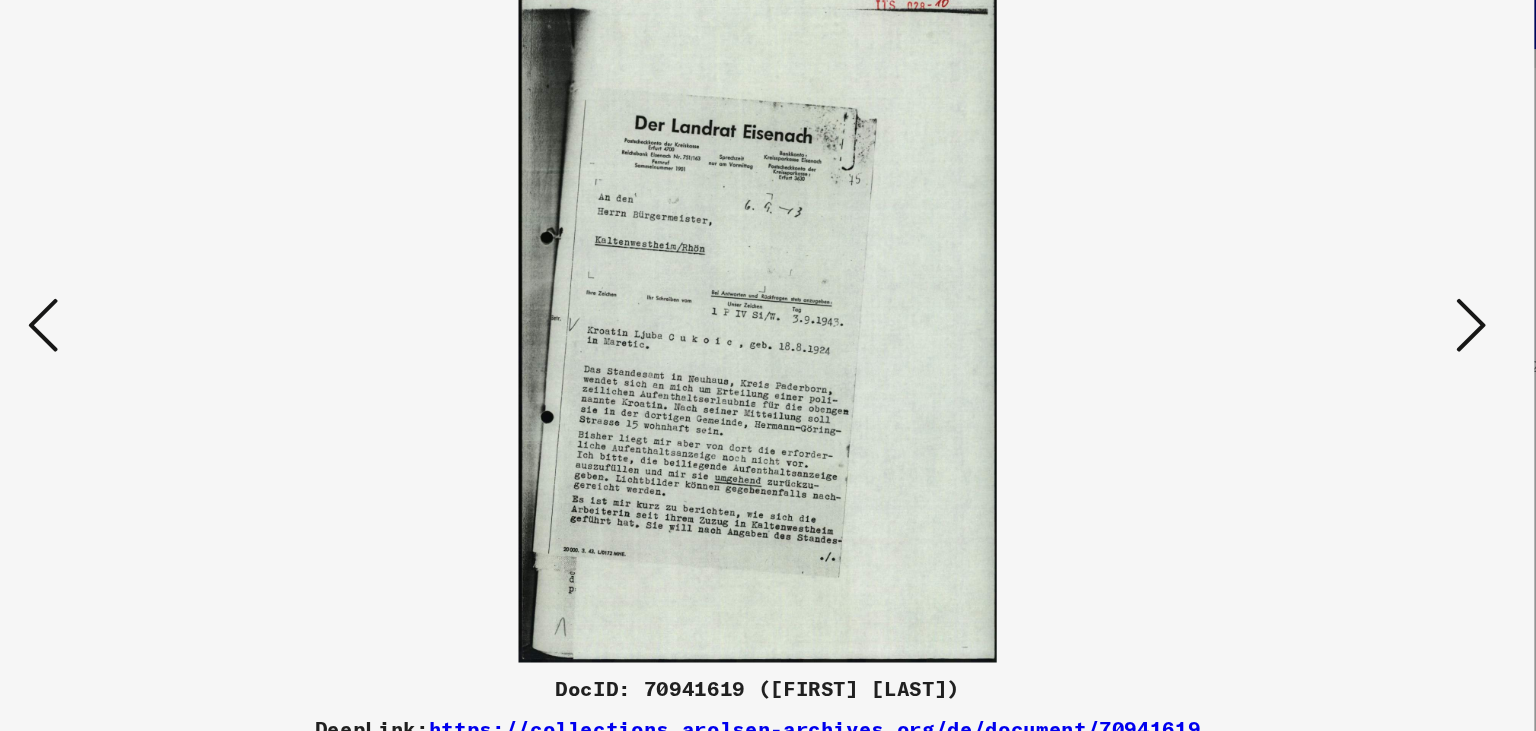 click at bounding box center (1332, 314) 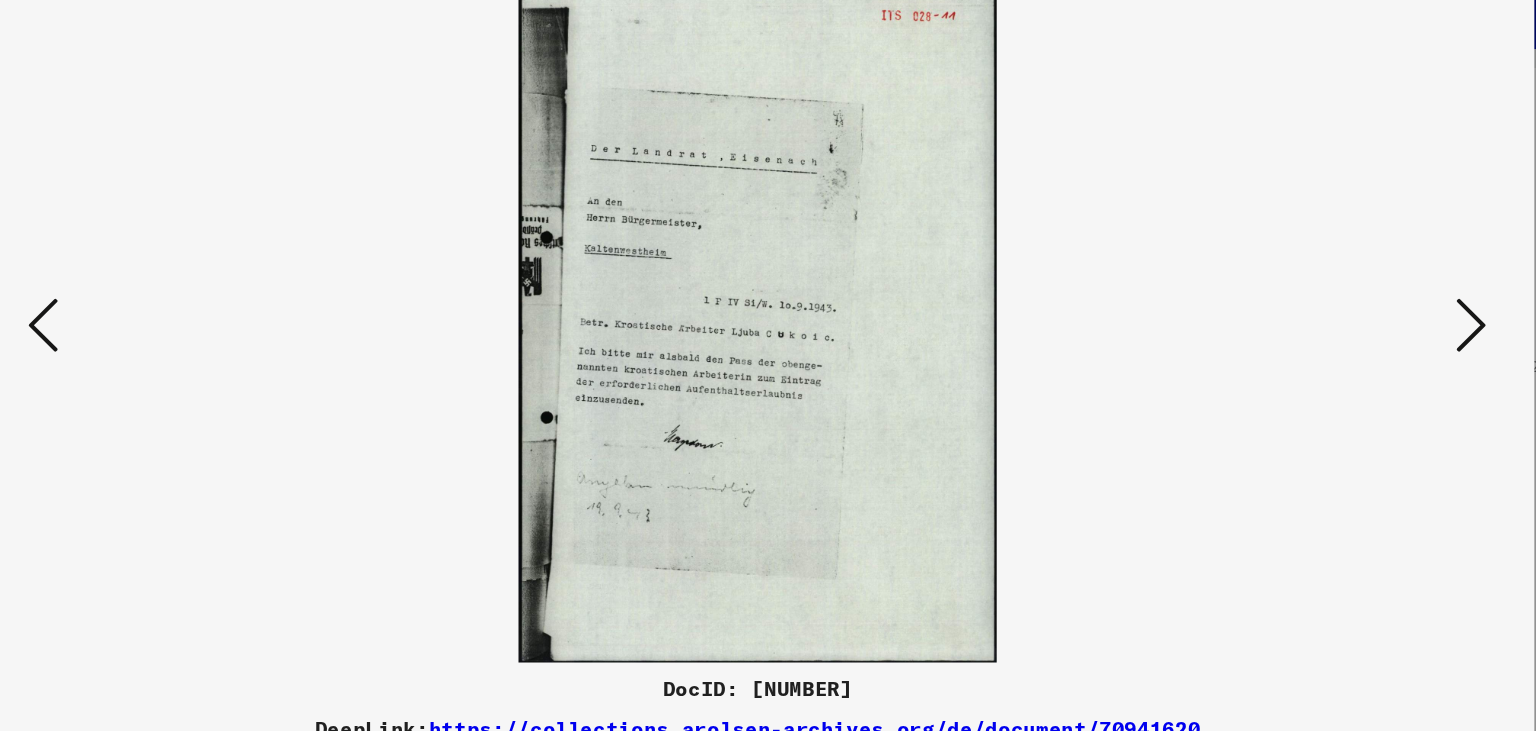 click at bounding box center (1332, 314) 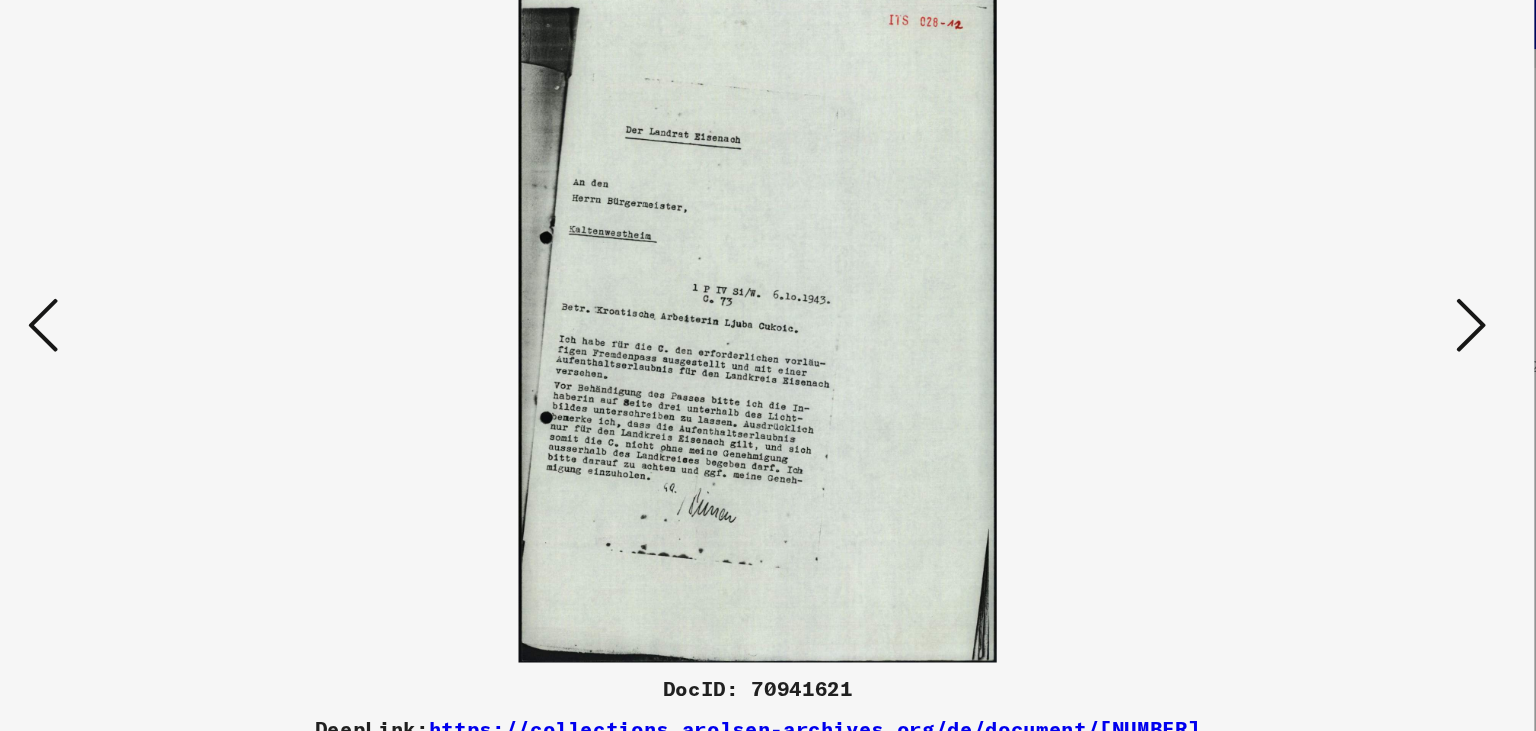 click at bounding box center (1332, 314) 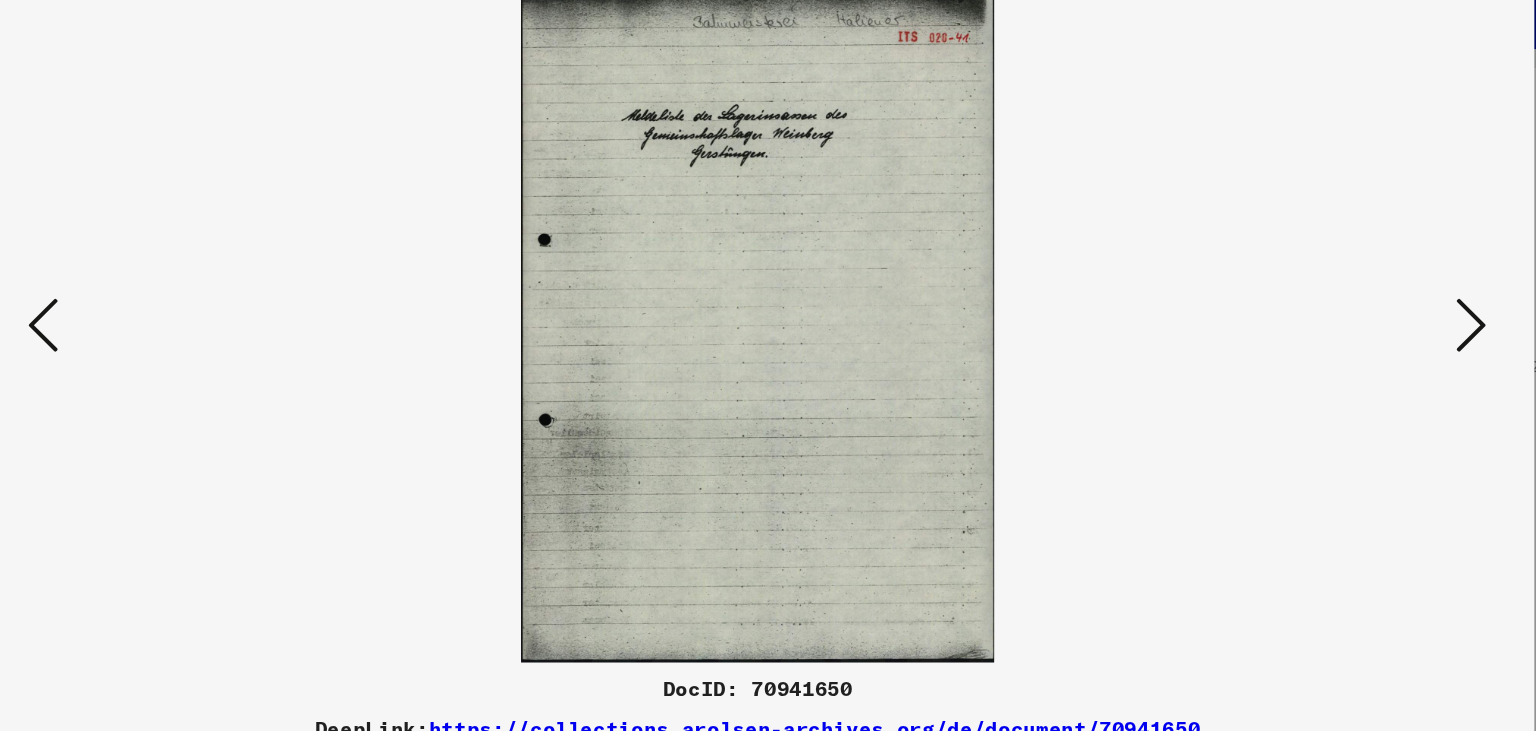click at bounding box center [1332, 314] 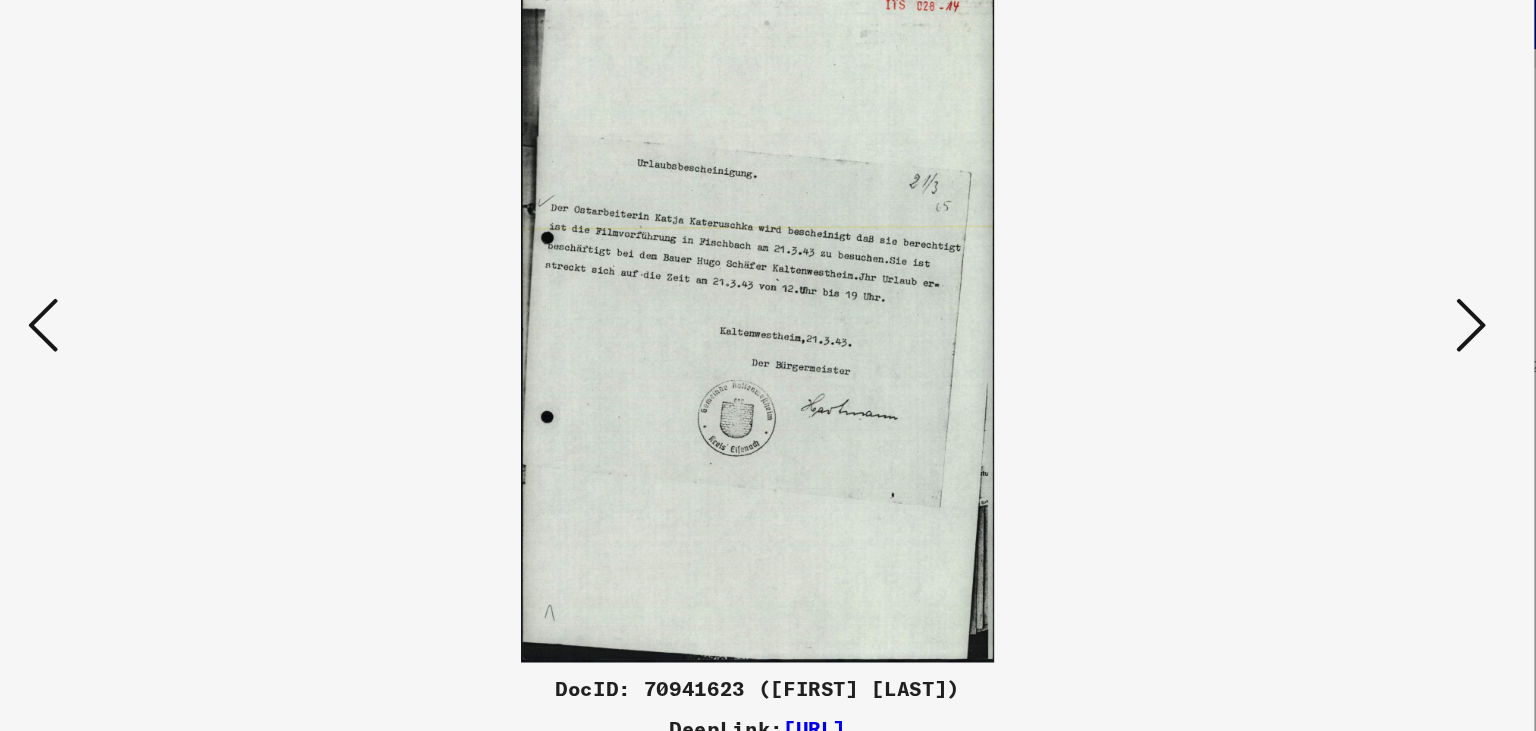 click at bounding box center (1332, 314) 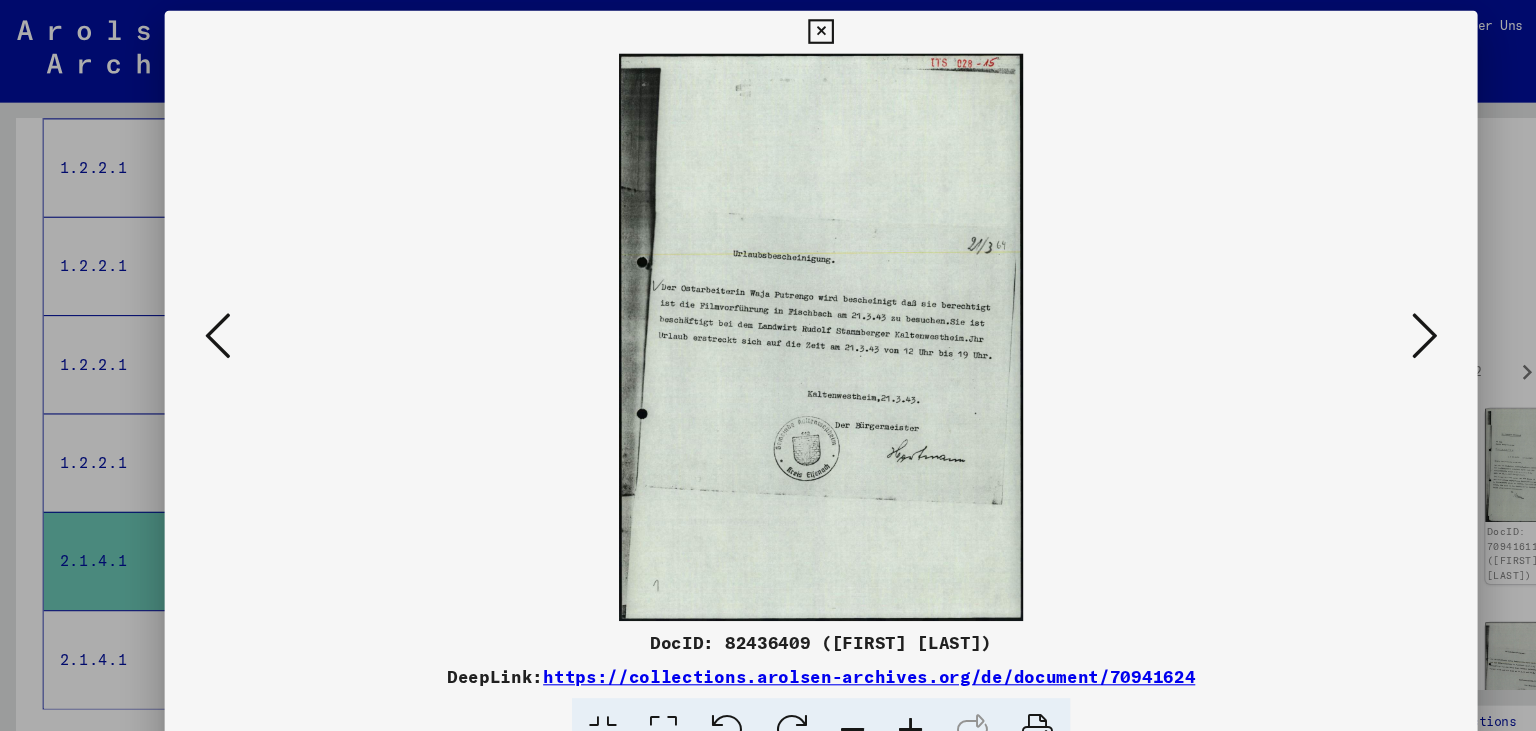click at bounding box center (1332, 314) 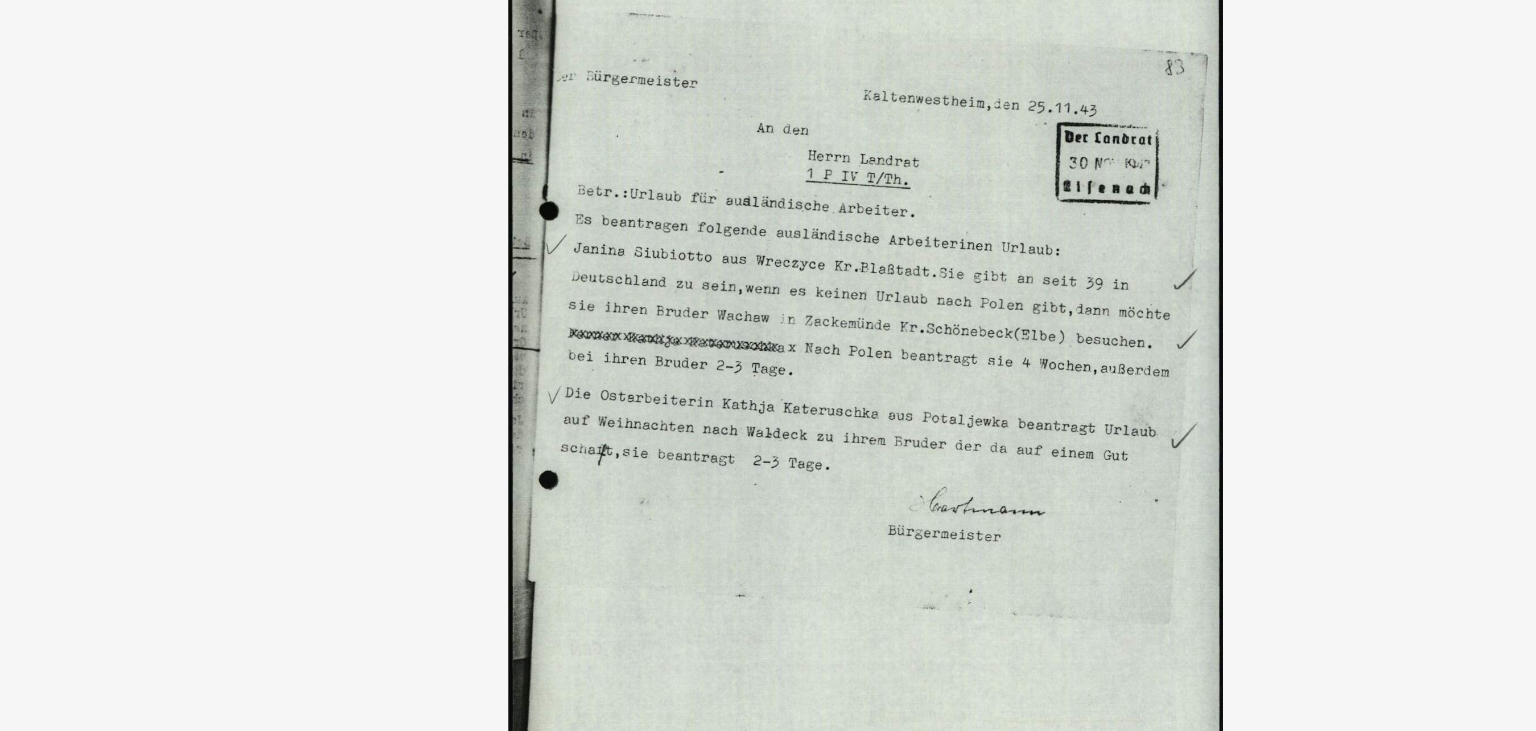 scroll, scrollTop: 2160, scrollLeft: 0, axis: vertical 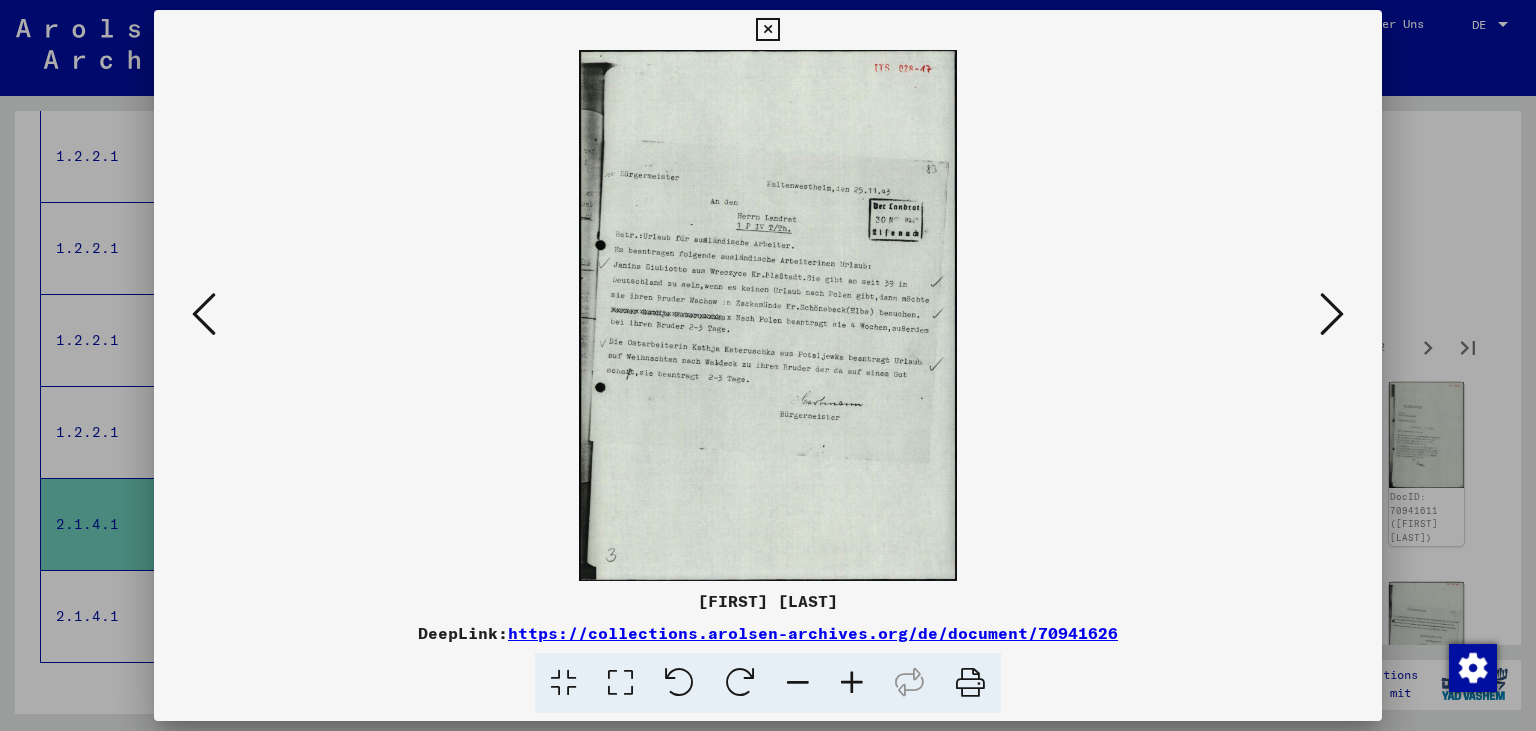 click at bounding box center (767, 30) 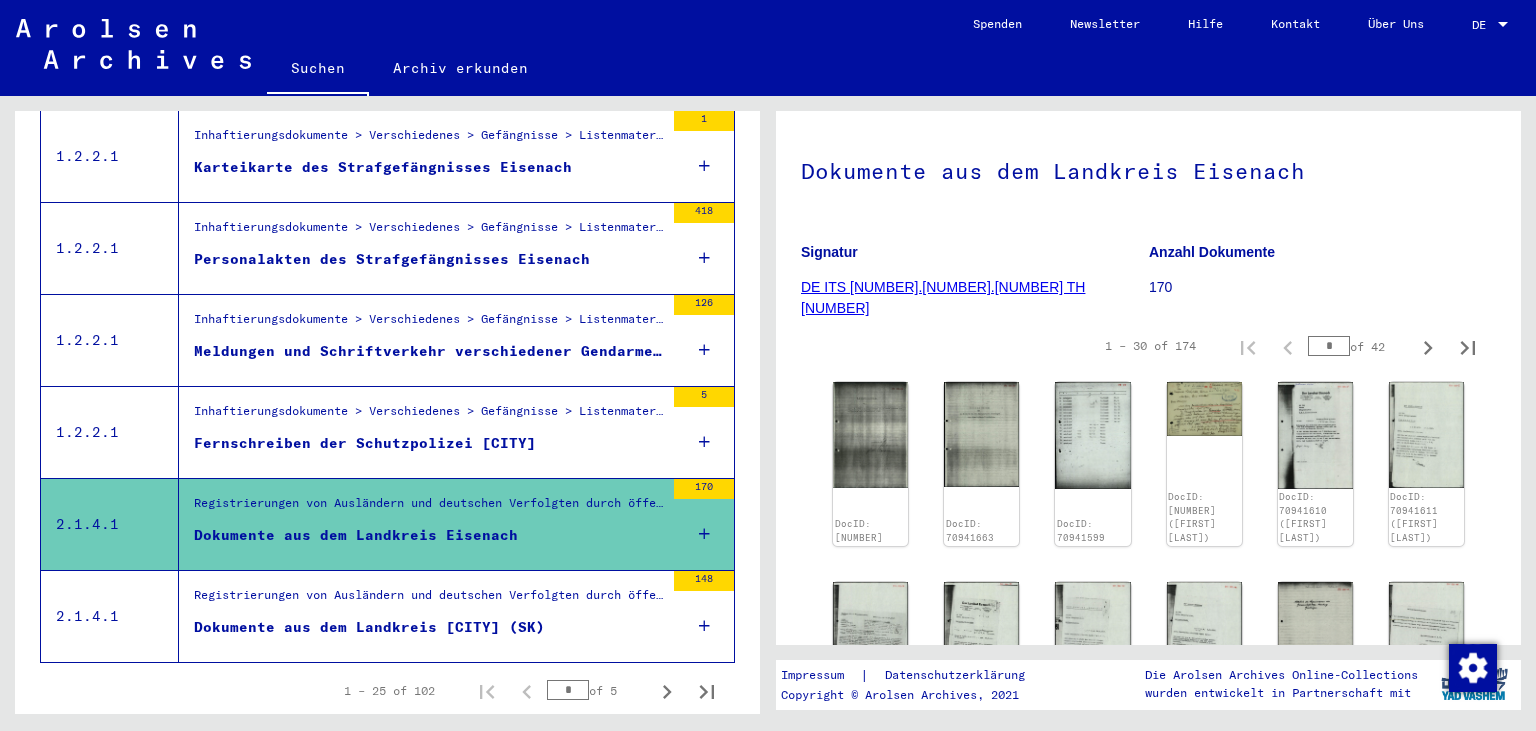 scroll, scrollTop: 2194, scrollLeft: 0, axis: vertical 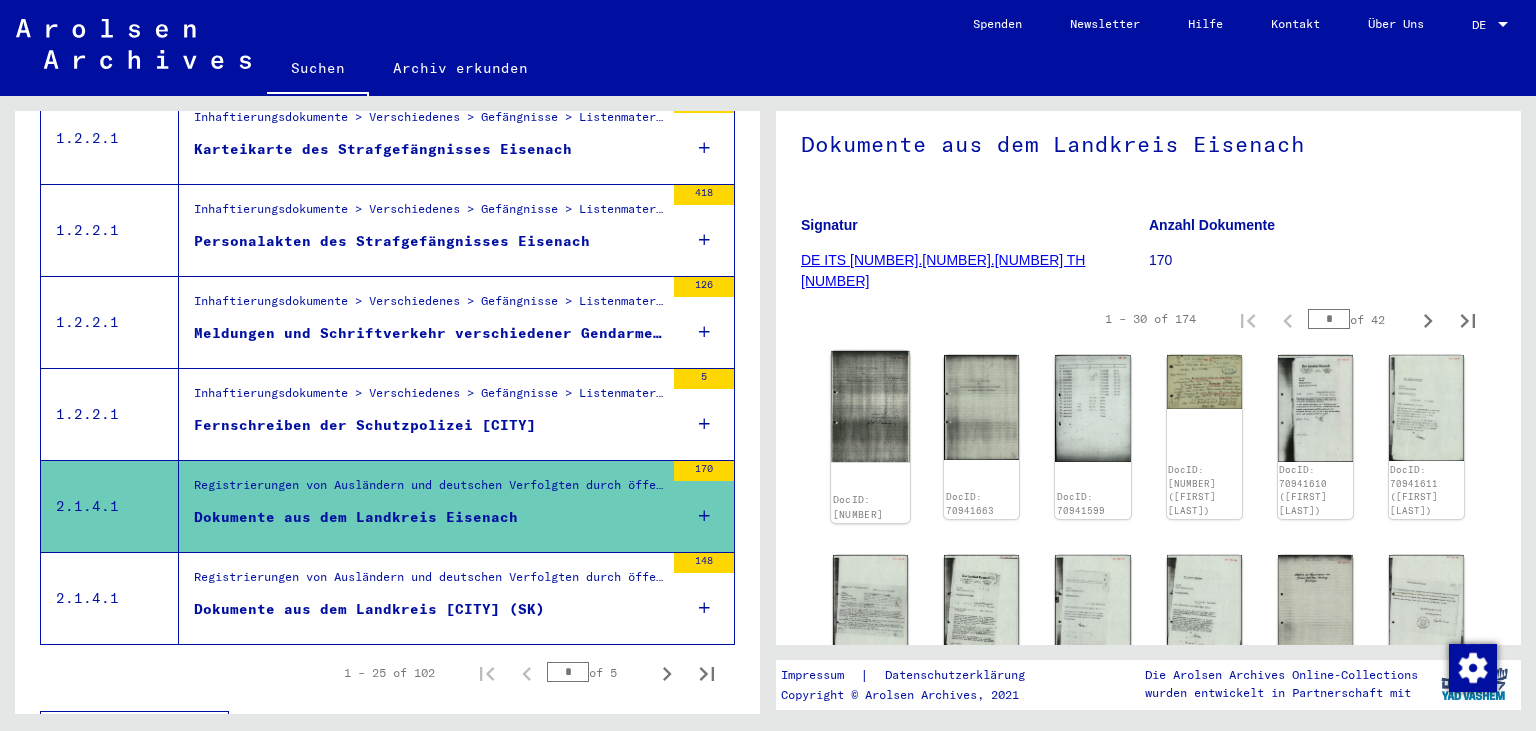 click 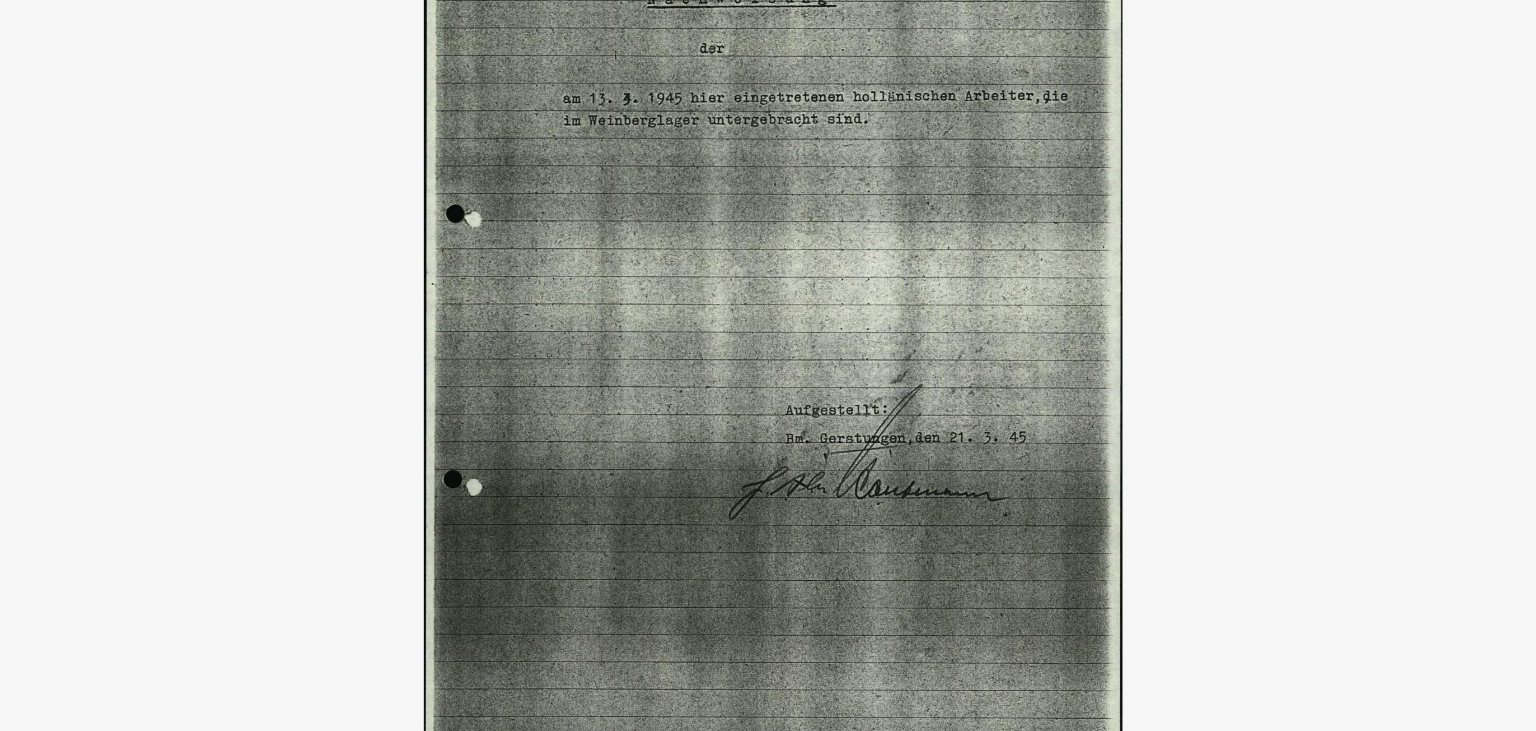 scroll, scrollTop: 170, scrollLeft: 0, axis: vertical 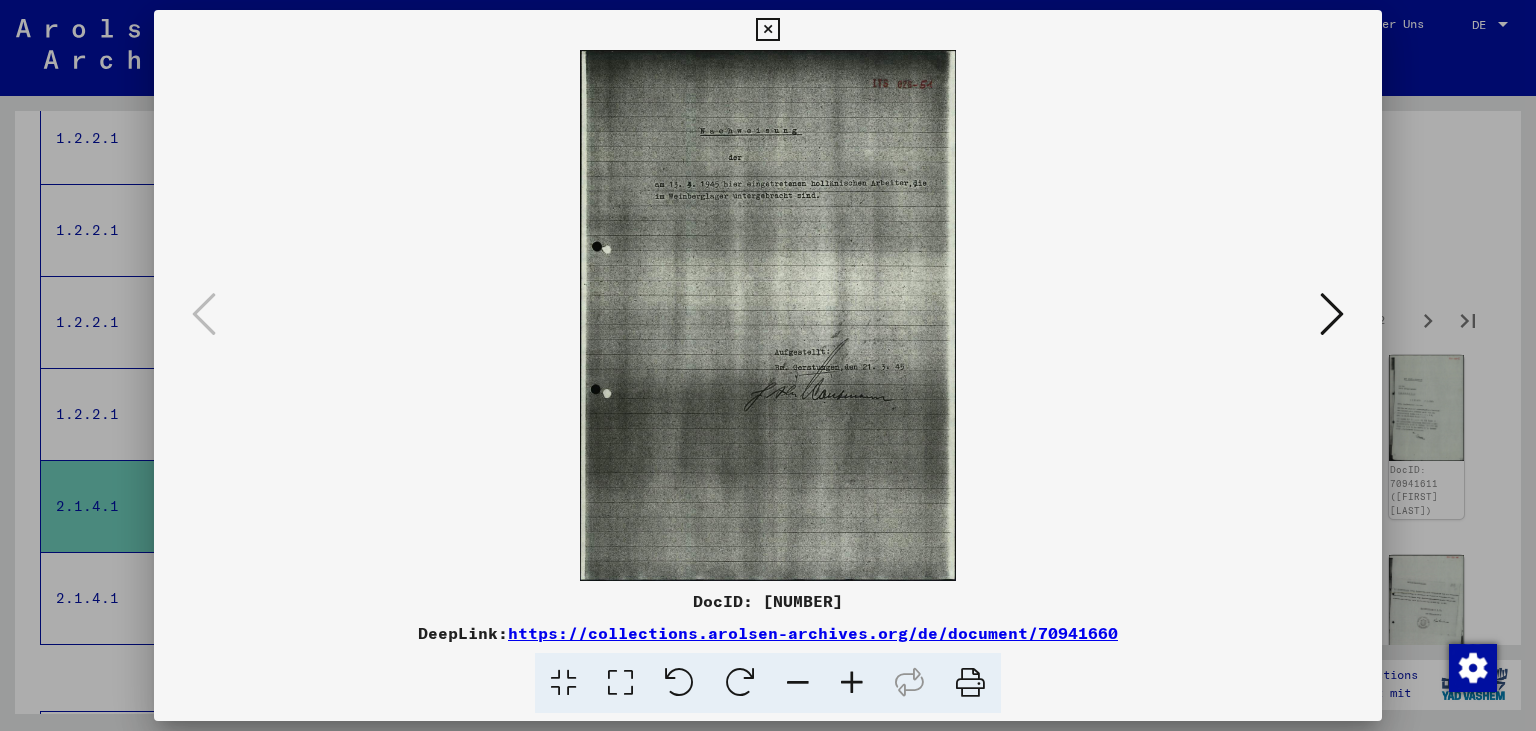 click at bounding box center [1332, 314] 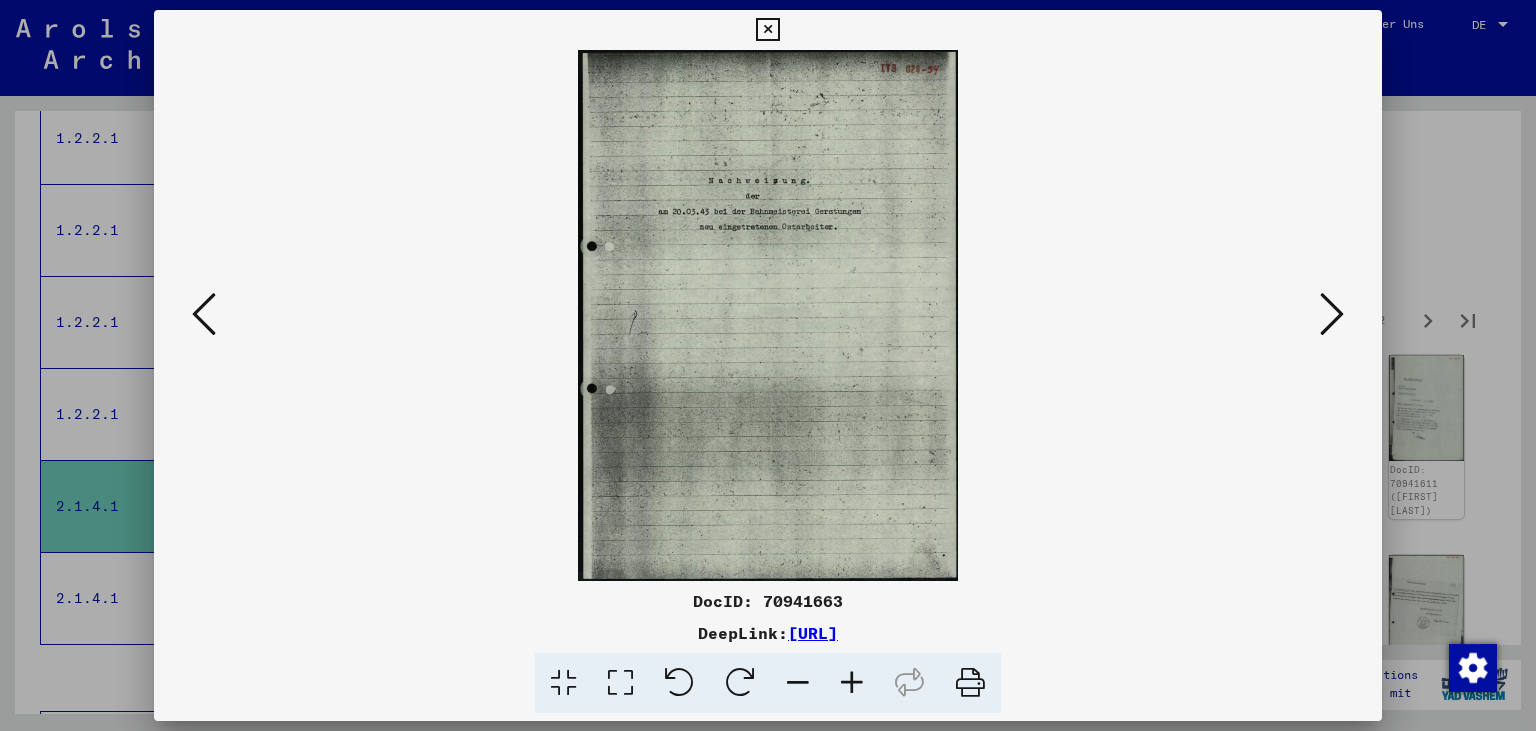 click at bounding box center (1332, 314) 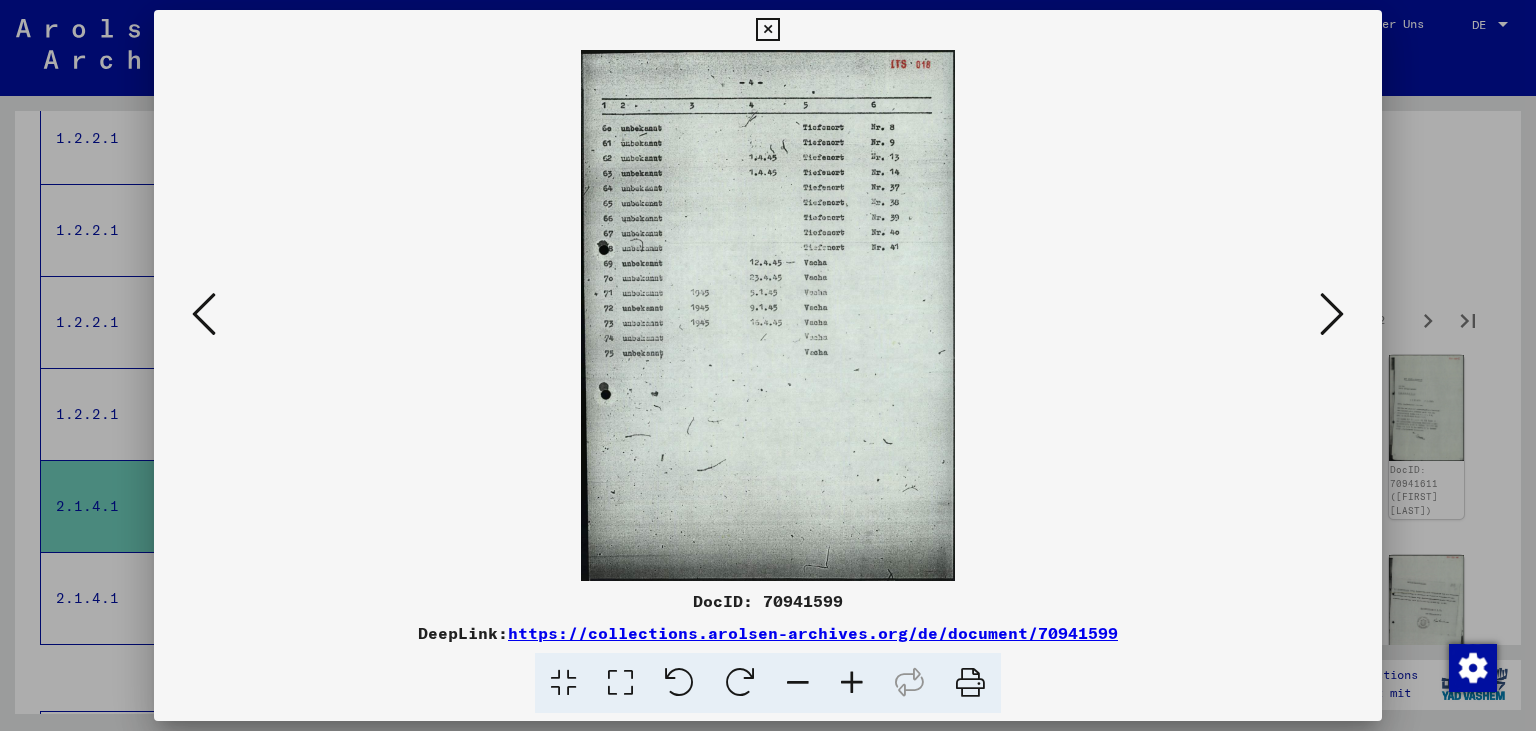 click at bounding box center (1332, 314) 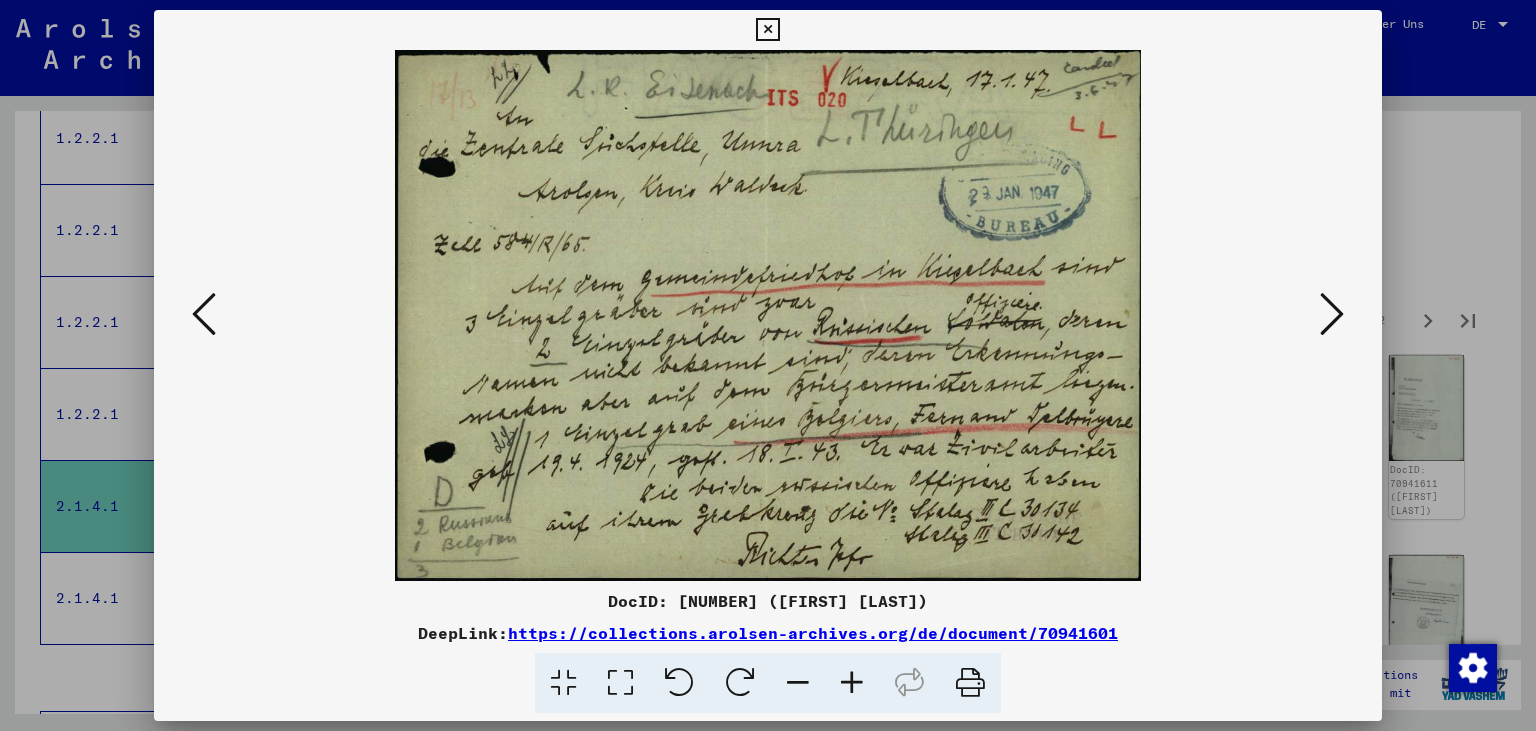 click at bounding box center [1332, 314] 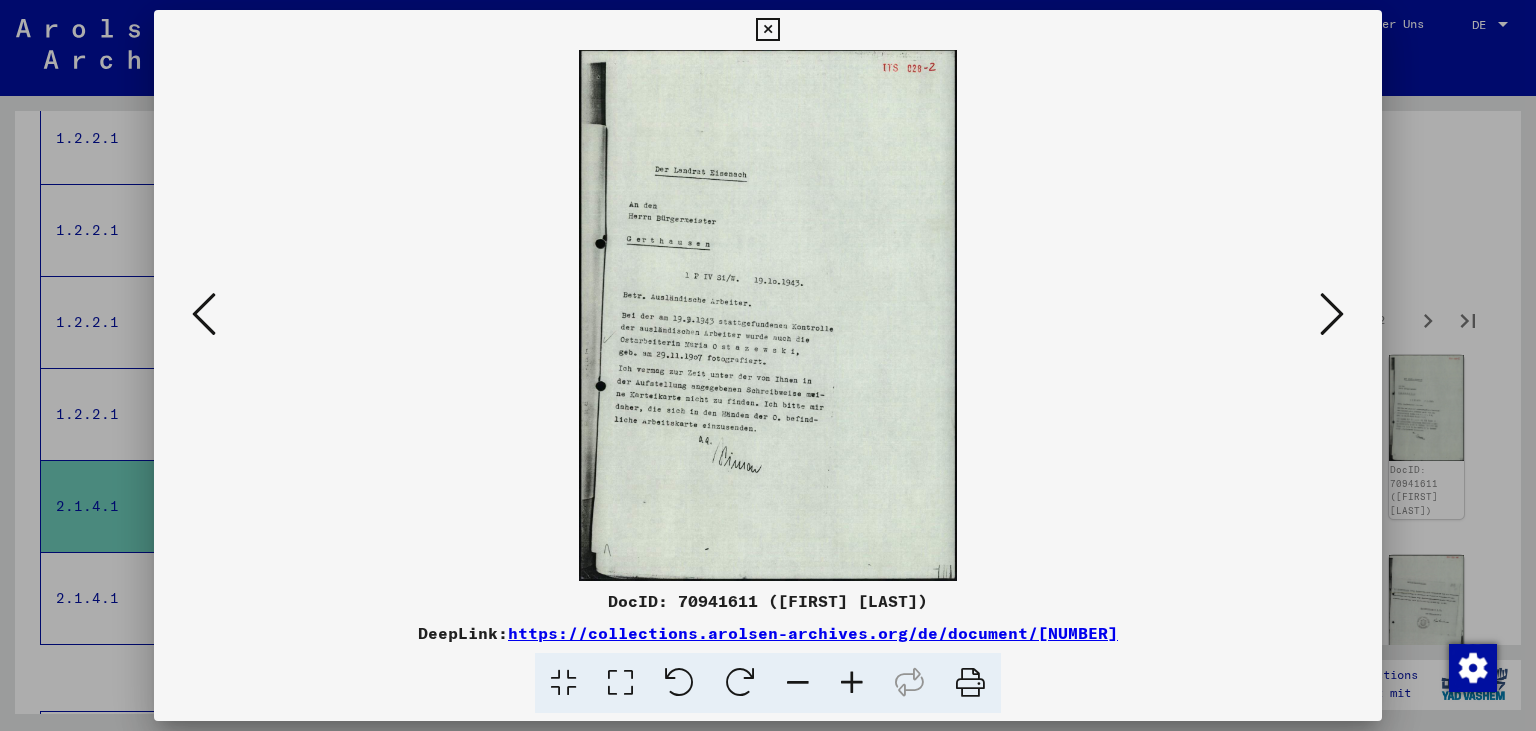 click at bounding box center (1332, 314) 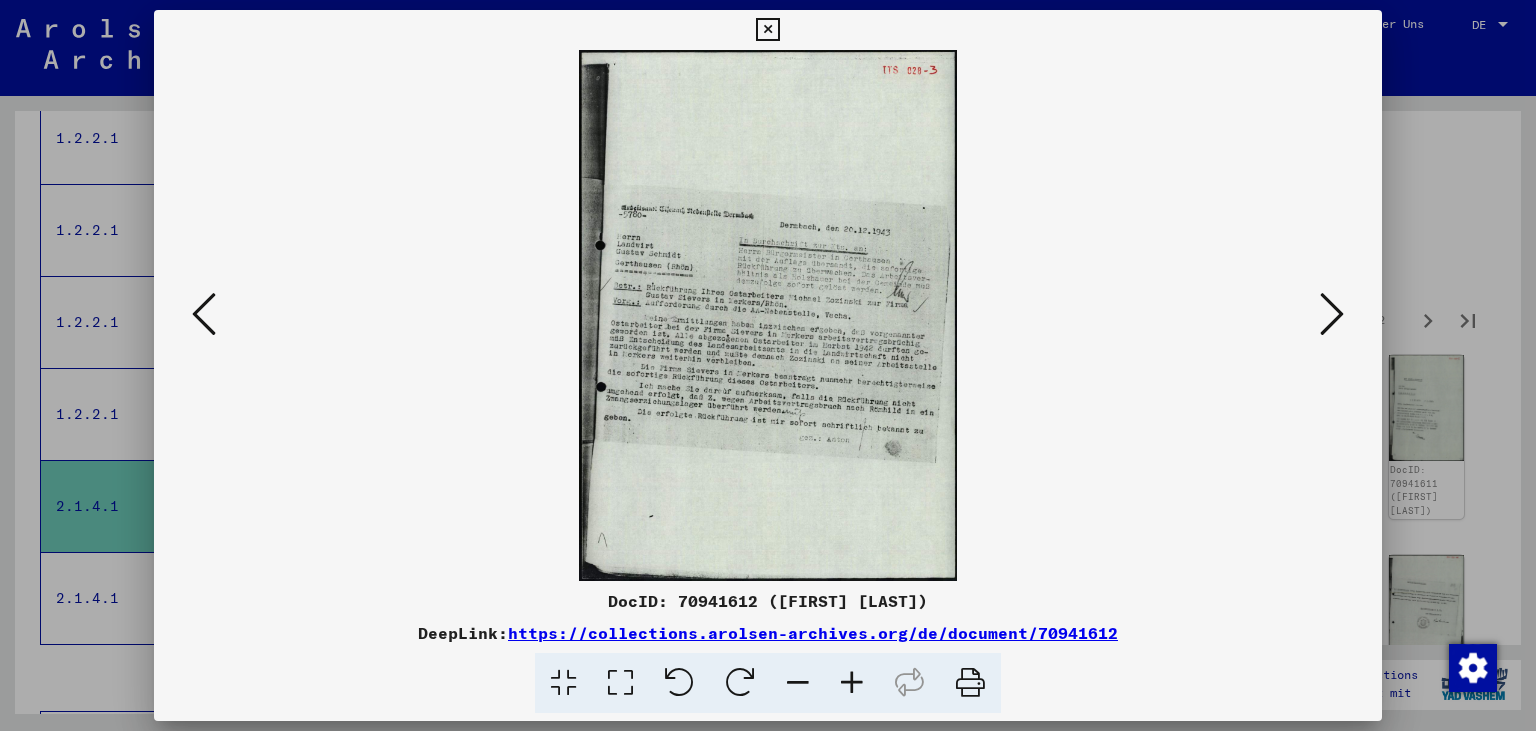 click at bounding box center (1332, 314) 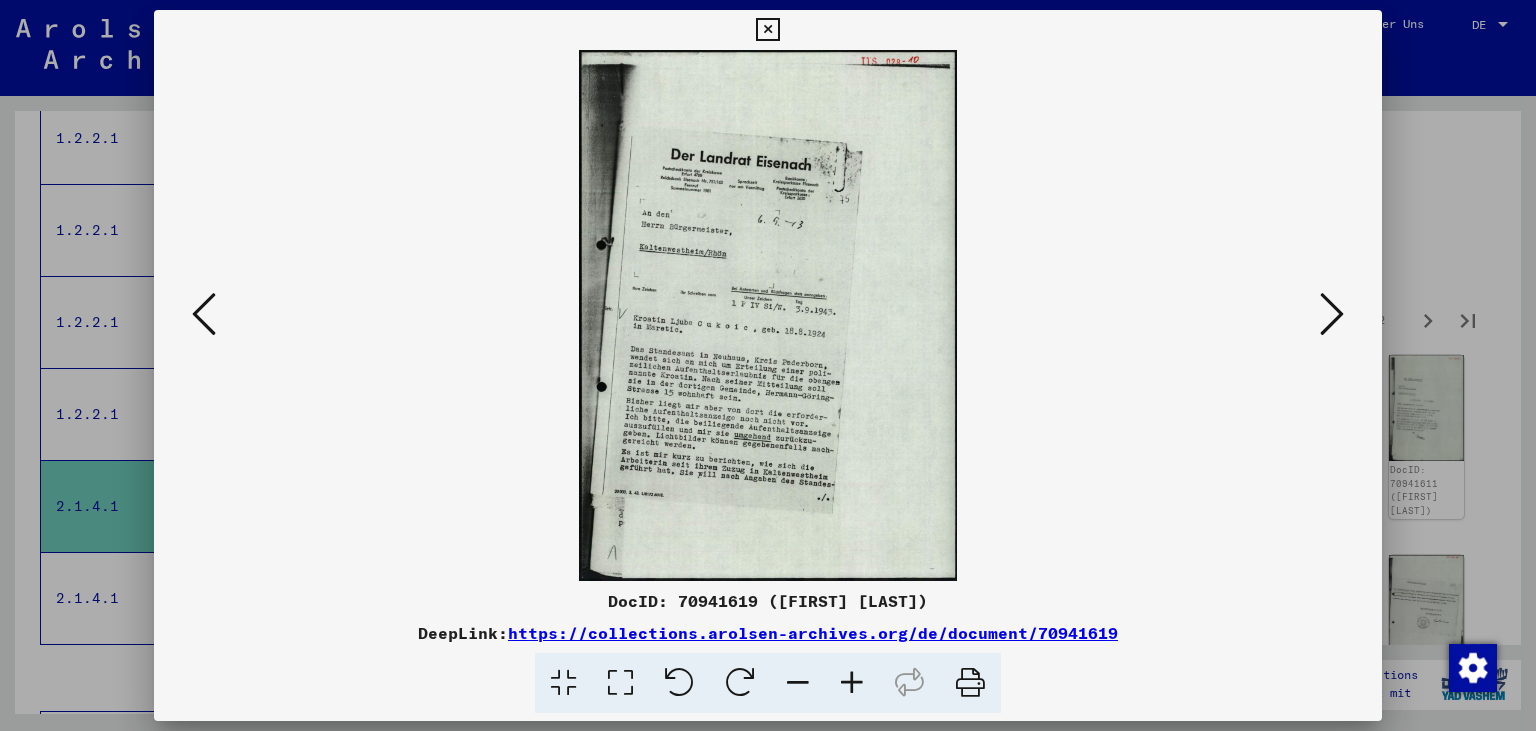 click at bounding box center [1332, 314] 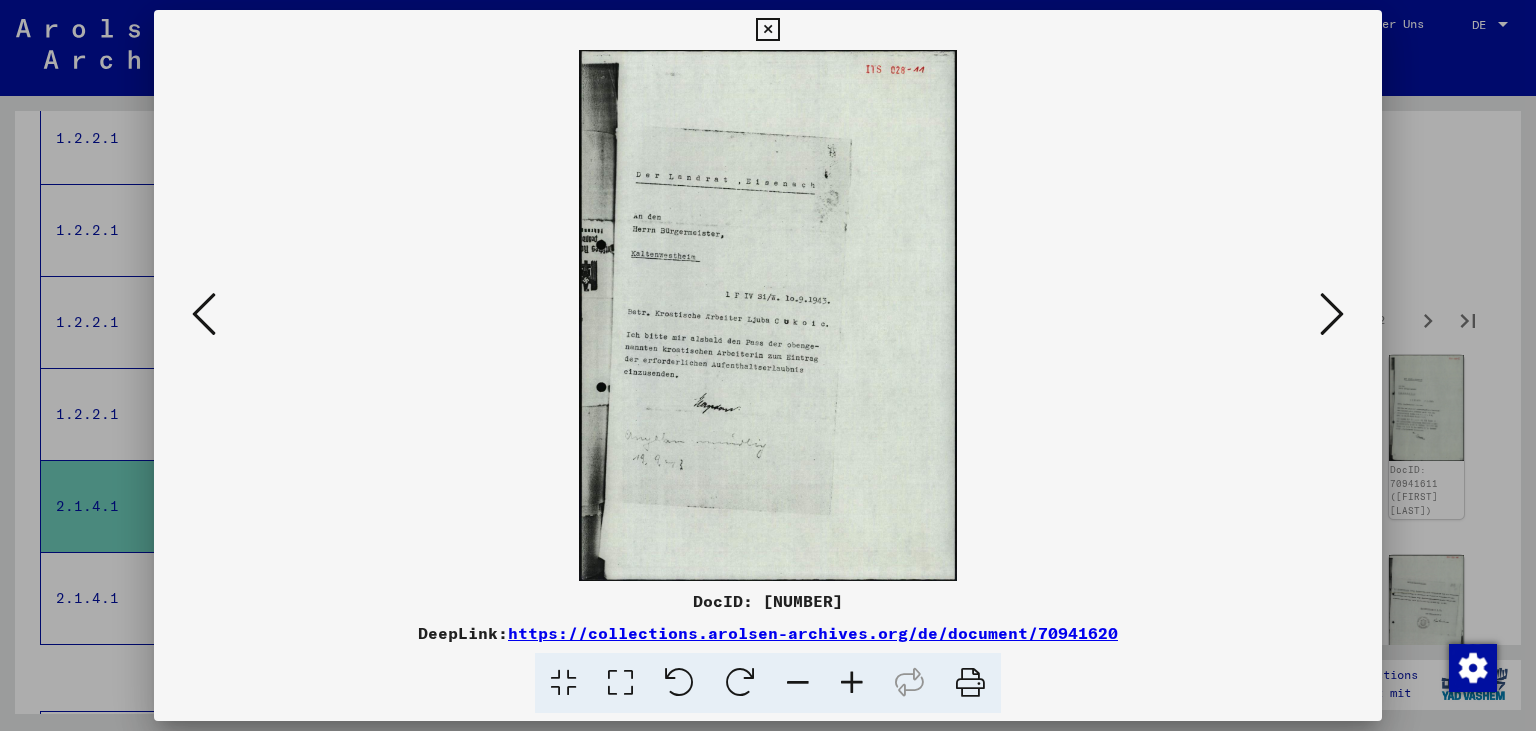click at bounding box center (1332, 314) 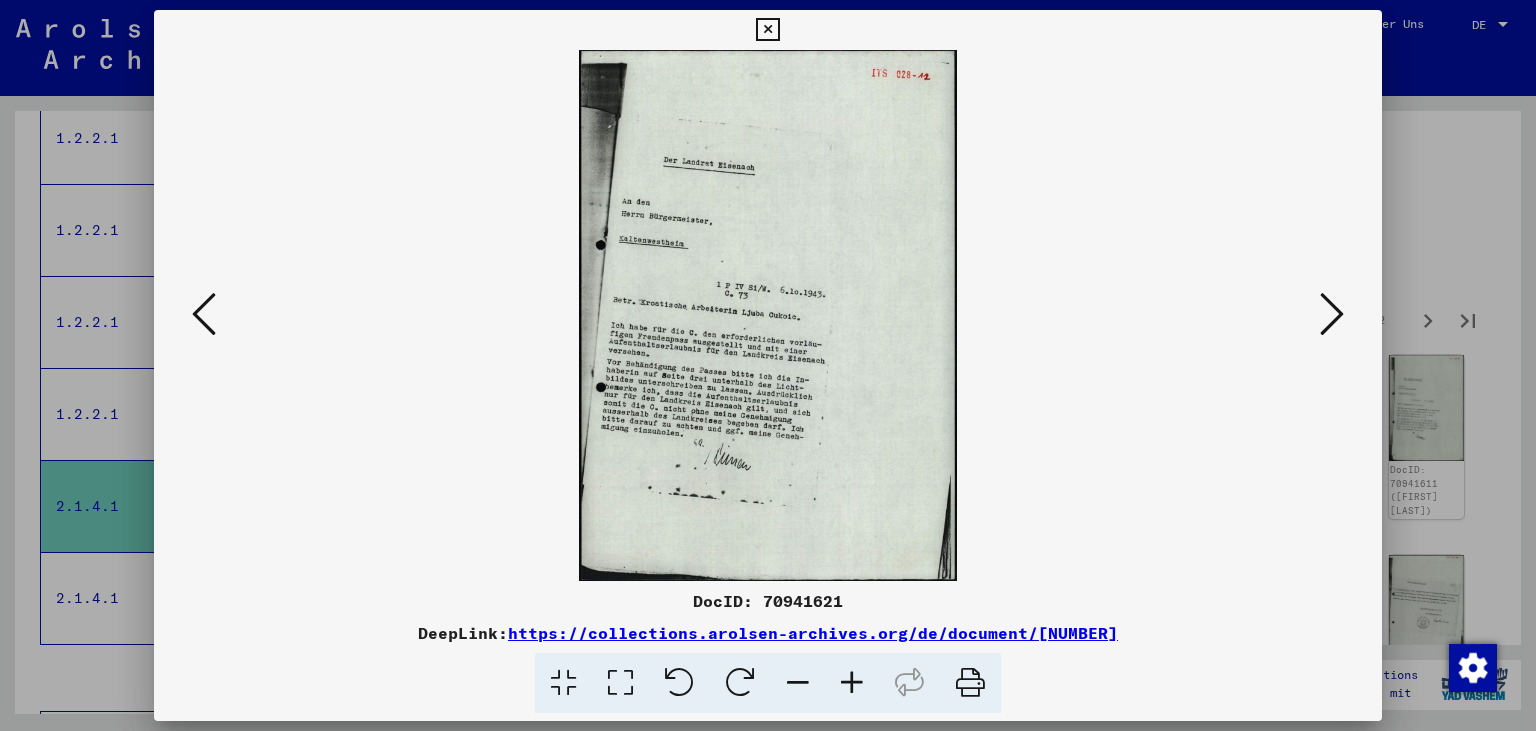 click at bounding box center (1332, 314) 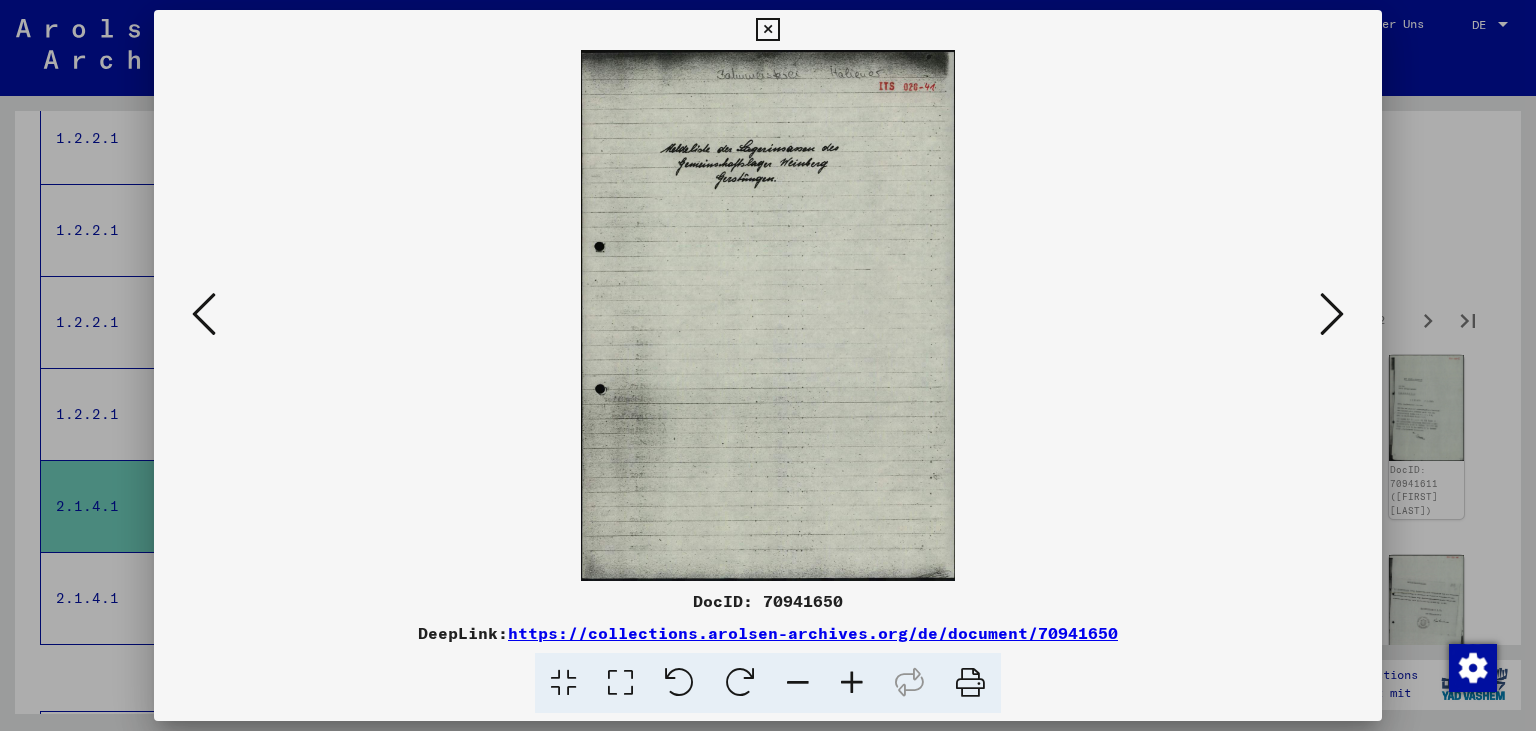 click at bounding box center [1332, 314] 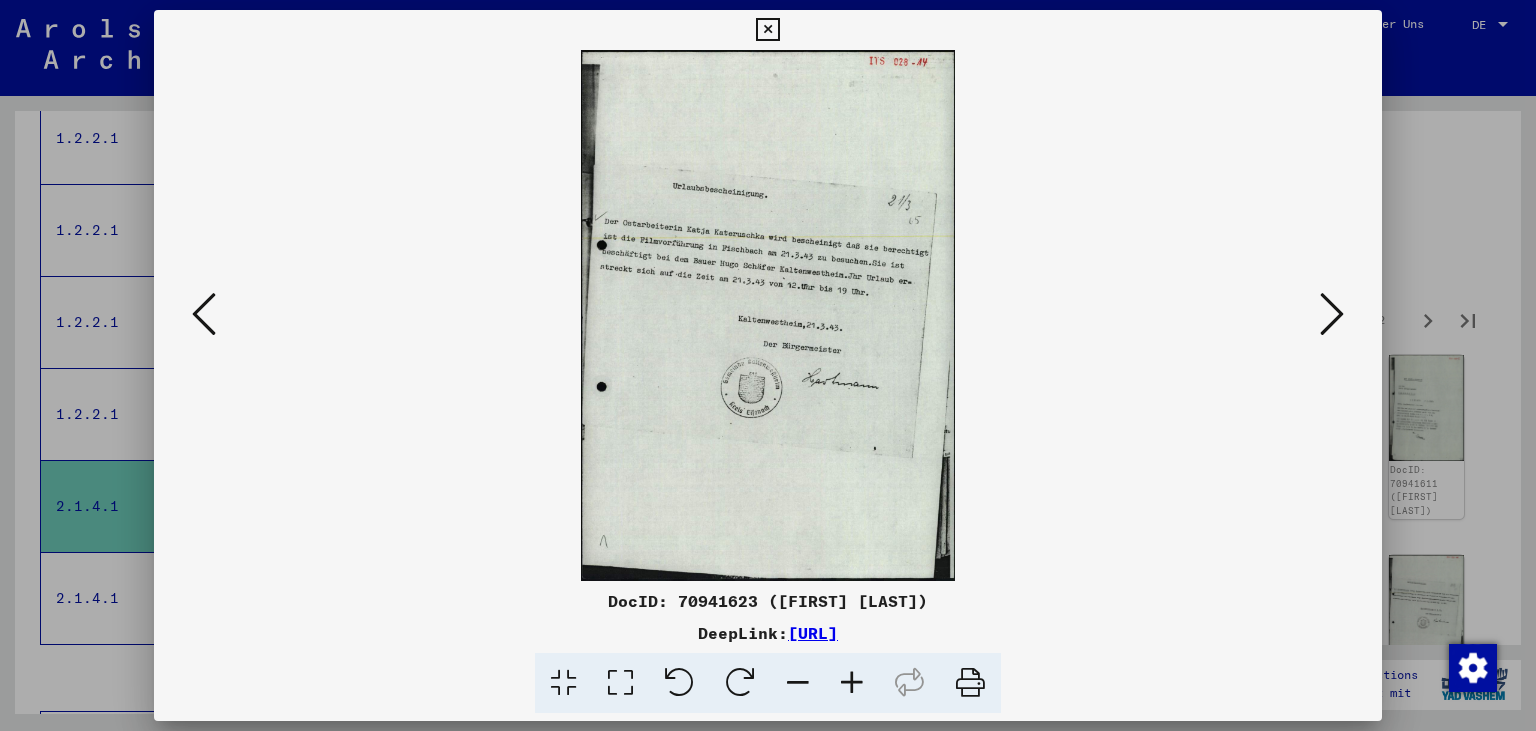 click at bounding box center (1332, 314) 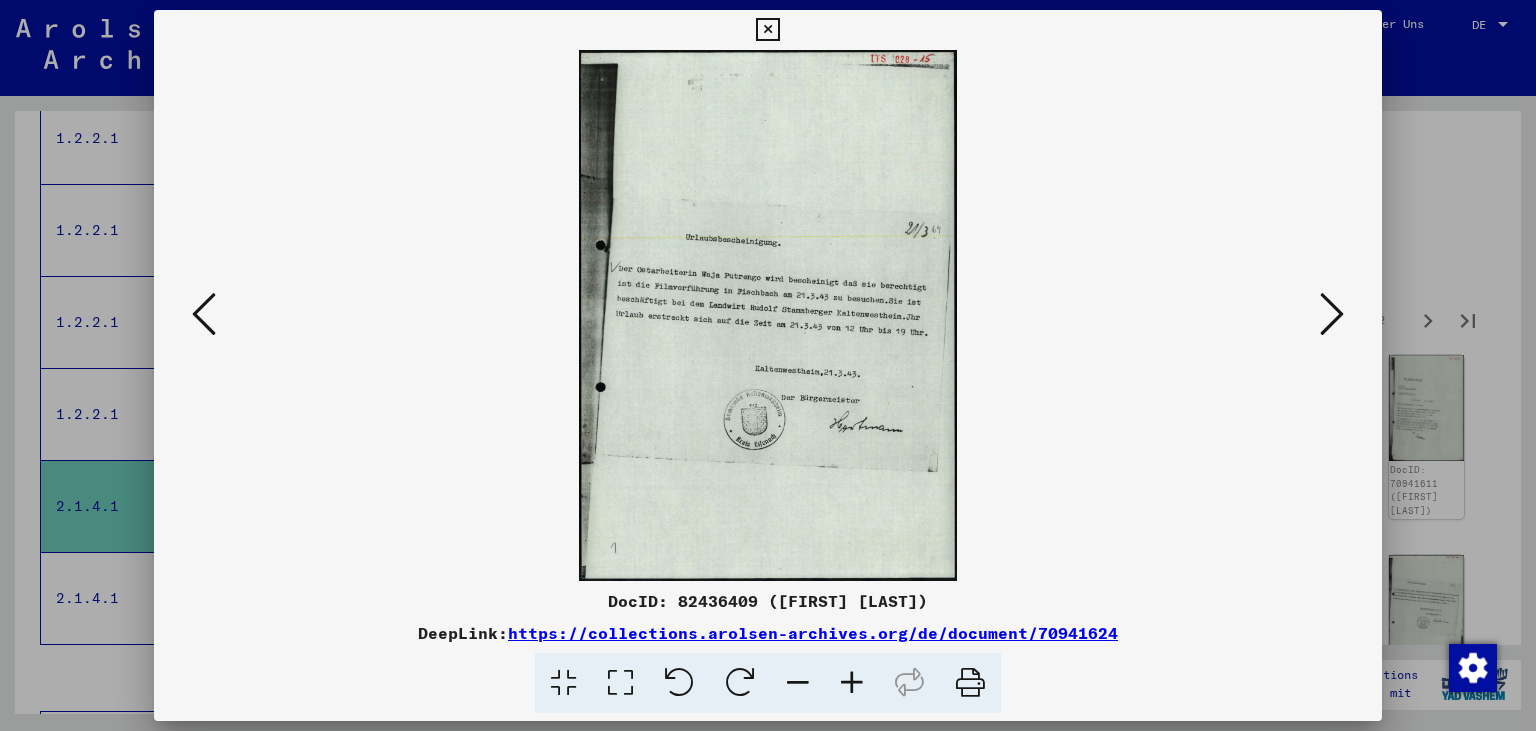 click at bounding box center [1332, 314] 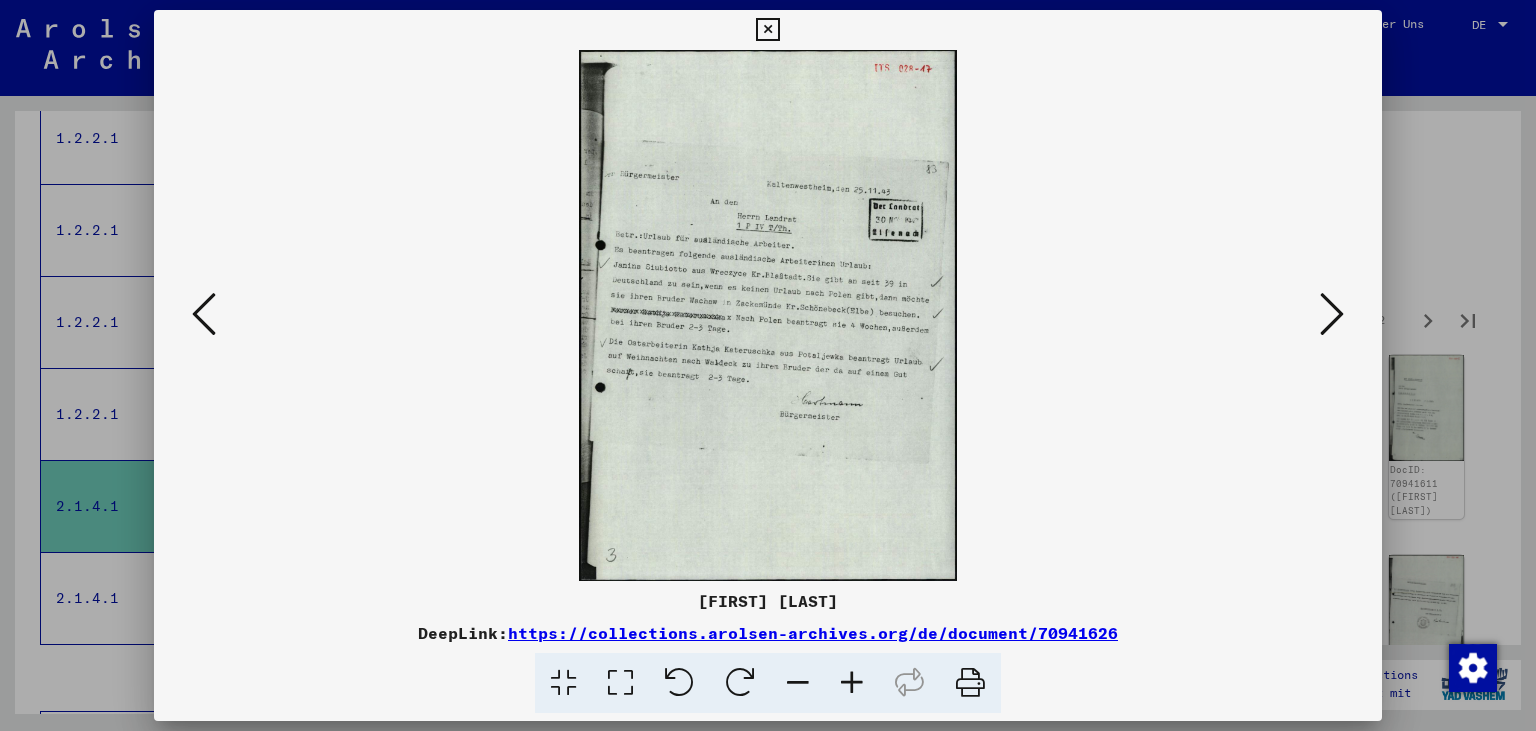 click at bounding box center (1332, 314) 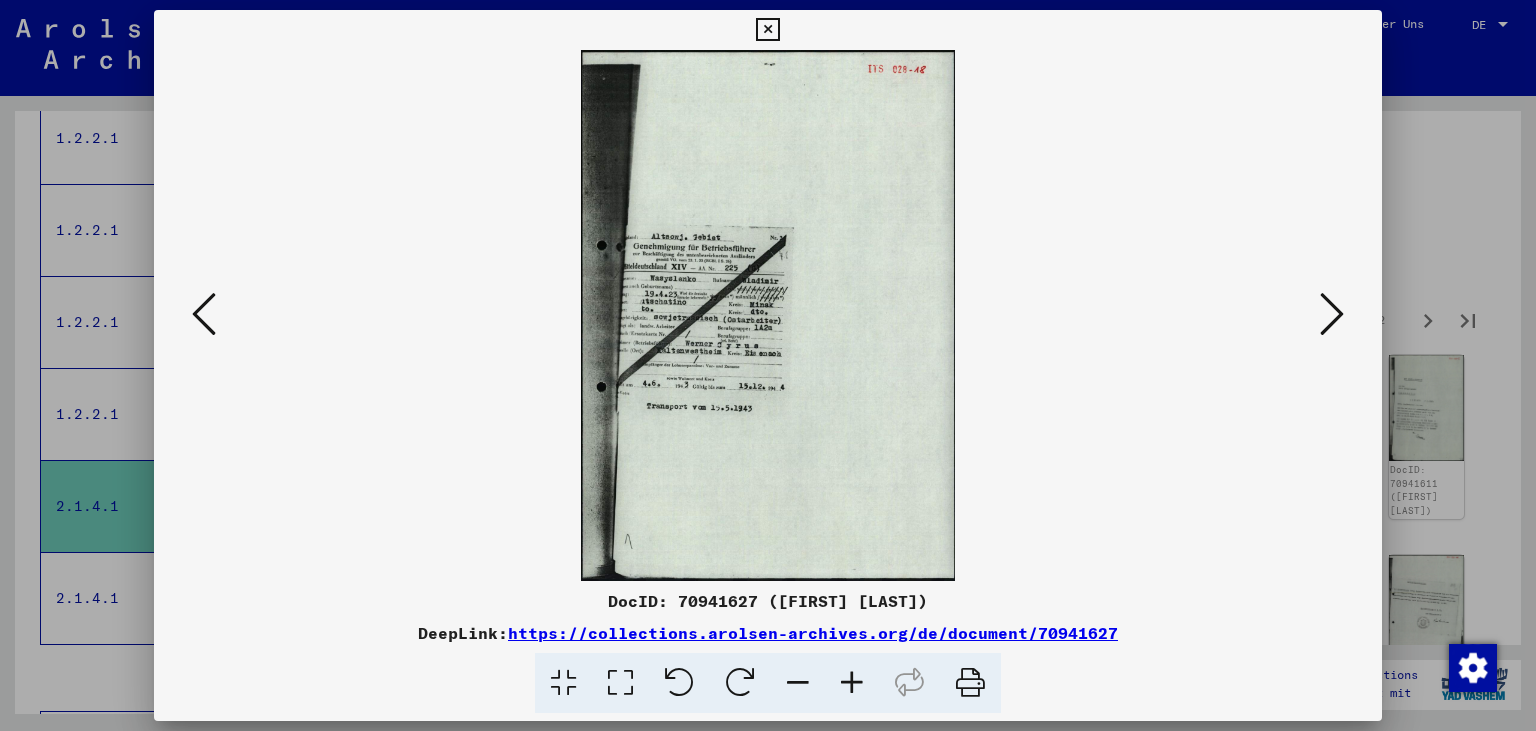 click at bounding box center [1332, 314] 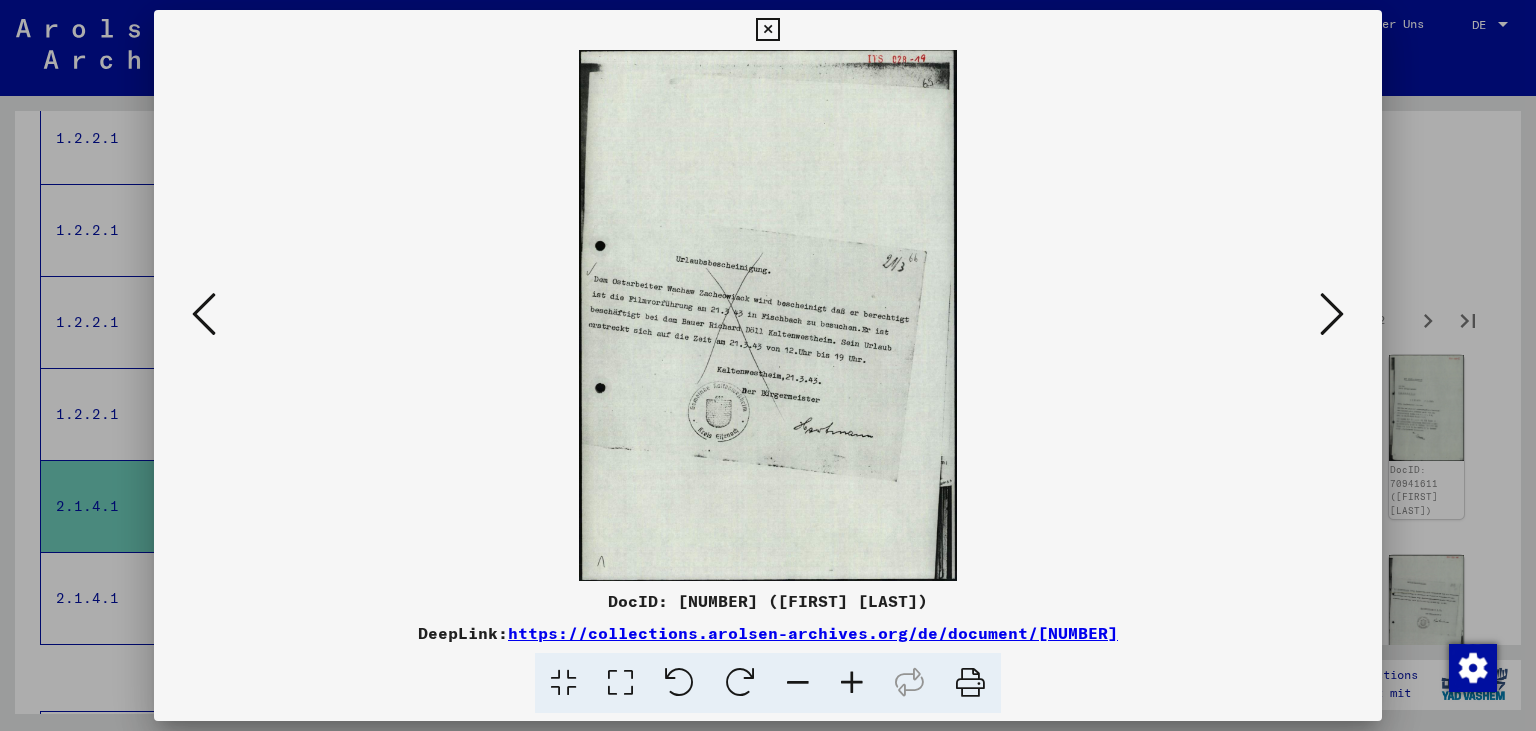 click at bounding box center [1332, 314] 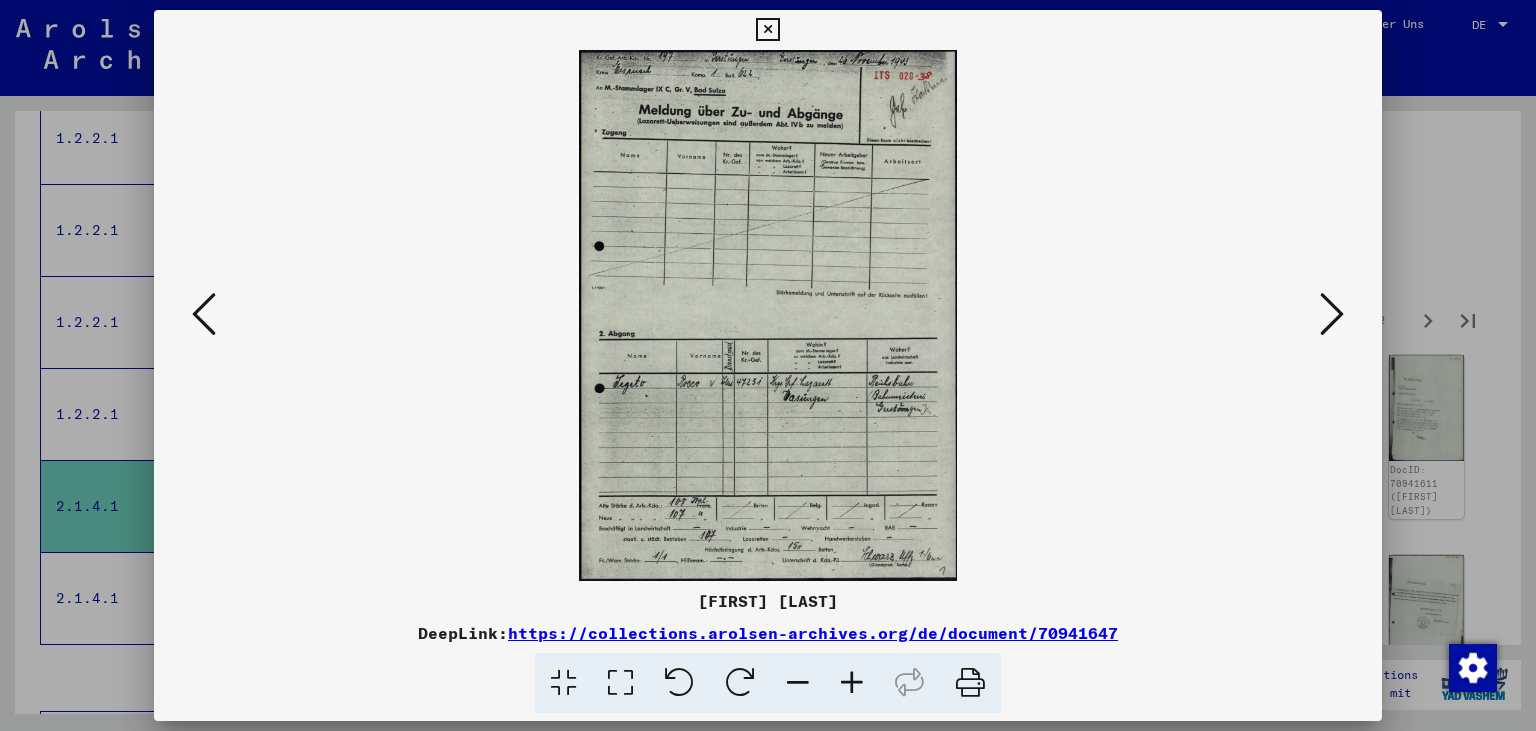 click at bounding box center (1332, 314) 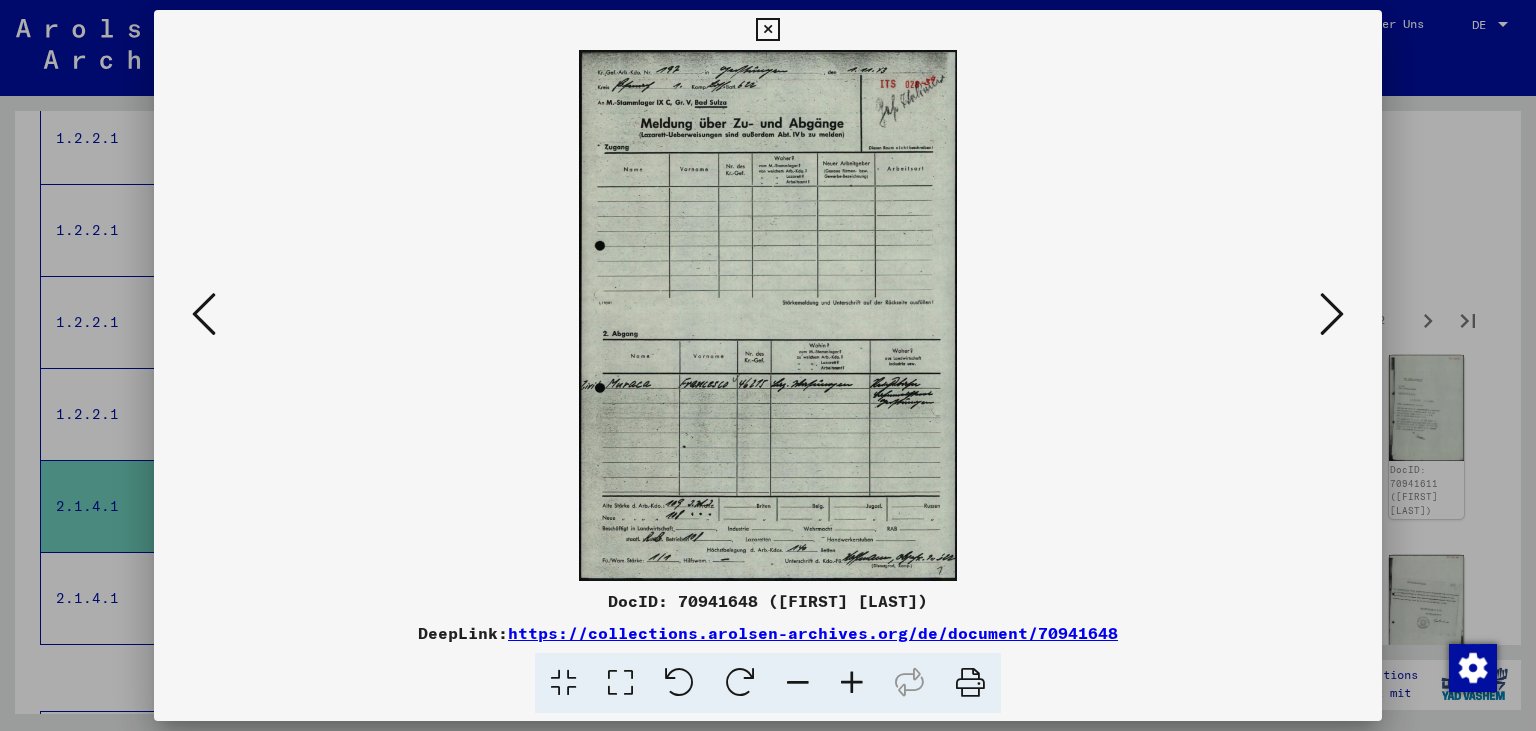 click at bounding box center [1332, 314] 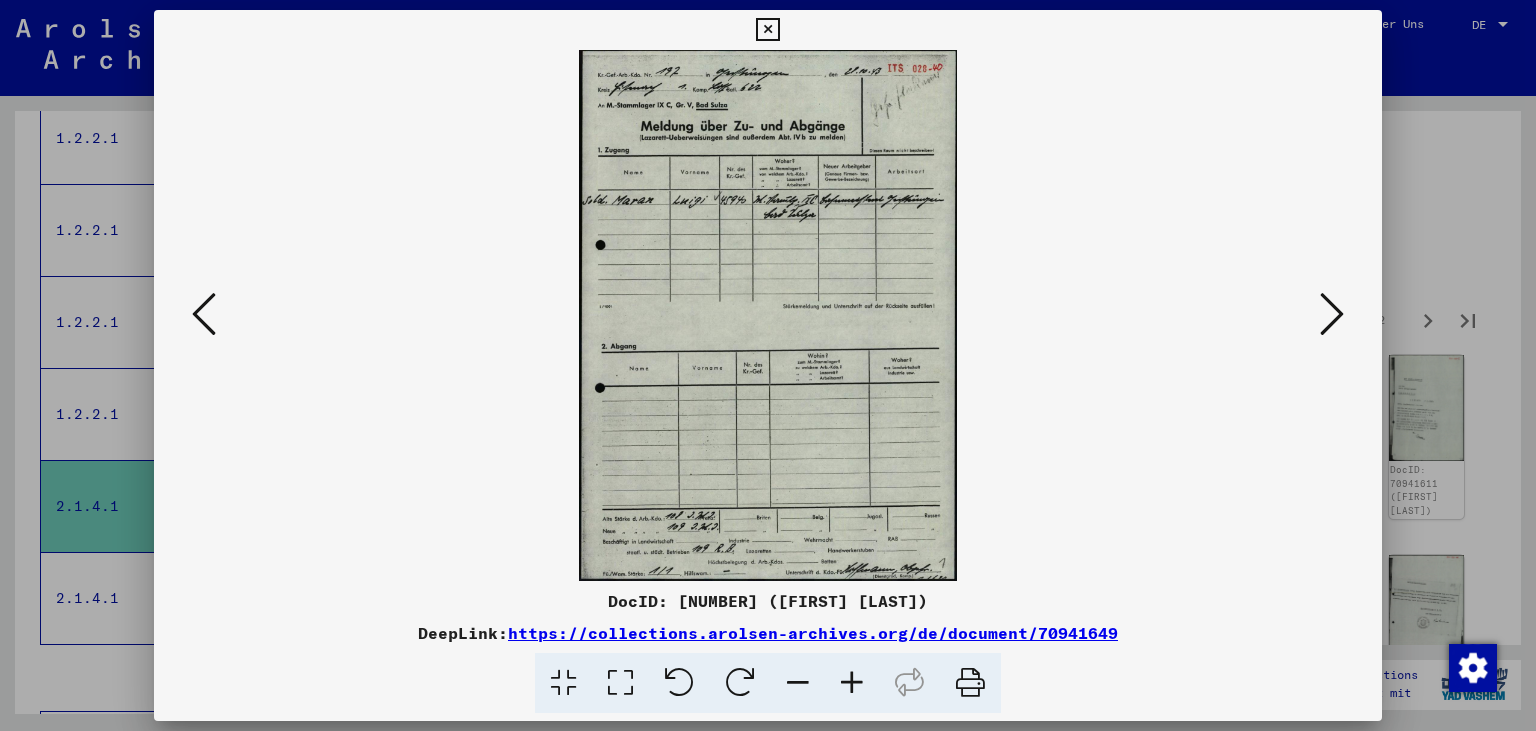 click at bounding box center (1332, 314) 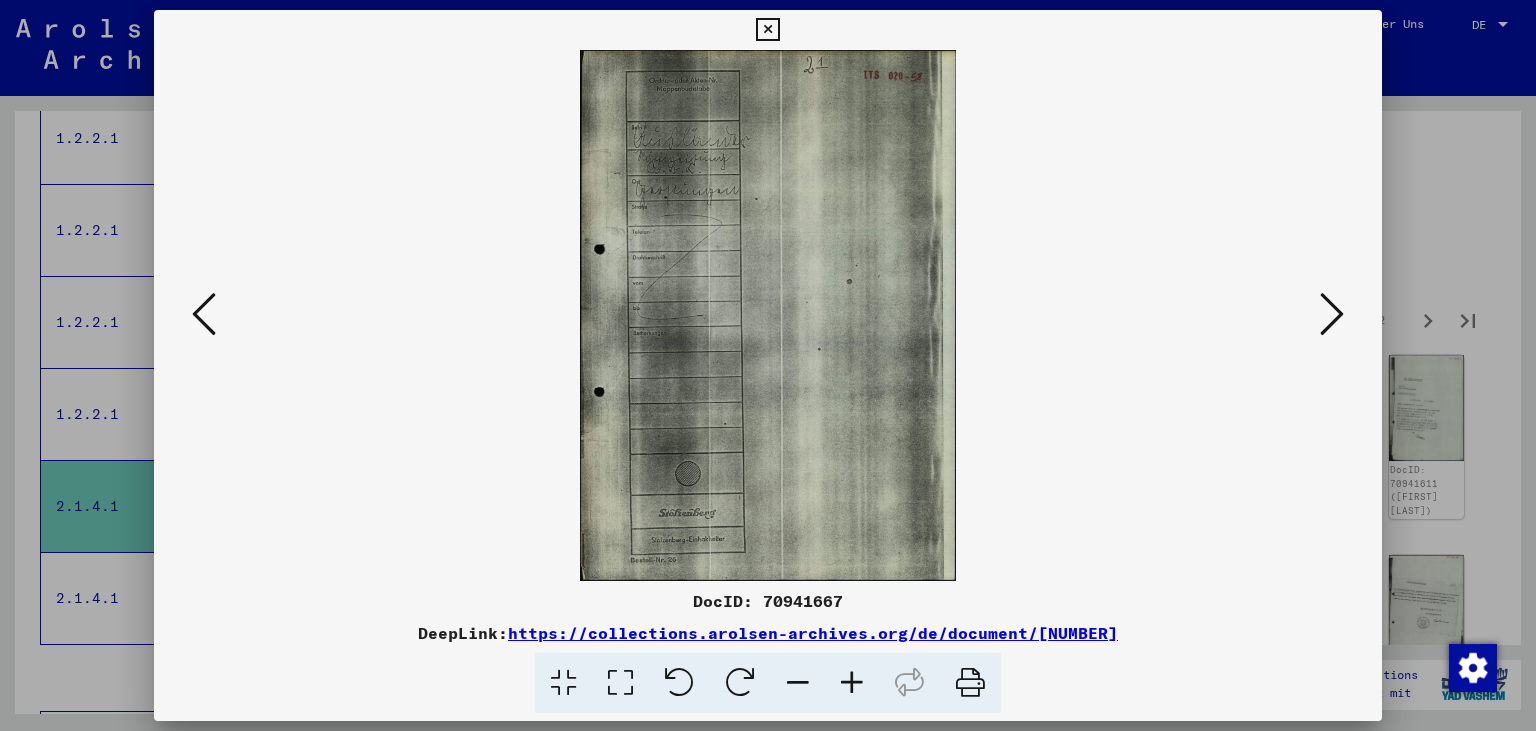 click at bounding box center [1332, 314] 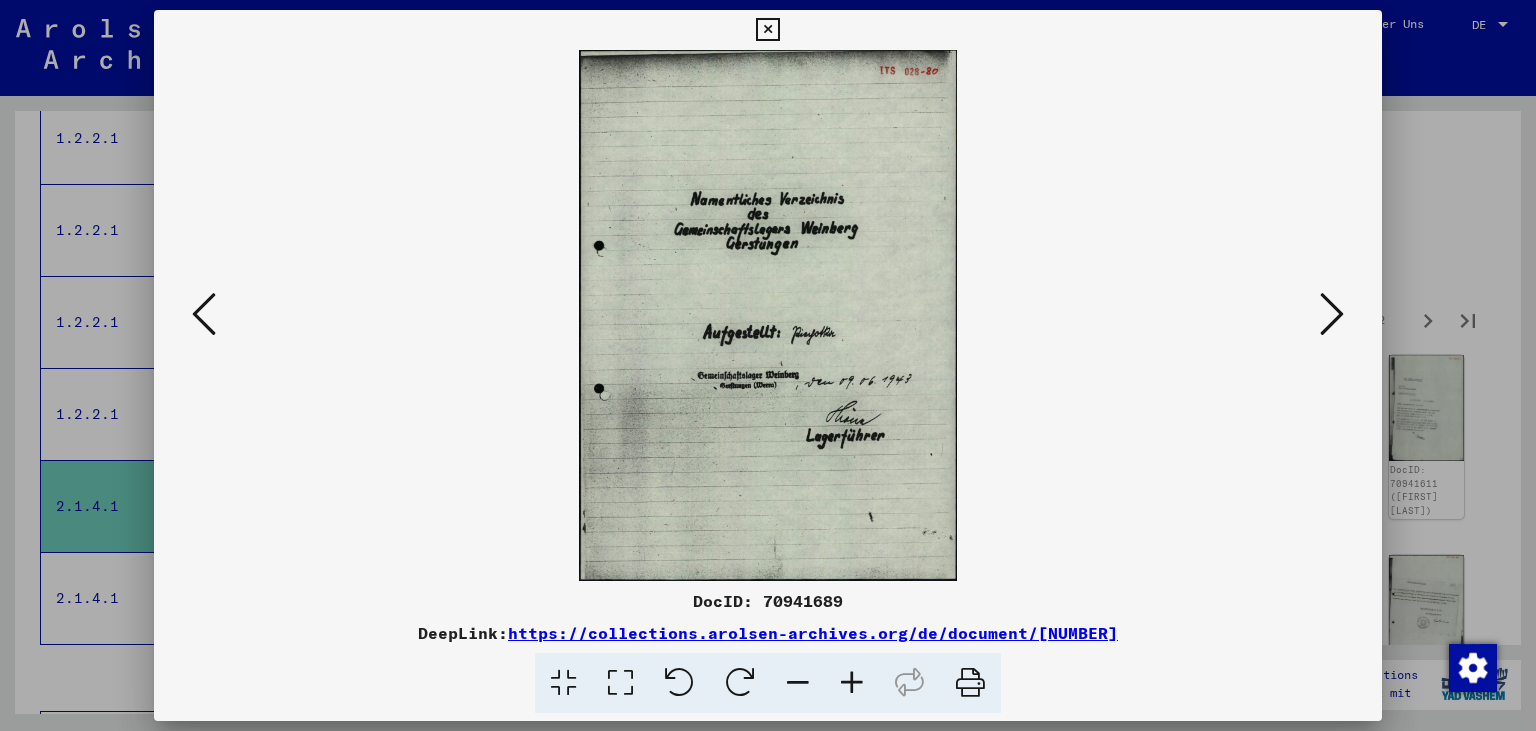 click at bounding box center (1332, 314) 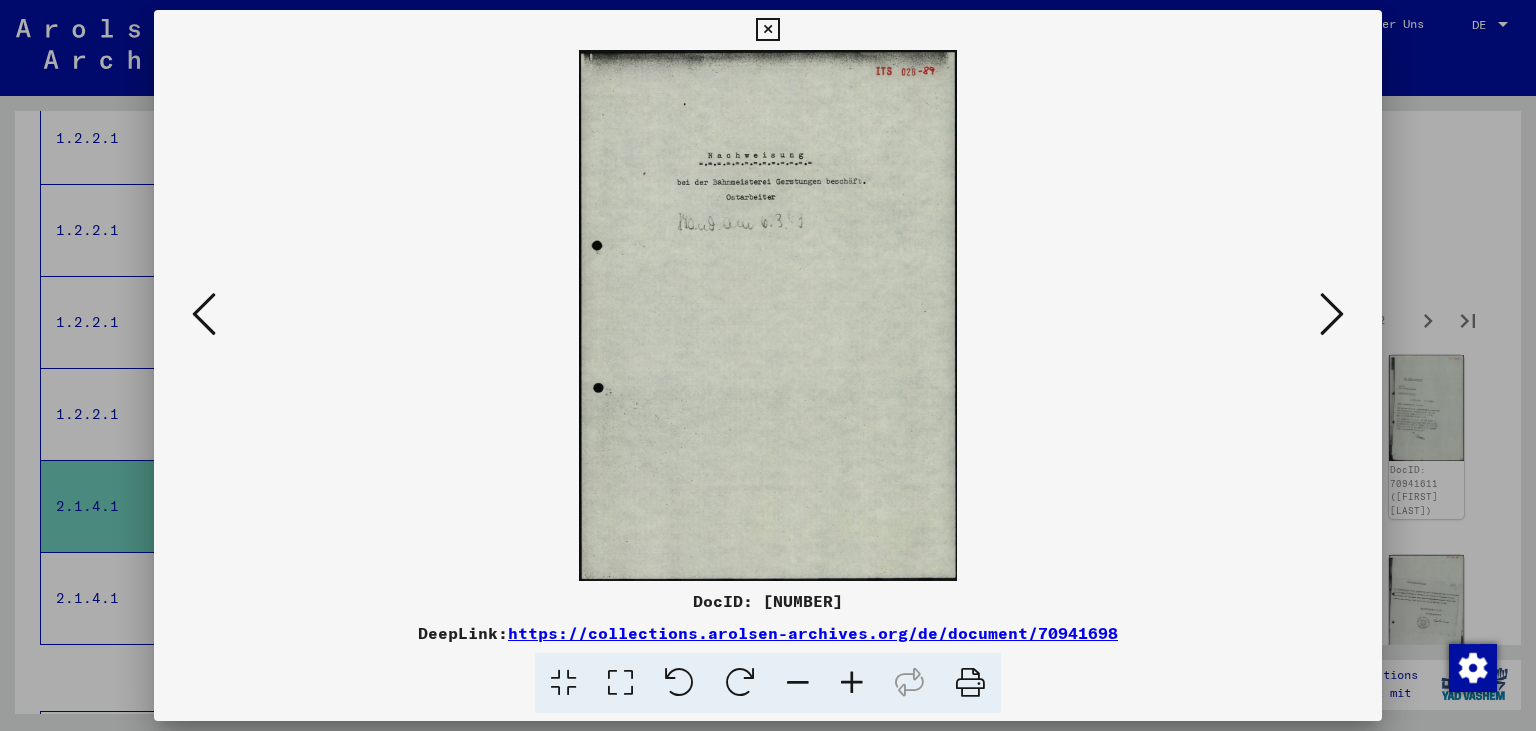 click at bounding box center (1332, 314) 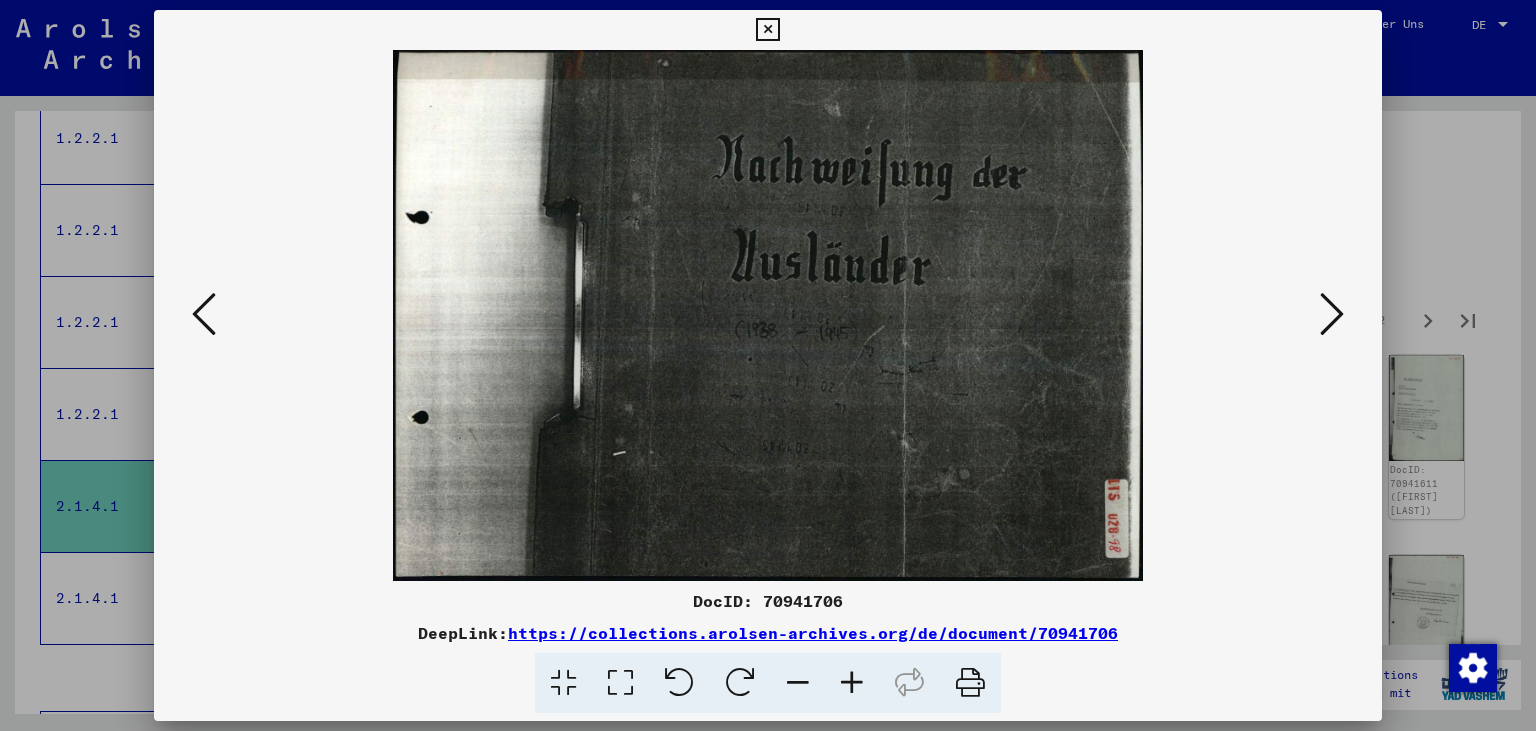 click at bounding box center (1332, 314) 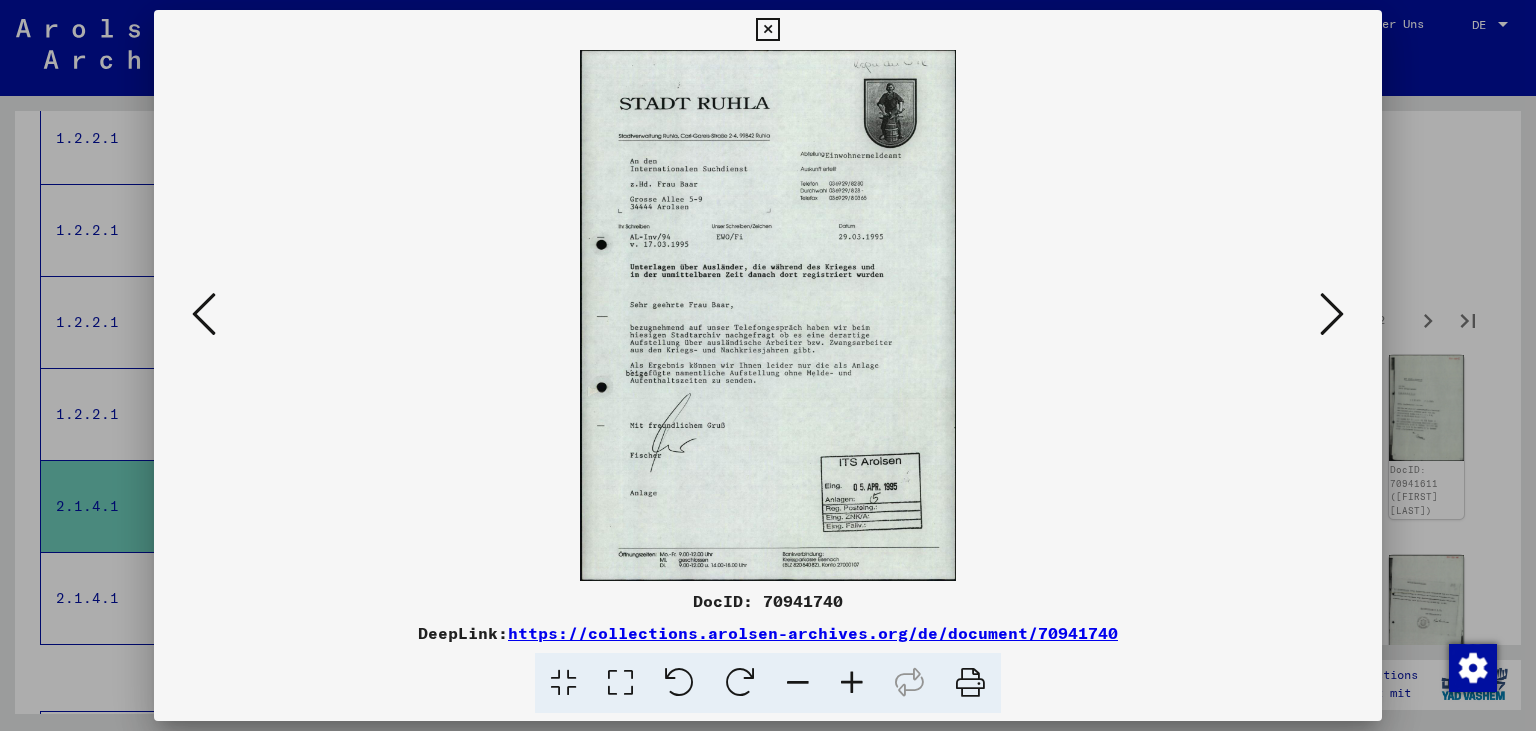 click at bounding box center (1332, 314) 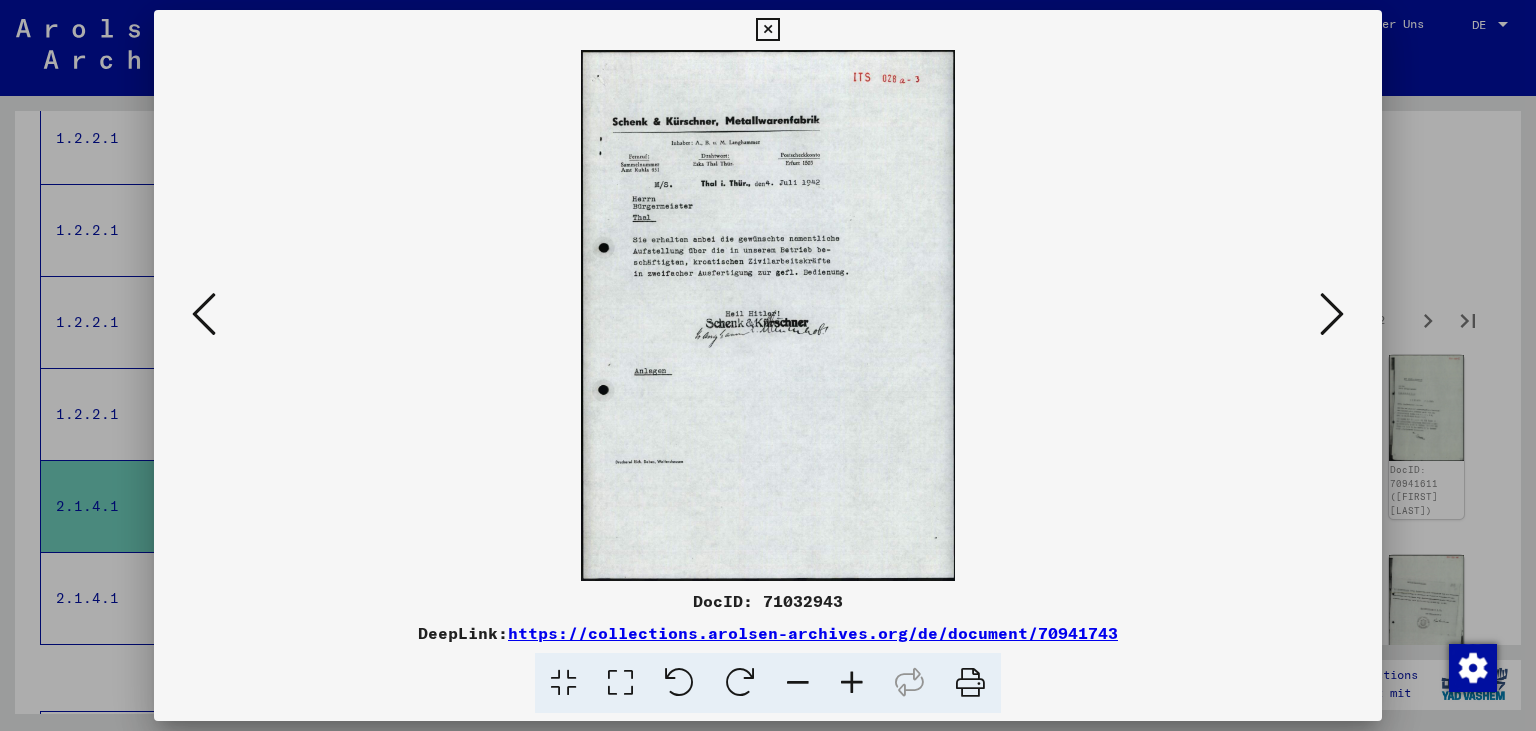 click at bounding box center (1332, 314) 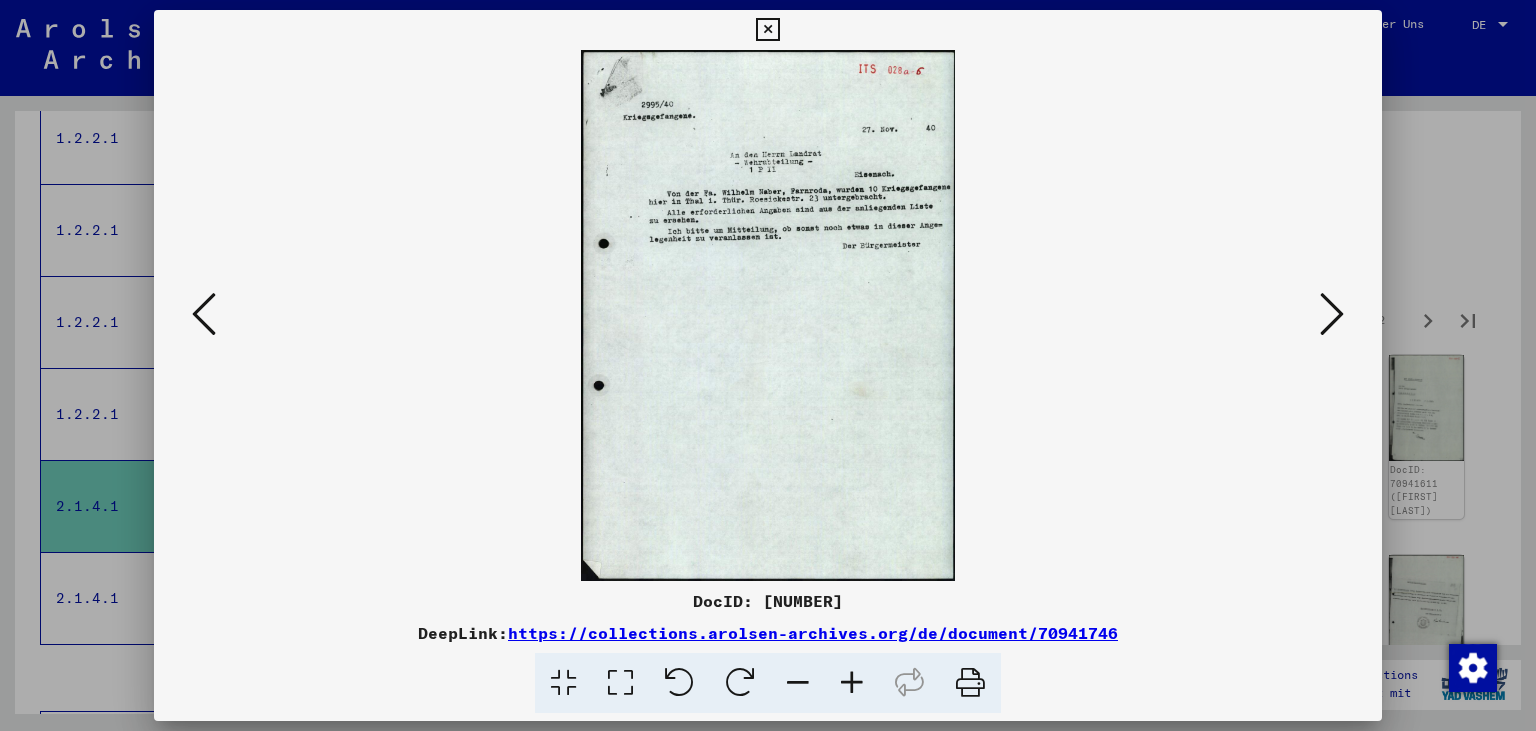 click at bounding box center (1332, 314) 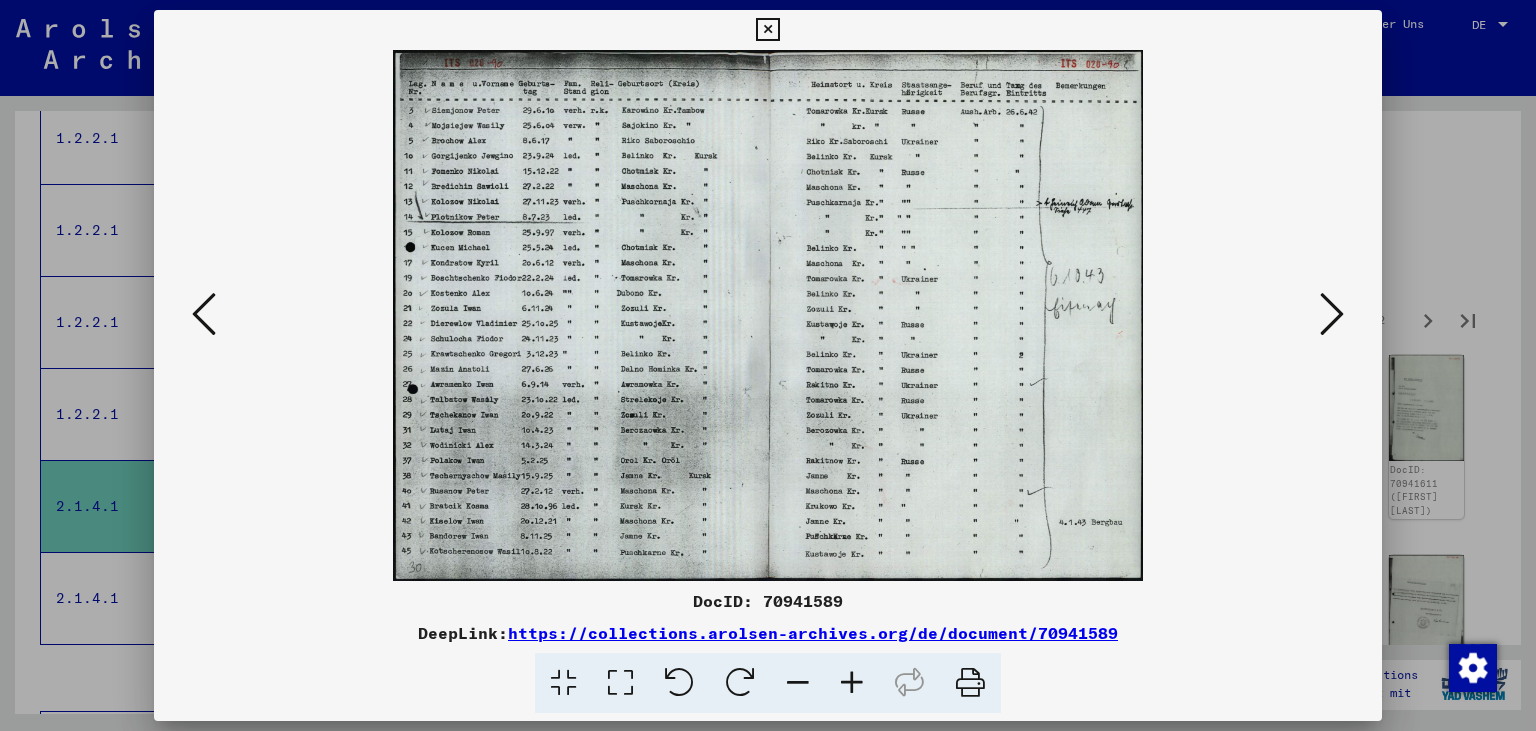 click at bounding box center (767, 30) 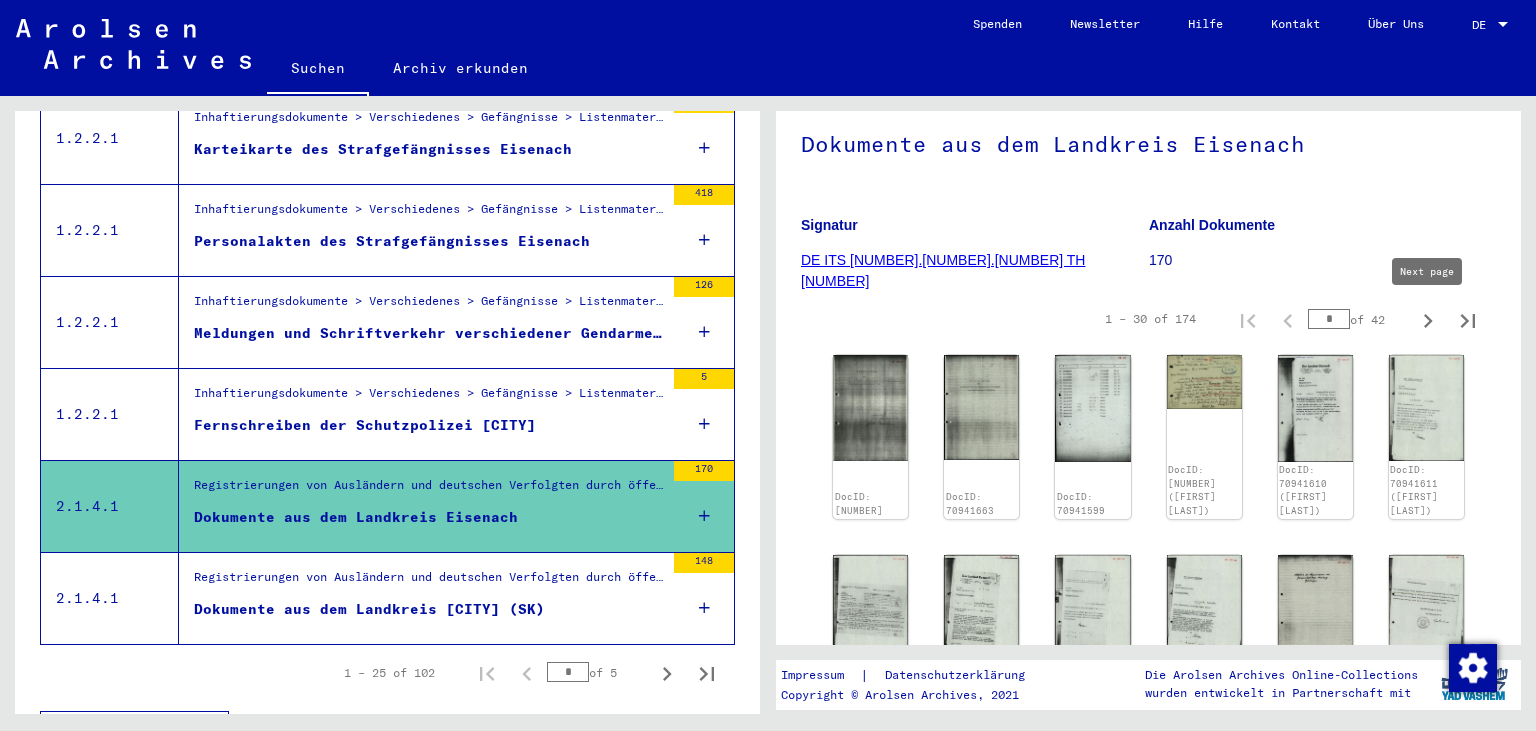 click 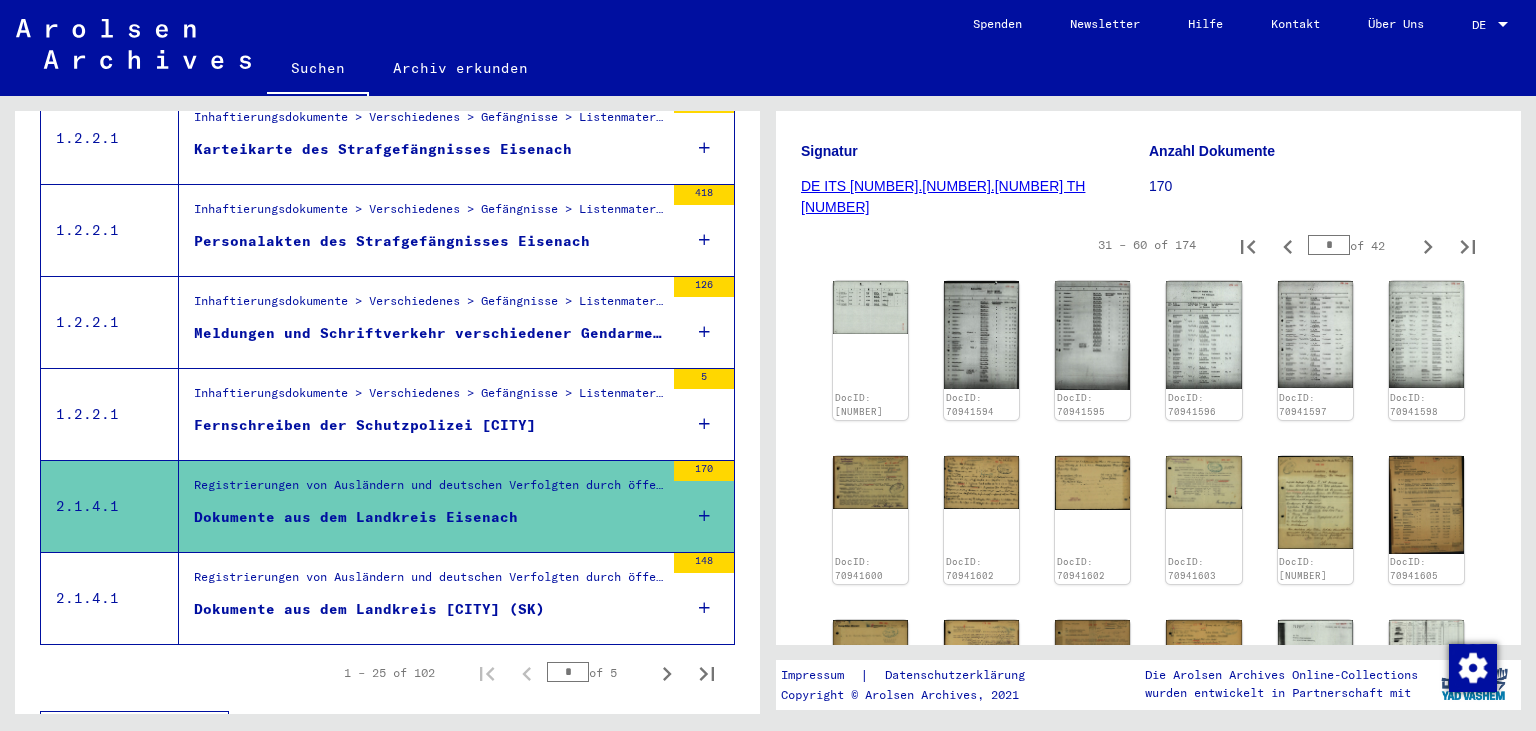 scroll, scrollTop: 243, scrollLeft: 0, axis: vertical 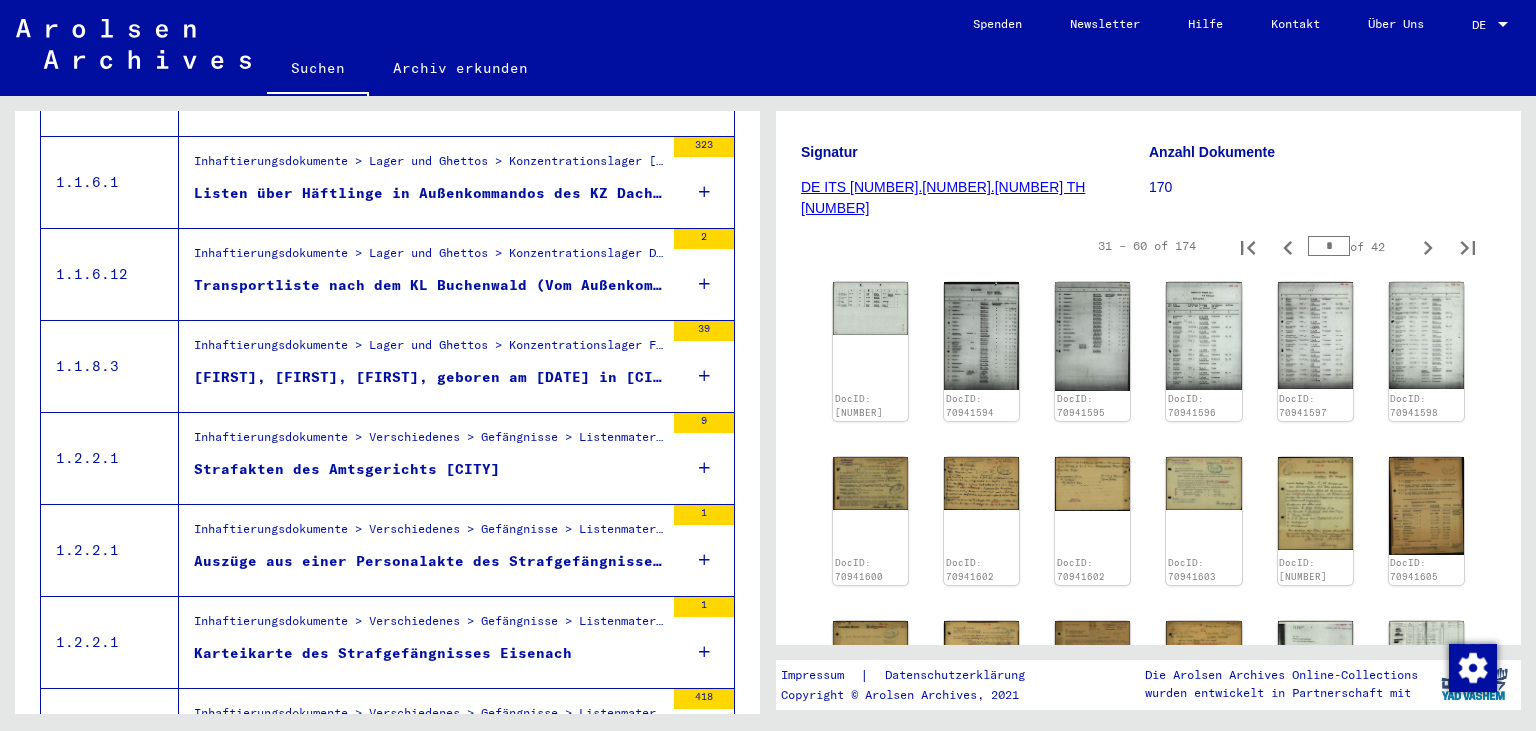 click on "Inhaftierungsdokumente > Verschiedenes > Gefängnisse > Listenmaterial Gruppe P.P. > THÜRINGEN (Land)" at bounding box center (429, 442) 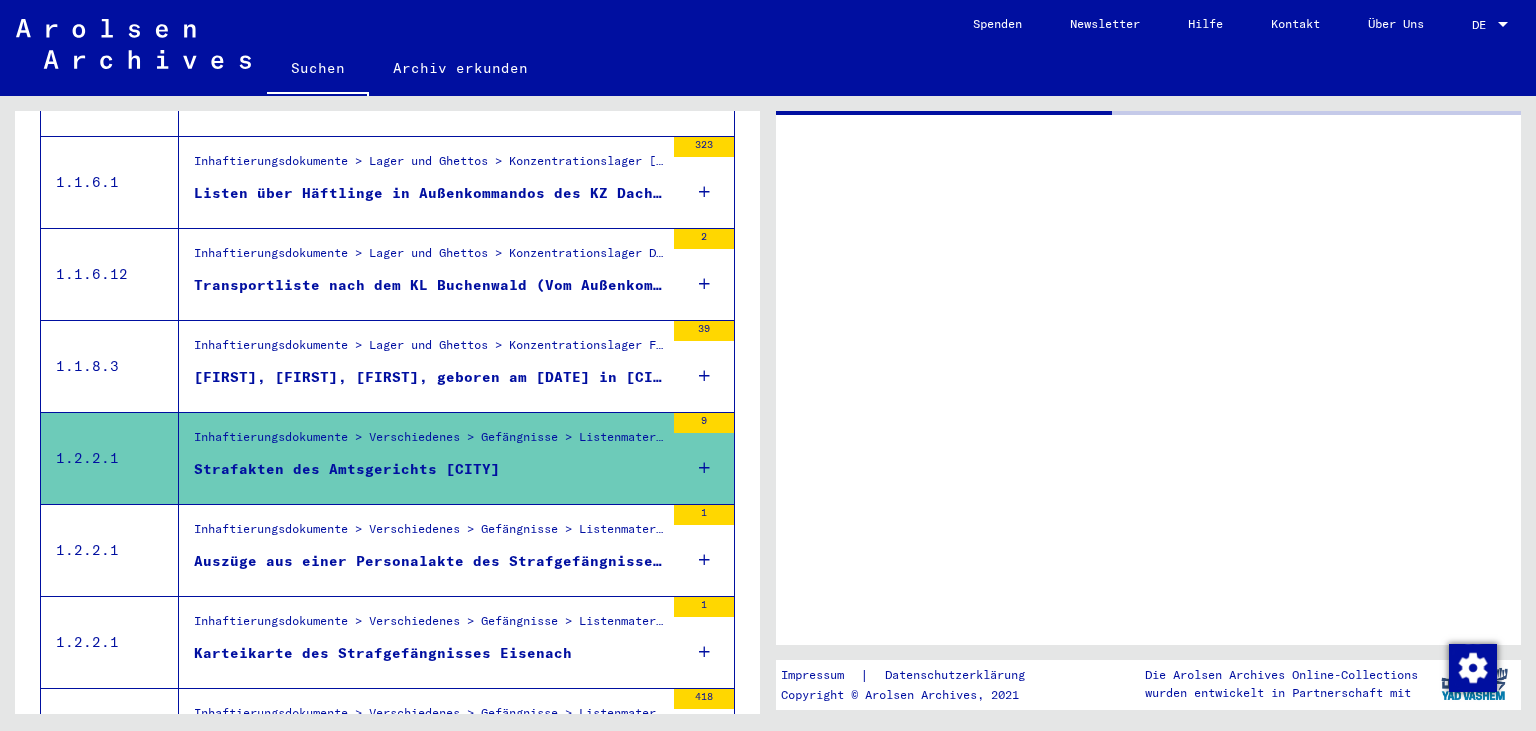 scroll, scrollTop: 0, scrollLeft: 0, axis: both 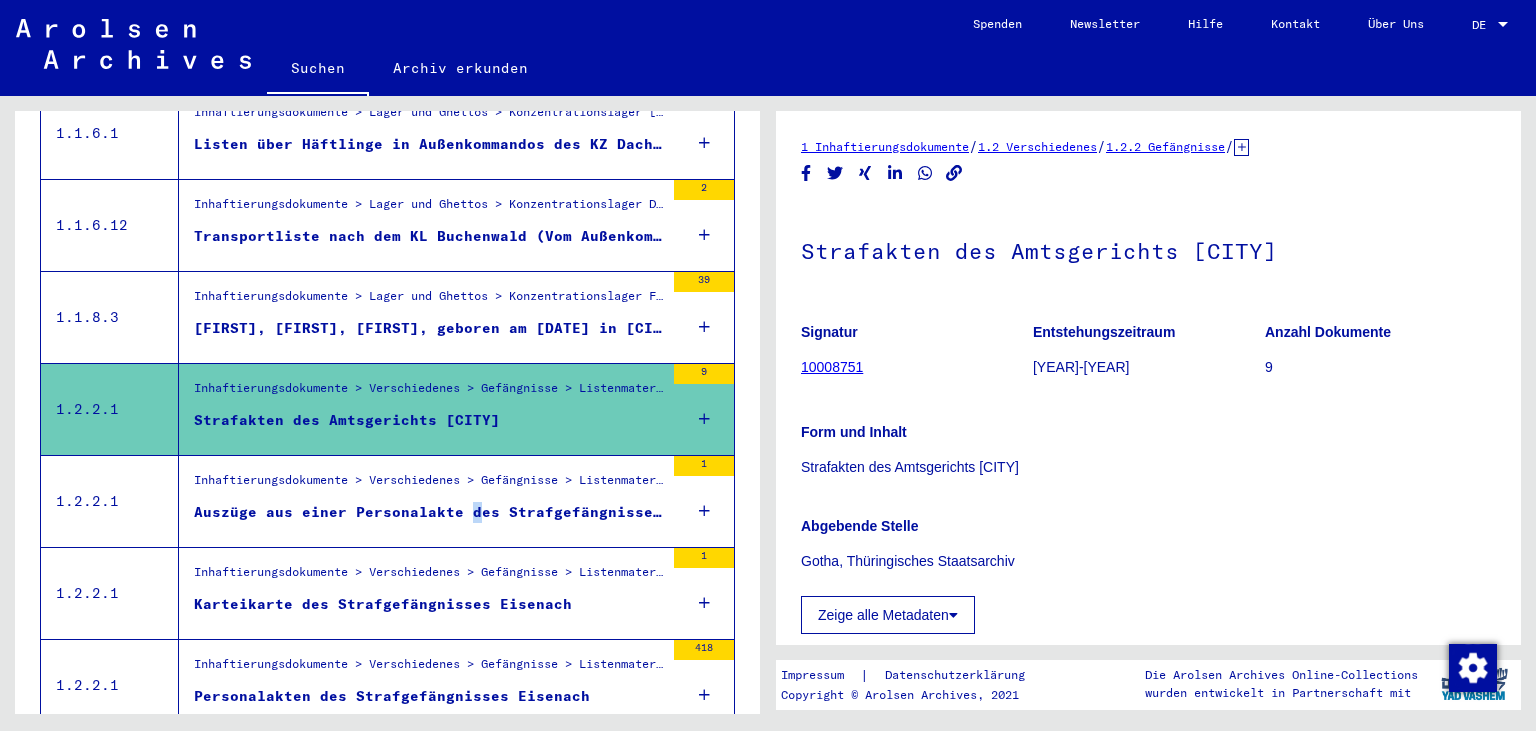 click on "Auszüge aus einer Personalakte des Strafgefängnisses Eisenach" at bounding box center [429, 512] 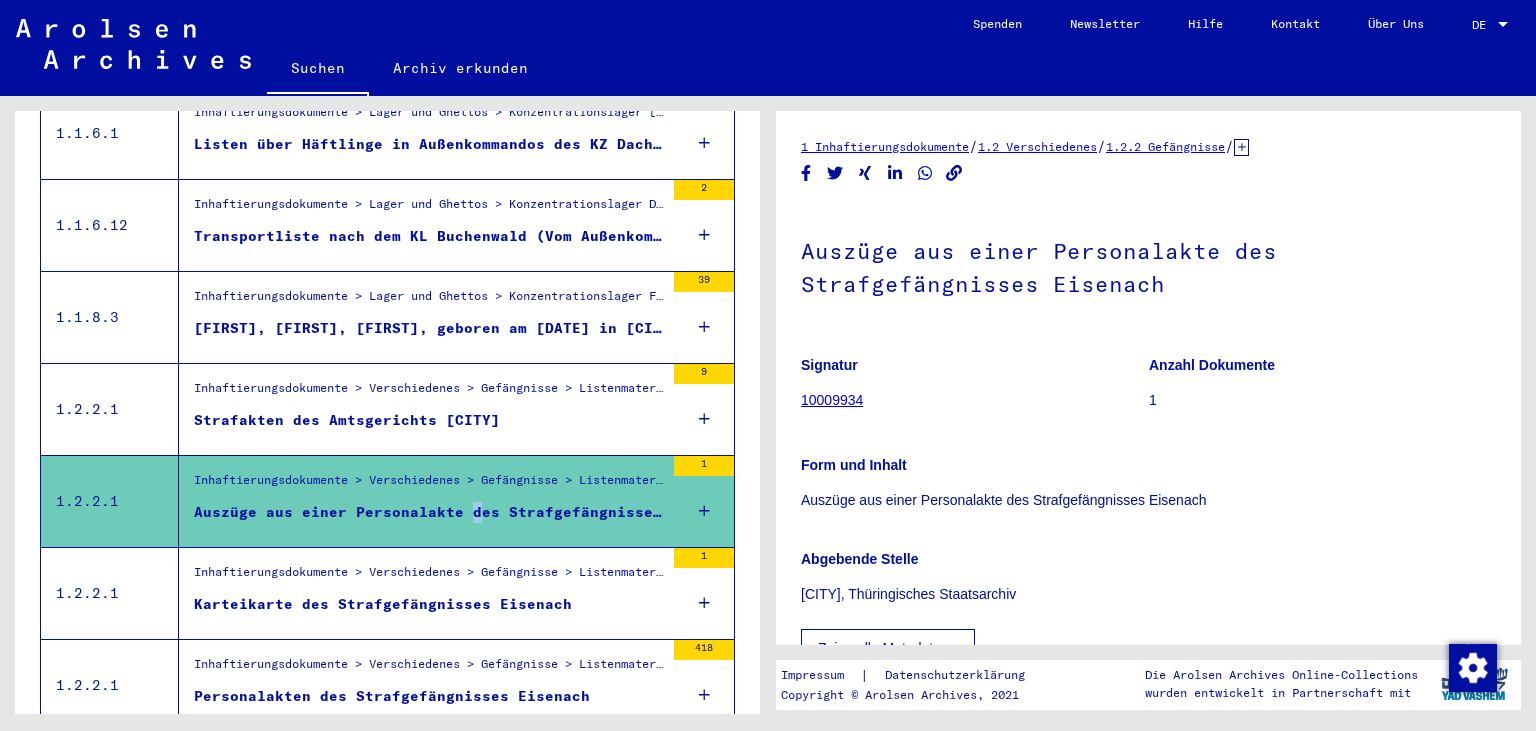 scroll, scrollTop: 362, scrollLeft: 0, axis: vertical 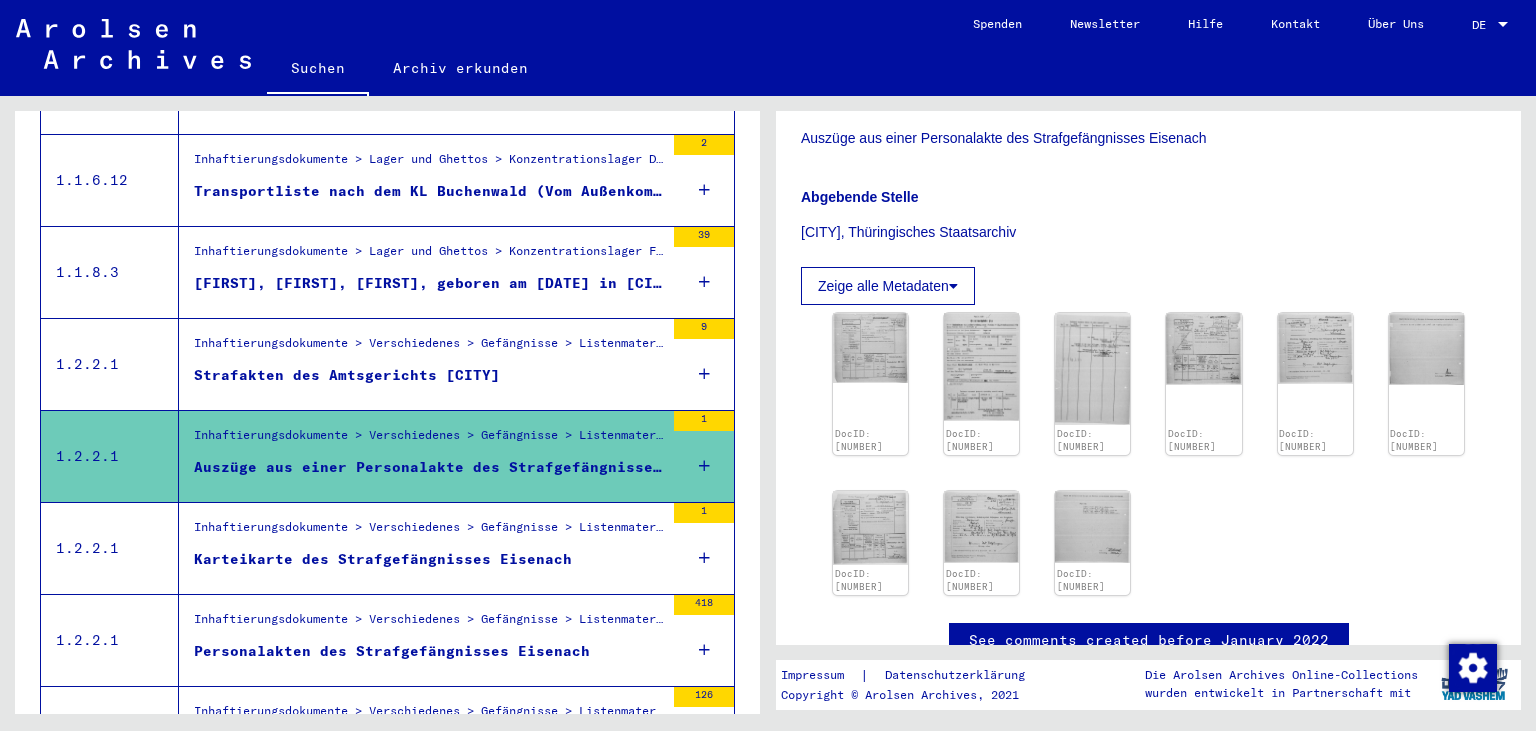 click on "Personalakten des Strafgefängnisses Eisenach" at bounding box center [392, 651] 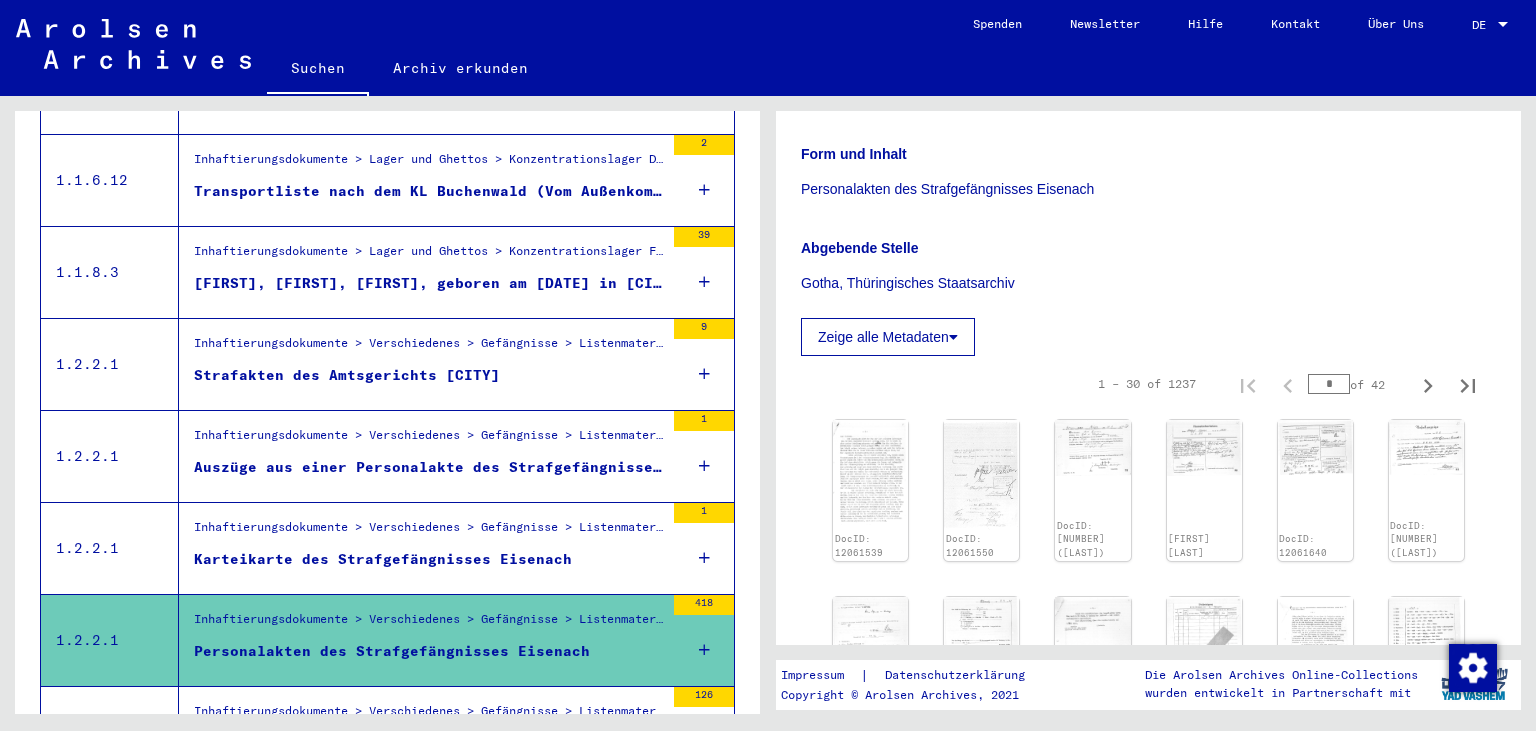 scroll, scrollTop: 258, scrollLeft: 0, axis: vertical 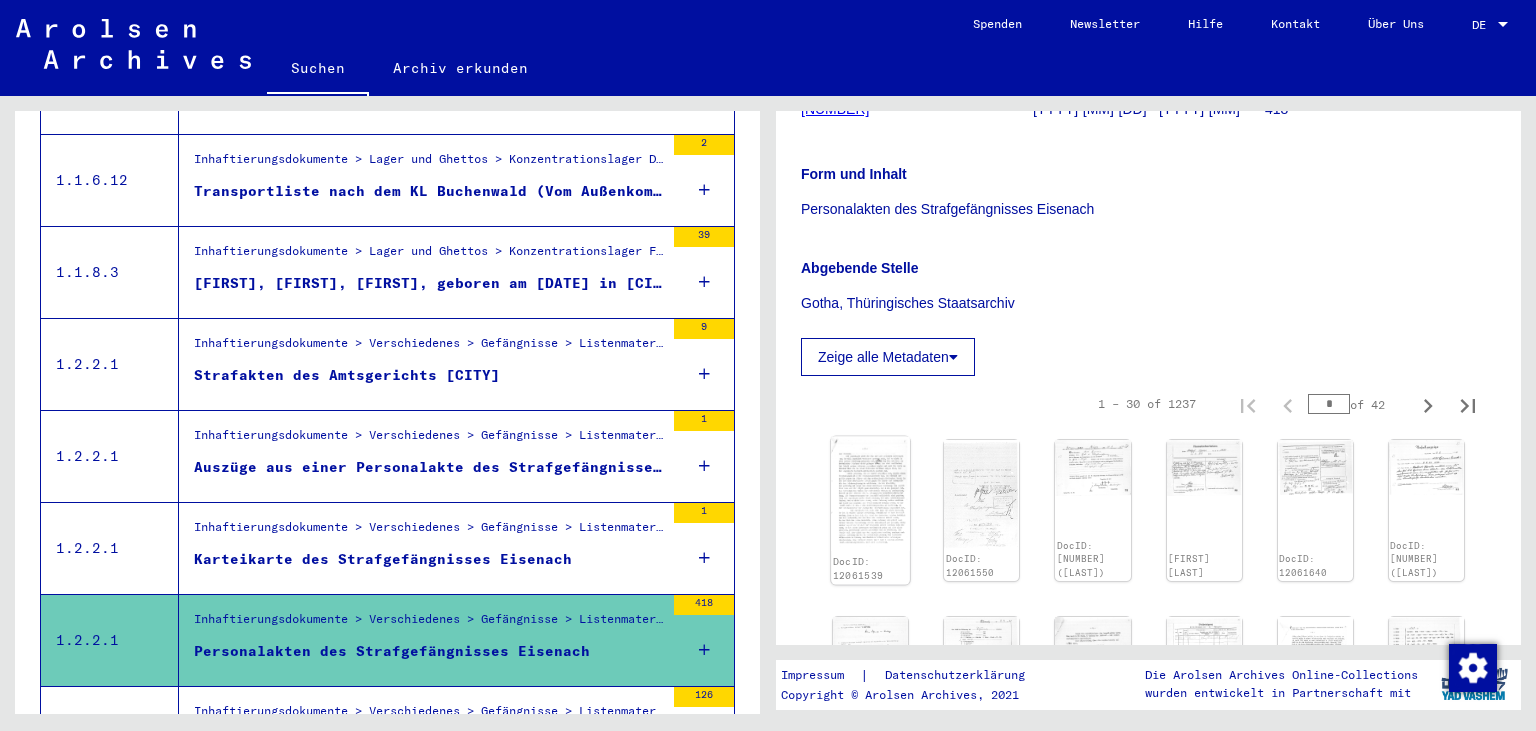click 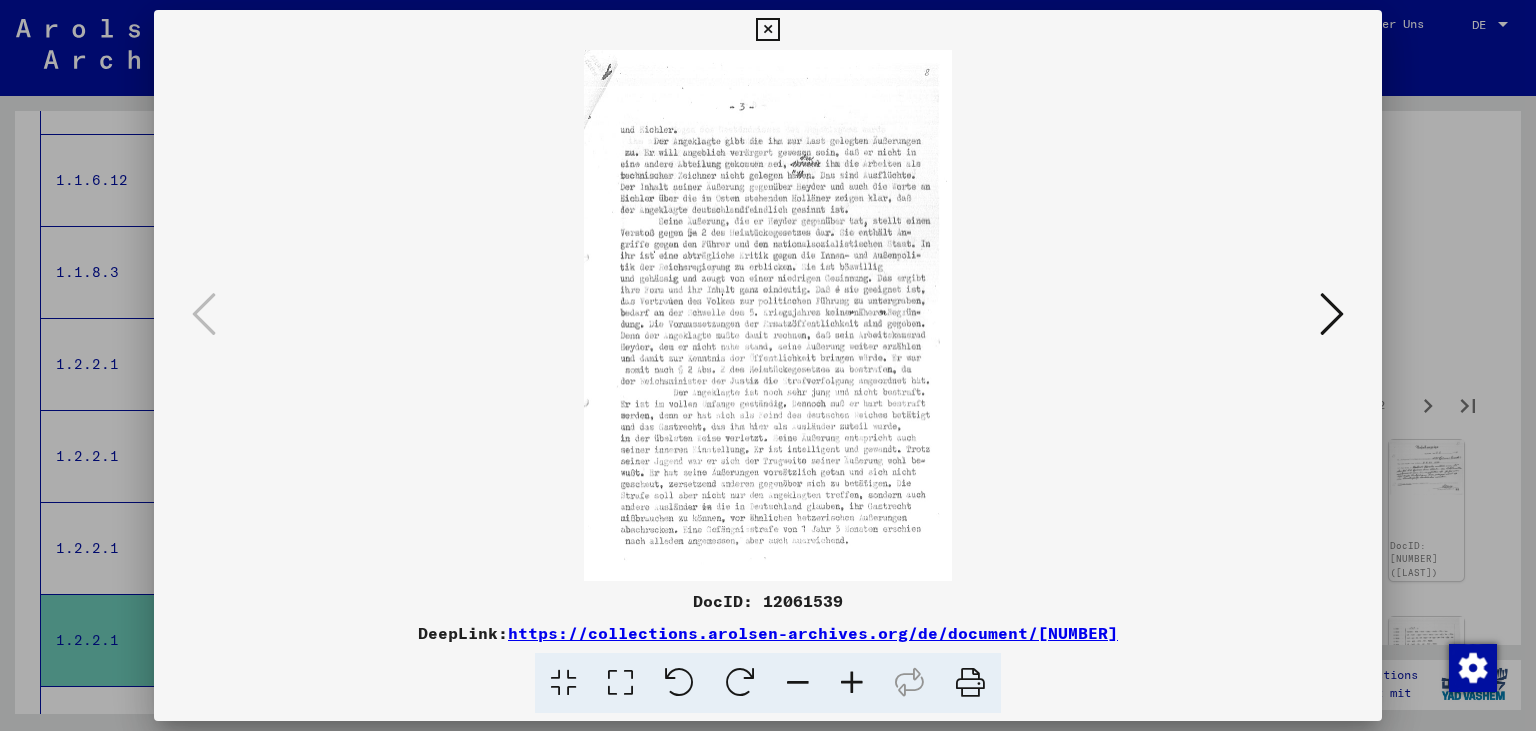 click at bounding box center (1332, 314) 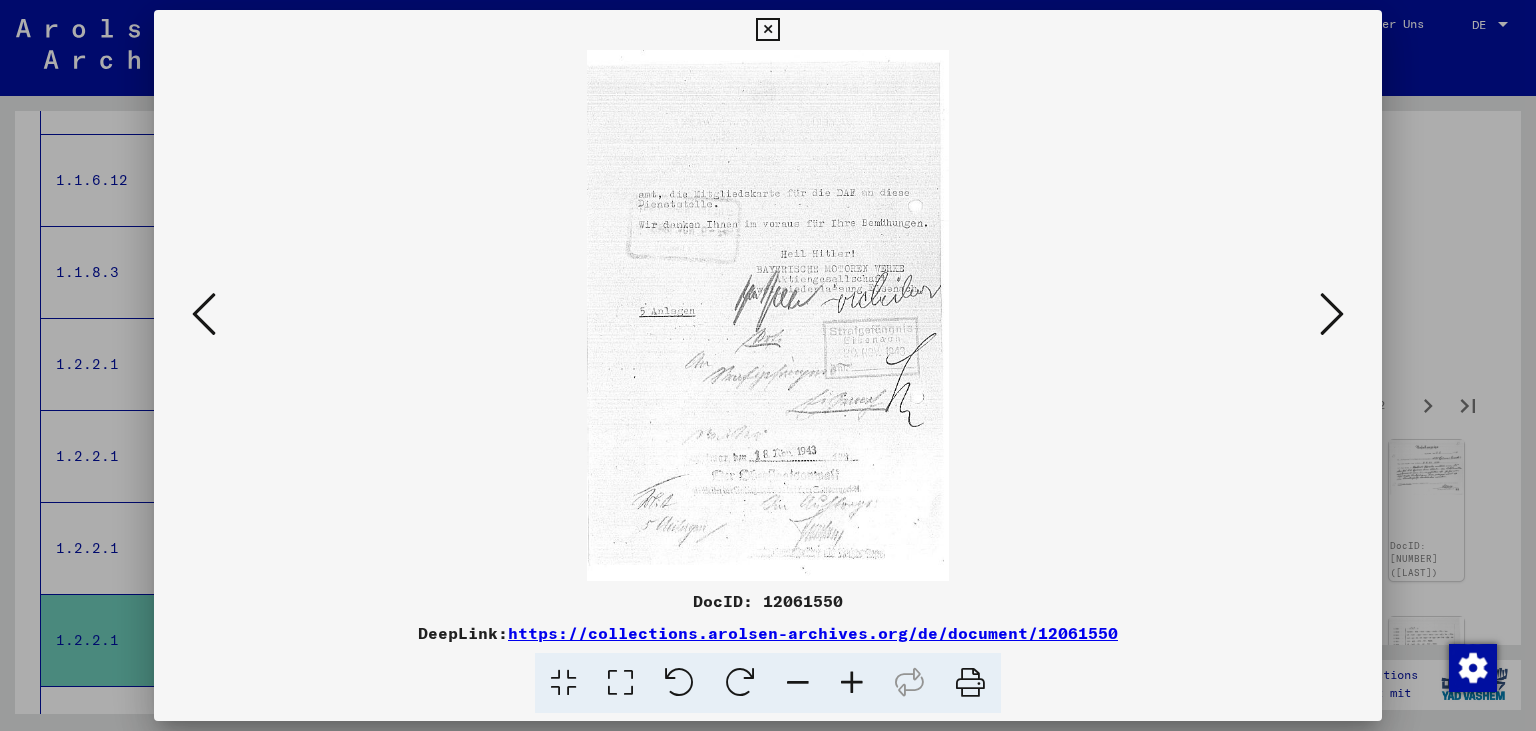 click at bounding box center [1332, 314] 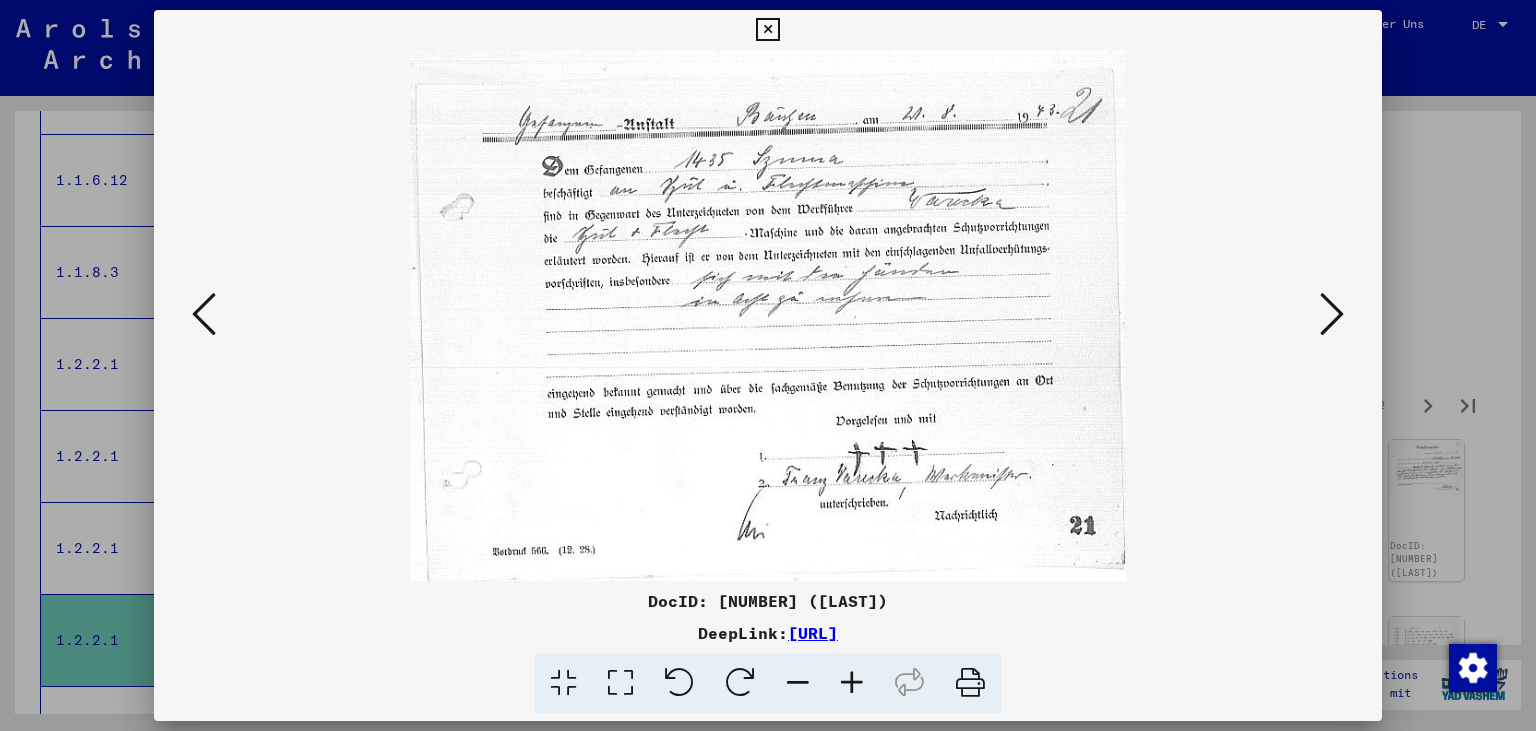 click at bounding box center (1332, 314) 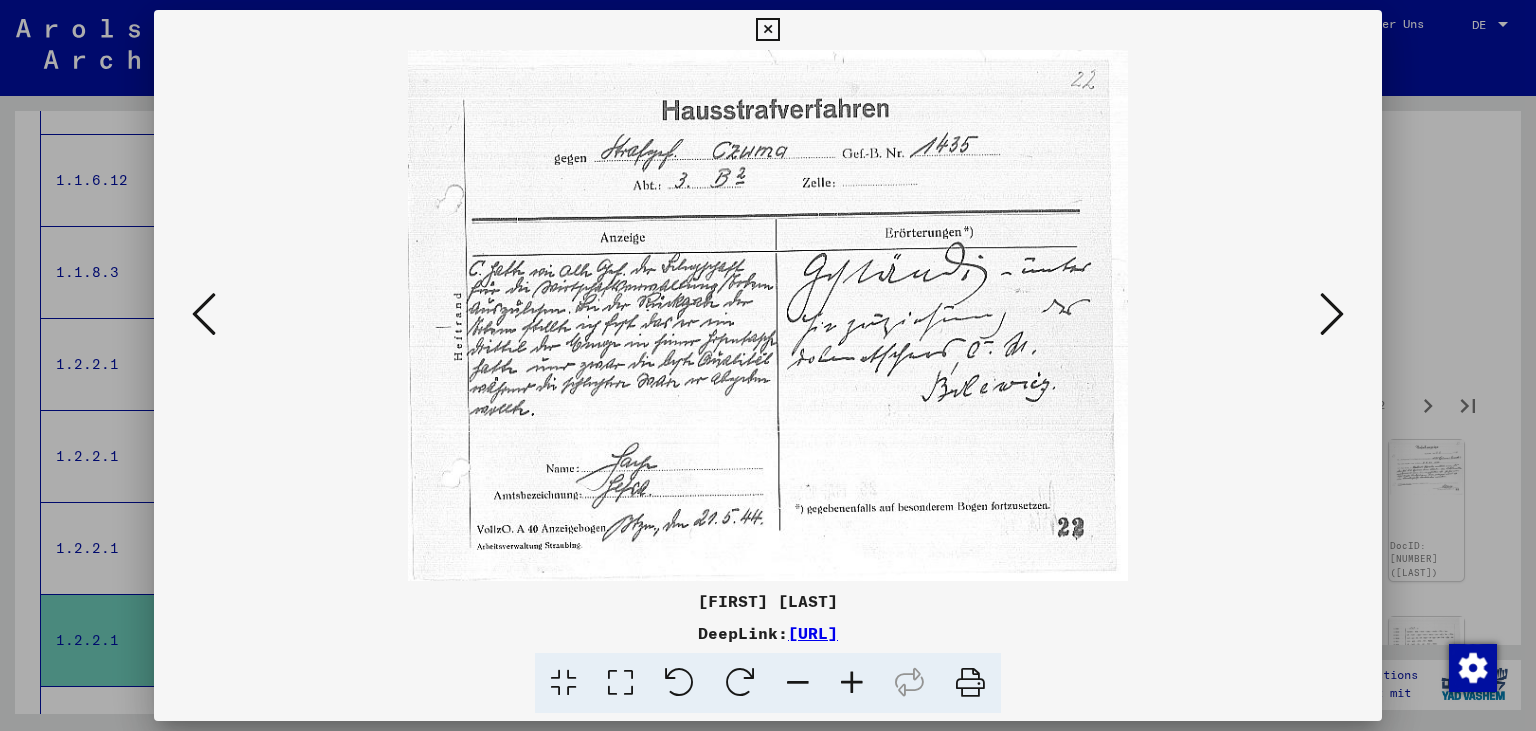click at bounding box center [1332, 314] 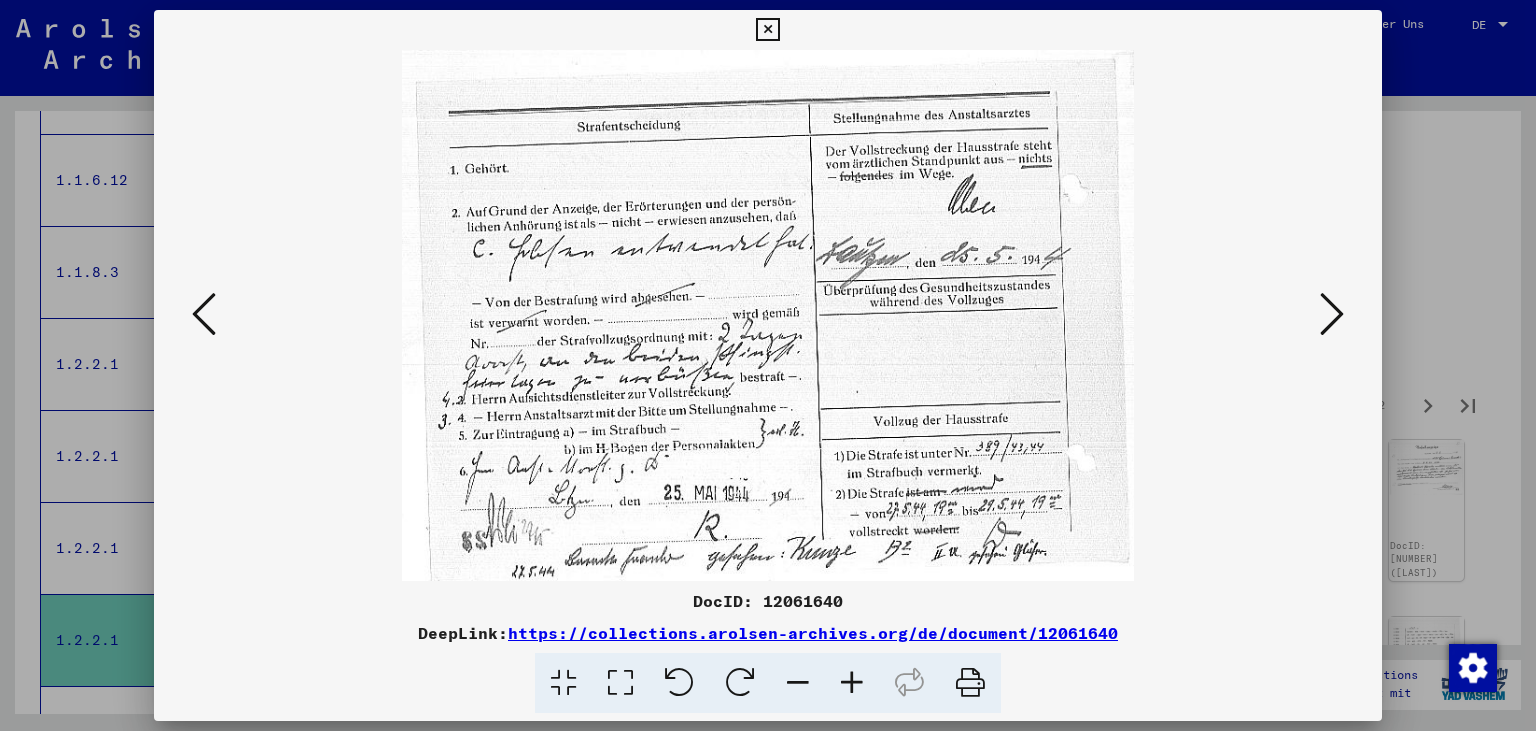 click at bounding box center (1332, 314) 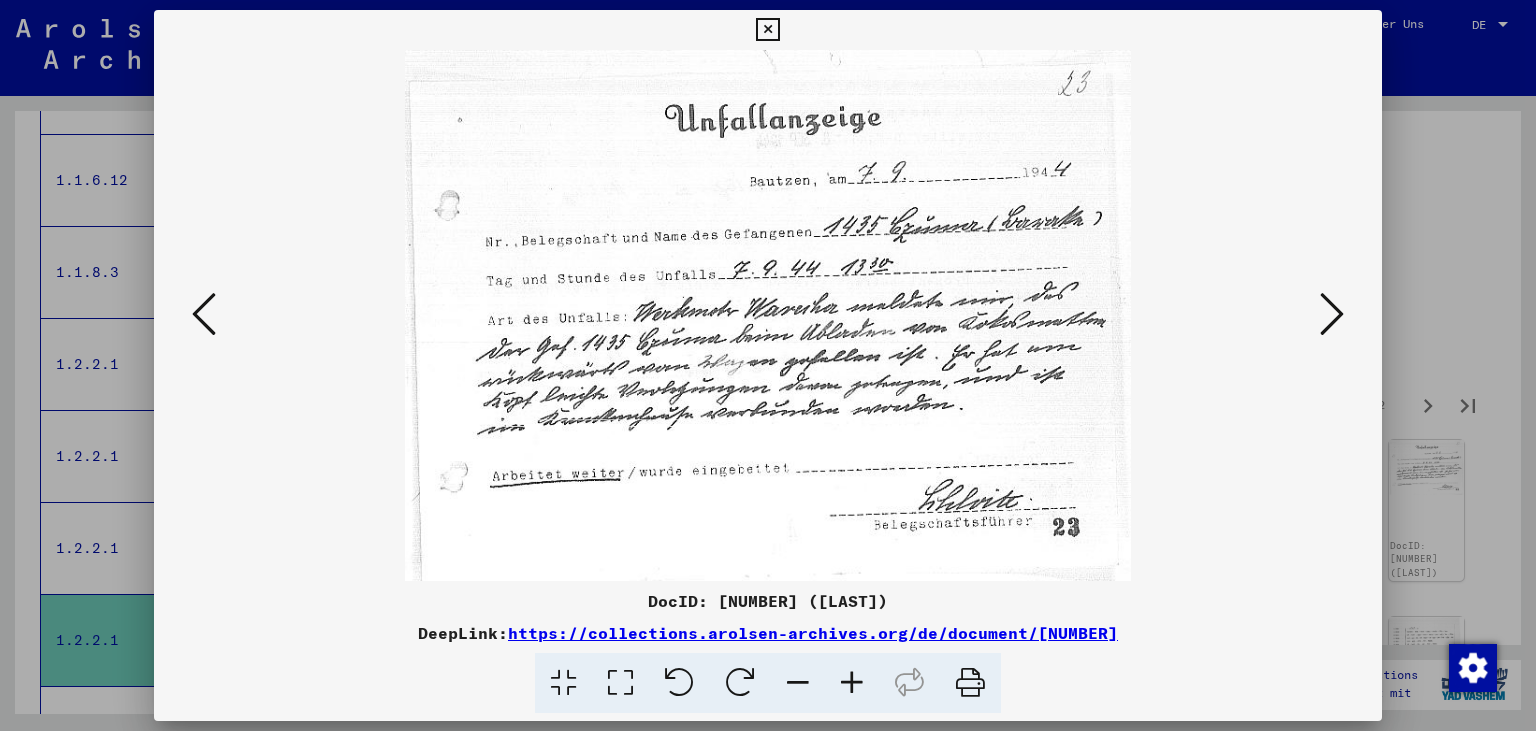 click at bounding box center [1332, 314] 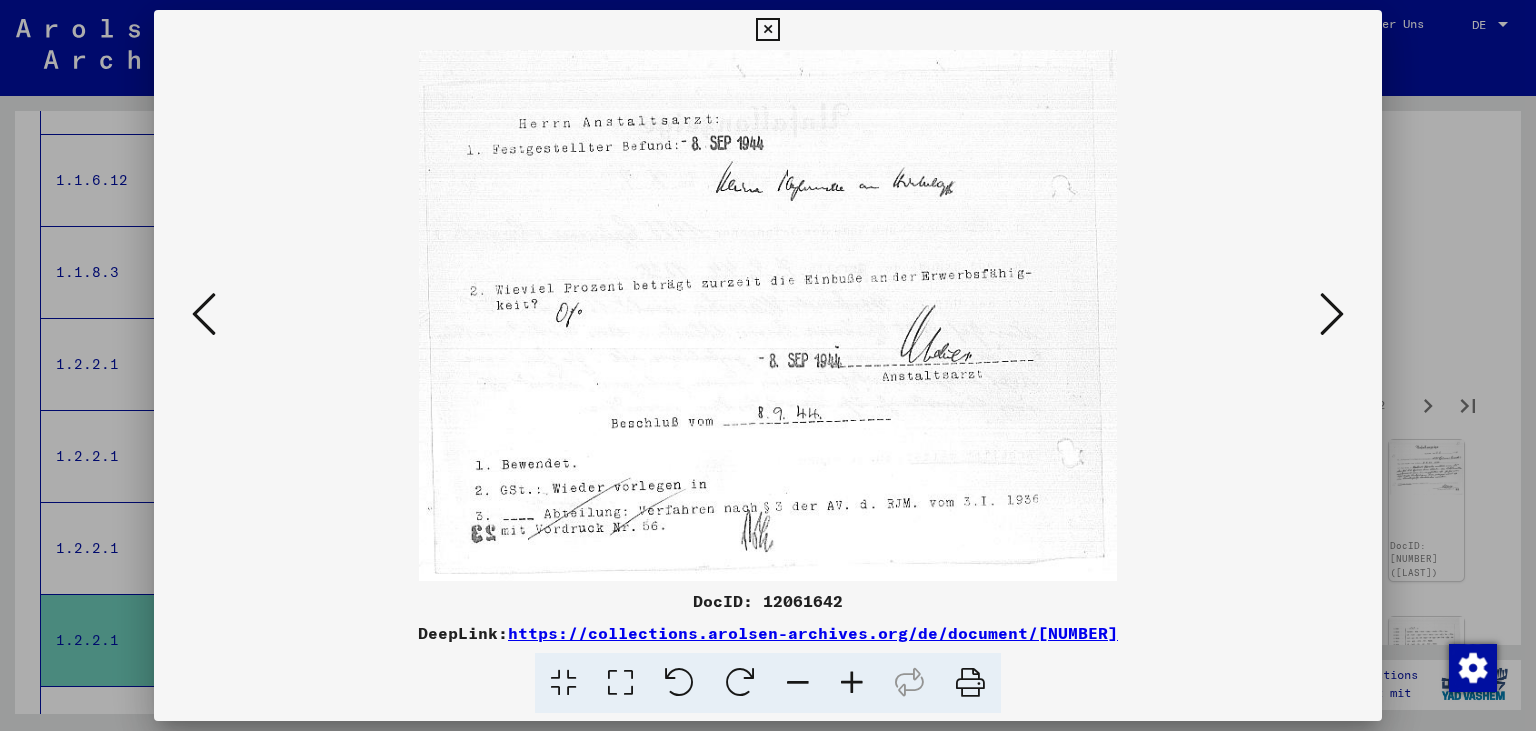 click at bounding box center (1332, 314) 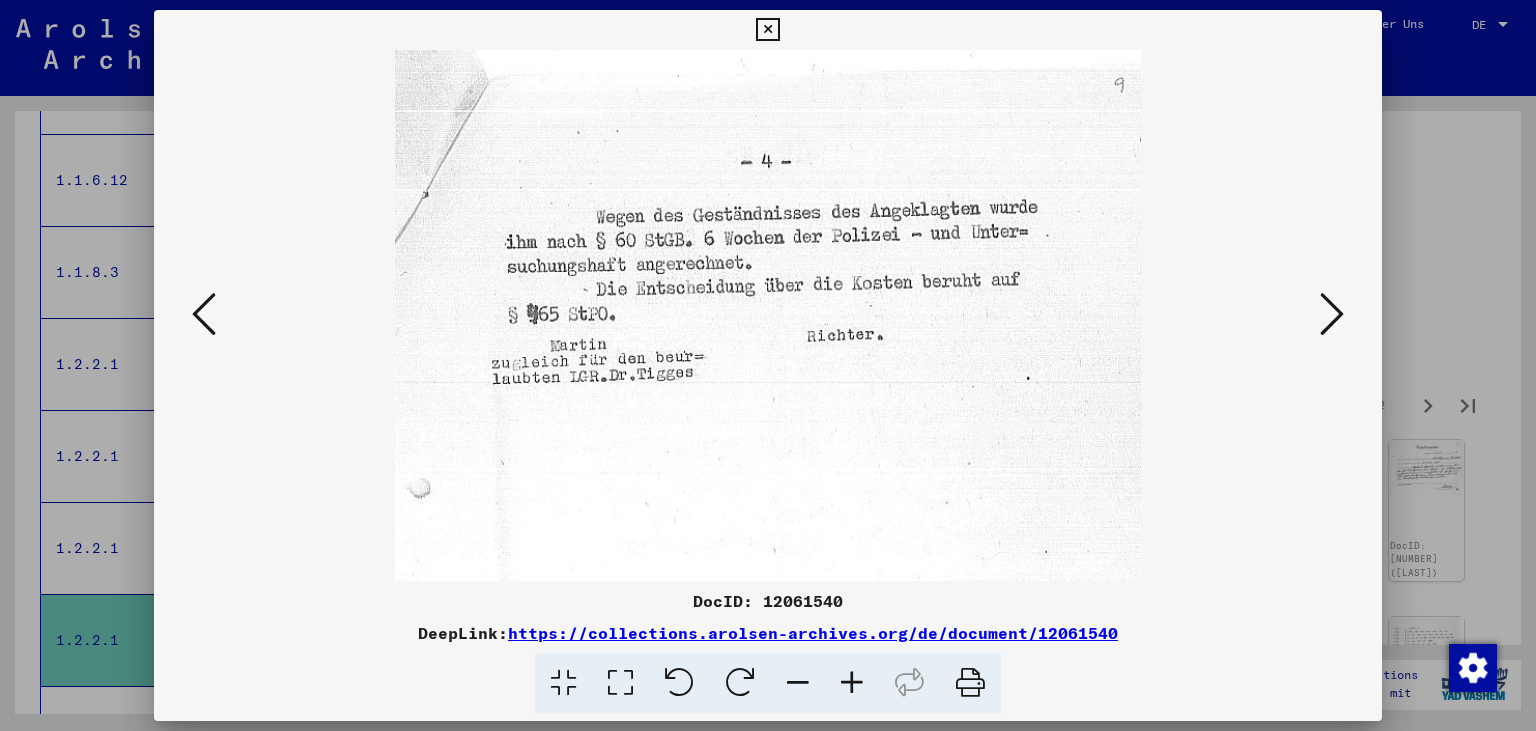 click at bounding box center (1332, 314) 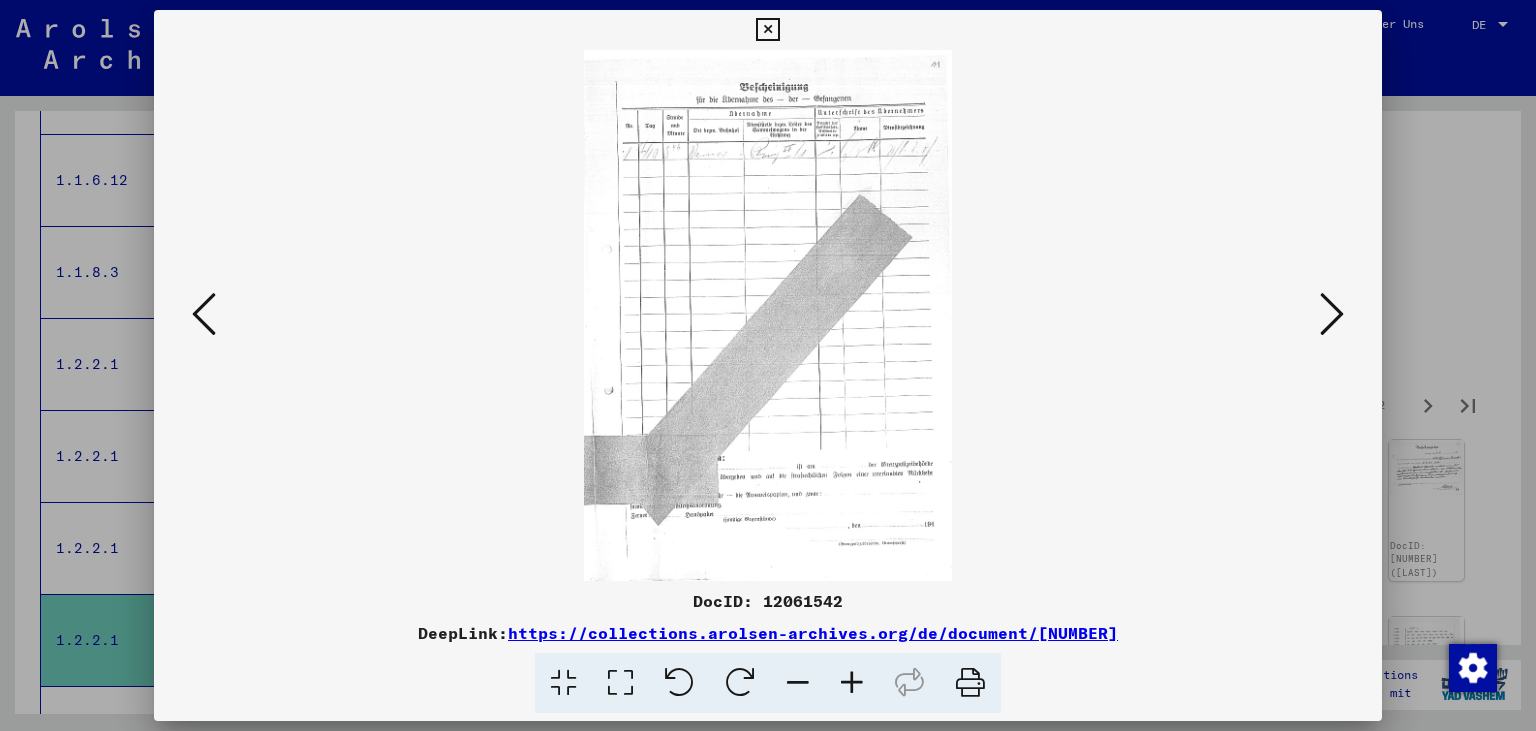 click at bounding box center (767, 30) 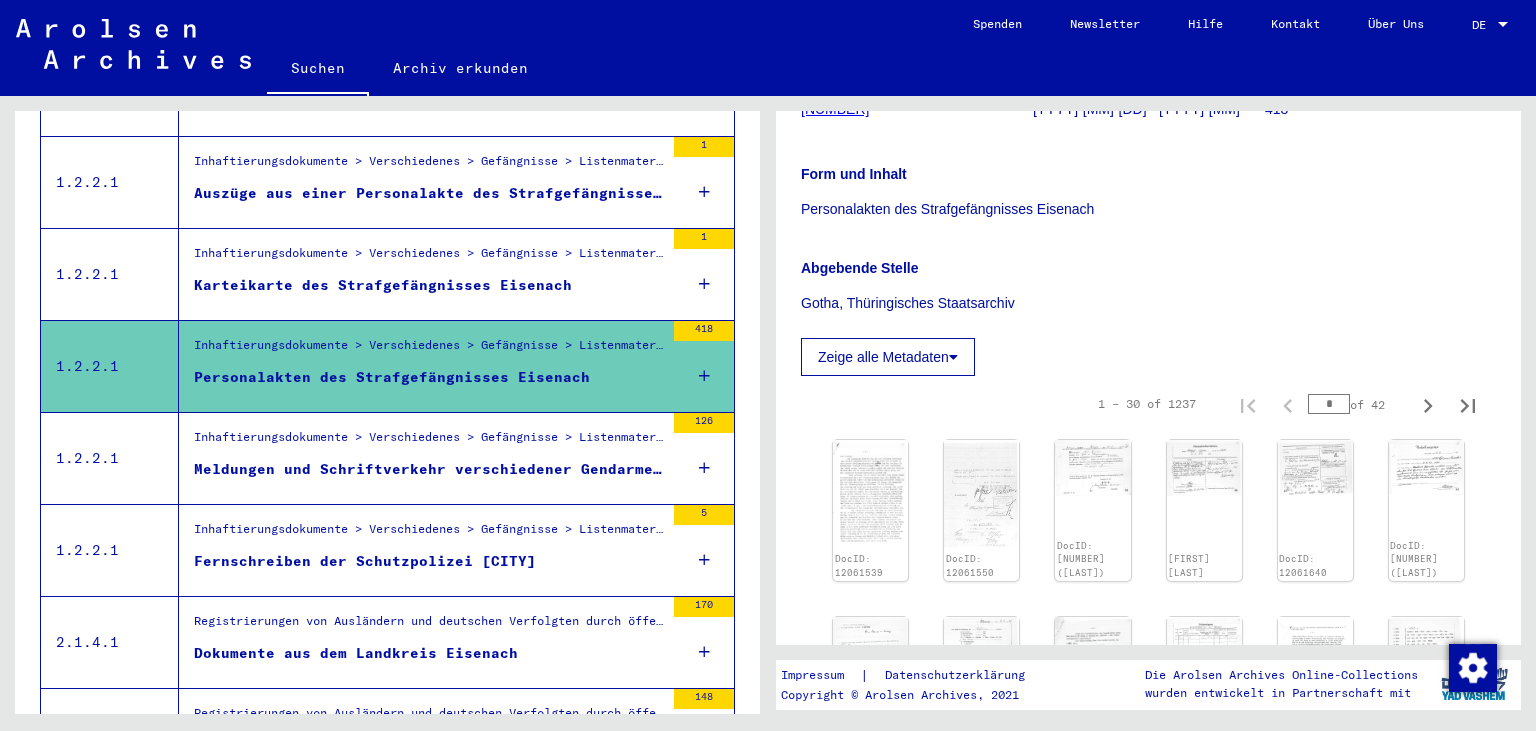 scroll, scrollTop: 2194, scrollLeft: 0, axis: vertical 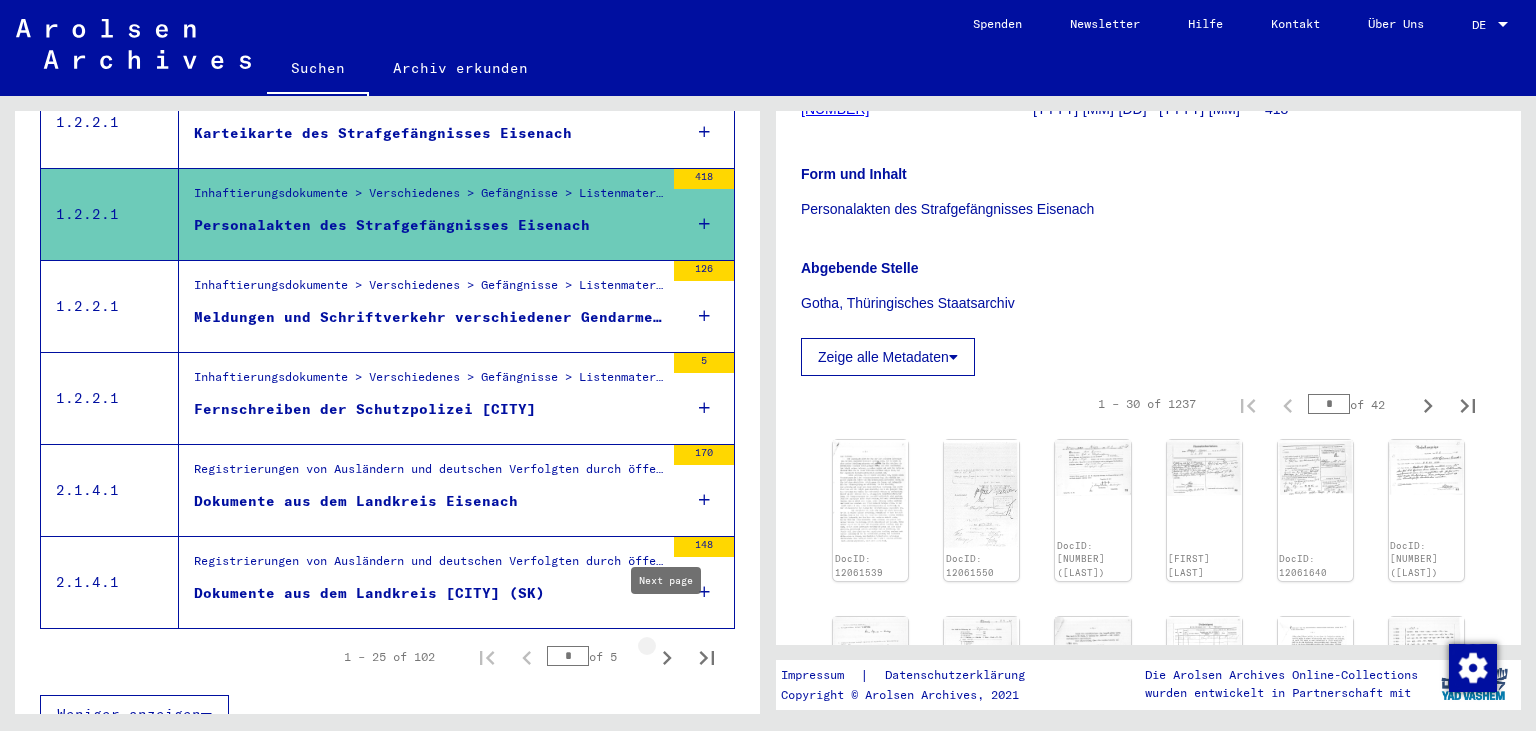 click 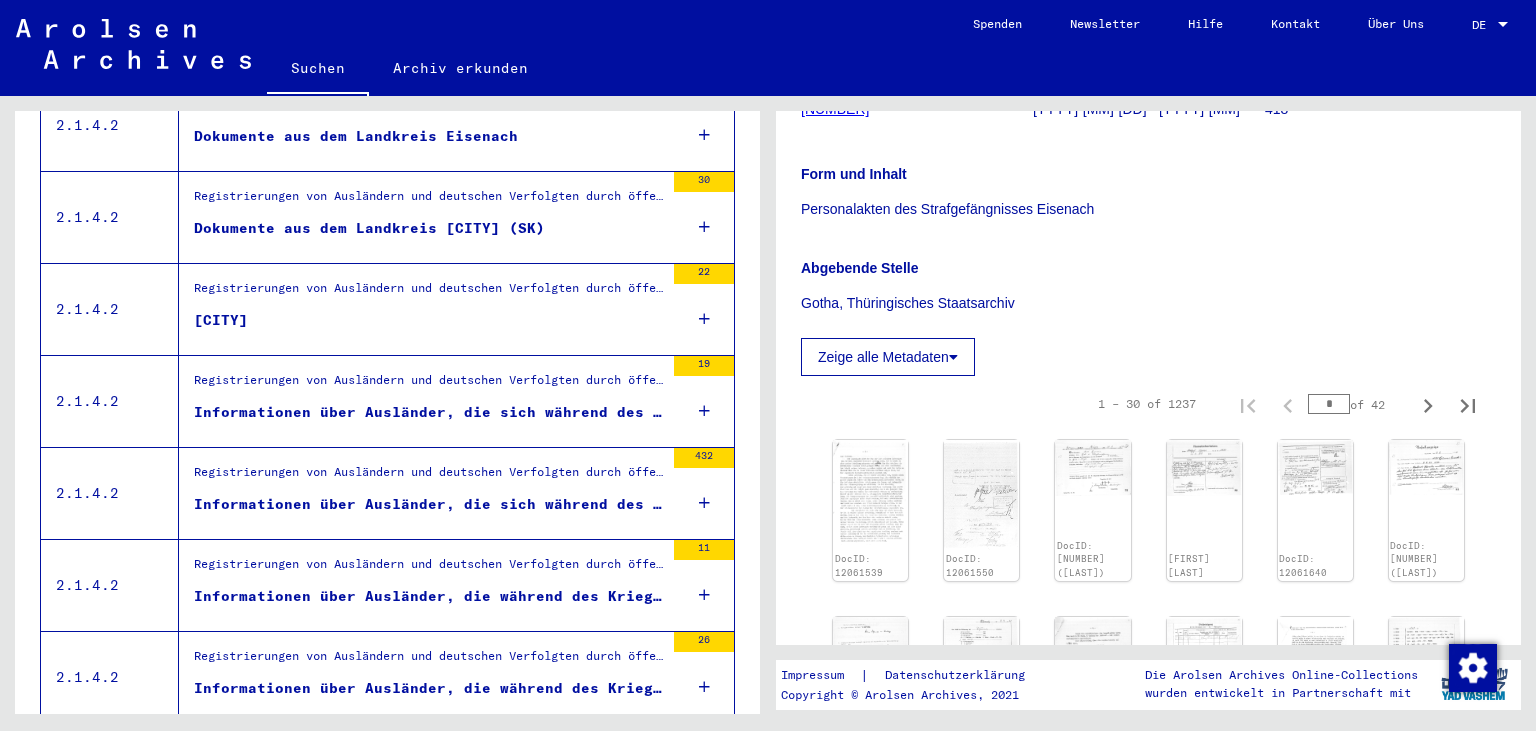 scroll, scrollTop: 1730, scrollLeft: 0, axis: vertical 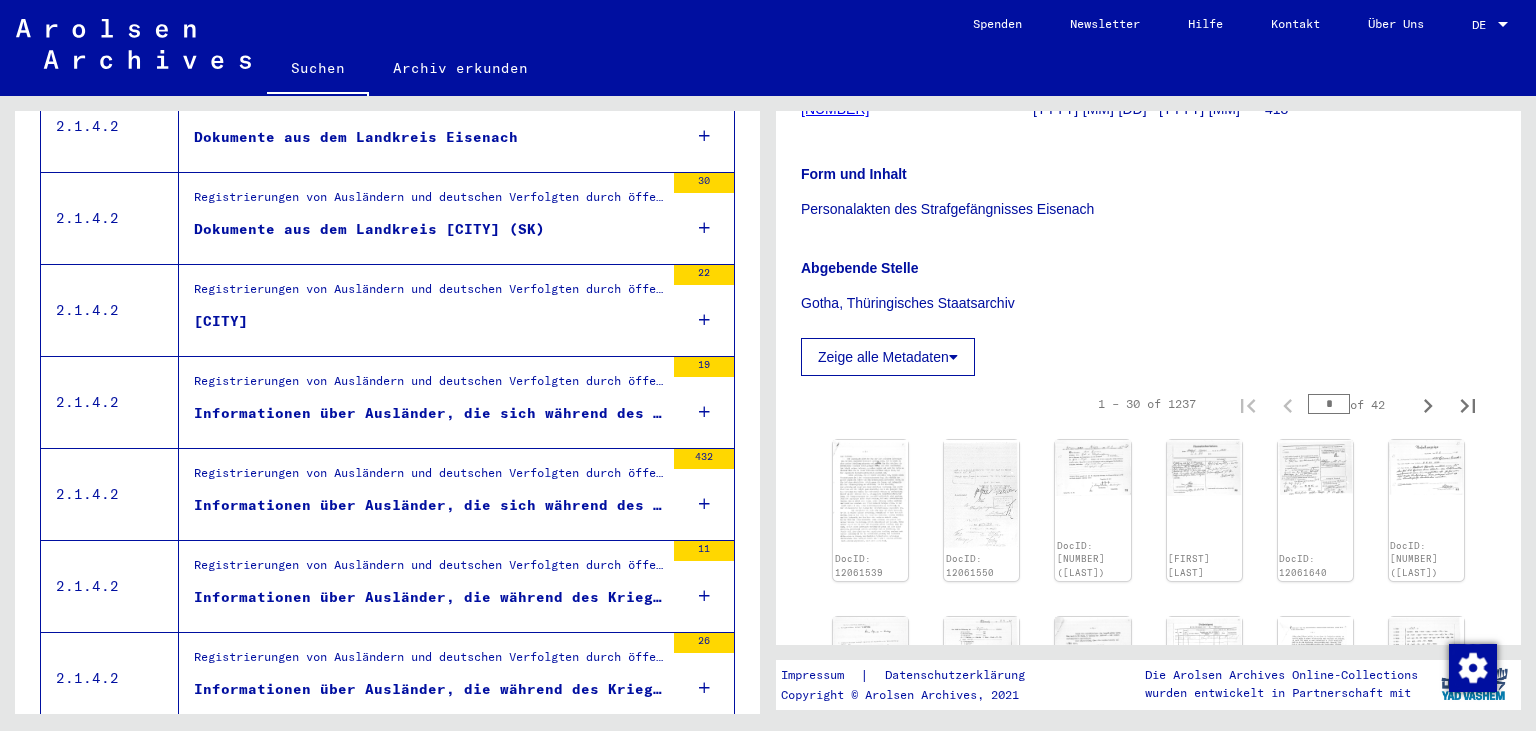 click on "Dokumente aus dem Landkreis [CITY] (SK)" at bounding box center [369, 229] 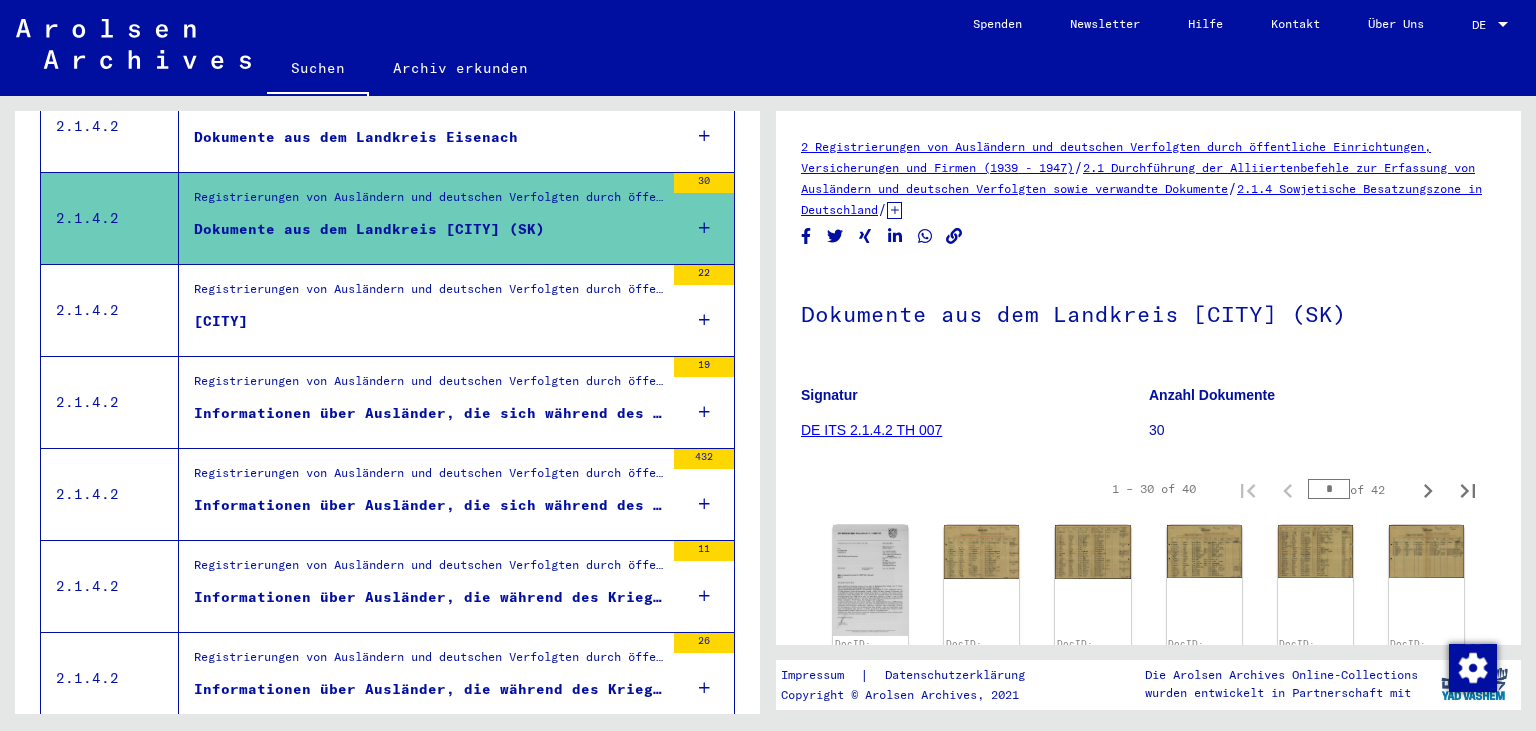 scroll, scrollTop: 299, scrollLeft: 0, axis: vertical 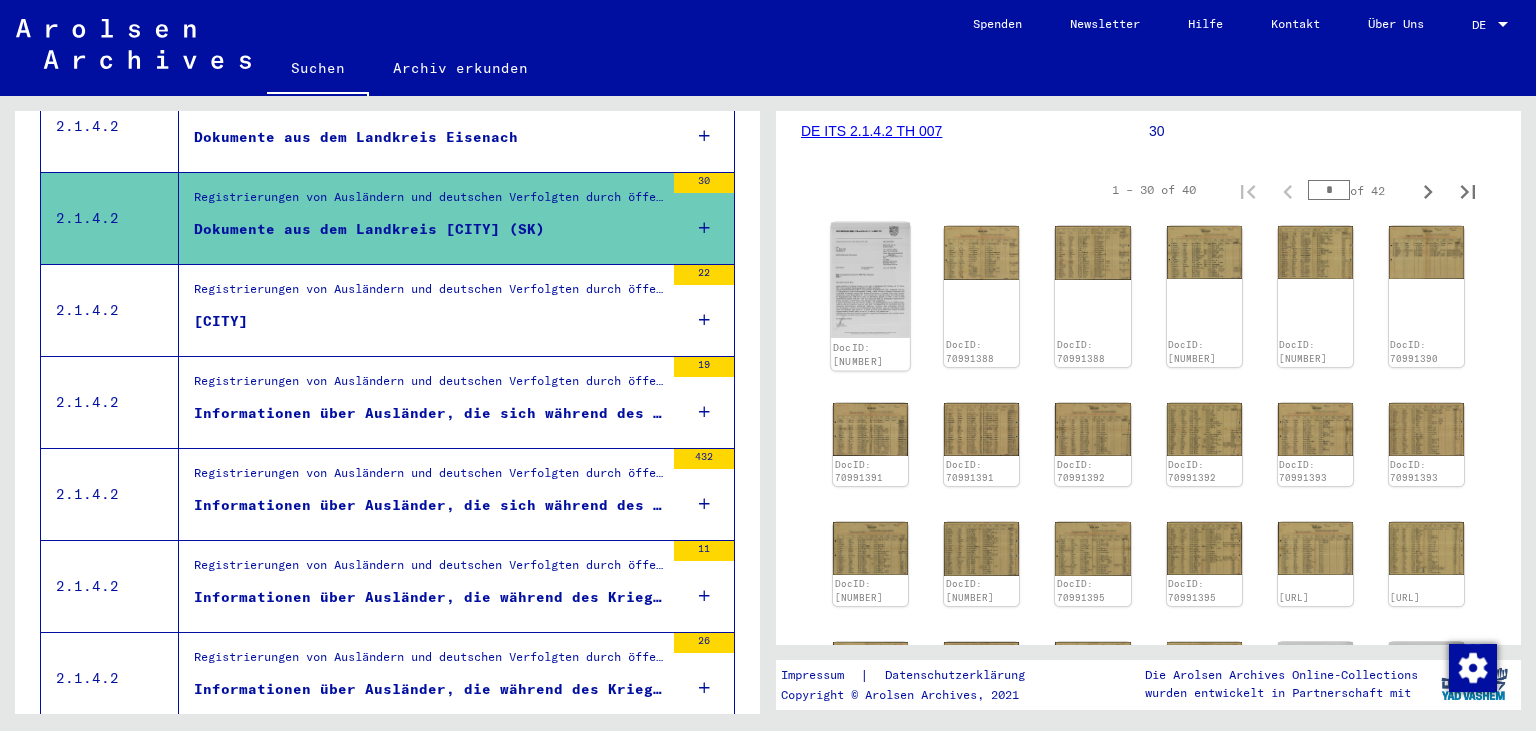 click 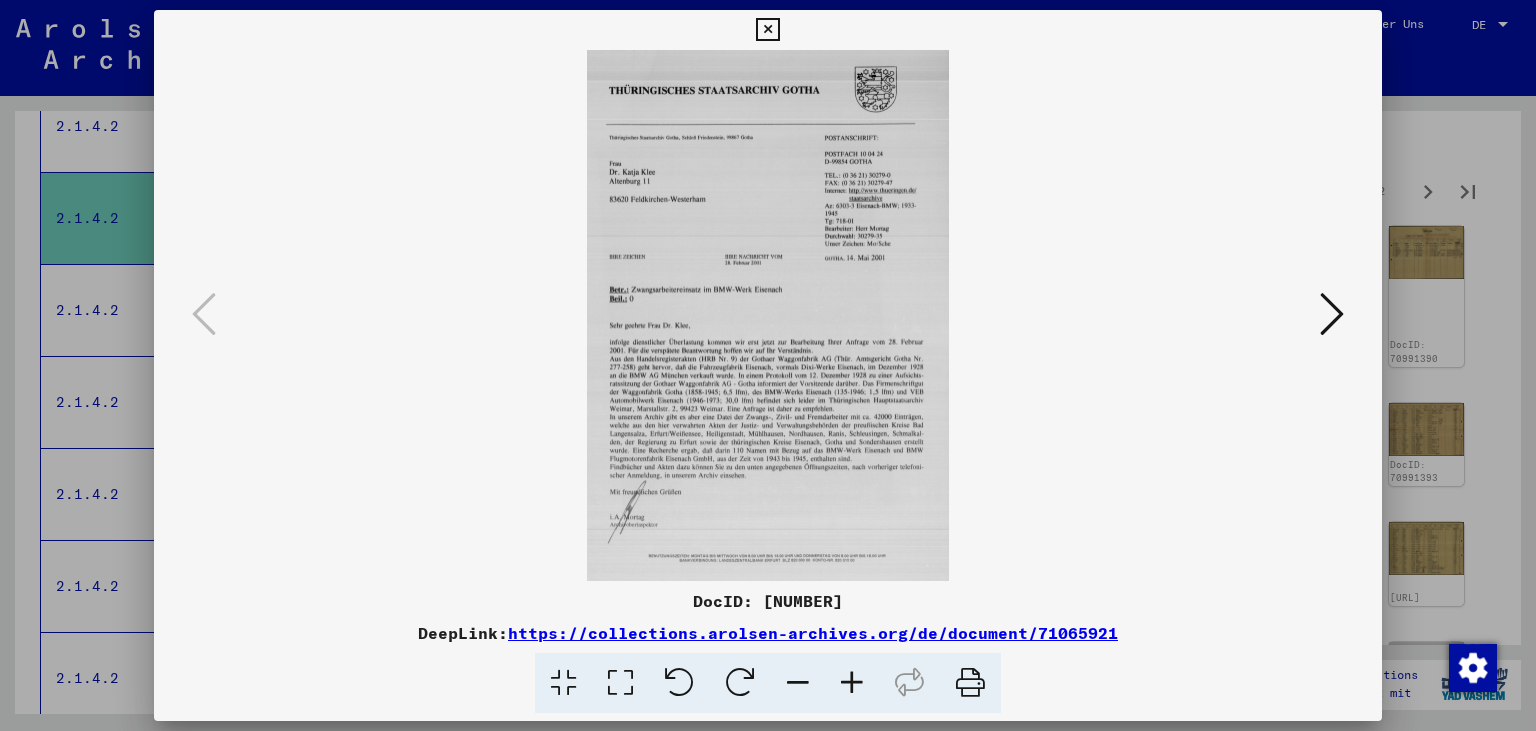 click at bounding box center (767, 30) 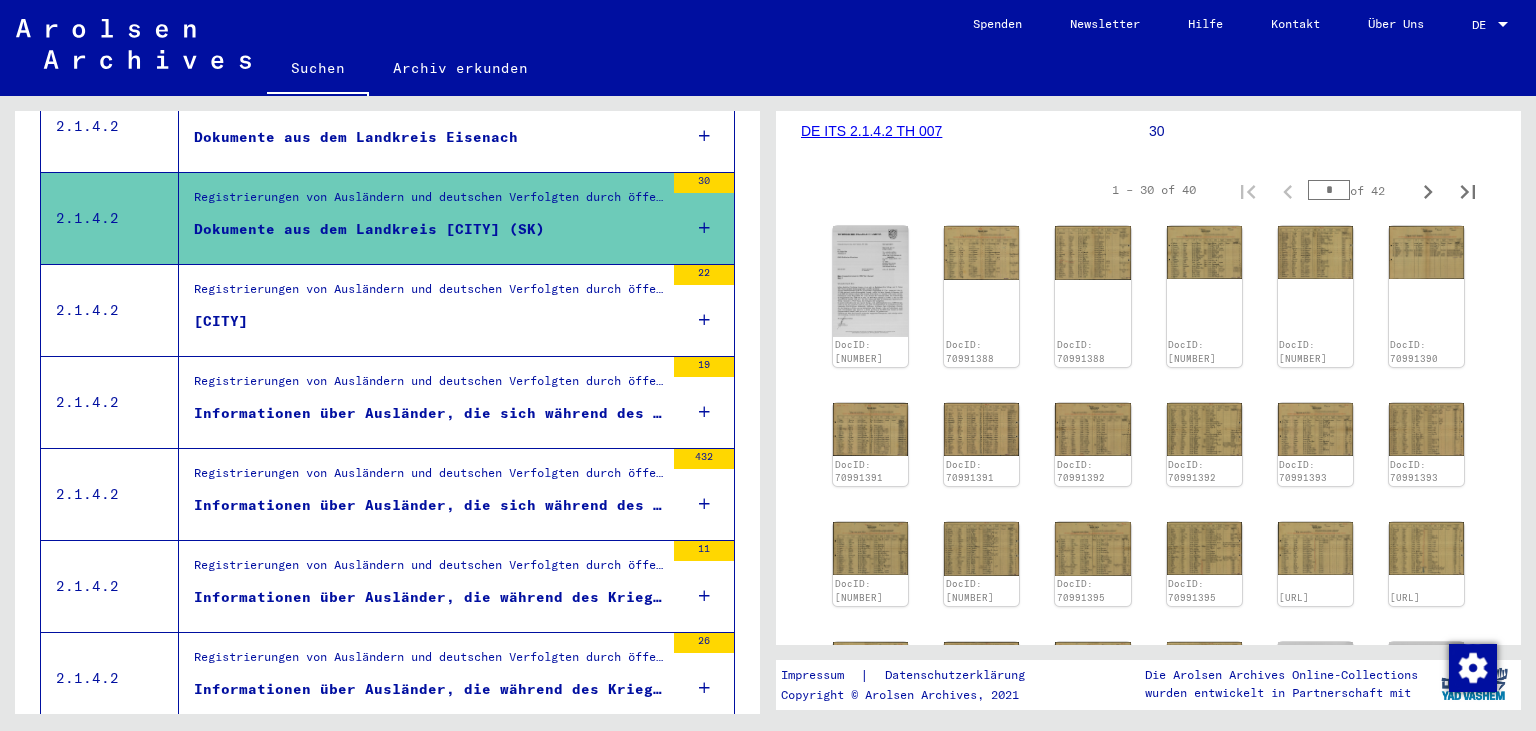 click on "Registrierungen von Ausländern und deutschen Verfolgten durch öffentliche Einrichtungen, Versicherungen und Firmen (1939 - 1947) > Durchführung der Alliiertenbefehle zur Erfassung von Ausländern und deutschen Verfolgten sowie verwandte Dokumente > Sowjetische Besatzungszone in Deutschland > Listen von Angehörigen der Vereinten Nationen, anderer Ausländer, deutscher Juden und Staatenloser, sowjetische Zone (2) > Unterlagen aus Thüringen > Dokumente aus dem Landkreis Eisenach > Informationen über Ausländer, die sich während des Kriegs im Kreis Eisenach aufhielten > Nationalität/Herkunft der aufgeführten Personen: Verschiedene" at bounding box center (429, 294) 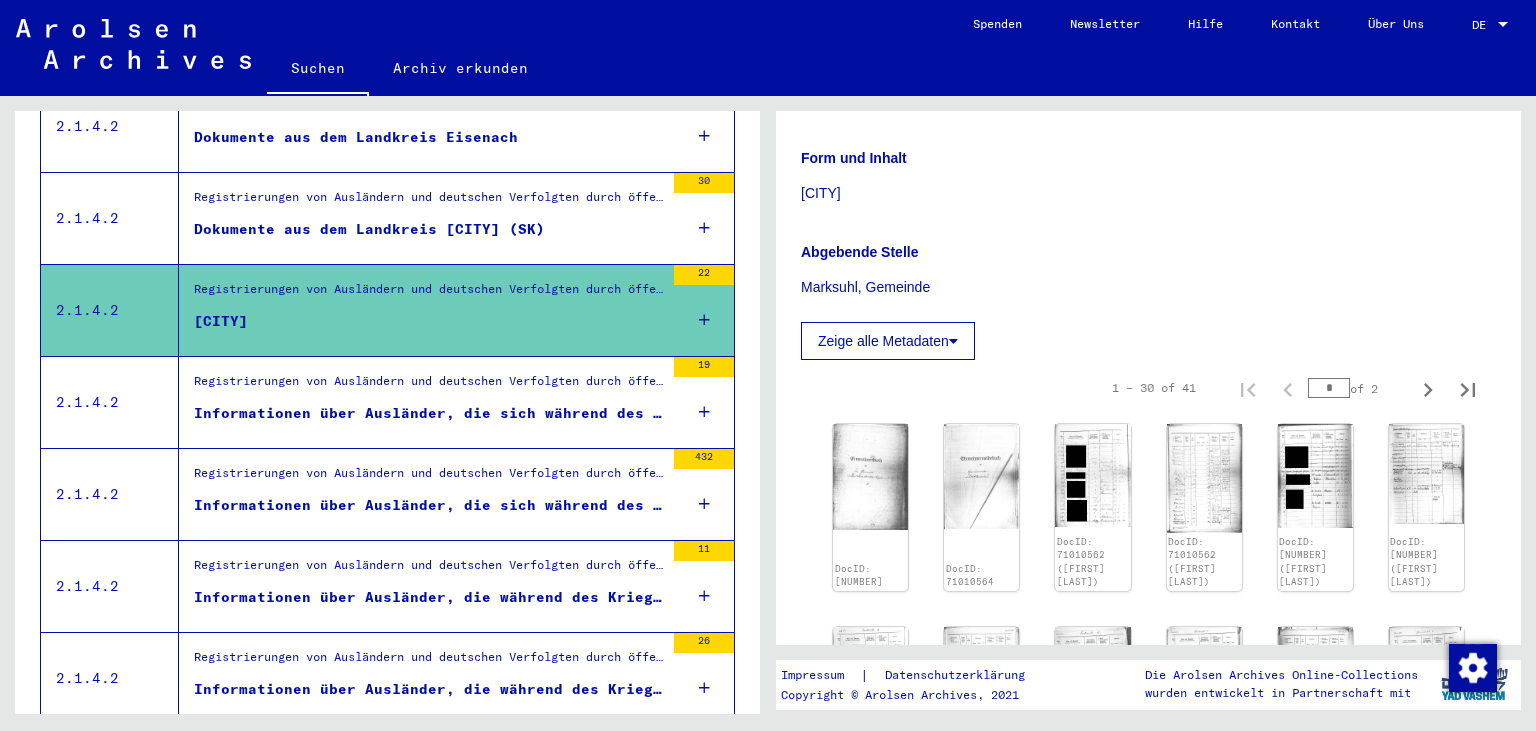 scroll, scrollTop: 336, scrollLeft: 0, axis: vertical 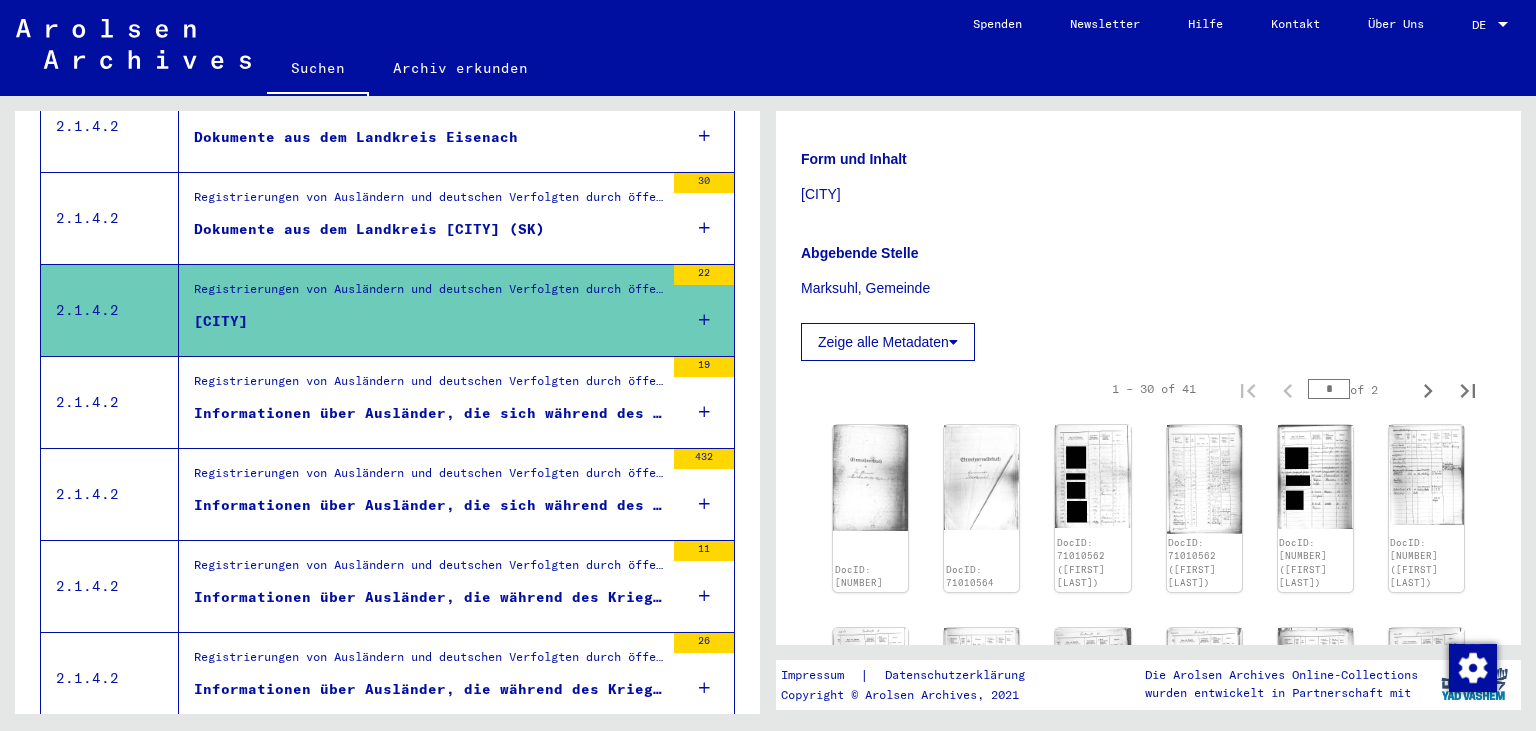 click on "Informationen über Ausländer, die sich während des Kriegs im Kreis Eisenach (SK) aufhielten" at bounding box center [429, 413] 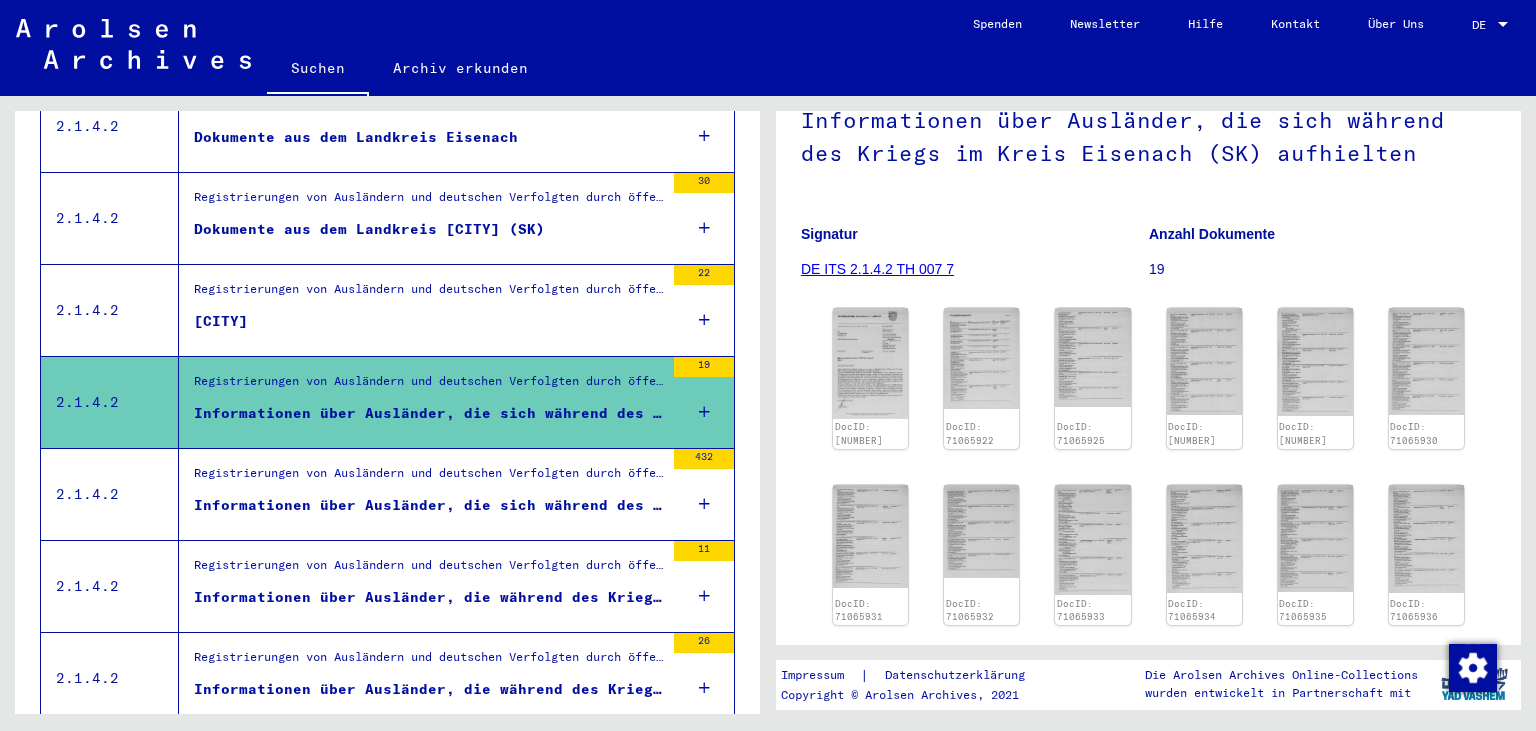 scroll, scrollTop: 194, scrollLeft: 0, axis: vertical 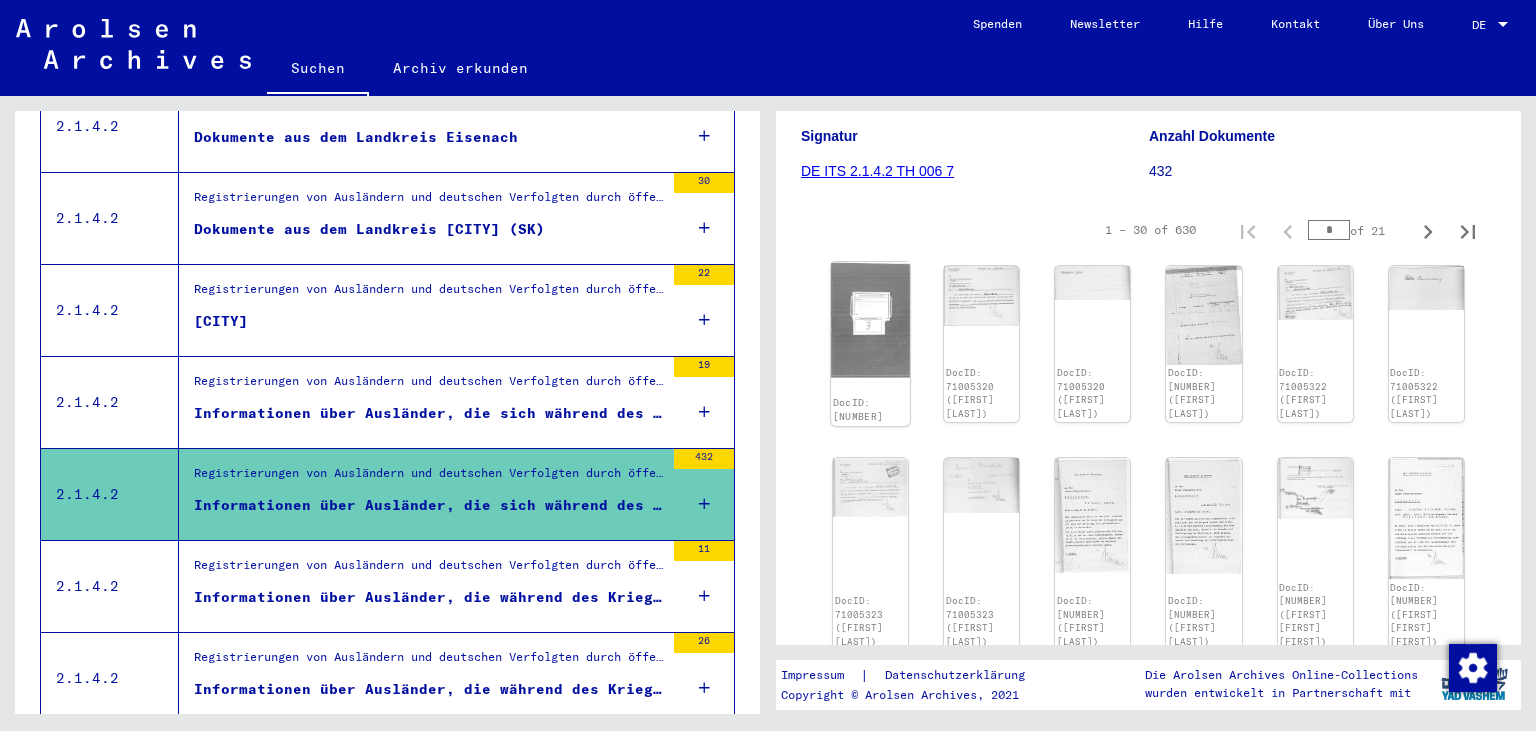 click 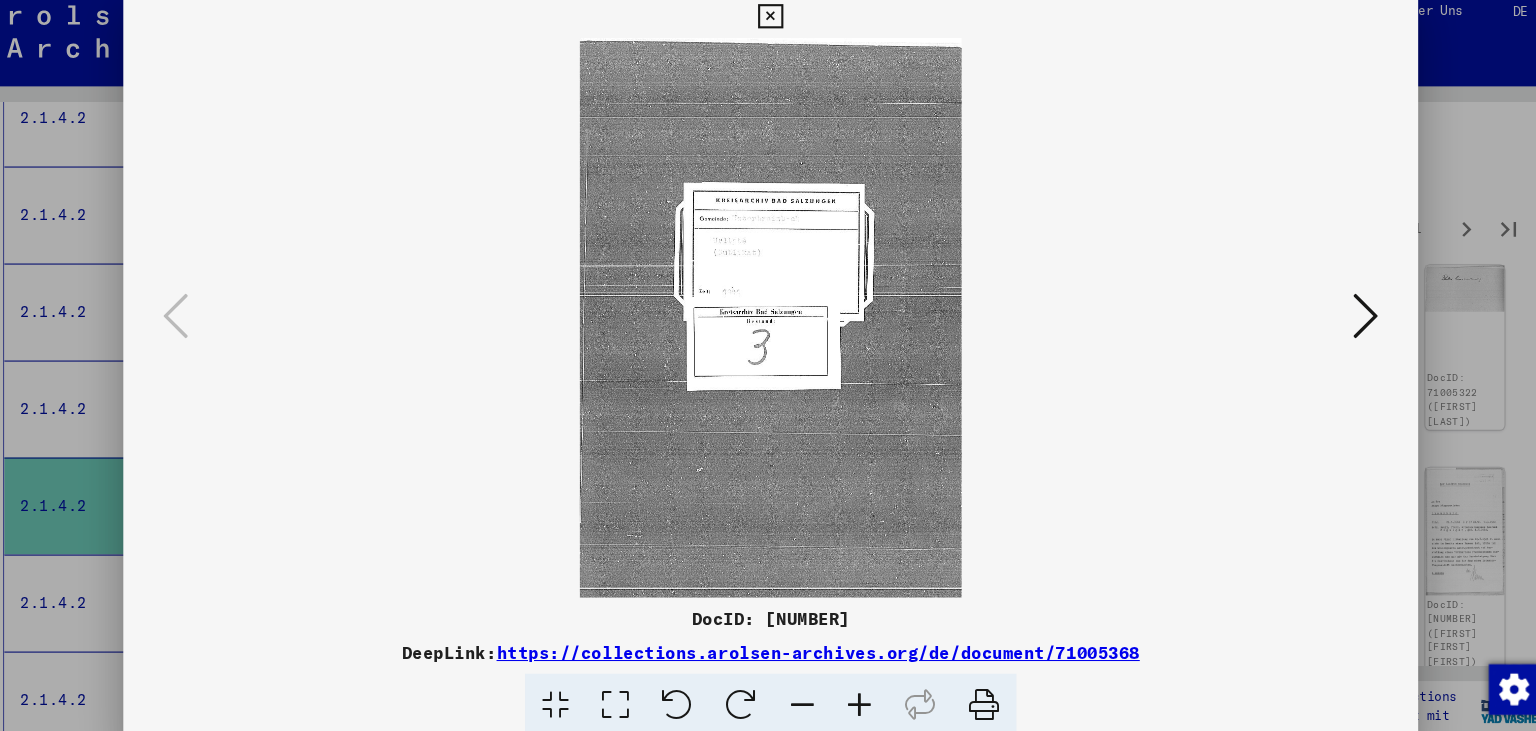 click at bounding box center (1332, 314) 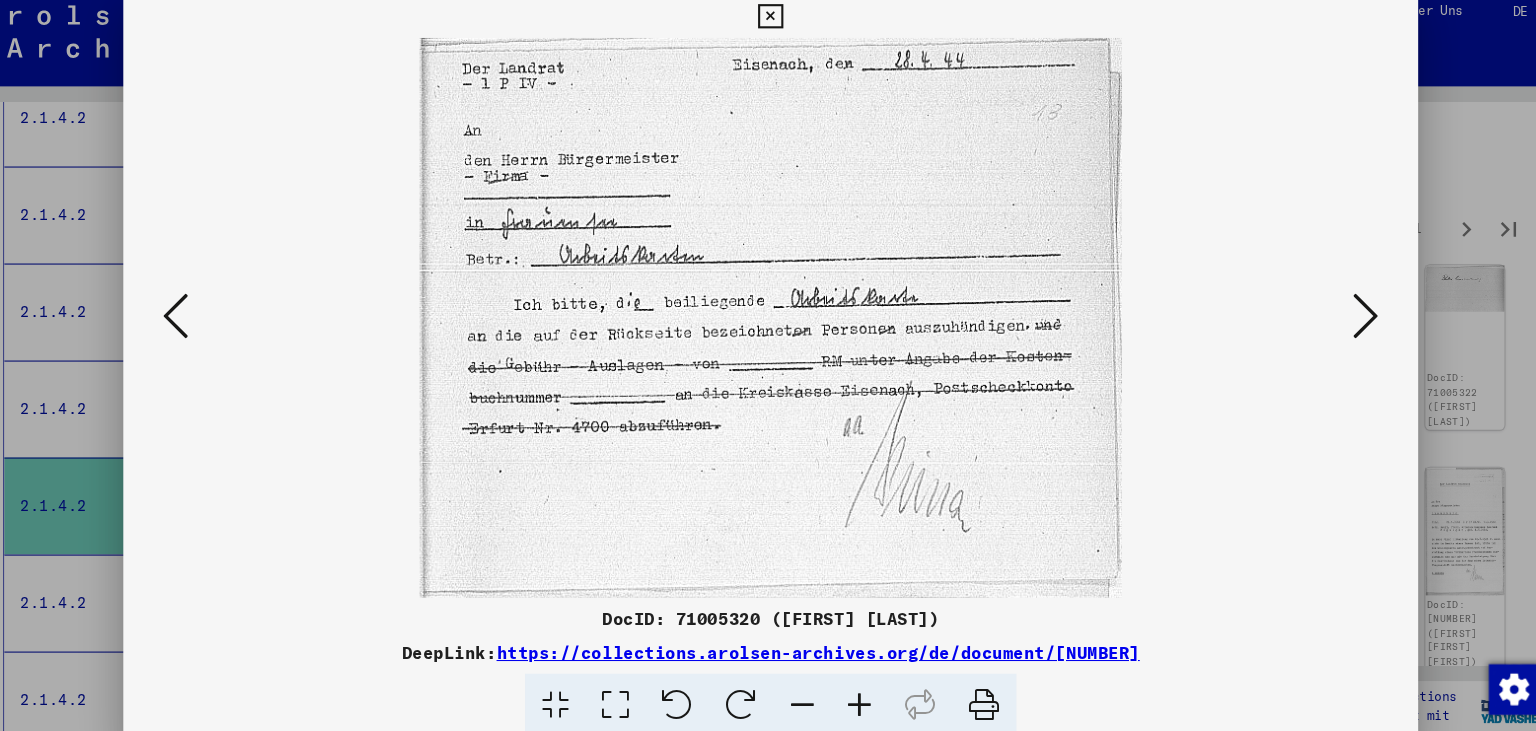 click at bounding box center [1332, 314] 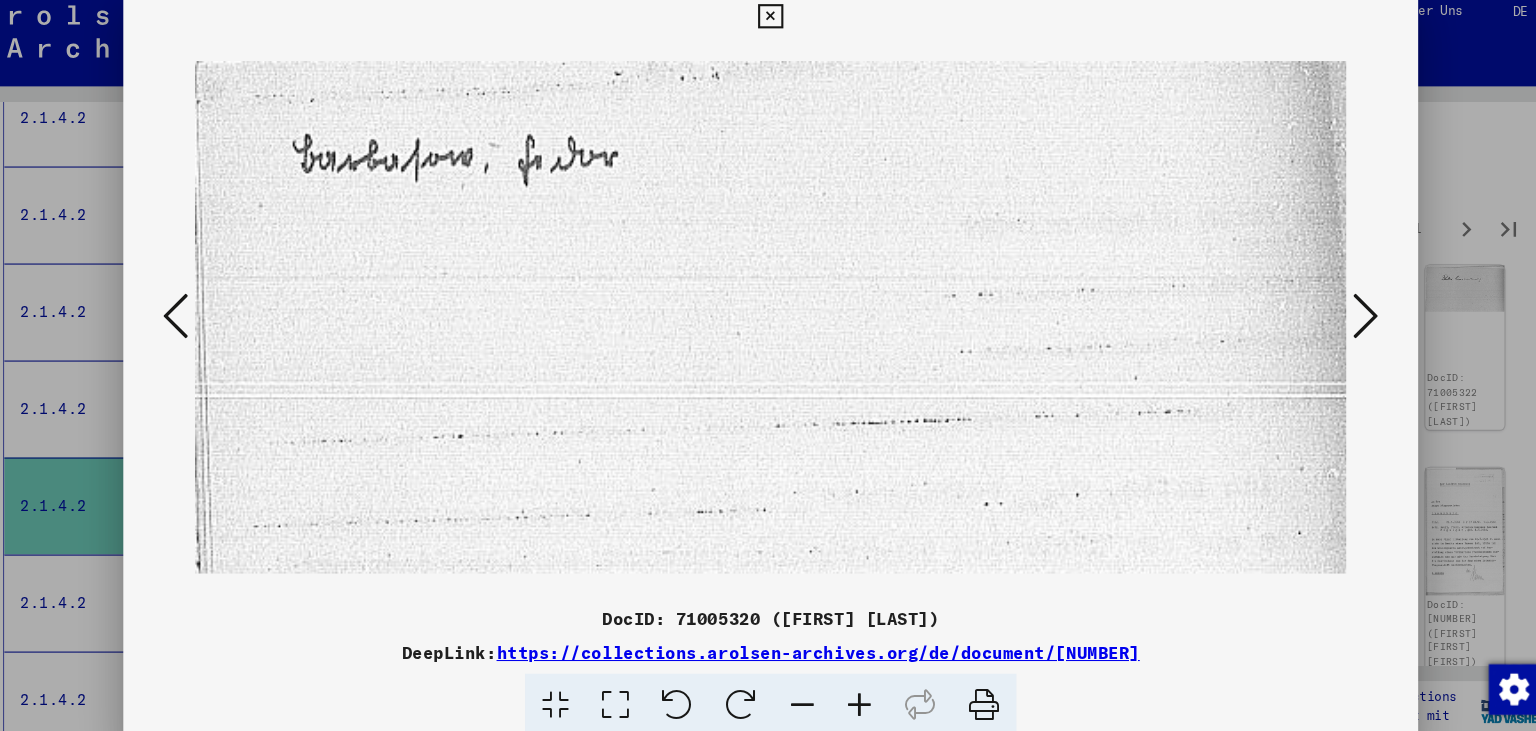click at bounding box center (1332, 314) 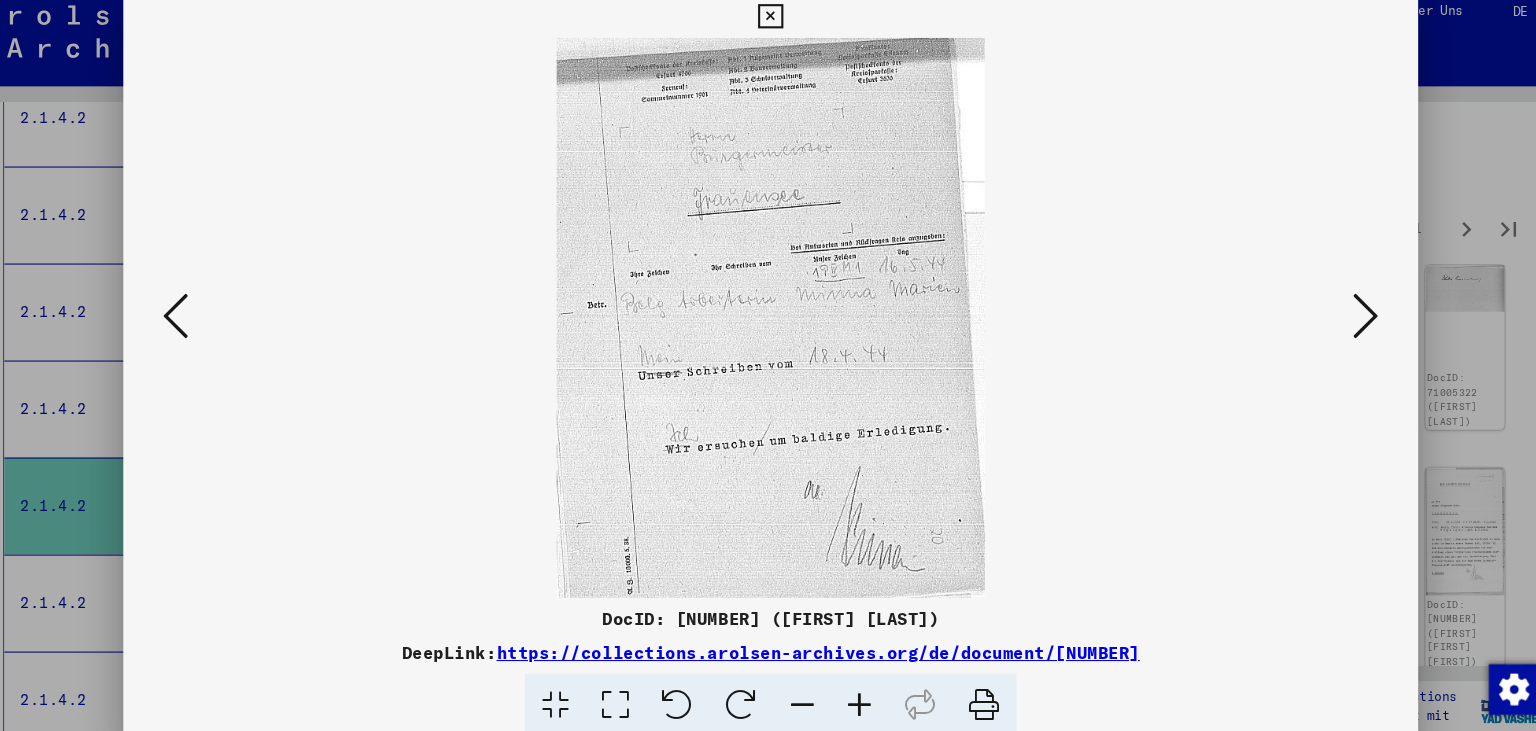 click at bounding box center [1332, 314] 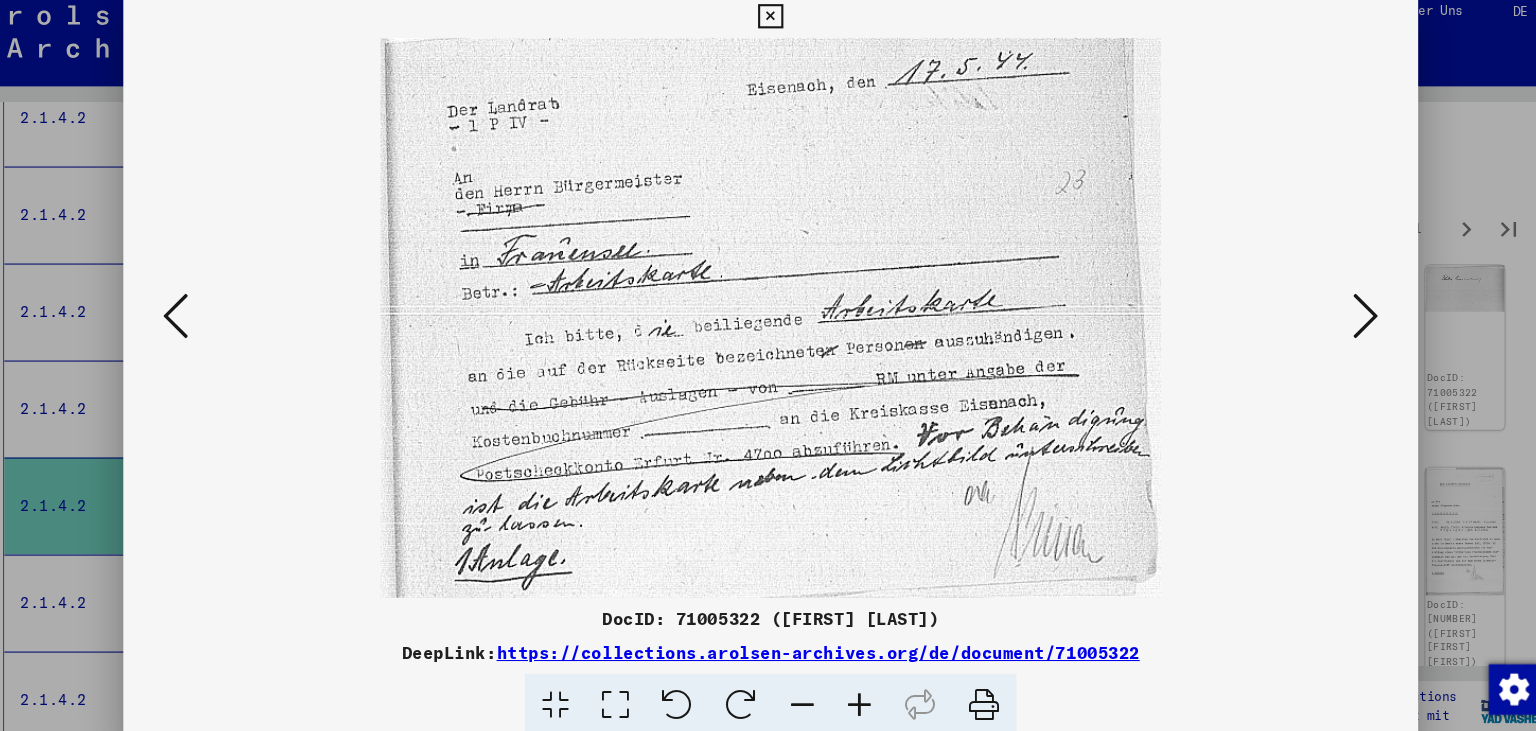 click at bounding box center (1332, 314) 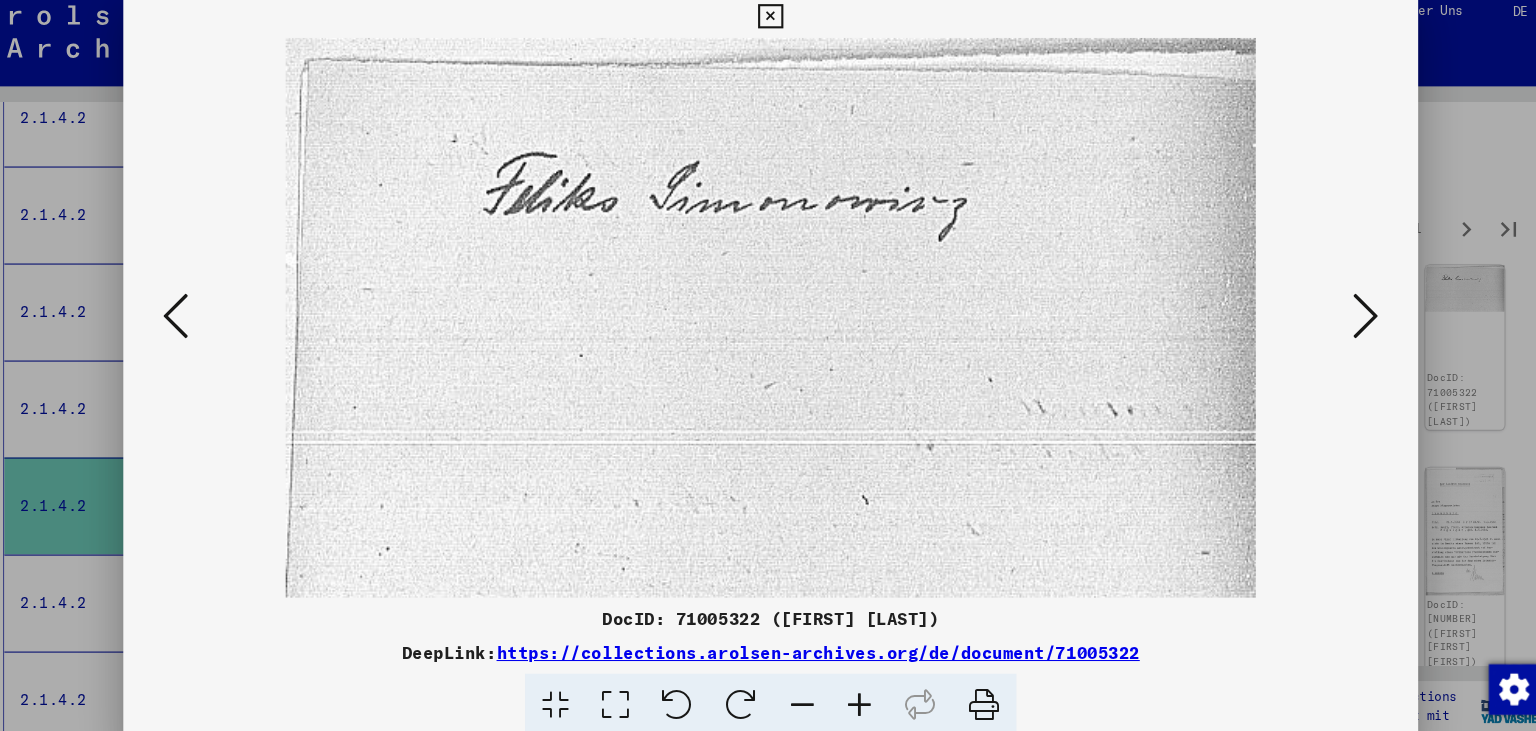 click at bounding box center (1332, 314) 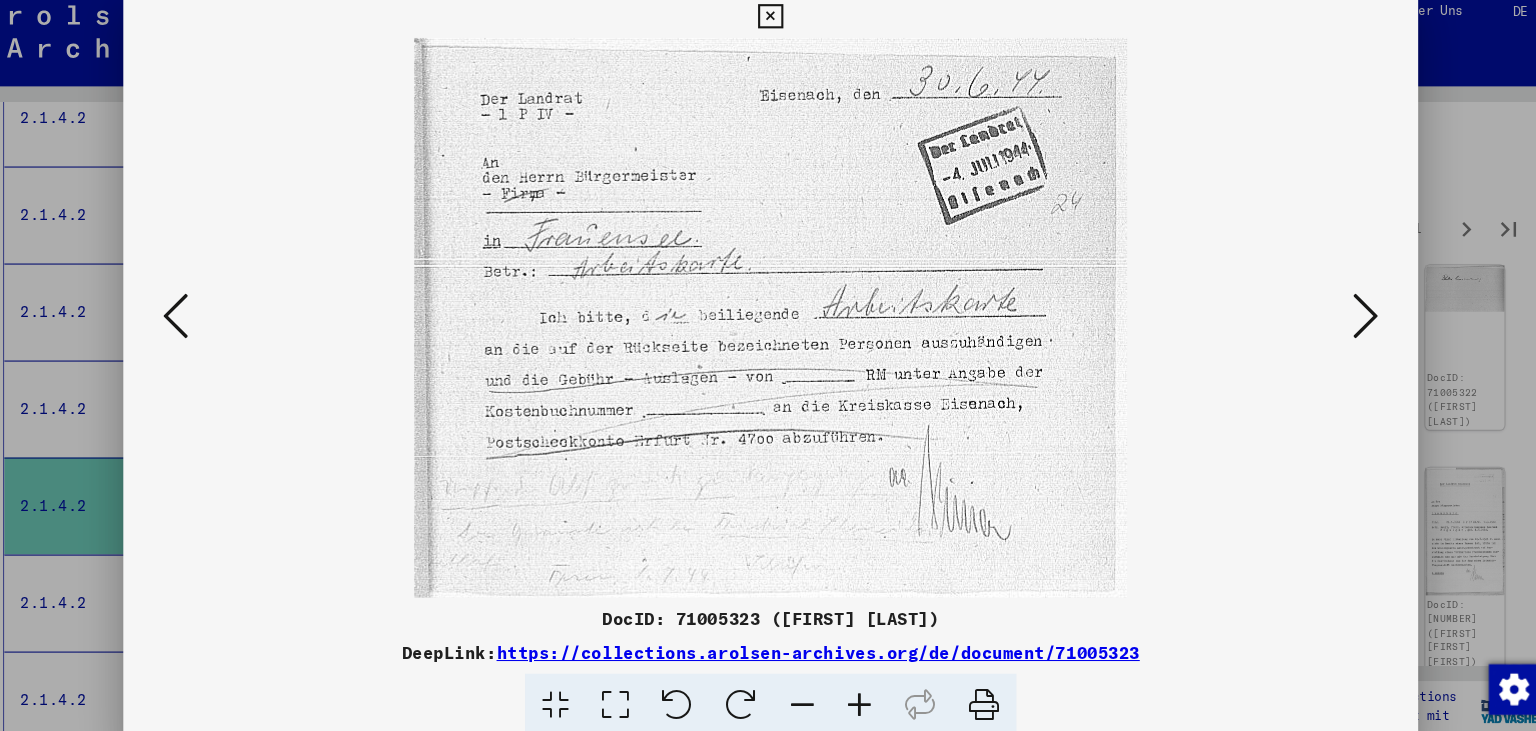click at bounding box center (1332, 314) 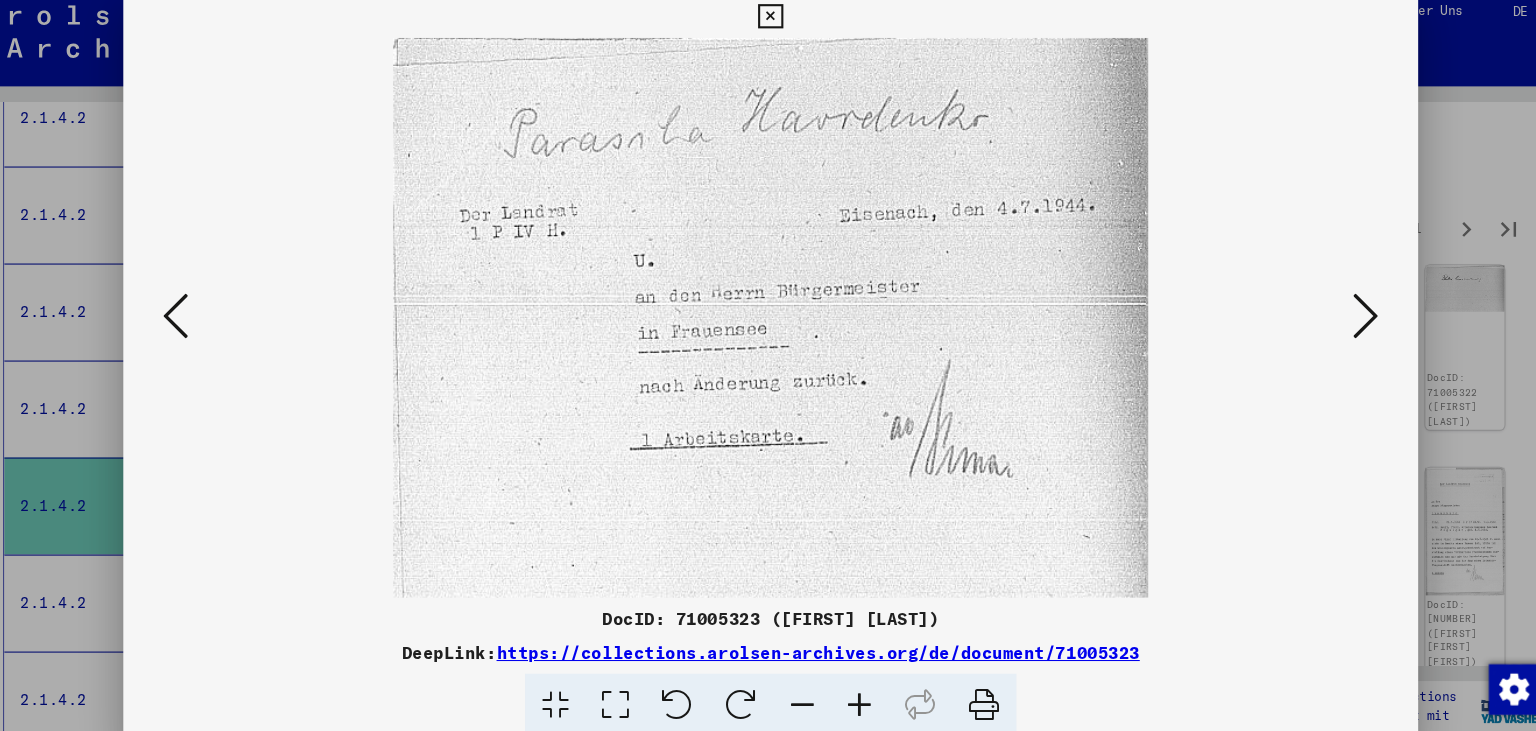 click at bounding box center [1332, 314] 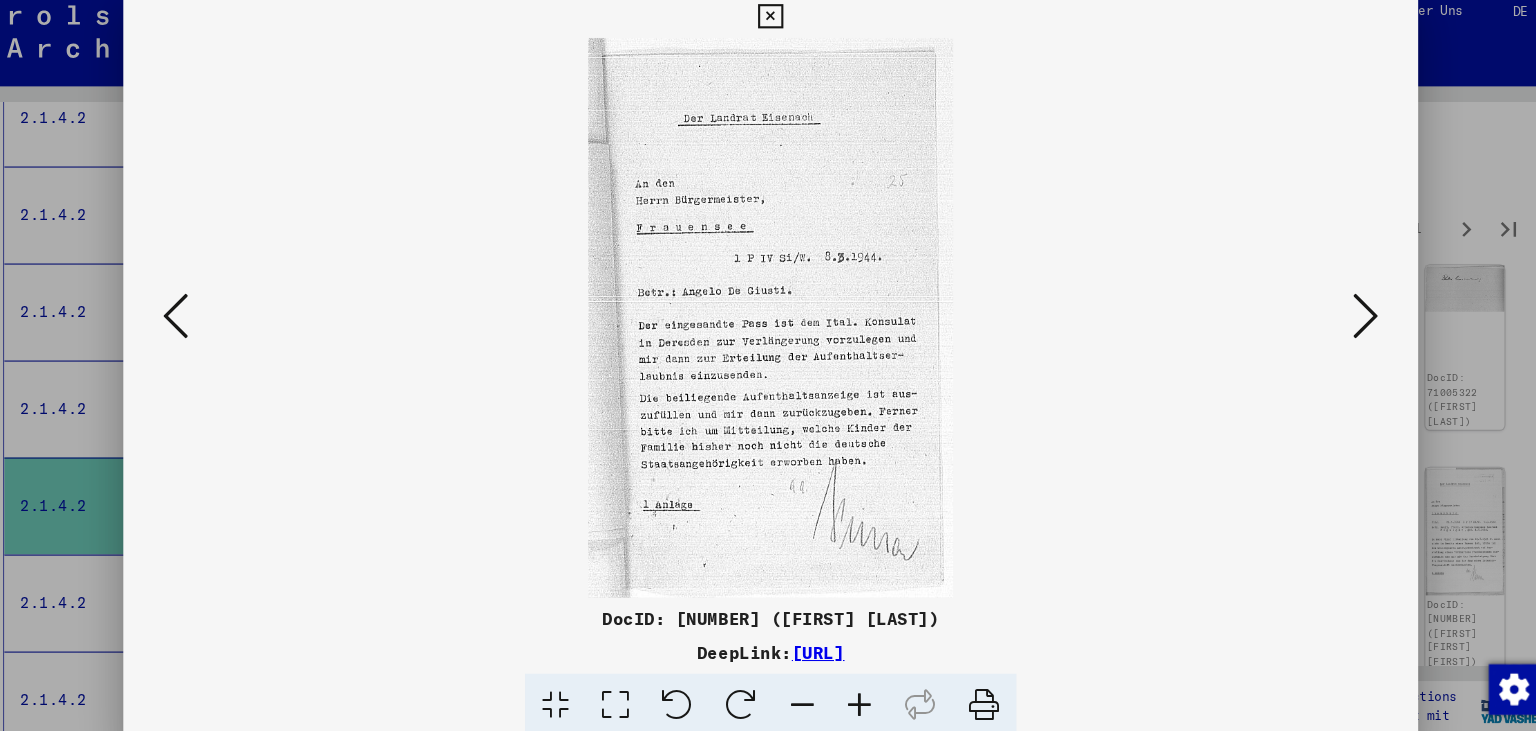 click at bounding box center [1332, 314] 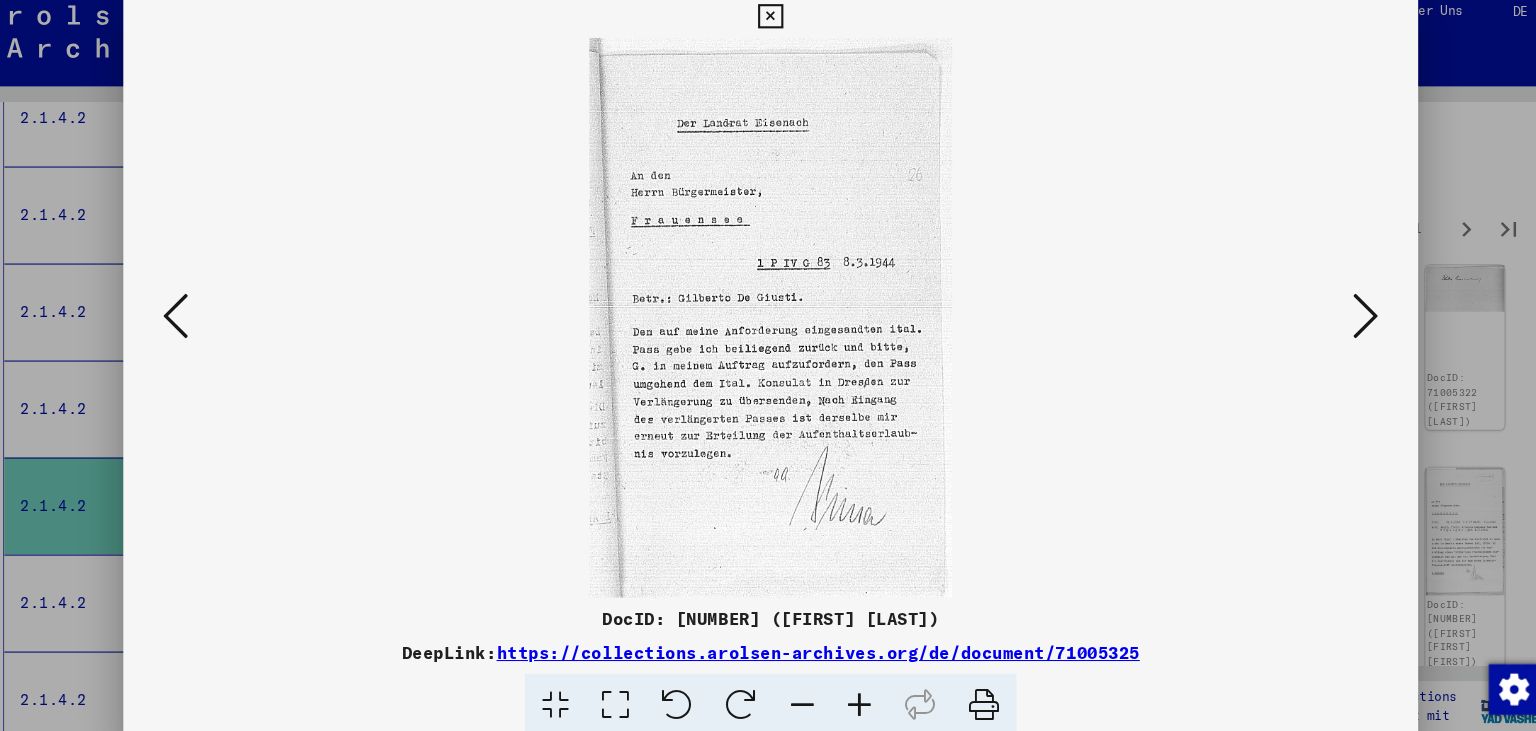 click at bounding box center [1332, 314] 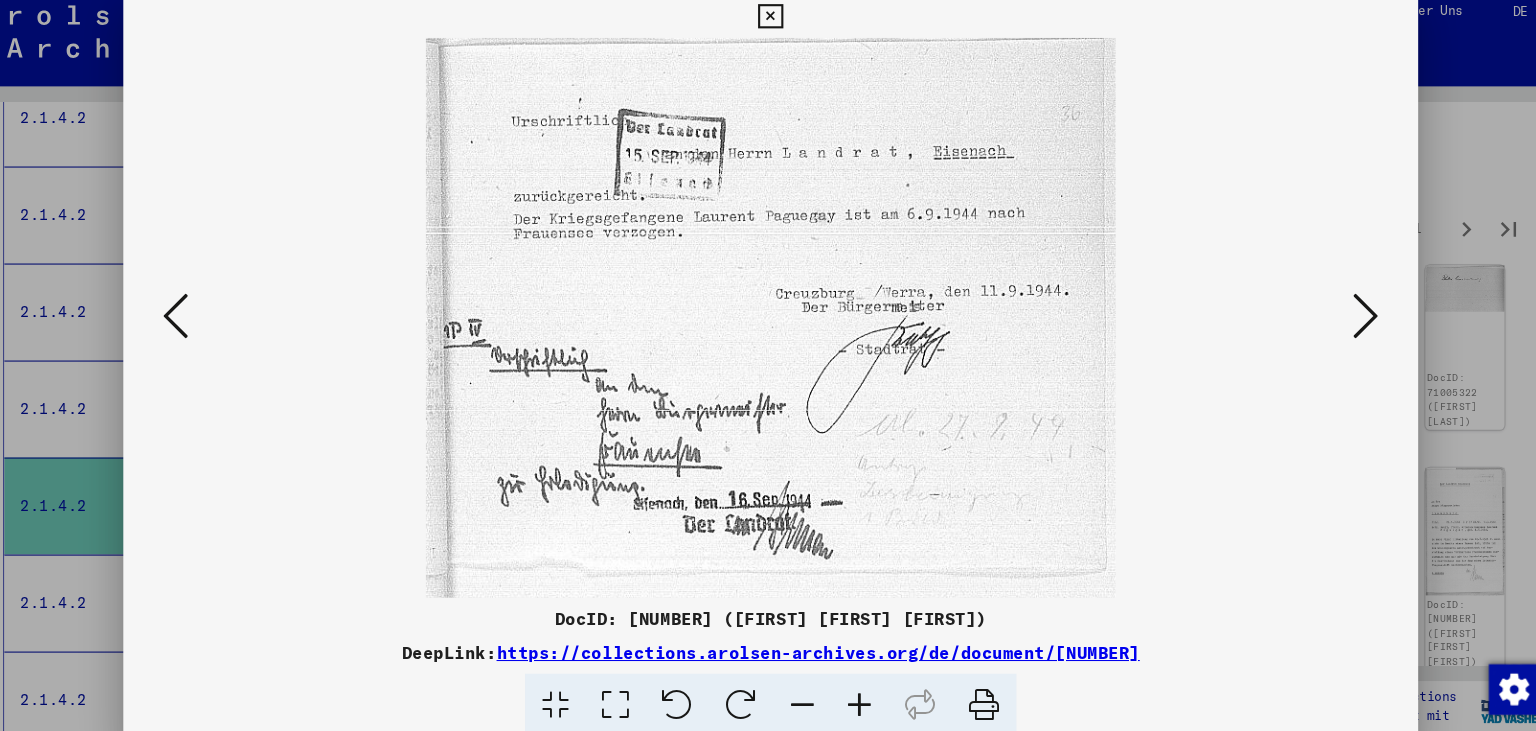 click at bounding box center (1332, 314) 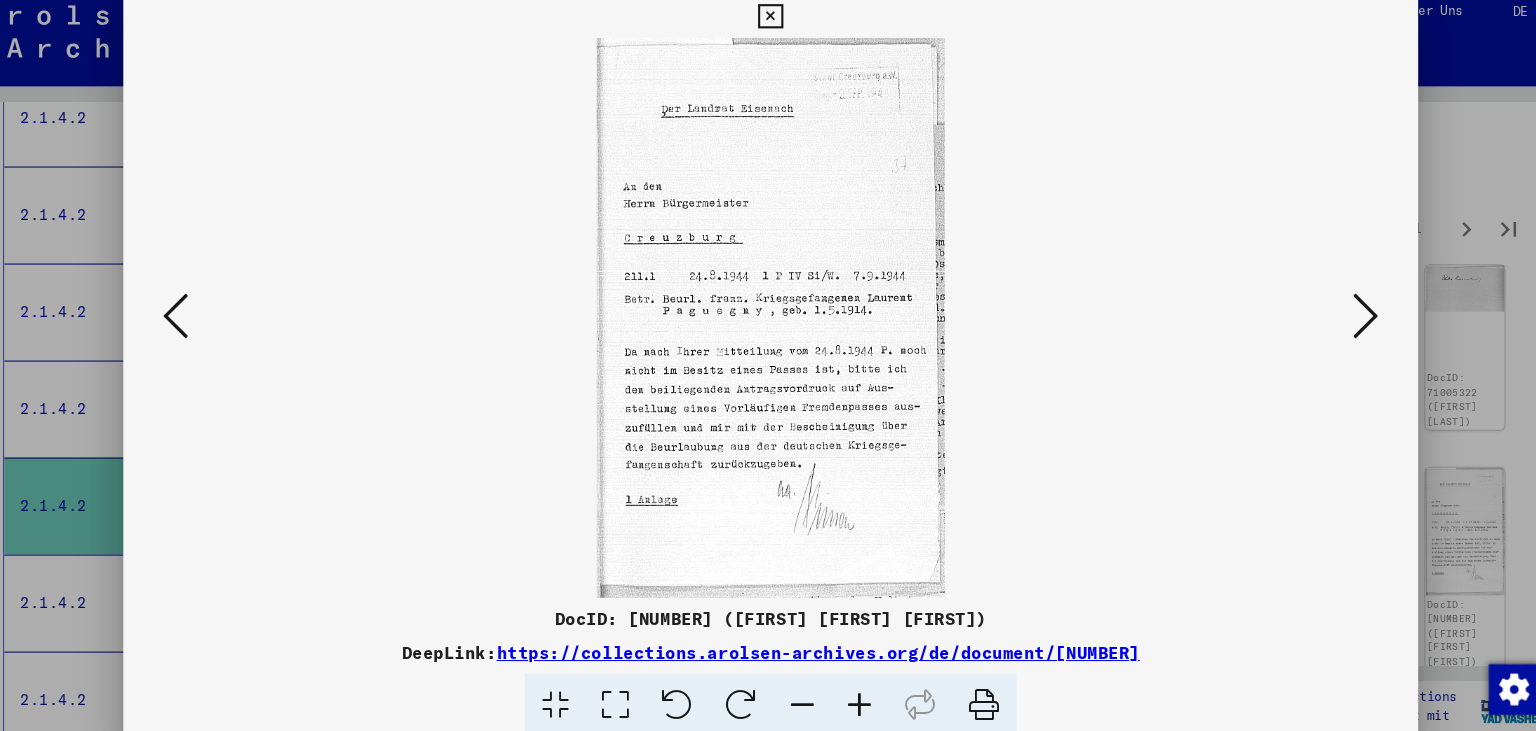 click at bounding box center [1332, 314] 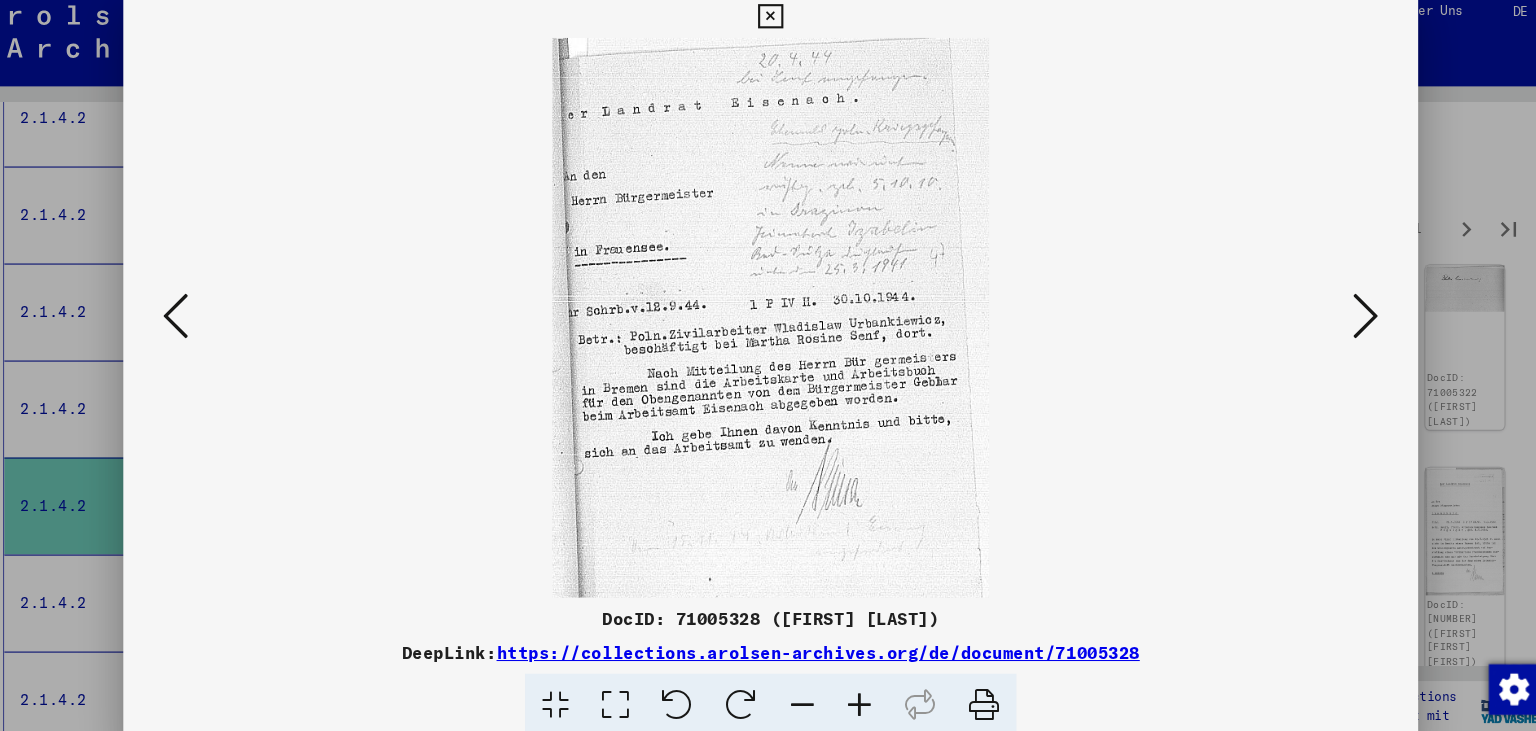 click at bounding box center [1332, 314] 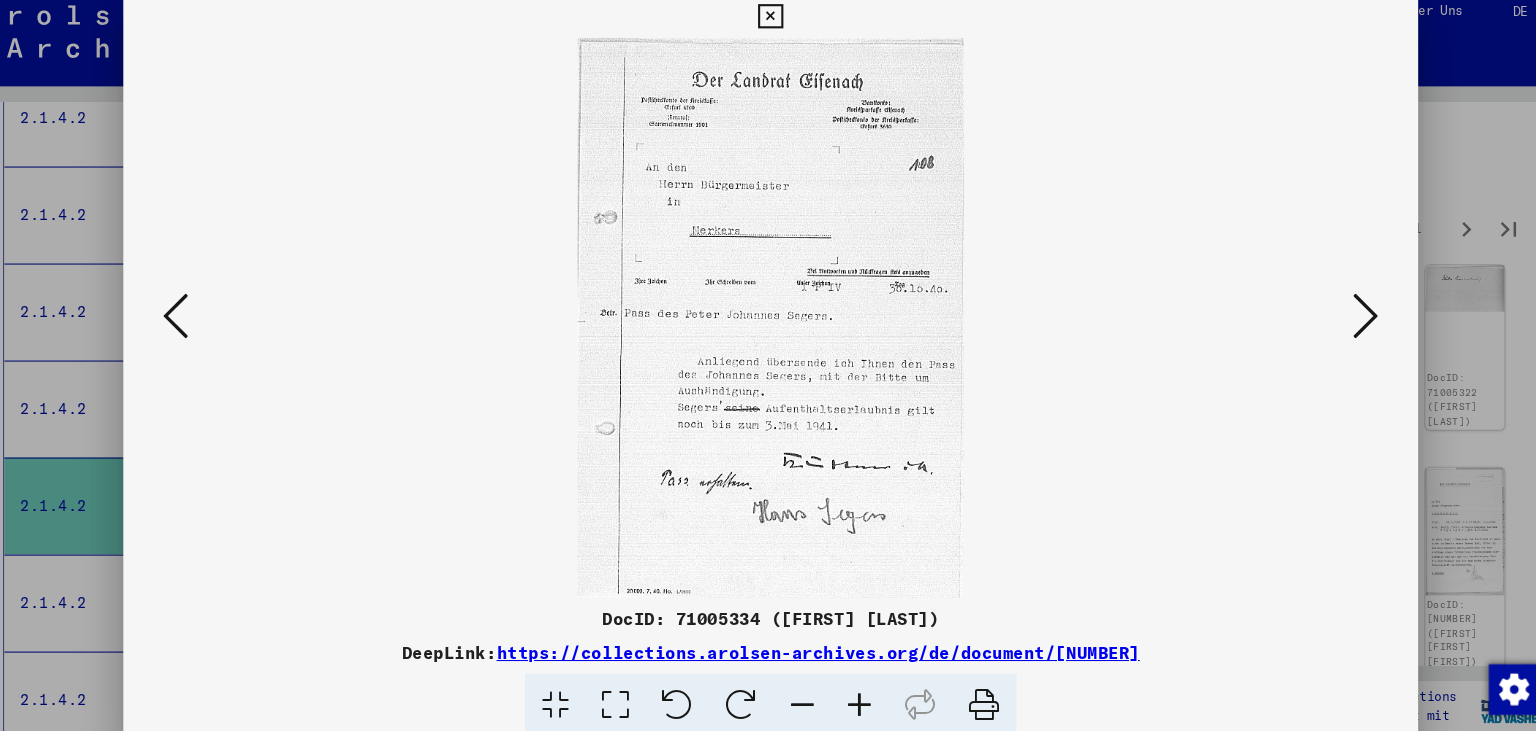 click at bounding box center [767, 30] 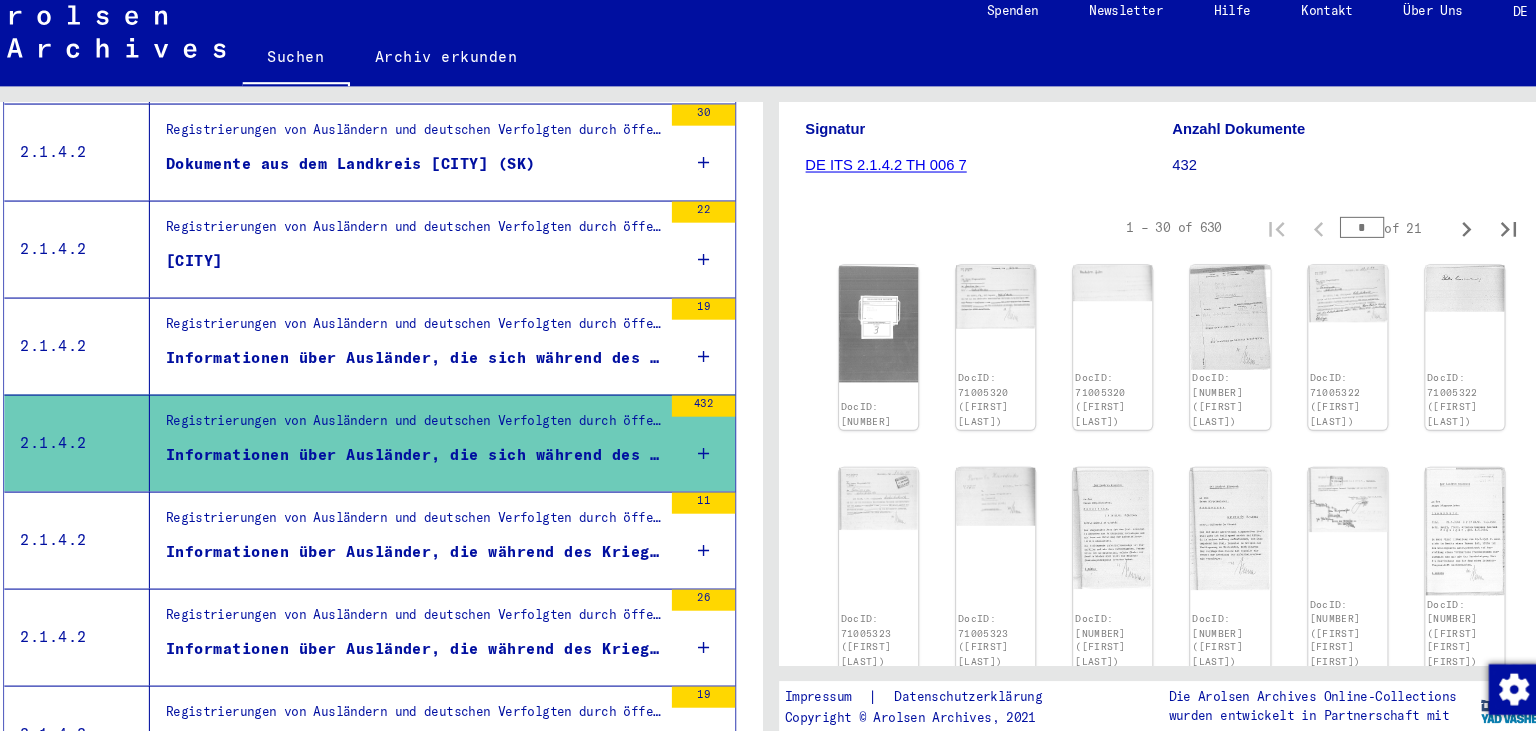 scroll, scrollTop: 1790, scrollLeft: 0, axis: vertical 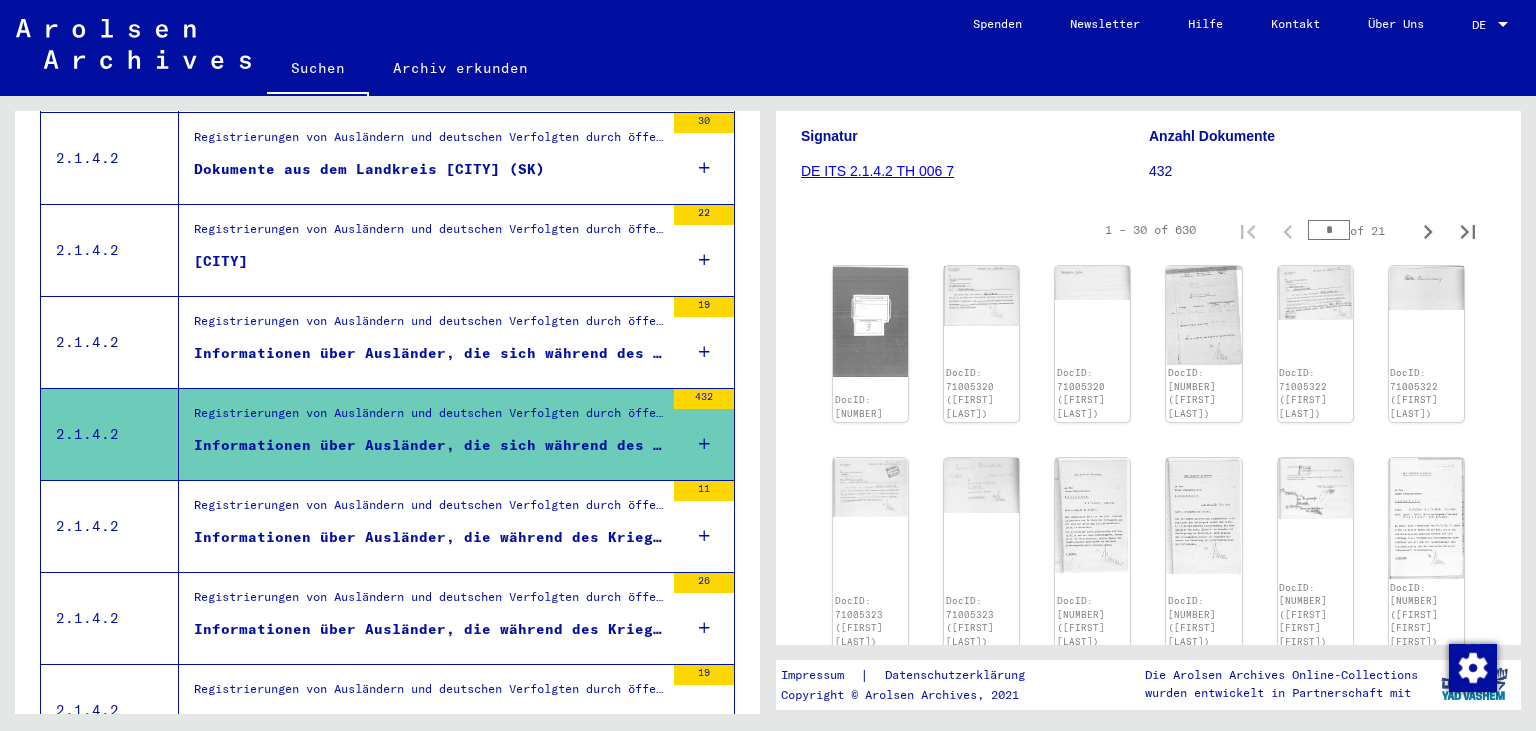 click on "Registrierungen von Ausländern und deutschen Verfolgten durch öffentliche Einrichtungen, Versicherungen und Firmen ([DATE] - [DATE]) > Durchführung der Alliiertenbefehle zur Erfassung von Ausländern und deutschen Verfolgten sowie verwandte Dokumente > Sowjetische Besatzungszone in Deutschland > Listen von Angehörigen der Vereinten Nationen, anderer Ausländer, deutscher Juden und Staatenloser, sowjetische Zone (2) > Unterlagen aus Thüringen > Dokumente aus dem Landkreis Eisenach (SK)" at bounding box center (429, 510) 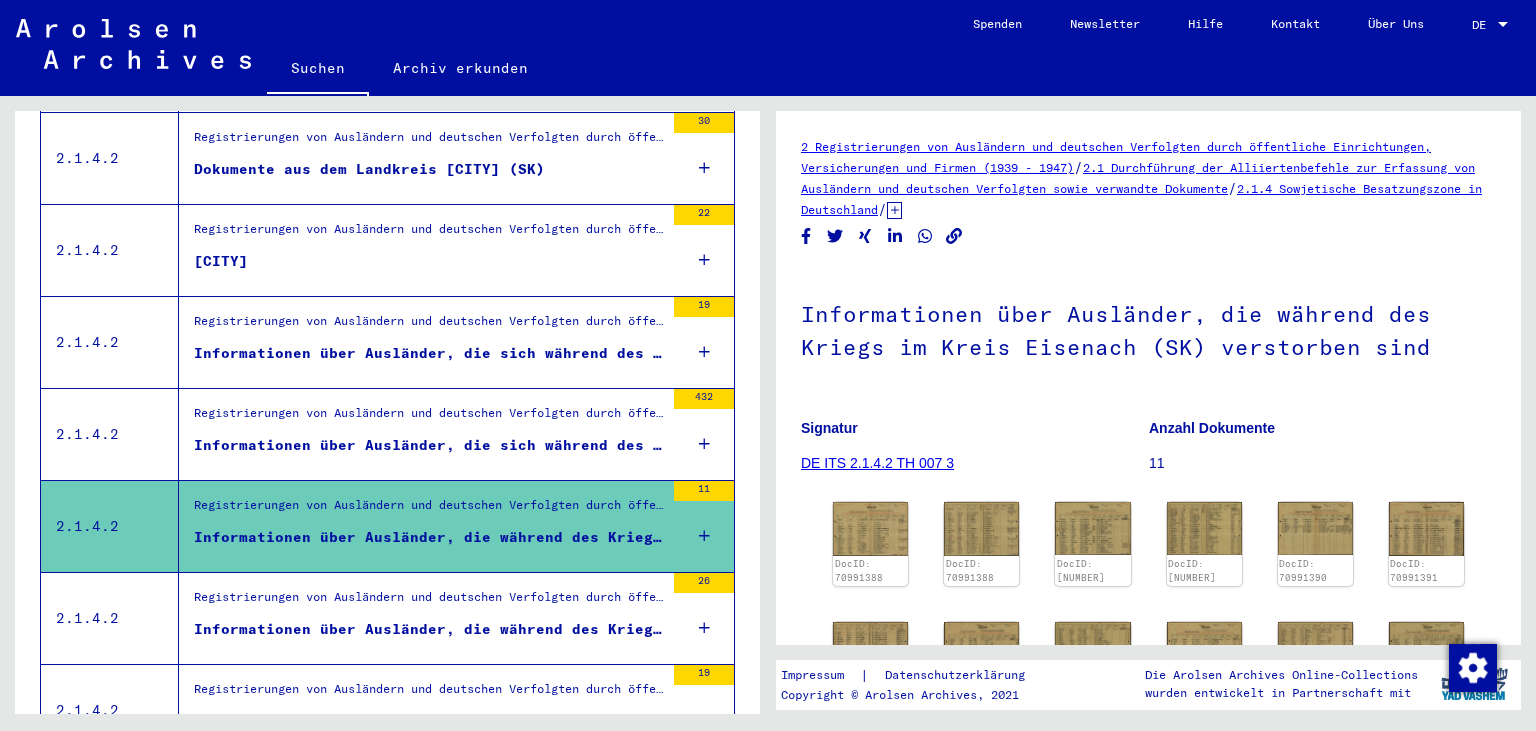 scroll, scrollTop: 165, scrollLeft: 0, axis: vertical 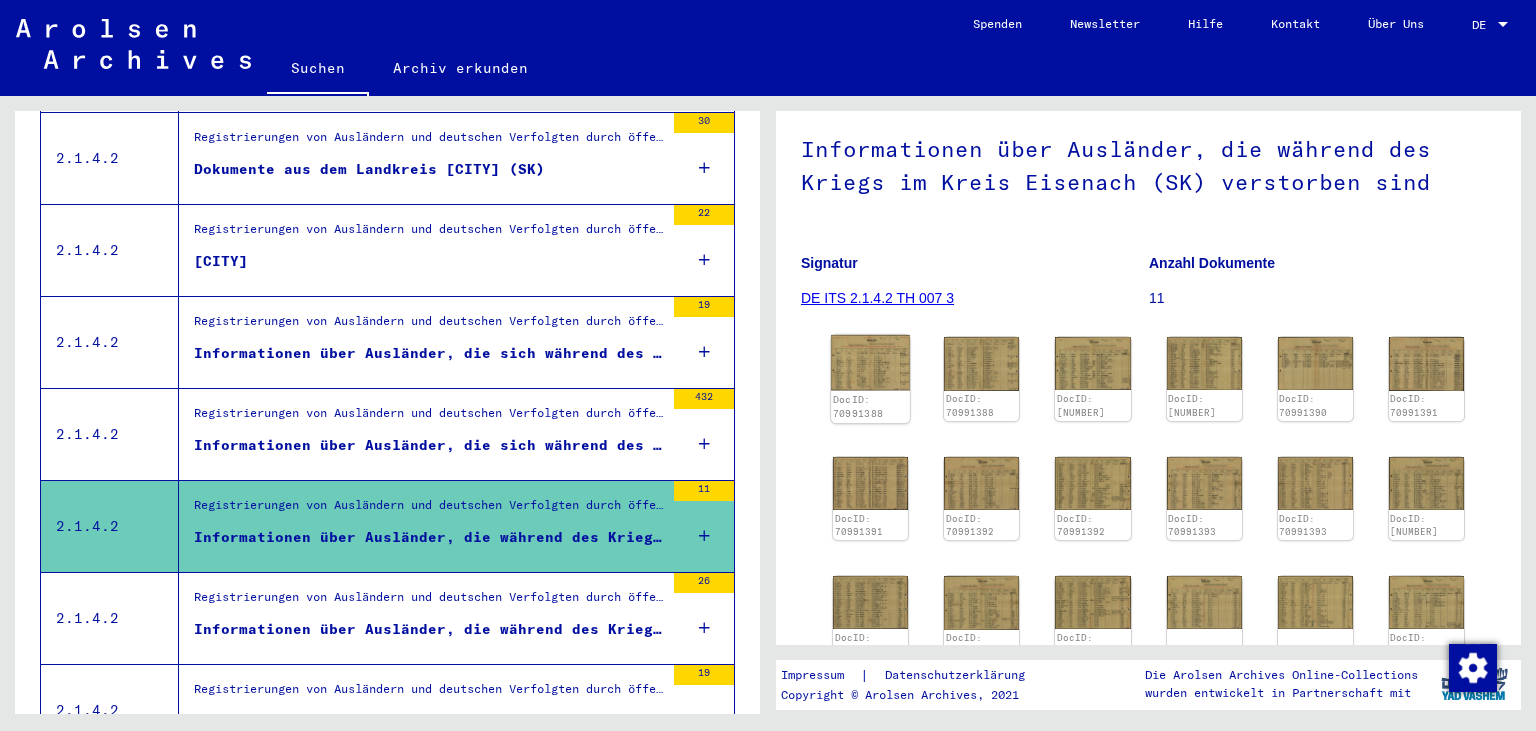 click 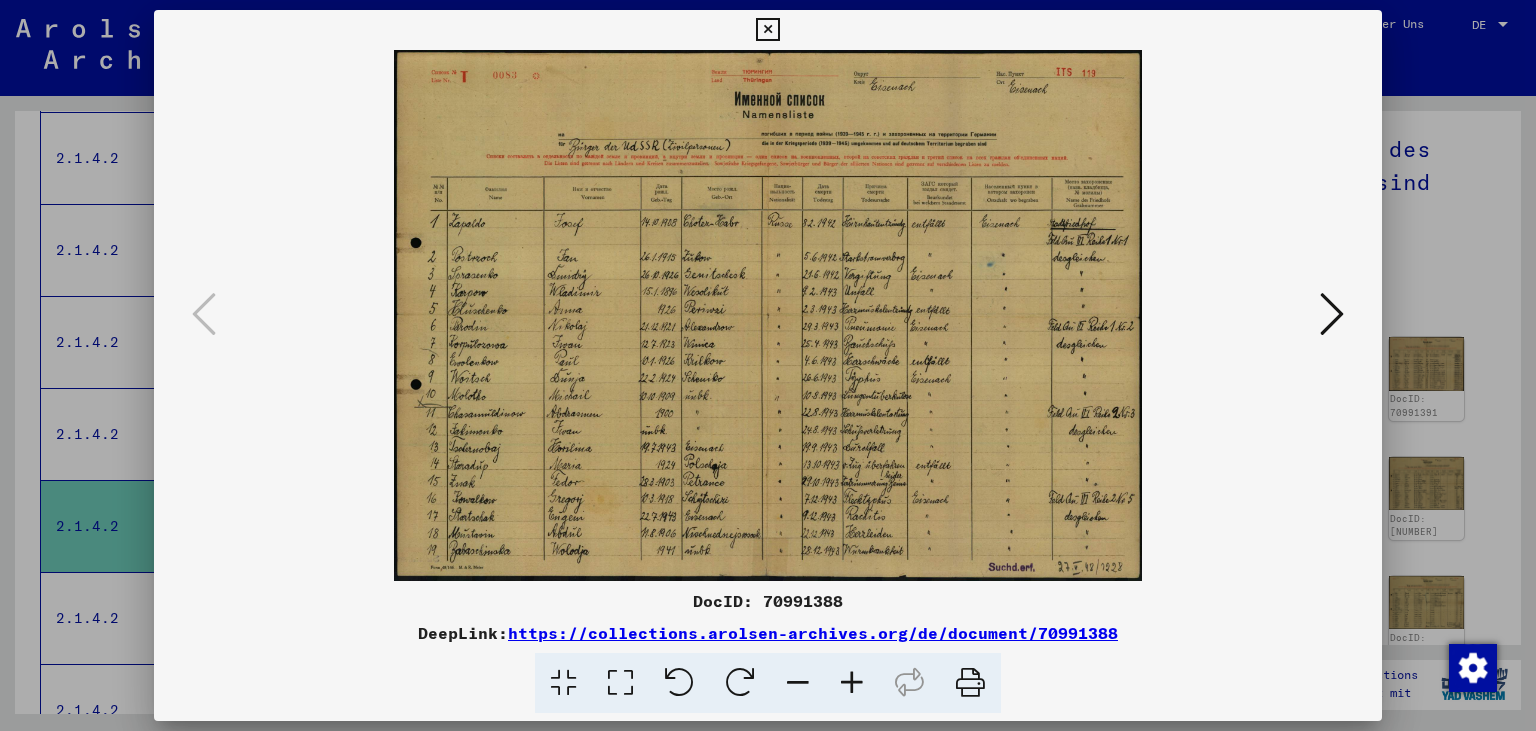 click at bounding box center [767, 30] 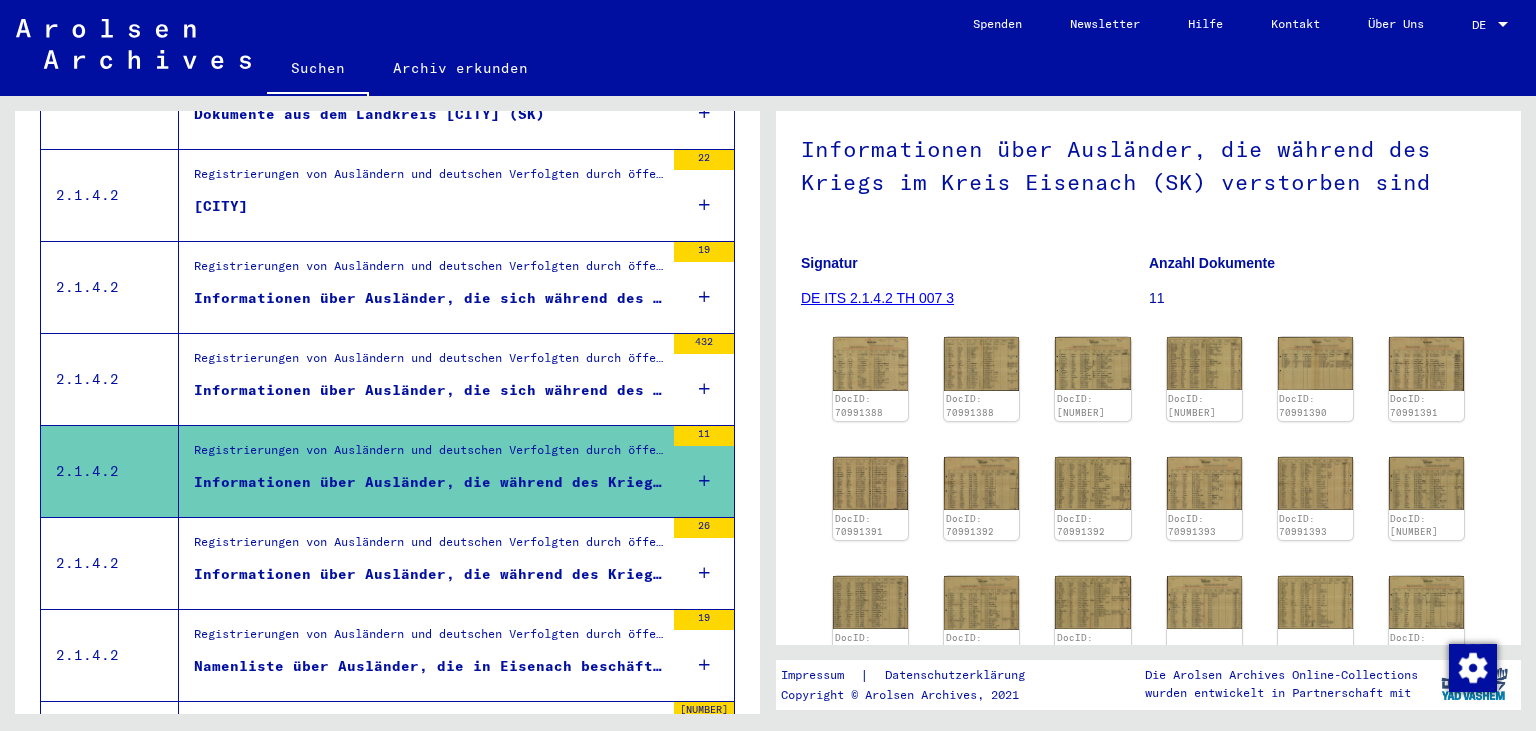 scroll, scrollTop: 1902, scrollLeft: 0, axis: vertical 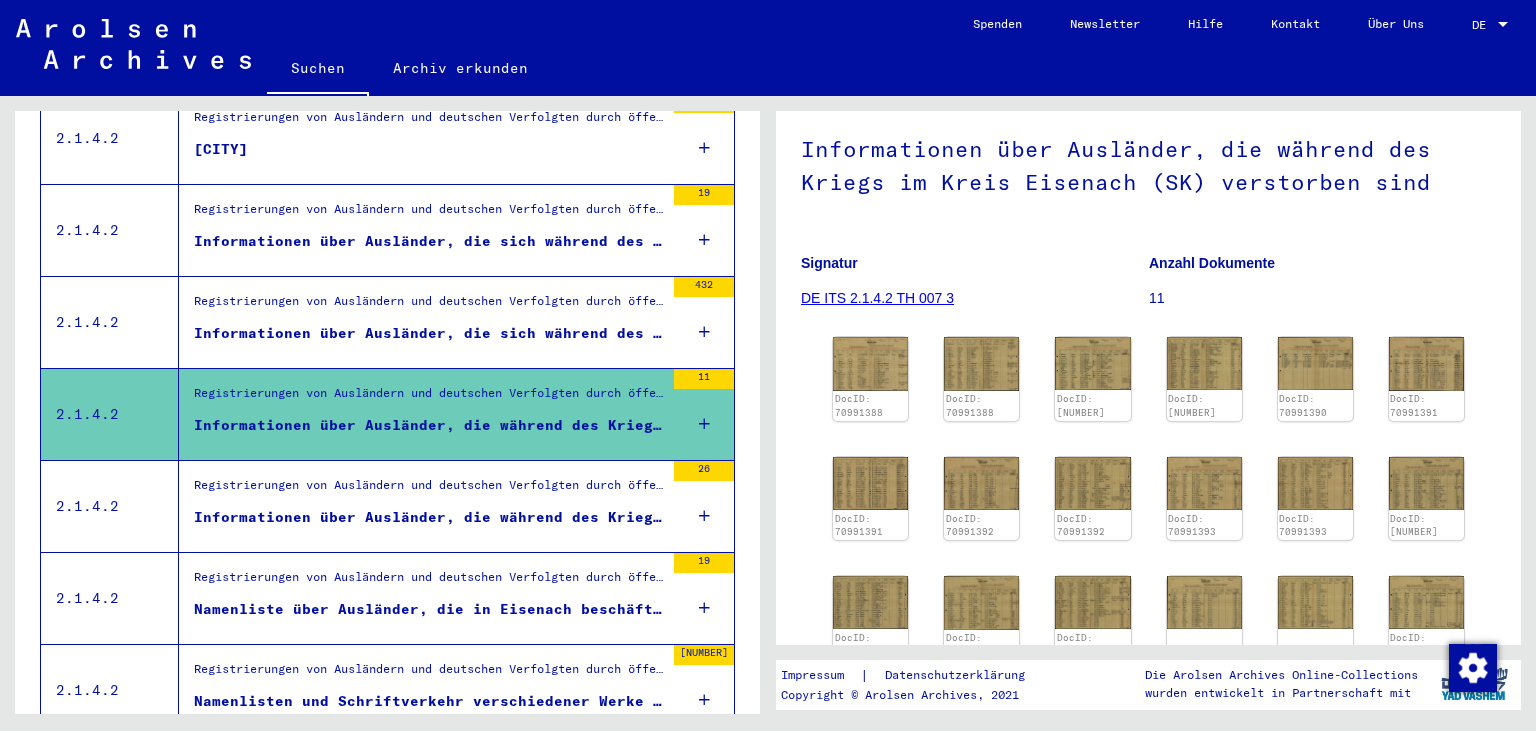 click on "Namenliste über Ausländer, die in Eisenach beschäftigt waren" at bounding box center [429, 609] 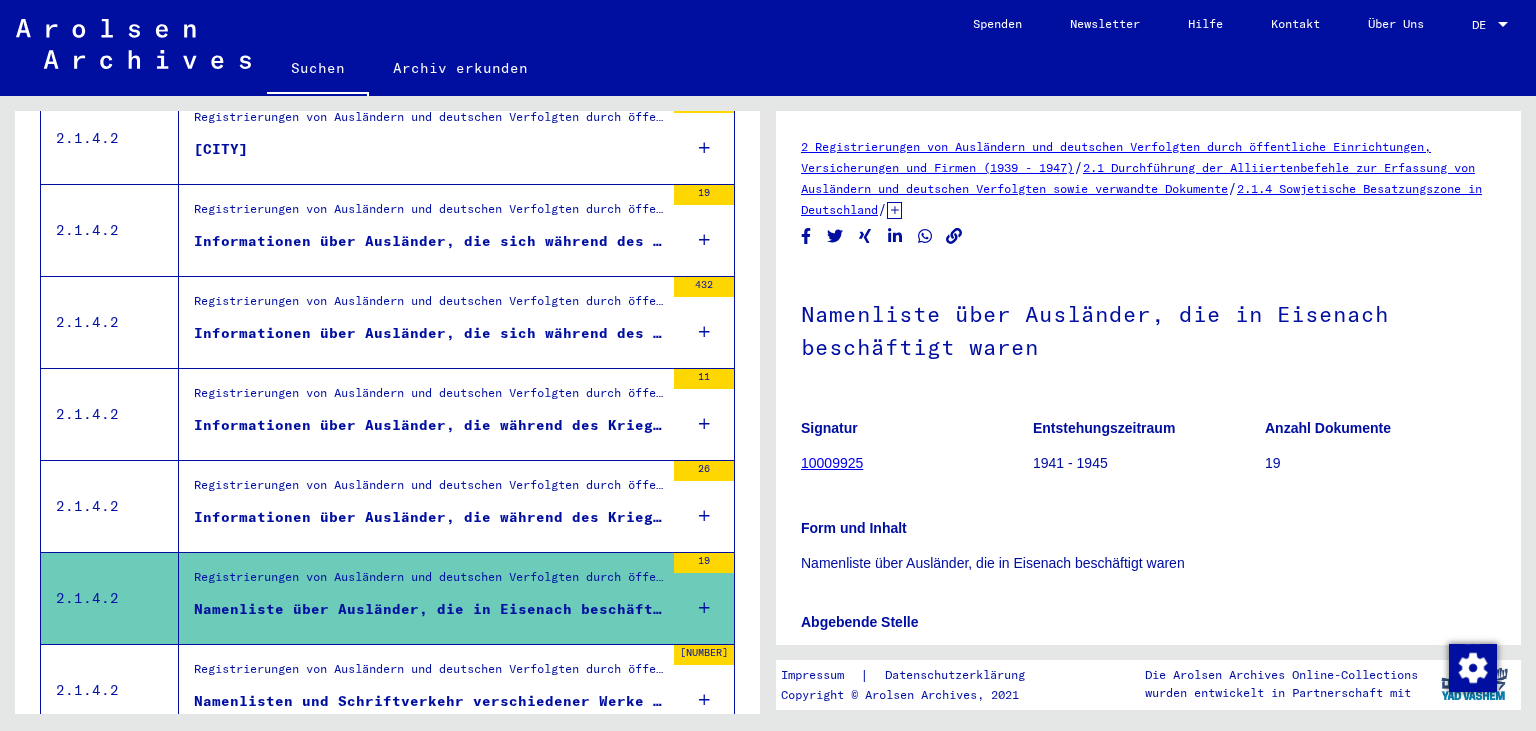 scroll, scrollTop: 326, scrollLeft: 0, axis: vertical 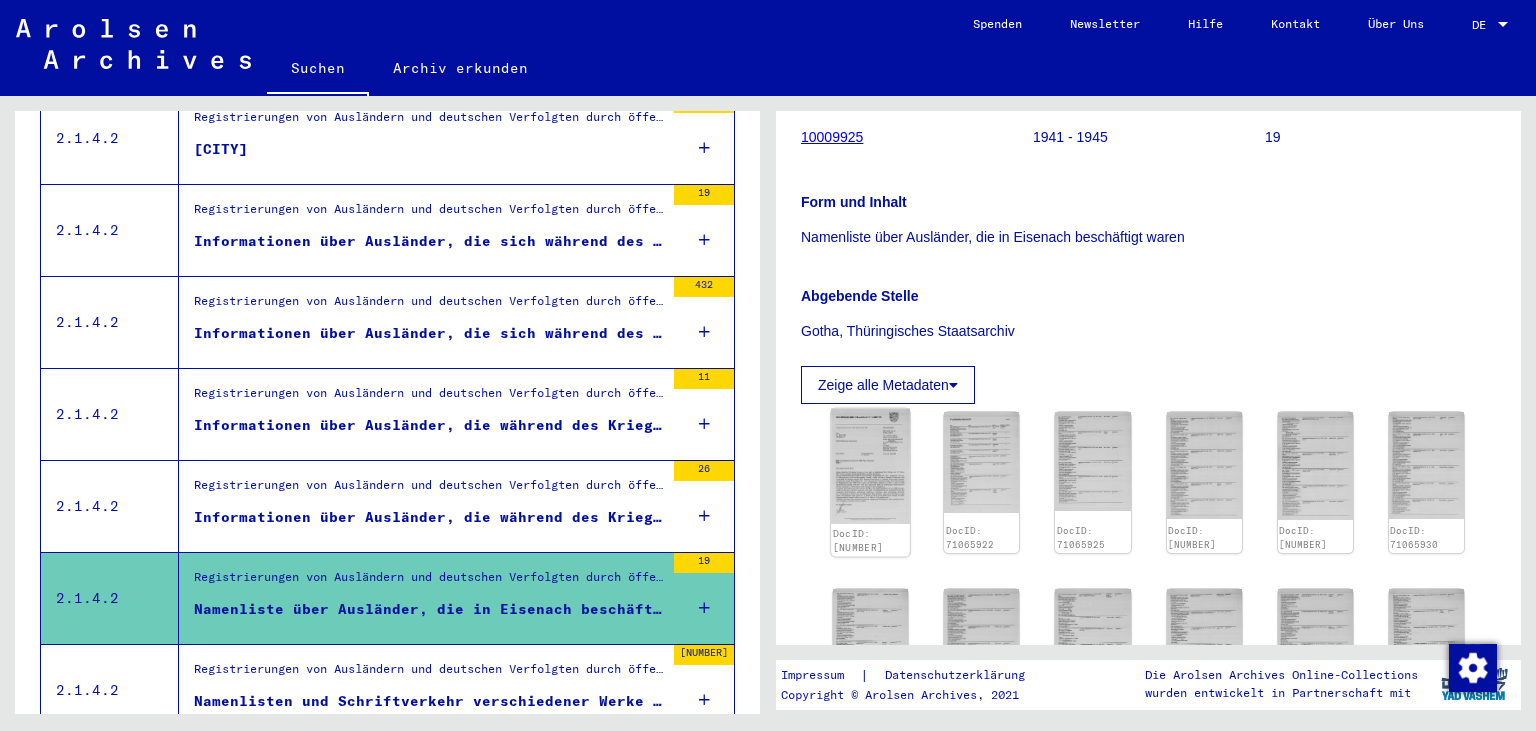 click 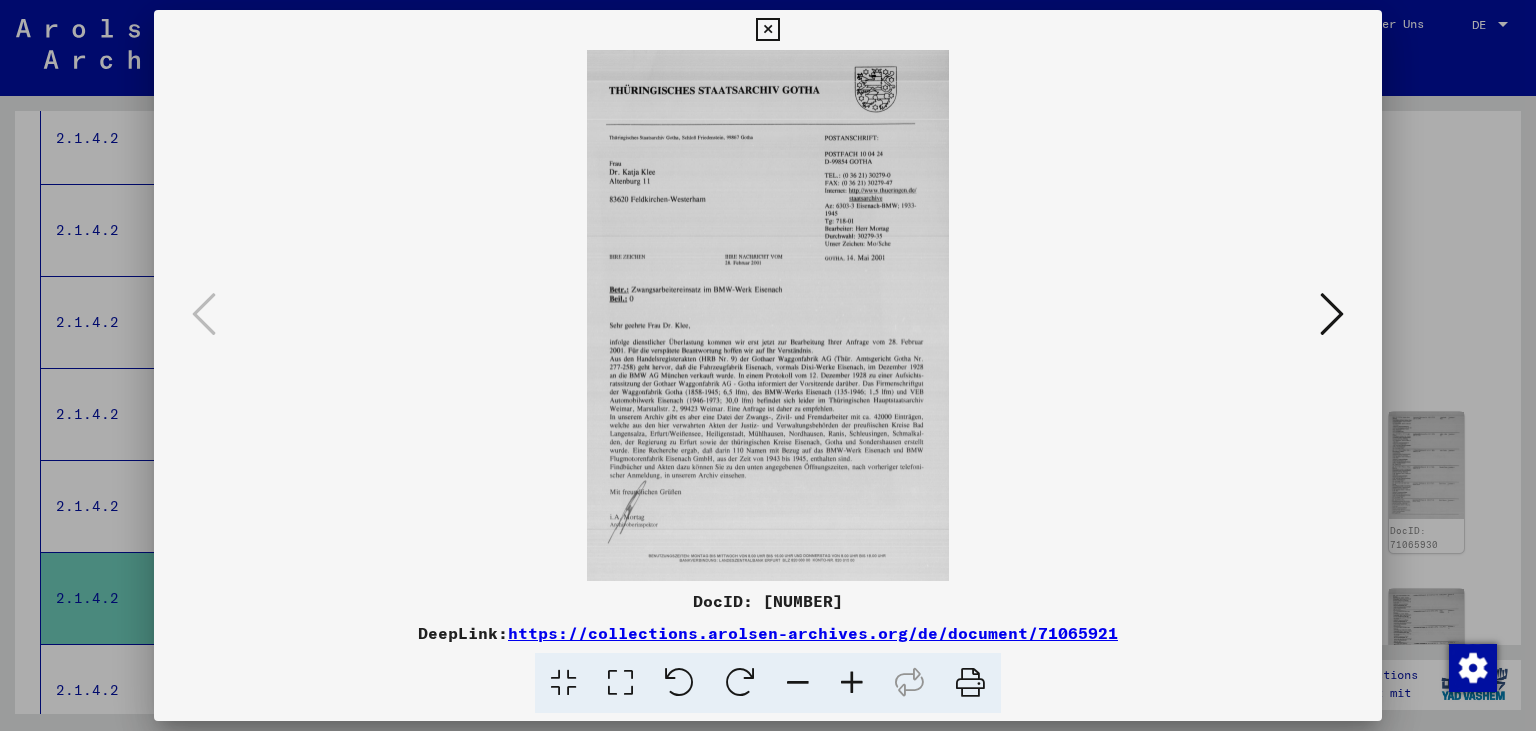 click at bounding box center (767, 30) 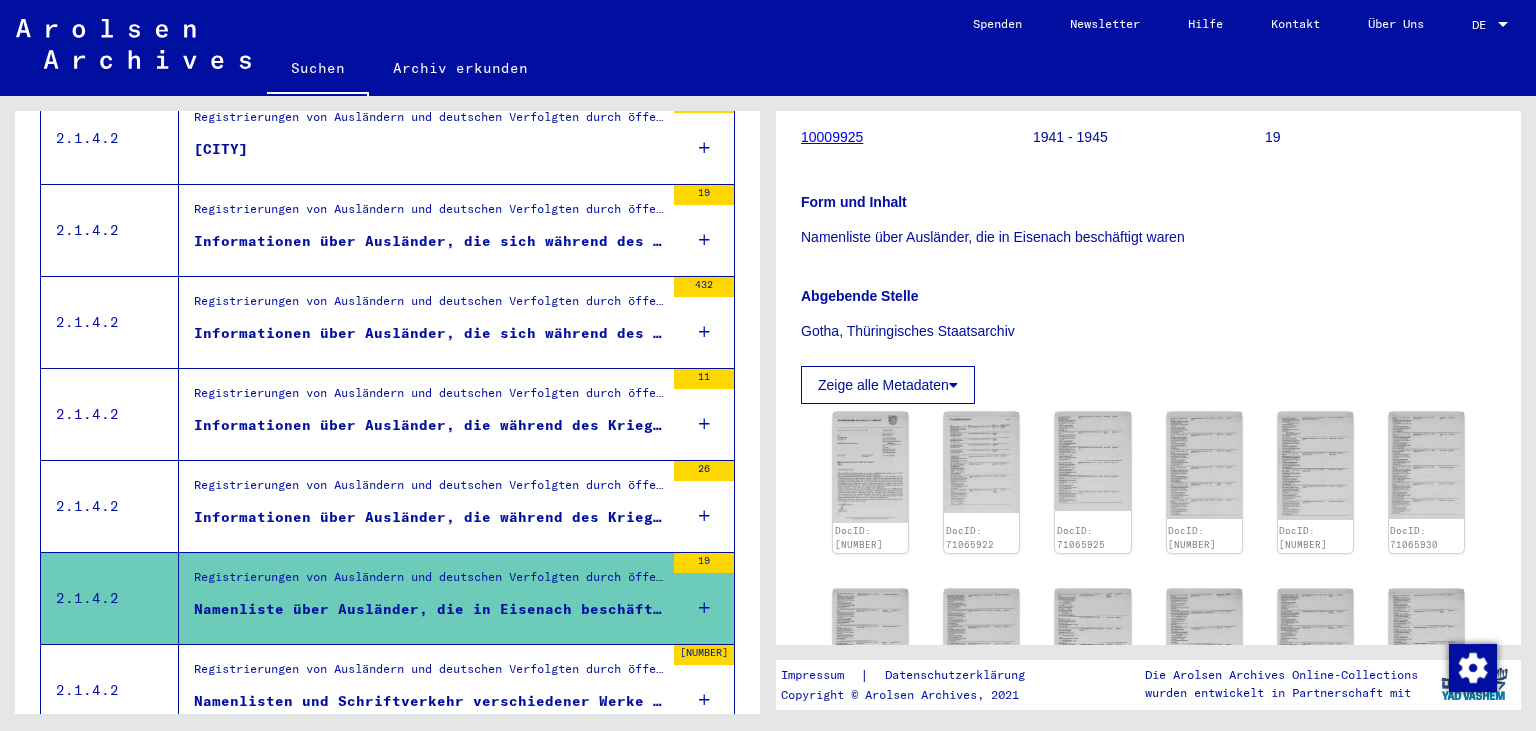 scroll, scrollTop: 2002, scrollLeft: 0, axis: vertical 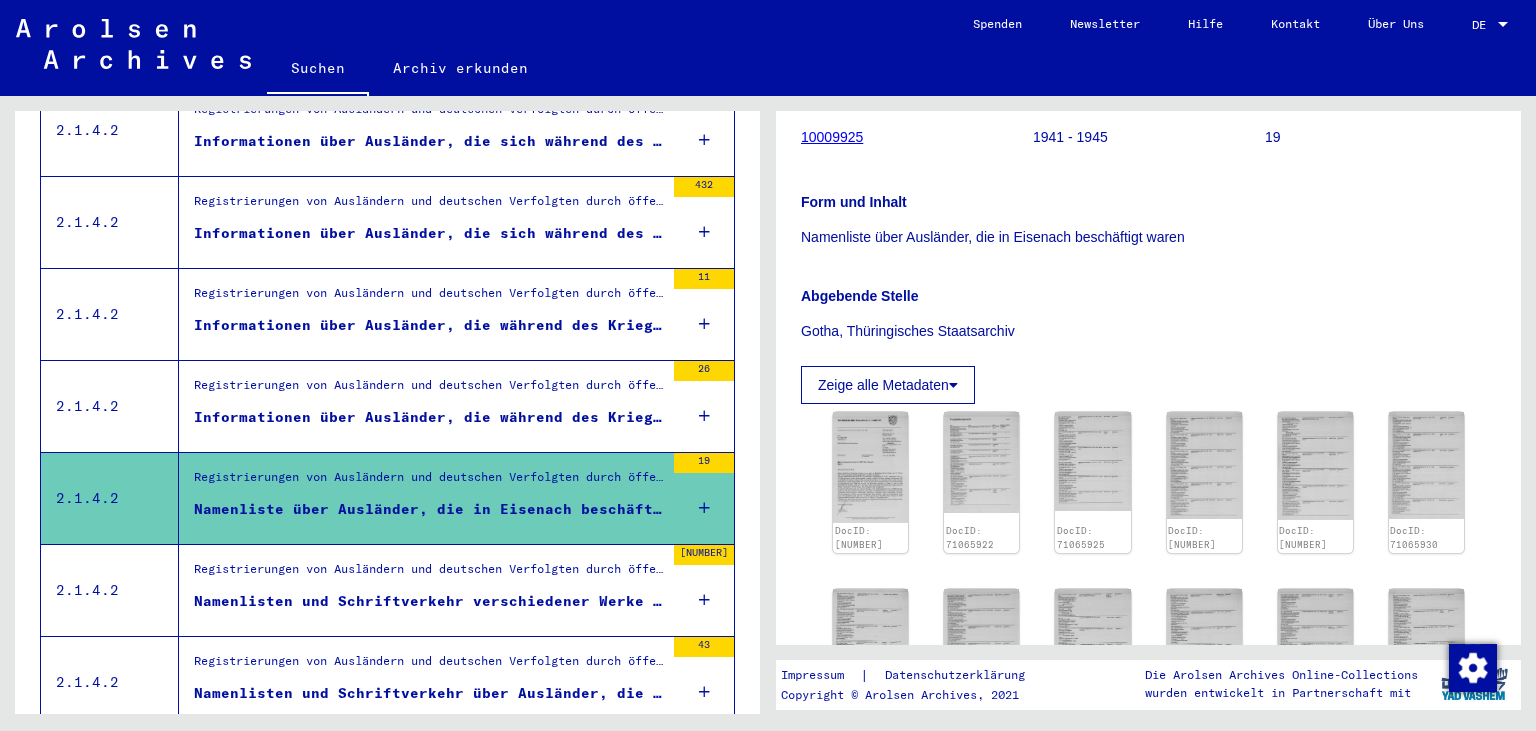 click on "Registrierungen von Ausländern und deutschen Verfolgten durch öffentliche Einrichtungen, Versicherungen und Firmen (1939 - 1947) > Durchführung der Alliiertenbefehle zur Erfassung von Ausländern und deutschen Verfolgten sowie verwandte Dokumente > Sowjetische Besatzungszone in Deutschland > Listen von Angehörigen der Vereinten Nationen, anderer Ausländer, deutscher Juden und Staatenloser, sowjetische Zone (2) > Unterlagen aus Thüringen > Dokumente aus dem Landkreis Eisenach" at bounding box center (429, 574) 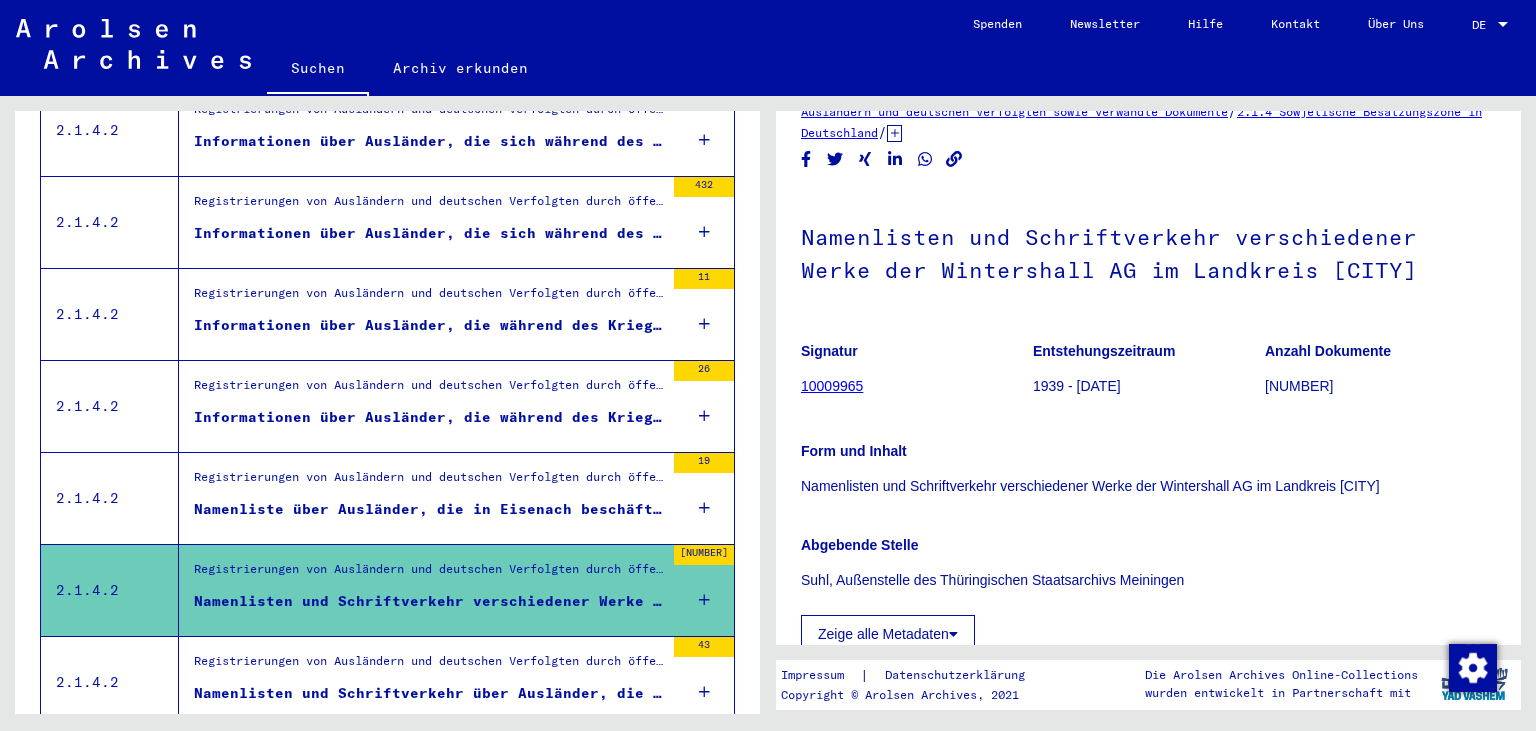 scroll, scrollTop: 226, scrollLeft: 0, axis: vertical 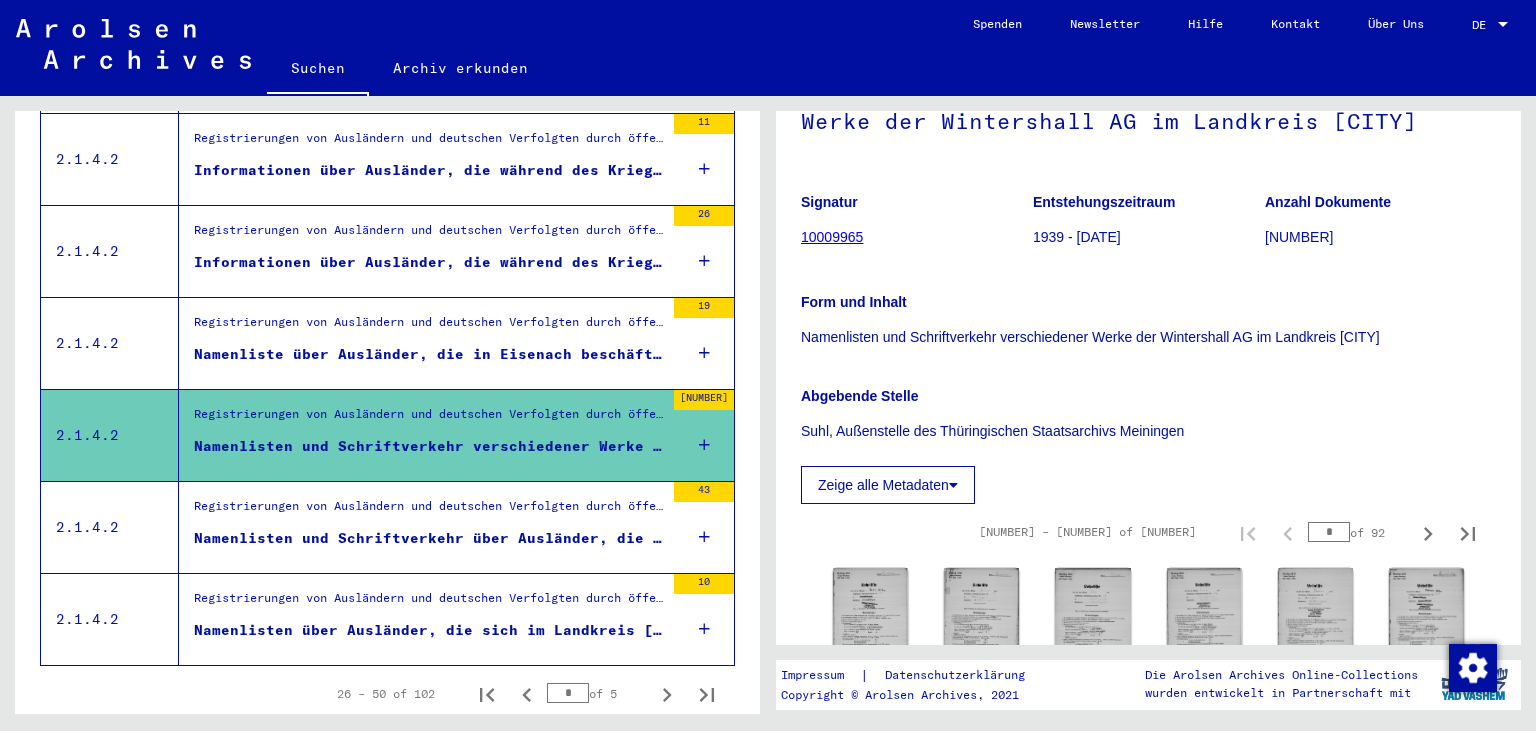 click on "Registrierungen von Ausländern und deutschen Verfolgten durch öffentliche Einrichtungen, Versicherungen und Firmen (1939 - 1947) > Durchführung der Alliiertenbefehle zur Erfassung von Ausländern und deutschen Verfolgten sowie verwandte Dokumente > Sowjetische Besatzungszone in Deutschland > Listen von Angehörigen der Vereinten Nationen, anderer Ausländer, deutscher Juden und Staatenloser, sowjetische Zone (2) > Unterlagen aus Thüringen > Dokumente aus dem Landkreis Eisenach > Informationen über Ausländer, die sich während des Kriegs im Kreis Eisenach aufhielten > Nationalität/Herkunft der aufgeführten Personen: Verschiedene" at bounding box center (429, 511) 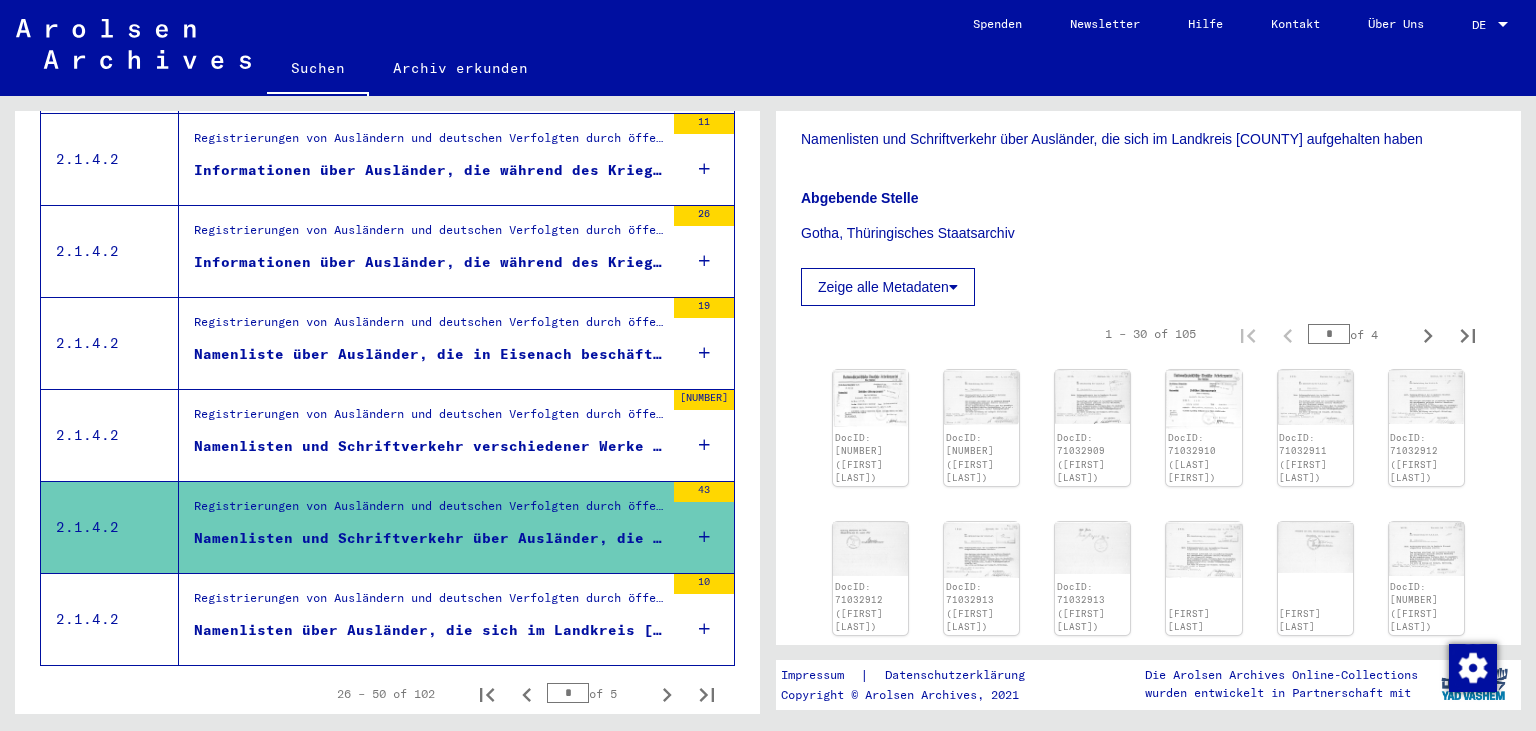 scroll, scrollTop: 479, scrollLeft: 0, axis: vertical 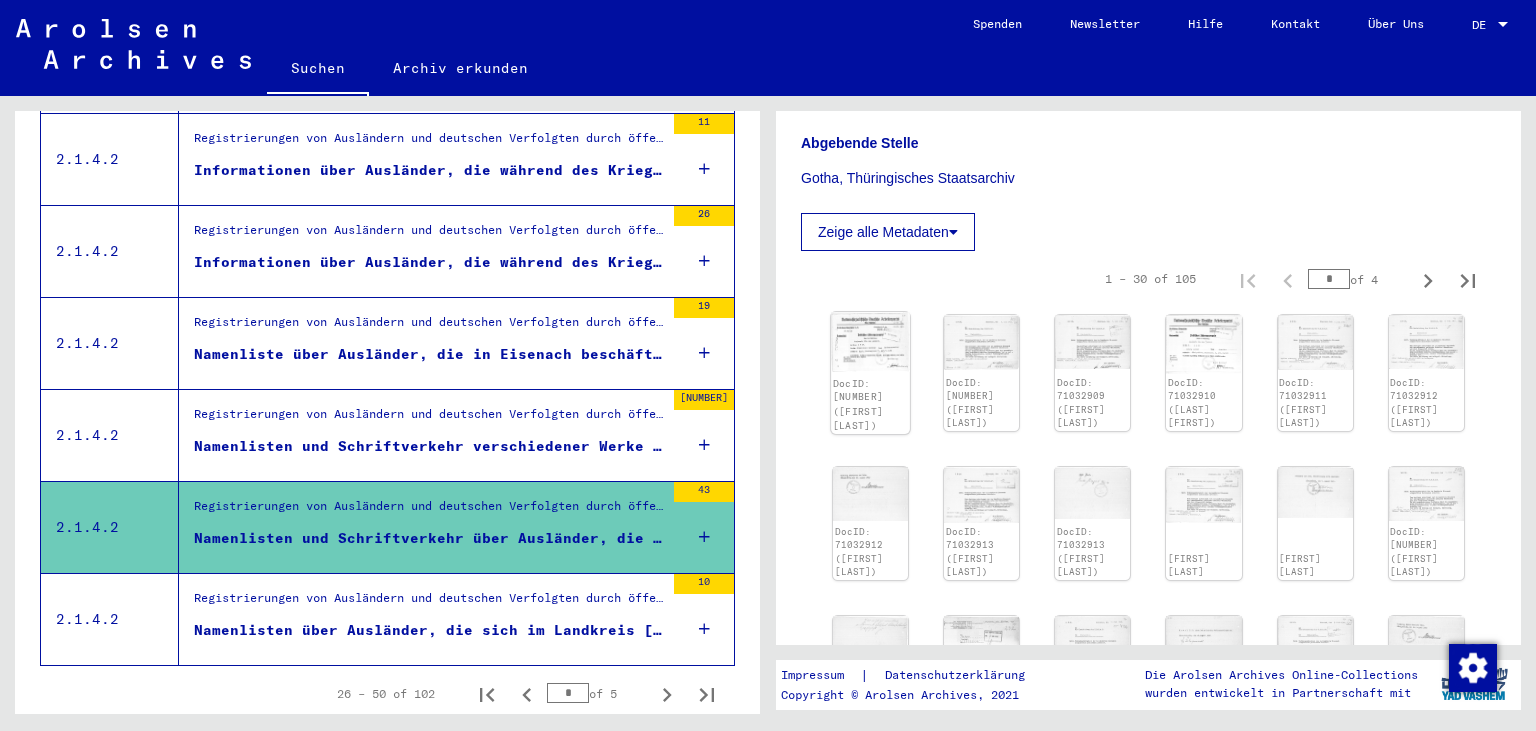 click 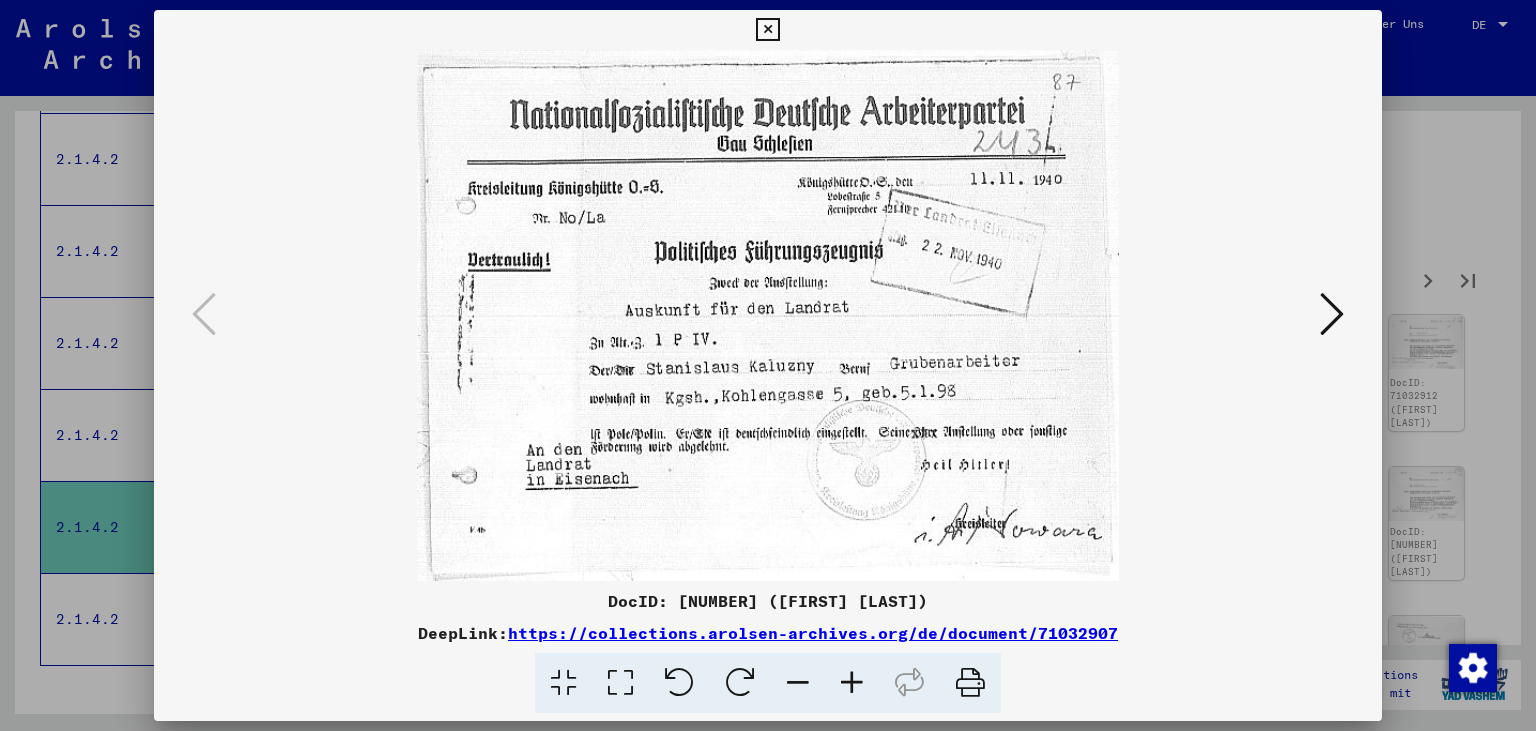 click at bounding box center [768, 315] 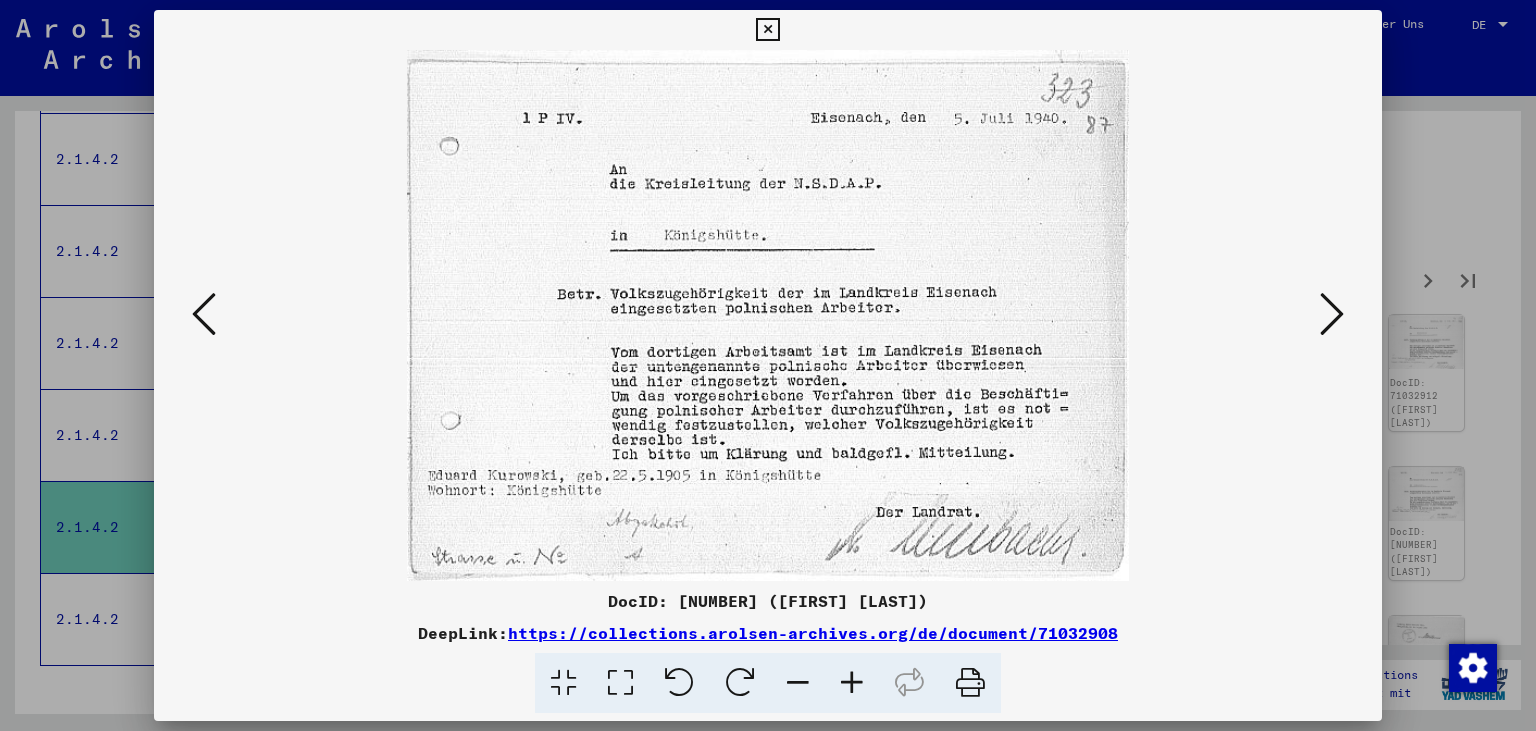 click at bounding box center [1332, 314] 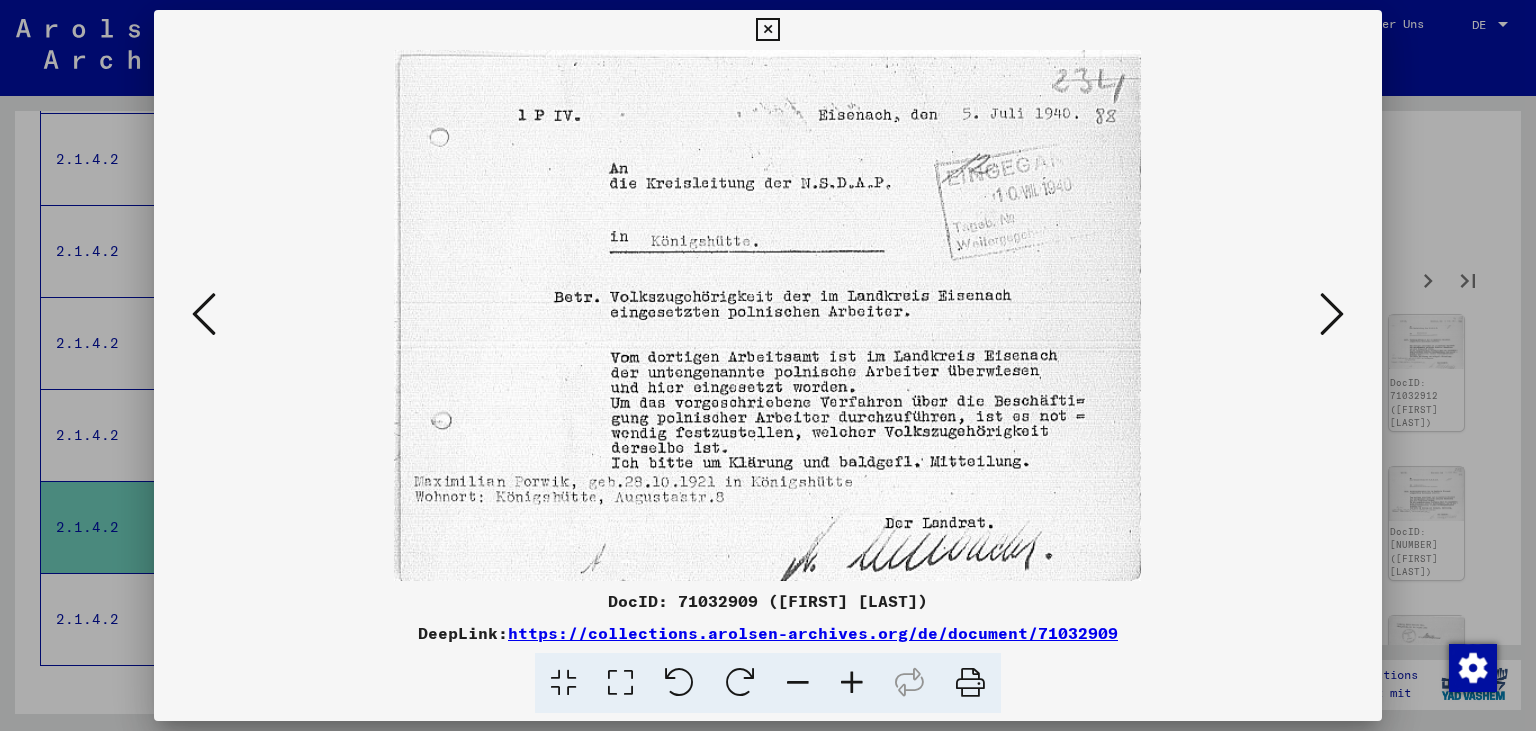 click at bounding box center [1332, 314] 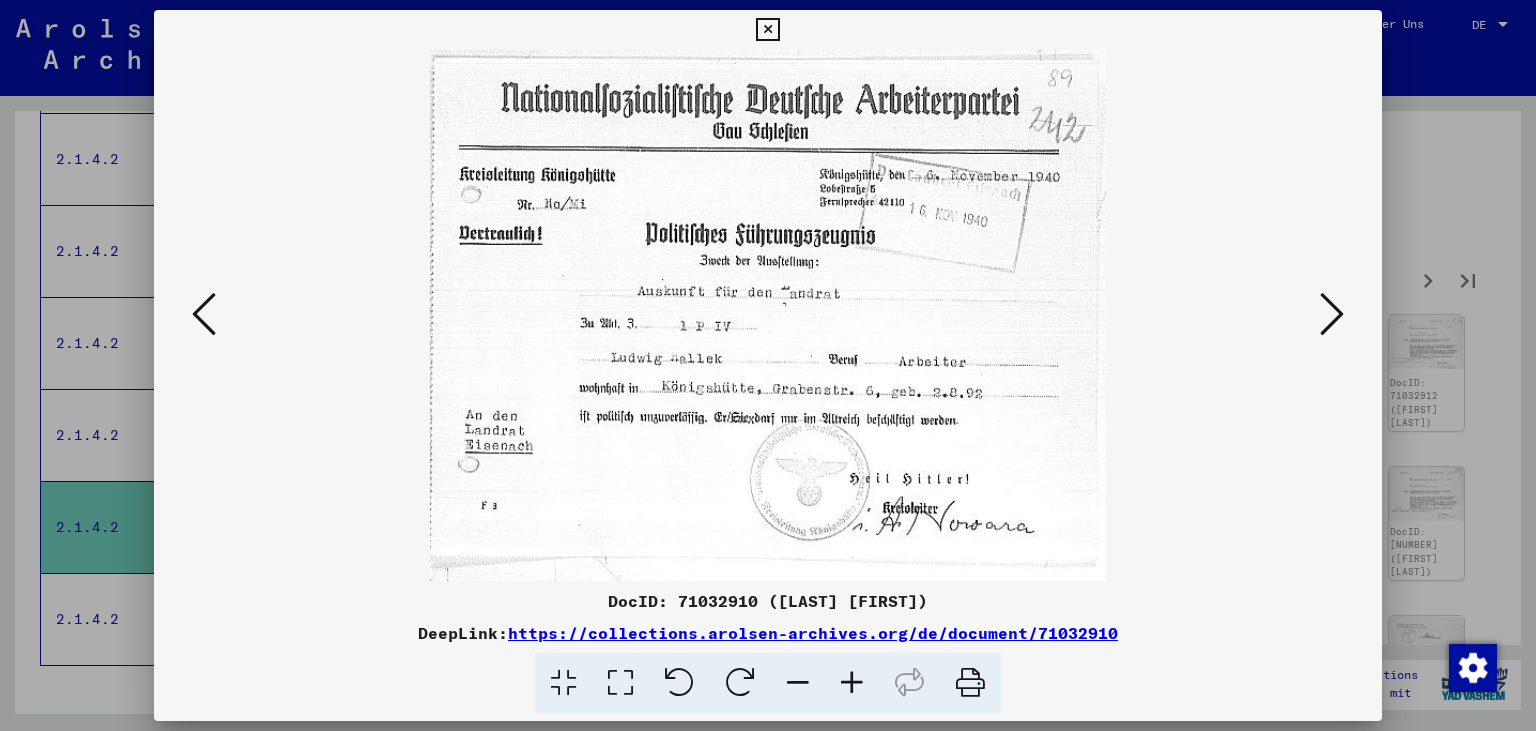 click at bounding box center [1332, 314] 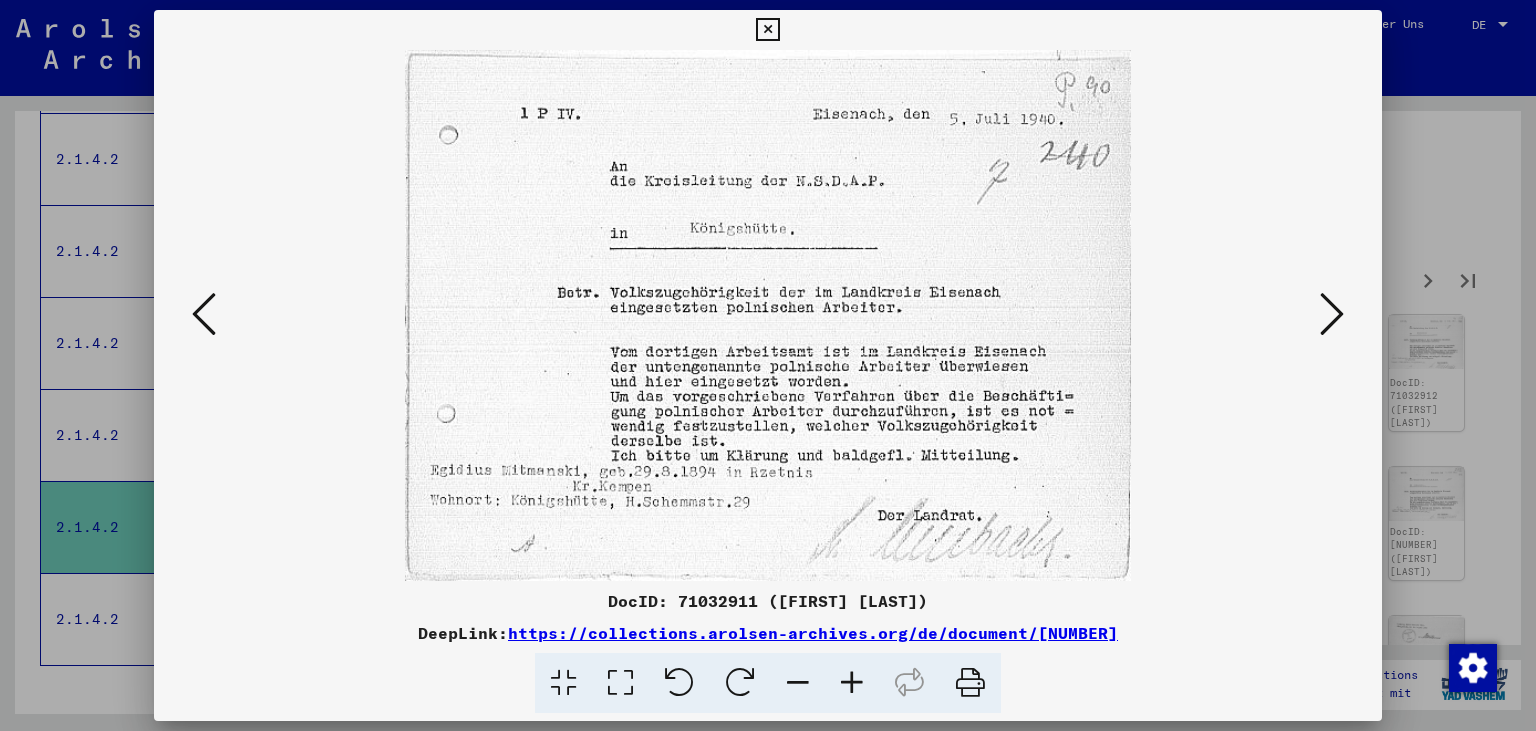 click at bounding box center [1332, 314] 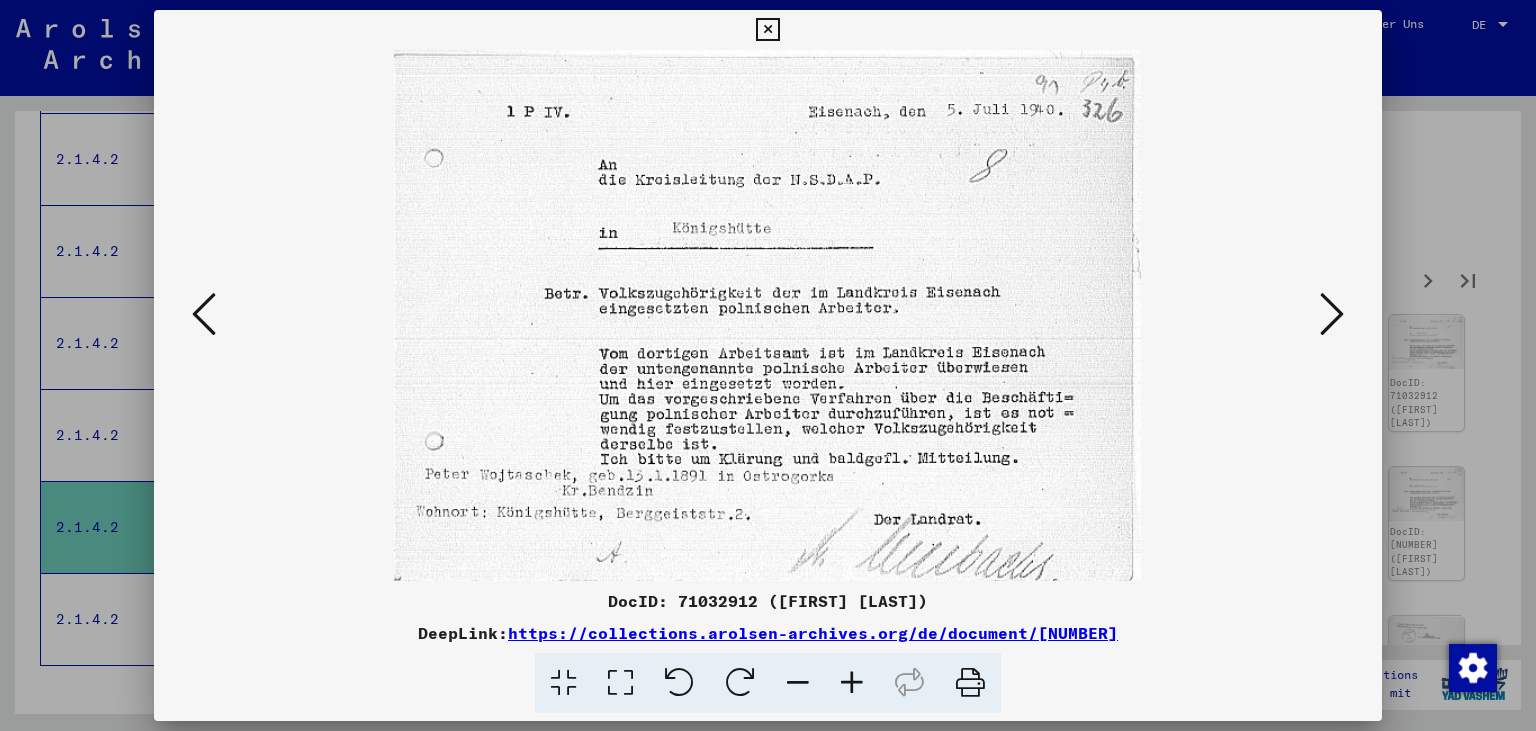 click at bounding box center (1332, 314) 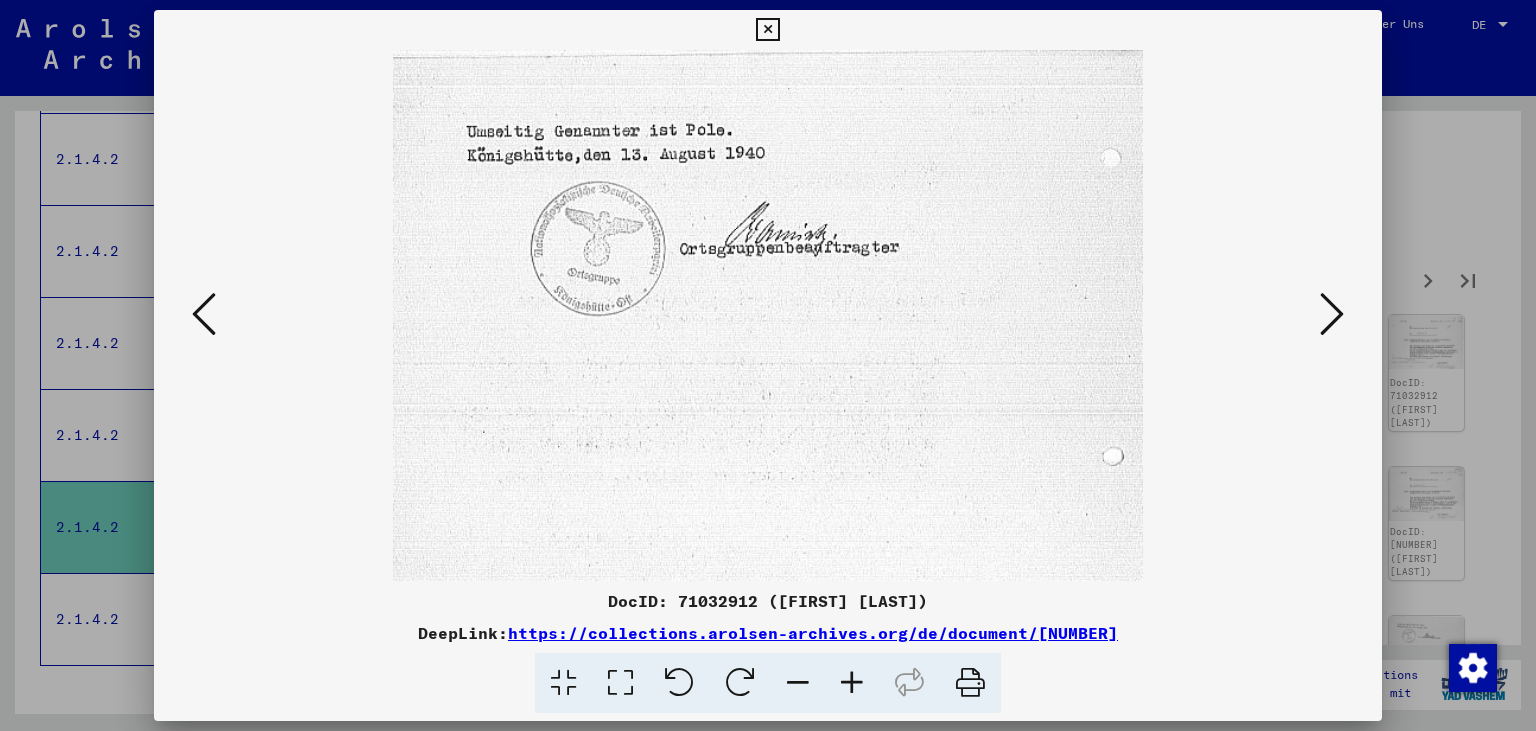 click at bounding box center (1332, 314) 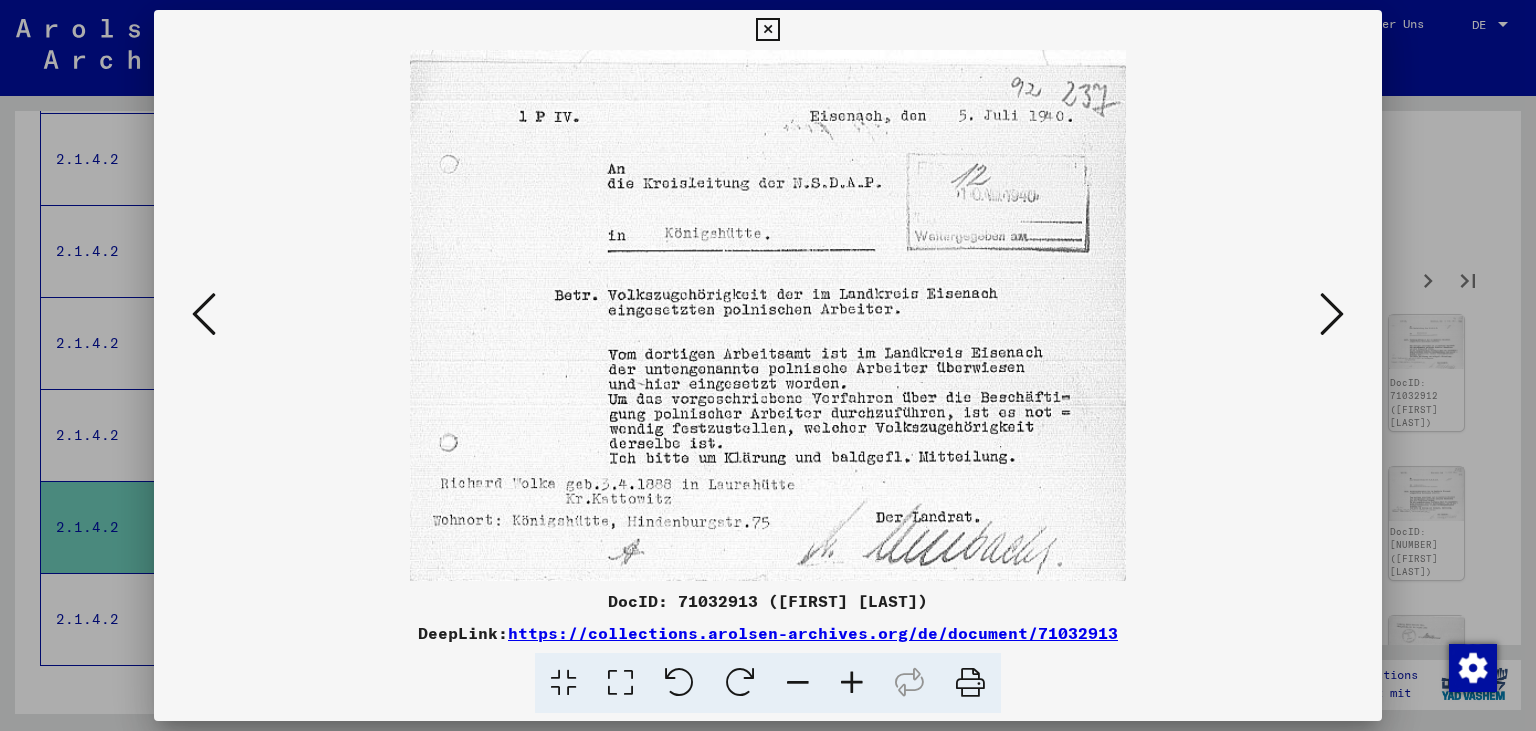 click at bounding box center [1332, 314] 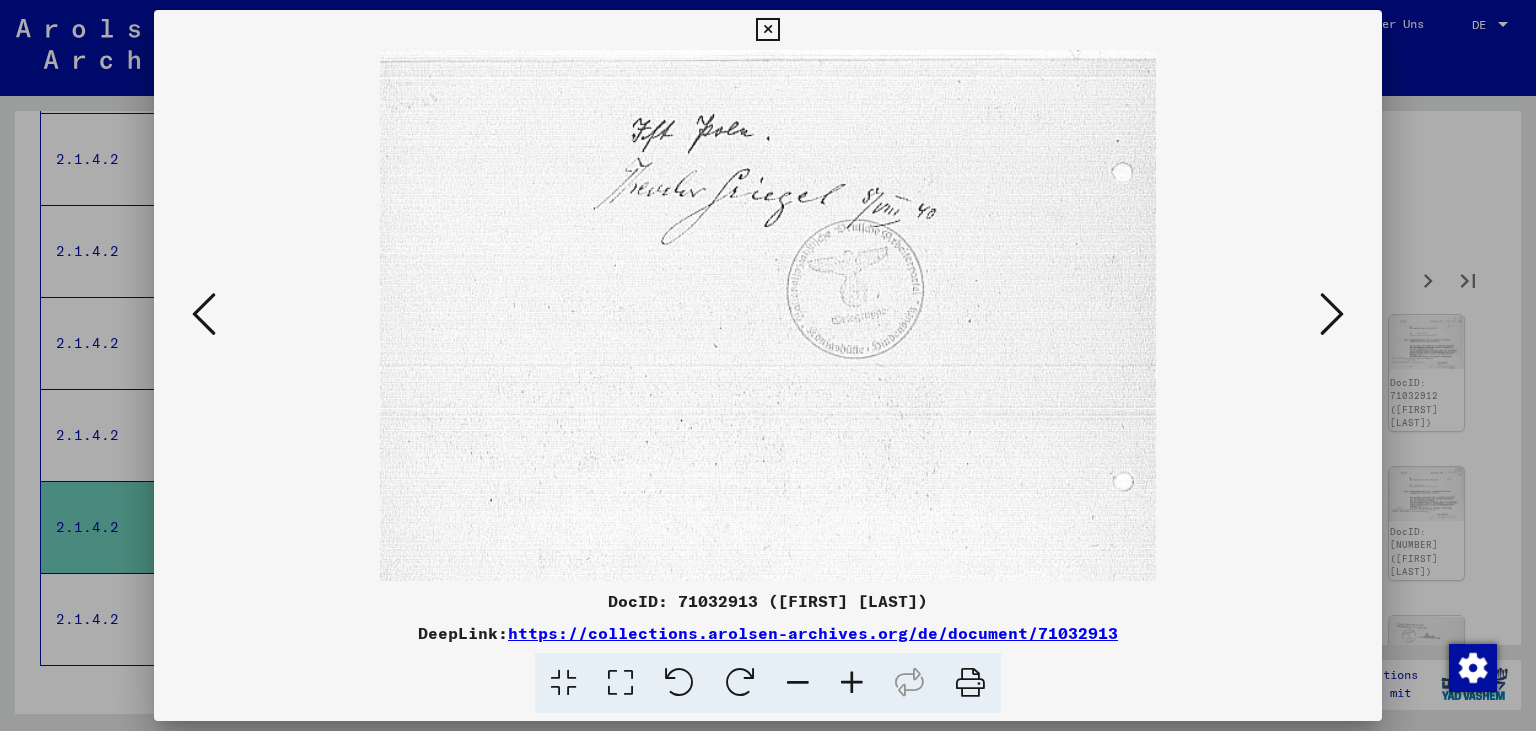 click at bounding box center [1332, 314] 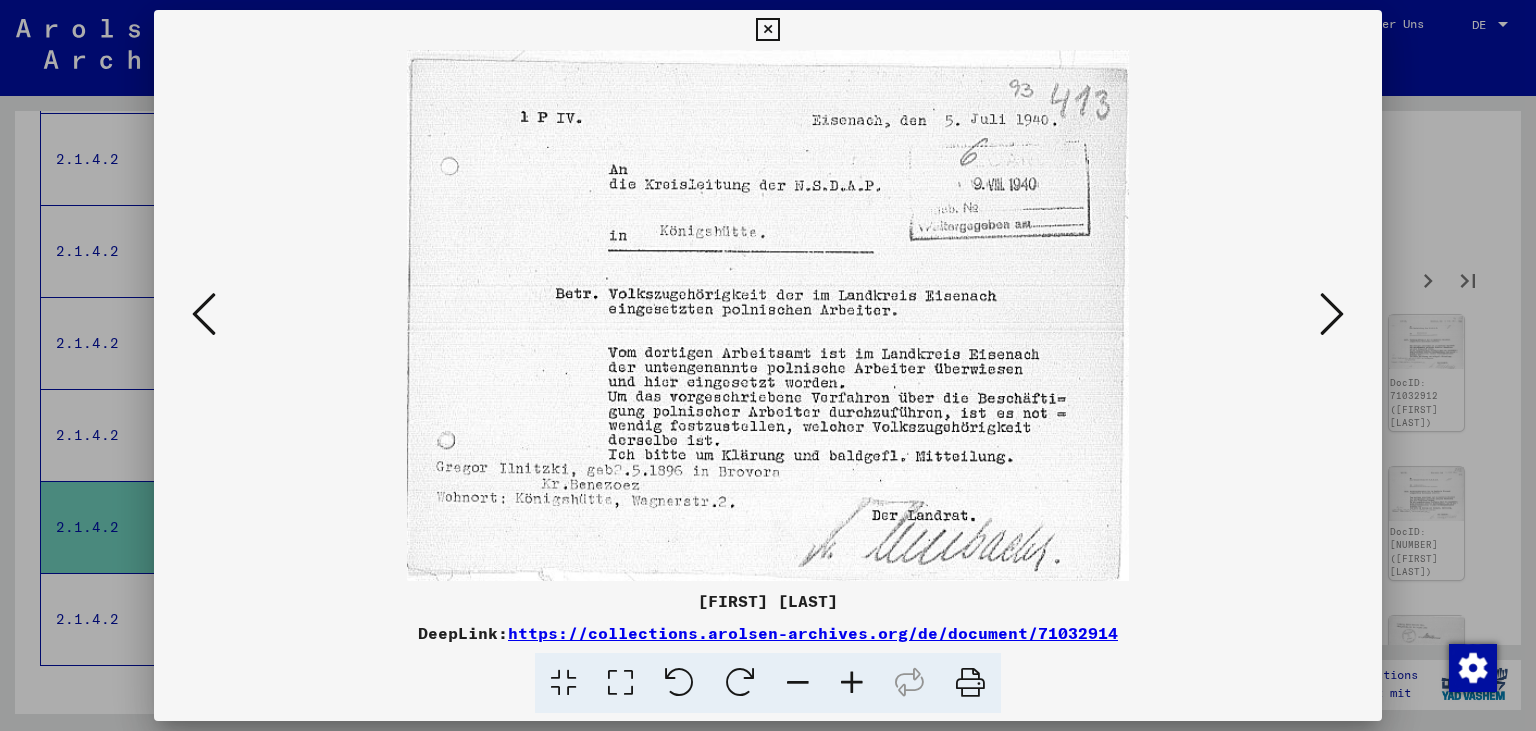 click at bounding box center (1332, 314) 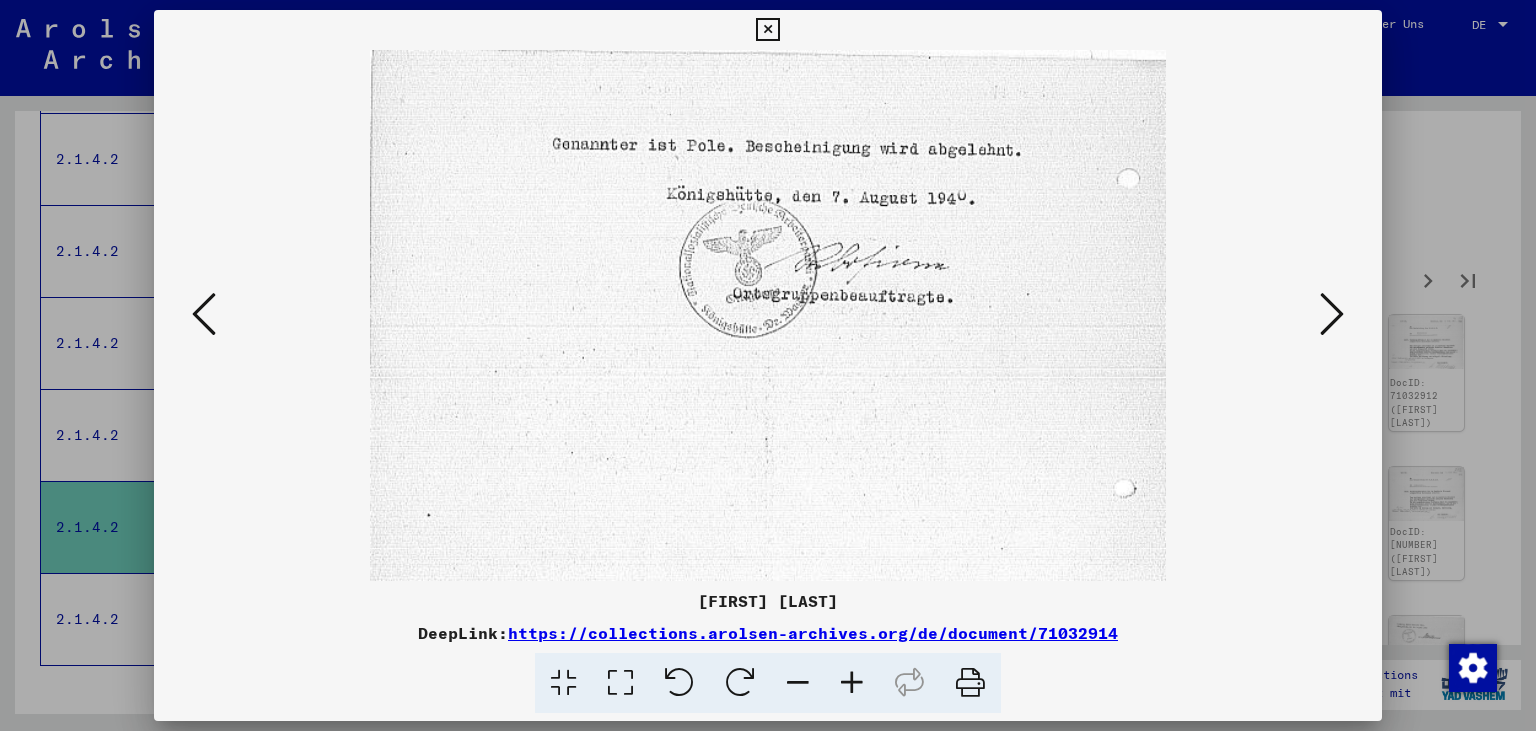click at bounding box center [1332, 314] 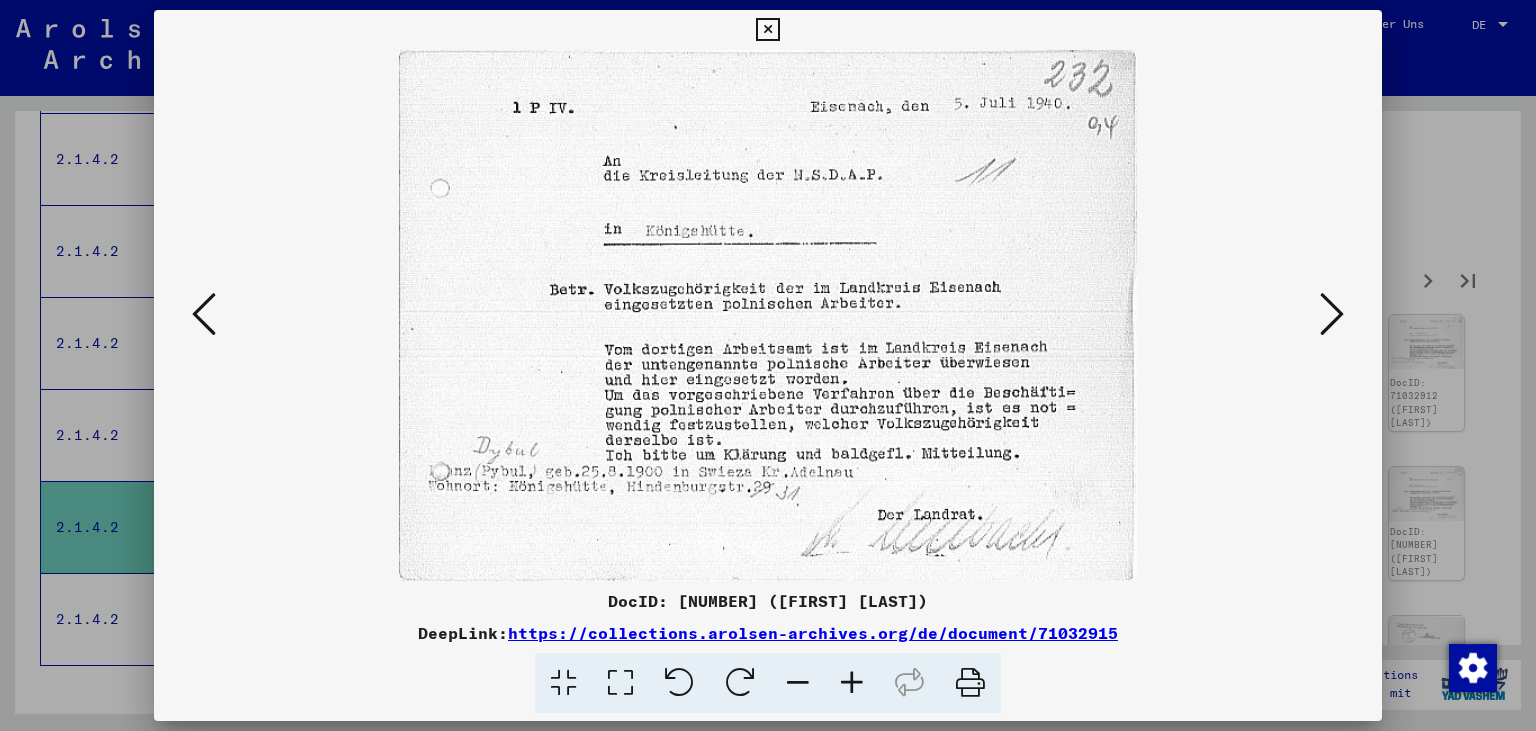 click at bounding box center (1332, 314) 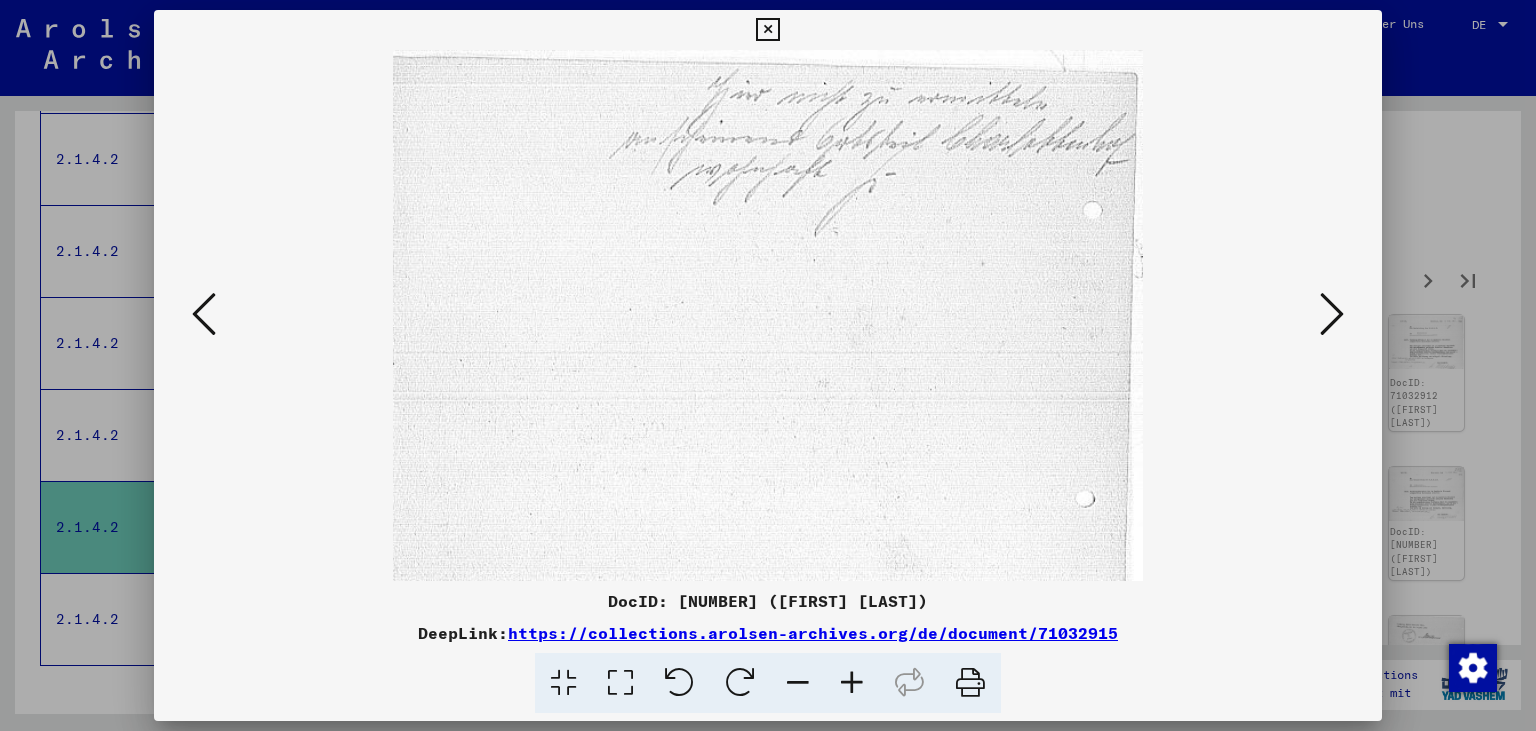 click at bounding box center (1332, 314) 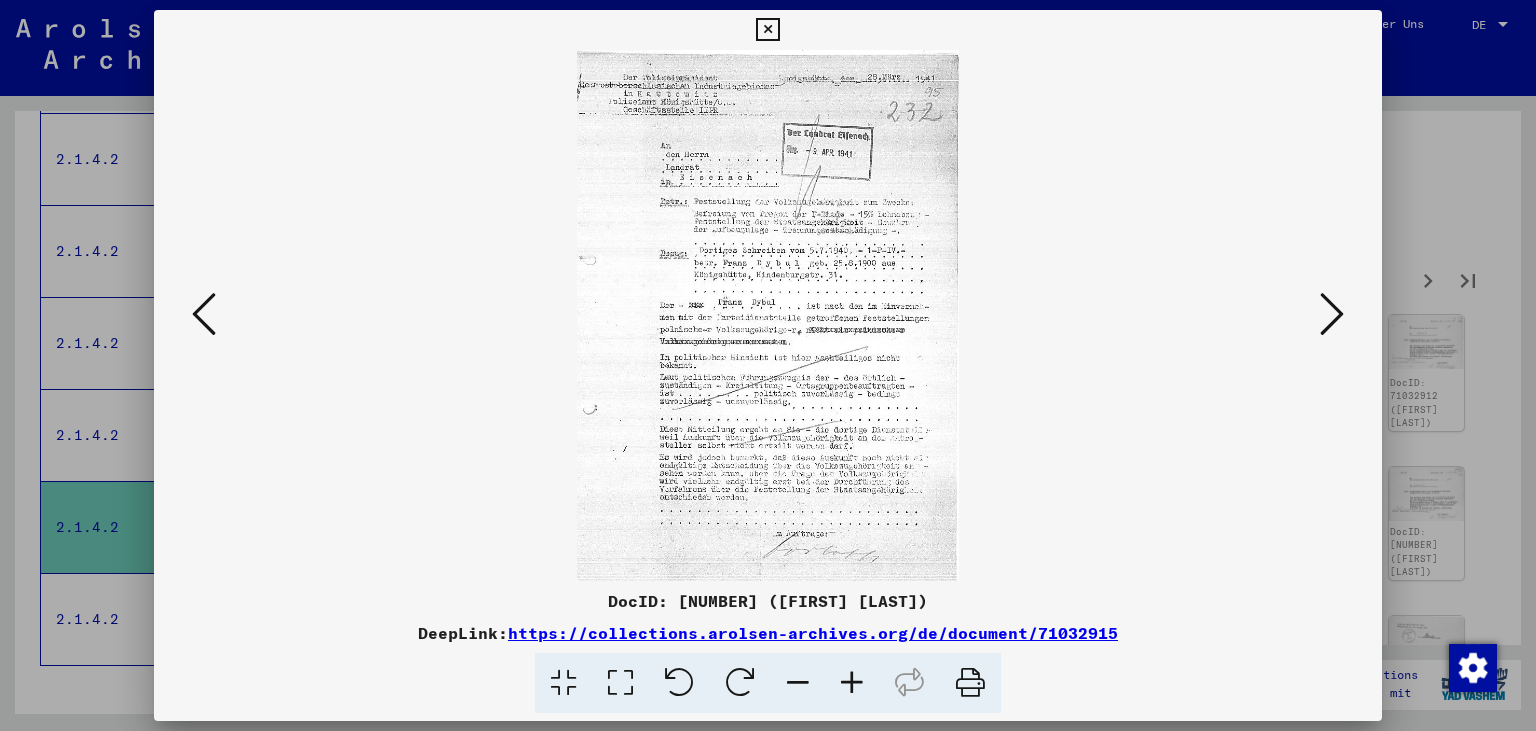 click at bounding box center (1332, 315) 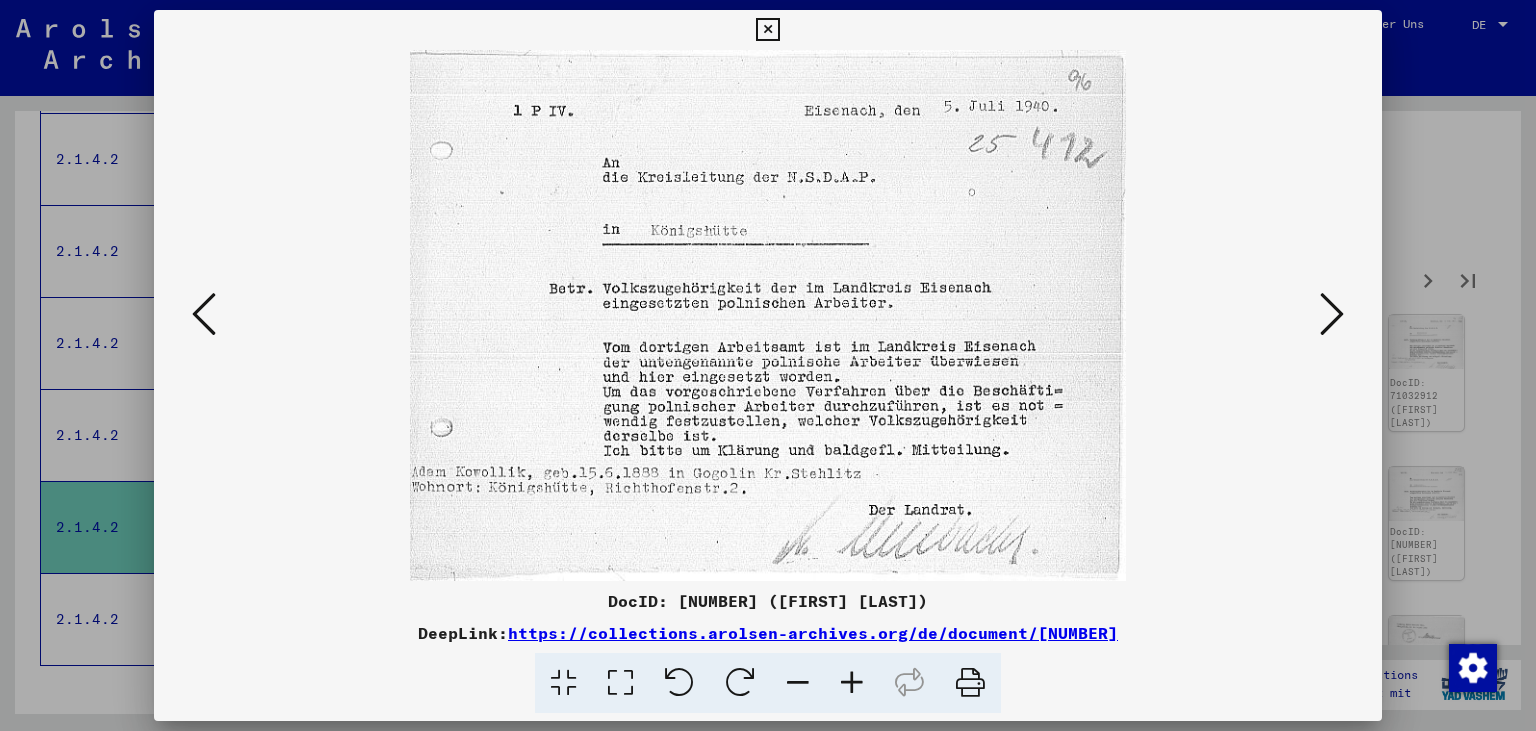 click at bounding box center (1332, 314) 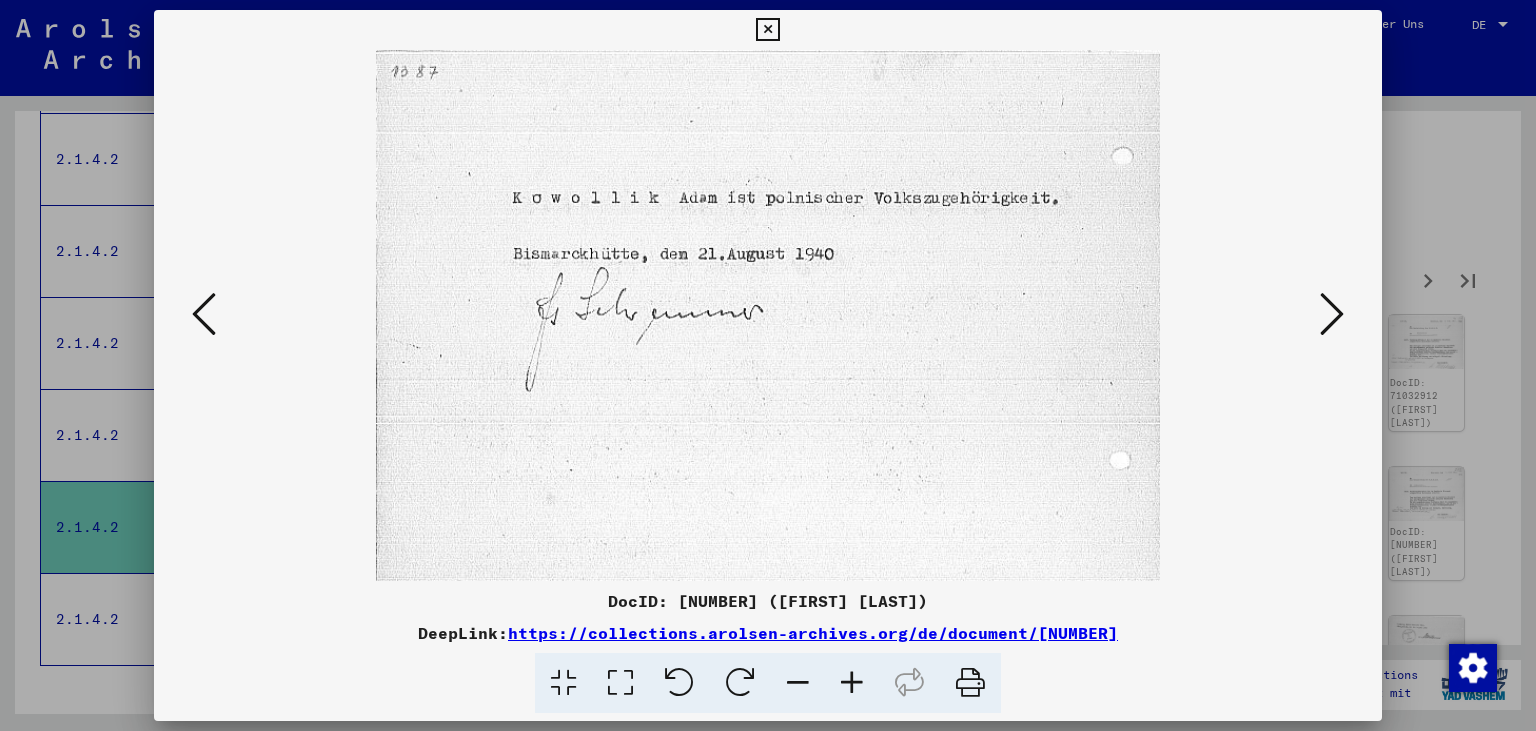 click at bounding box center [1332, 314] 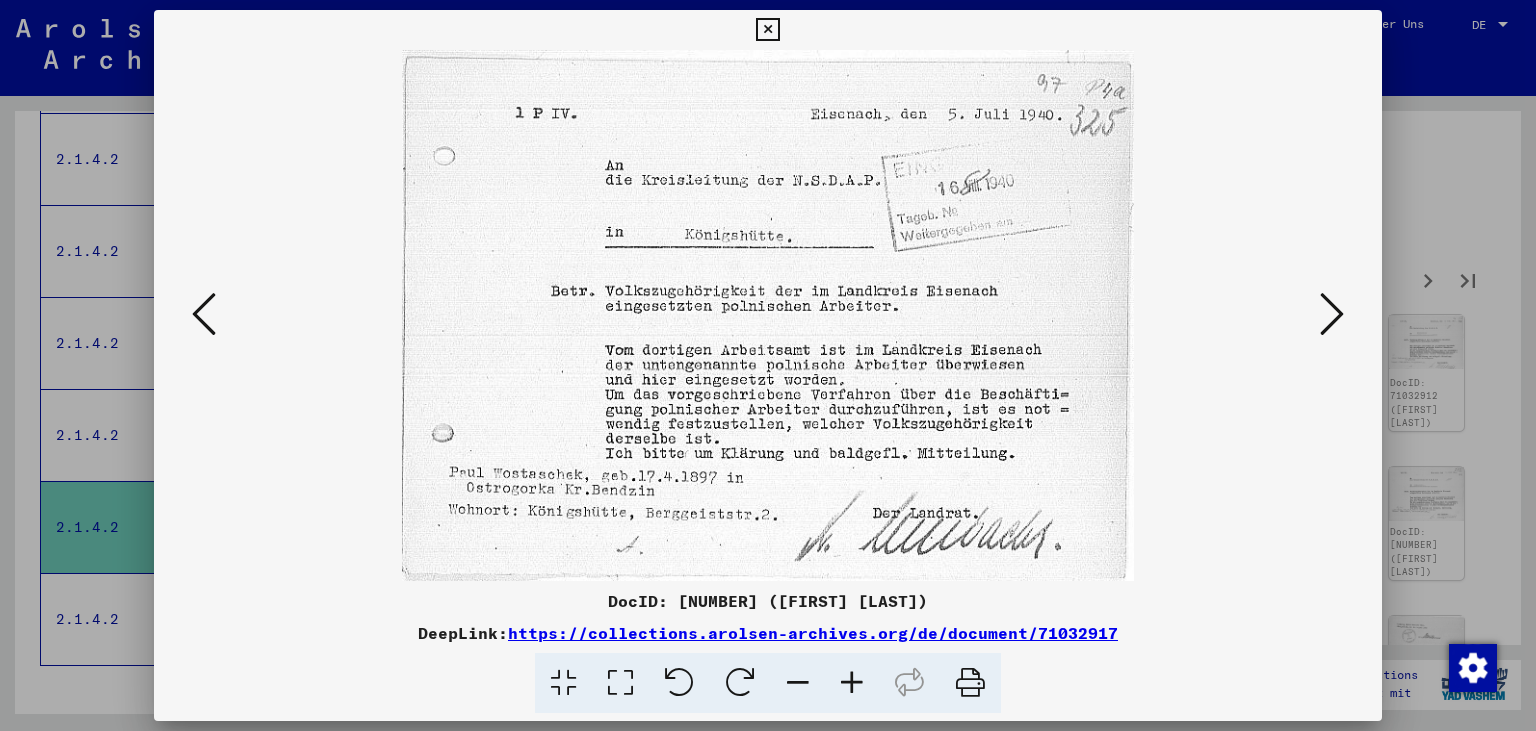 click at bounding box center (1332, 314) 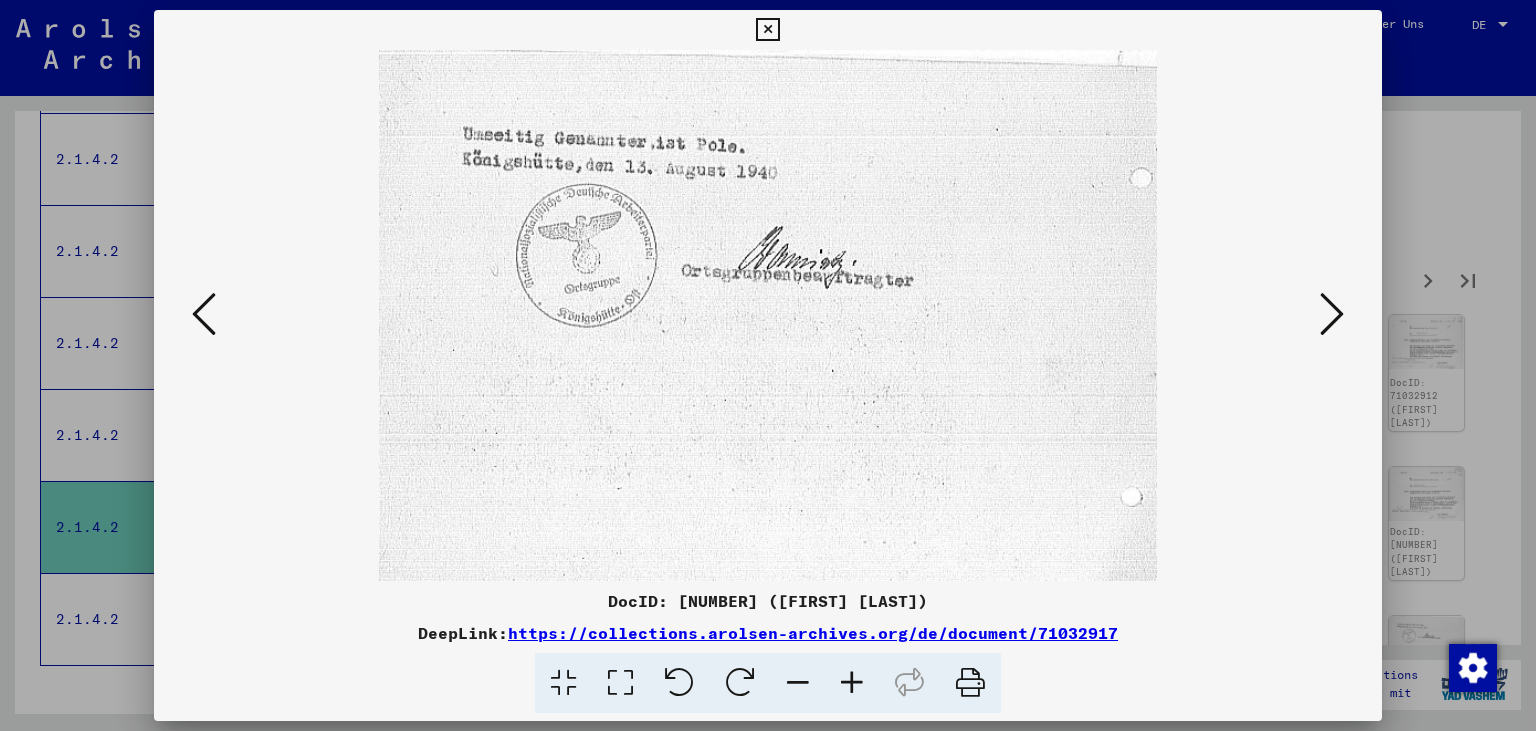 click at bounding box center [1332, 314] 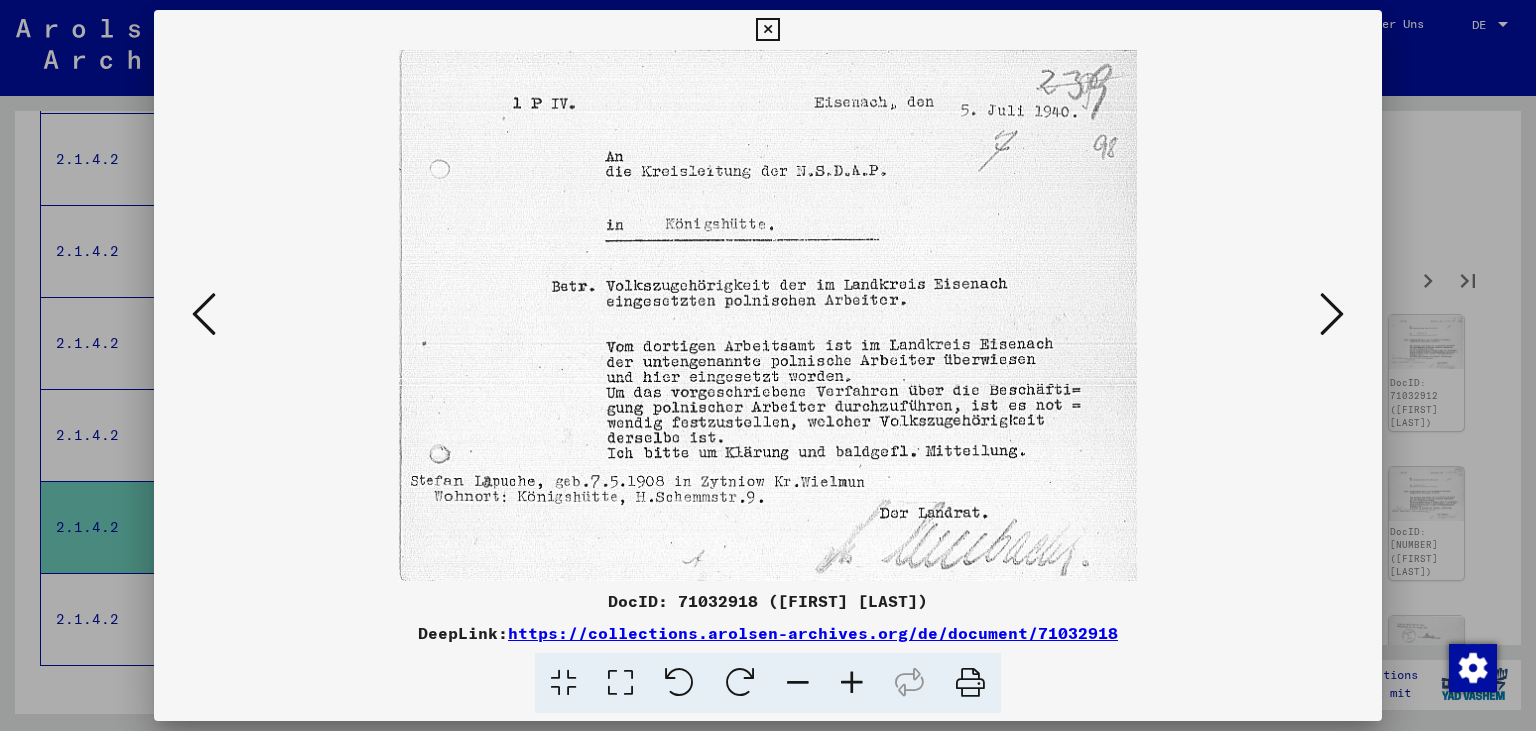 click at bounding box center [1332, 314] 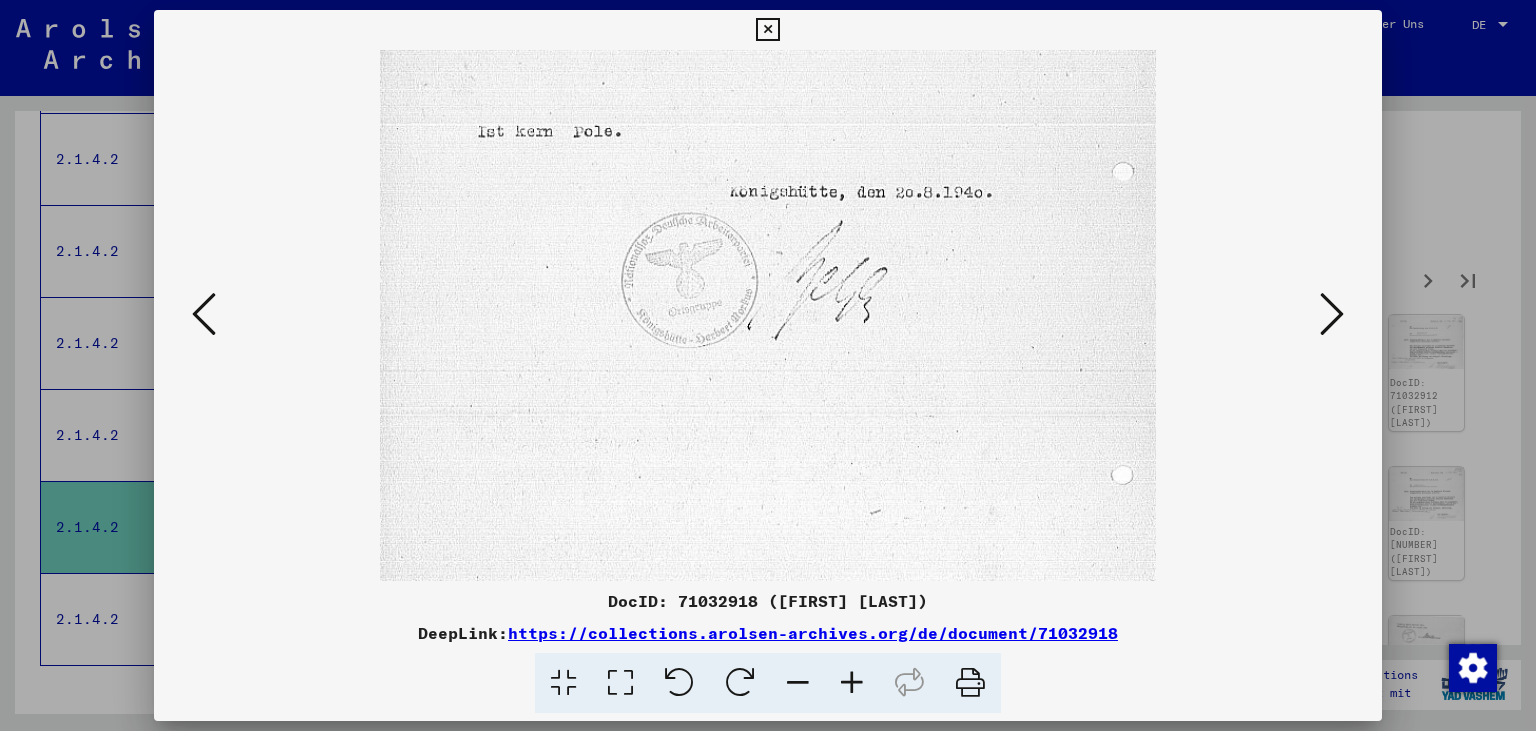 click at bounding box center [1332, 314] 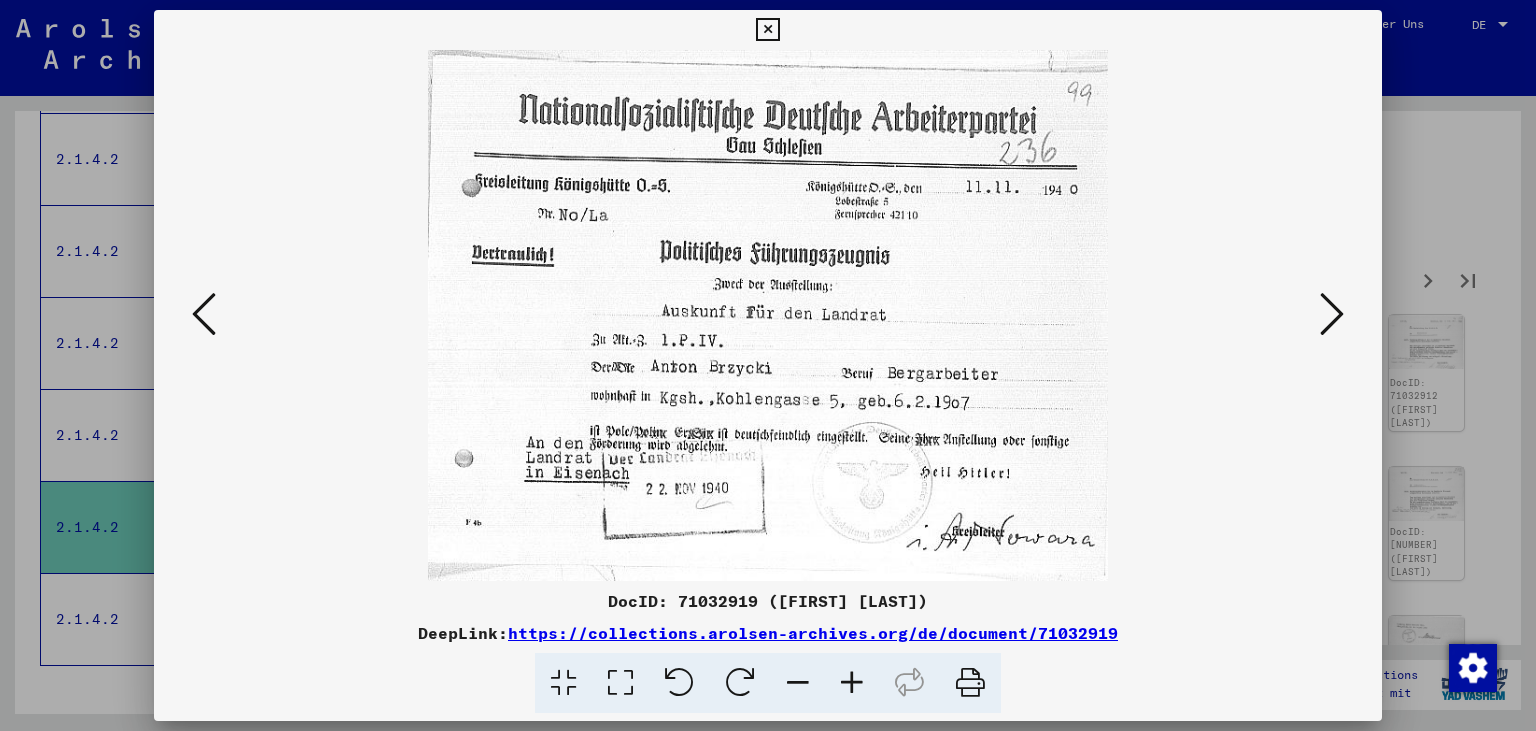 click at bounding box center (1332, 314) 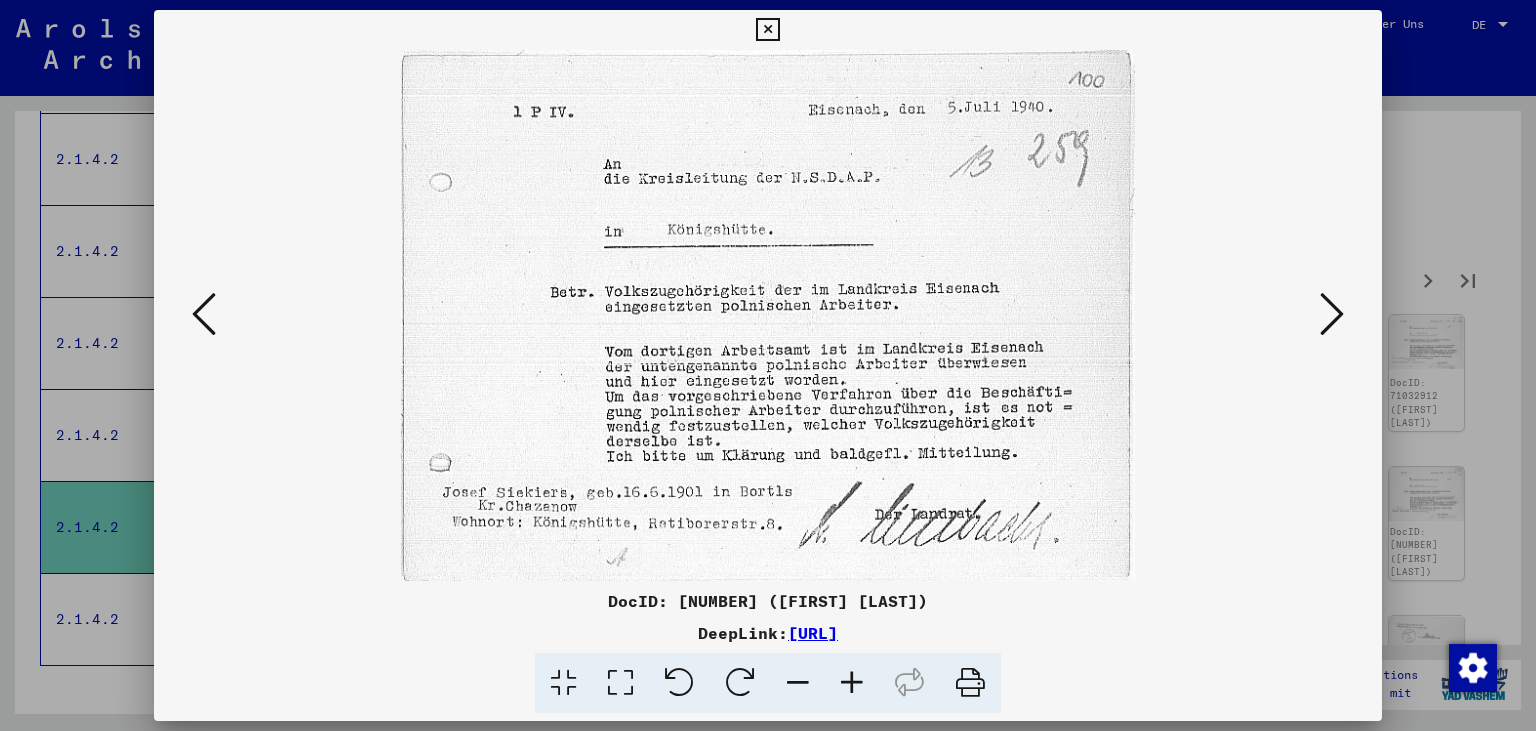click at bounding box center (1332, 314) 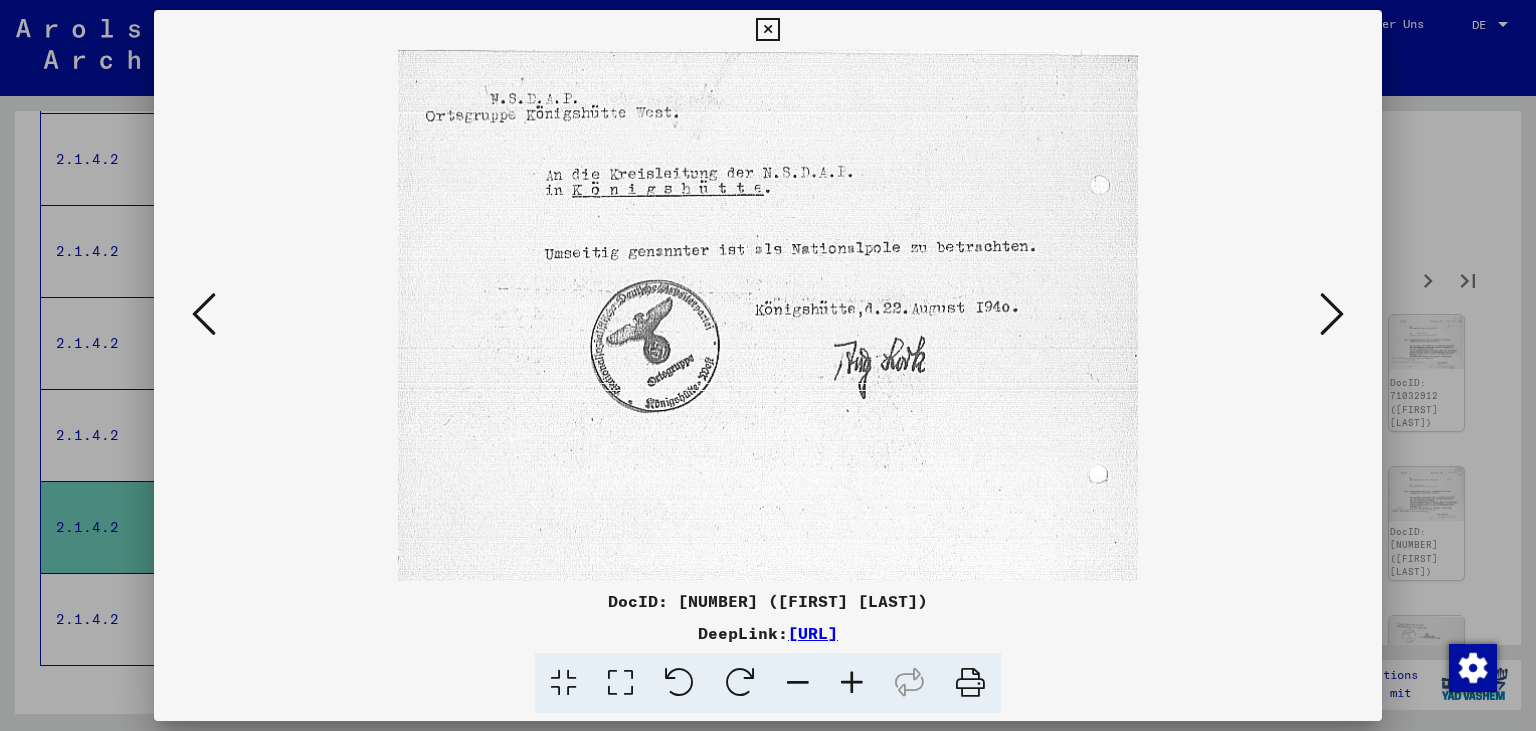 click at bounding box center [1332, 314] 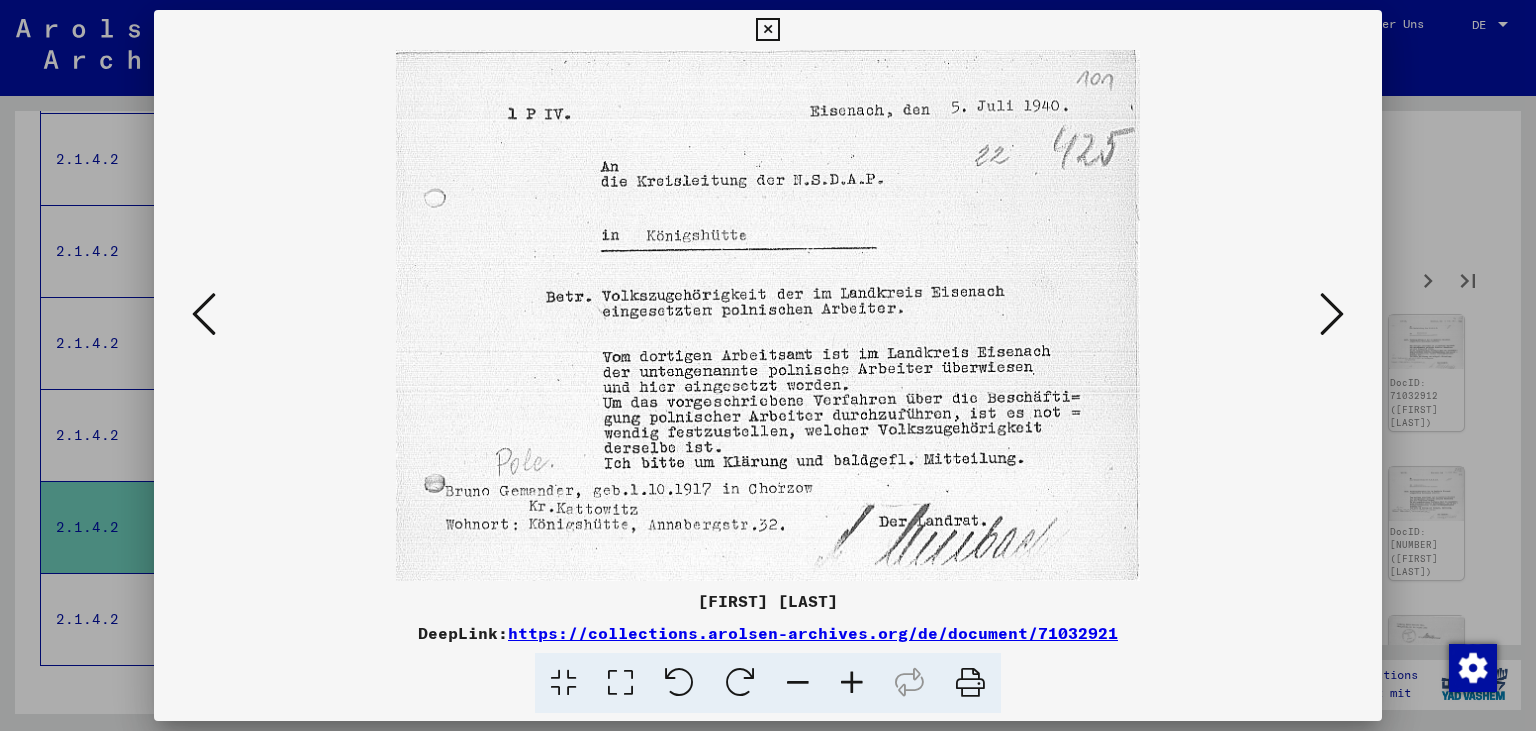 click at bounding box center (1332, 314) 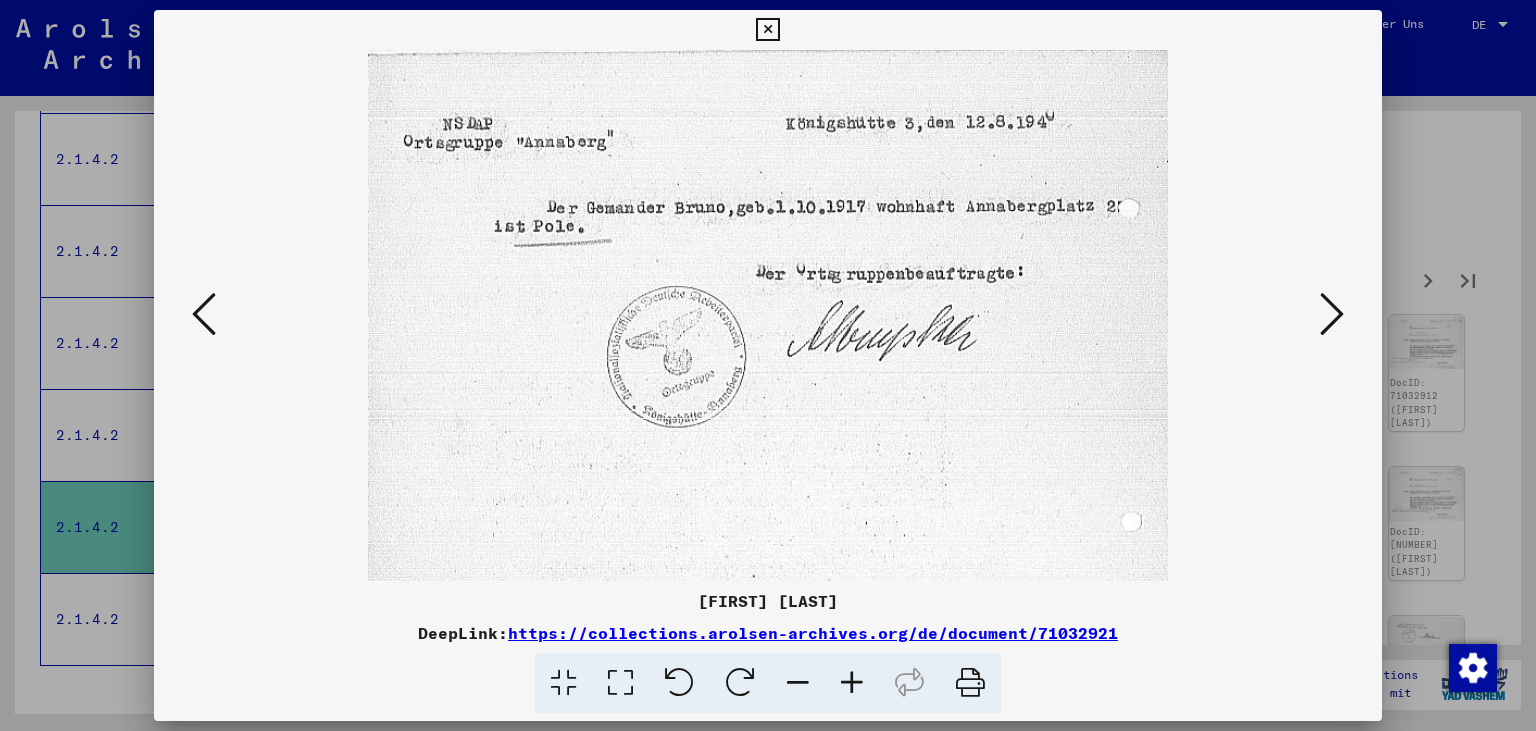 click at bounding box center [1332, 314] 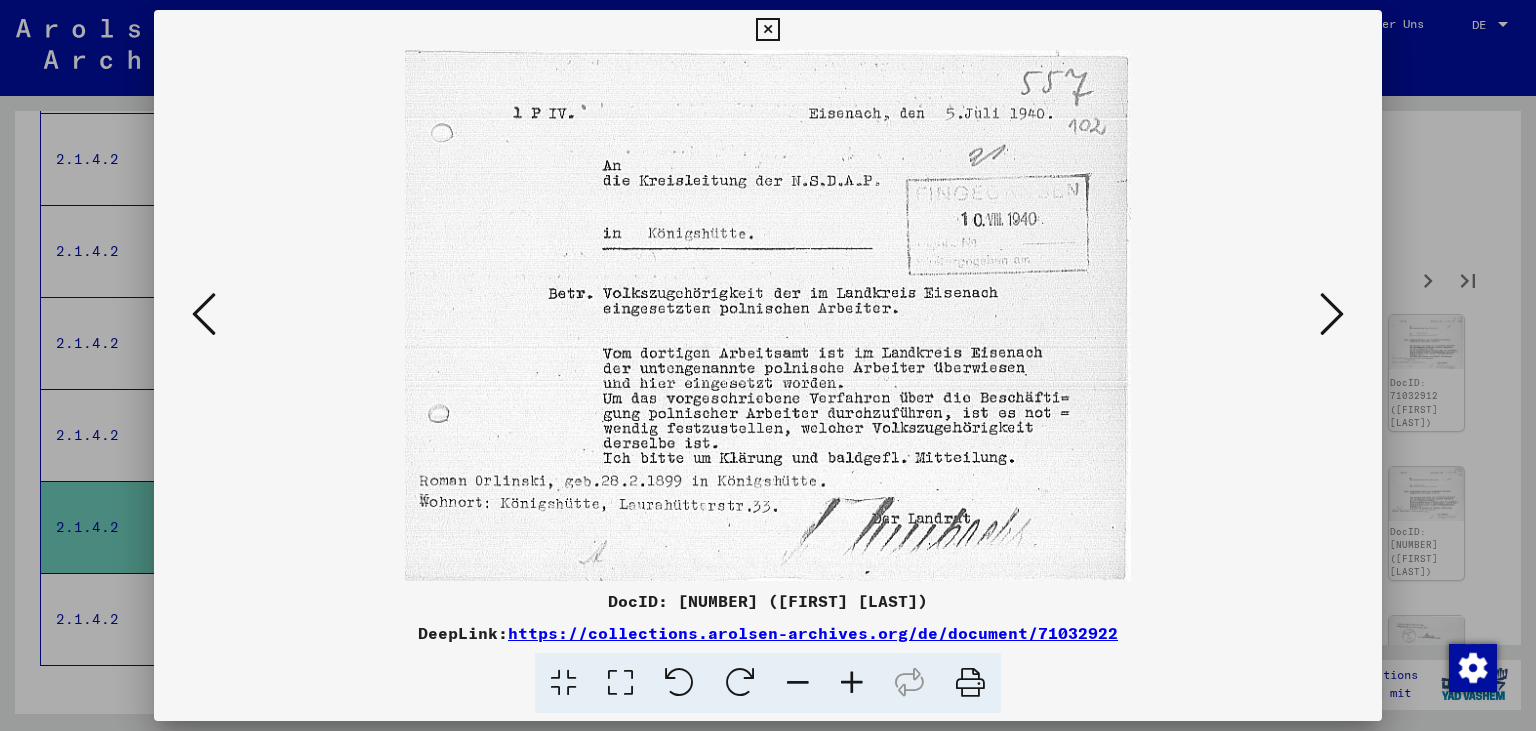 click at bounding box center [1332, 314] 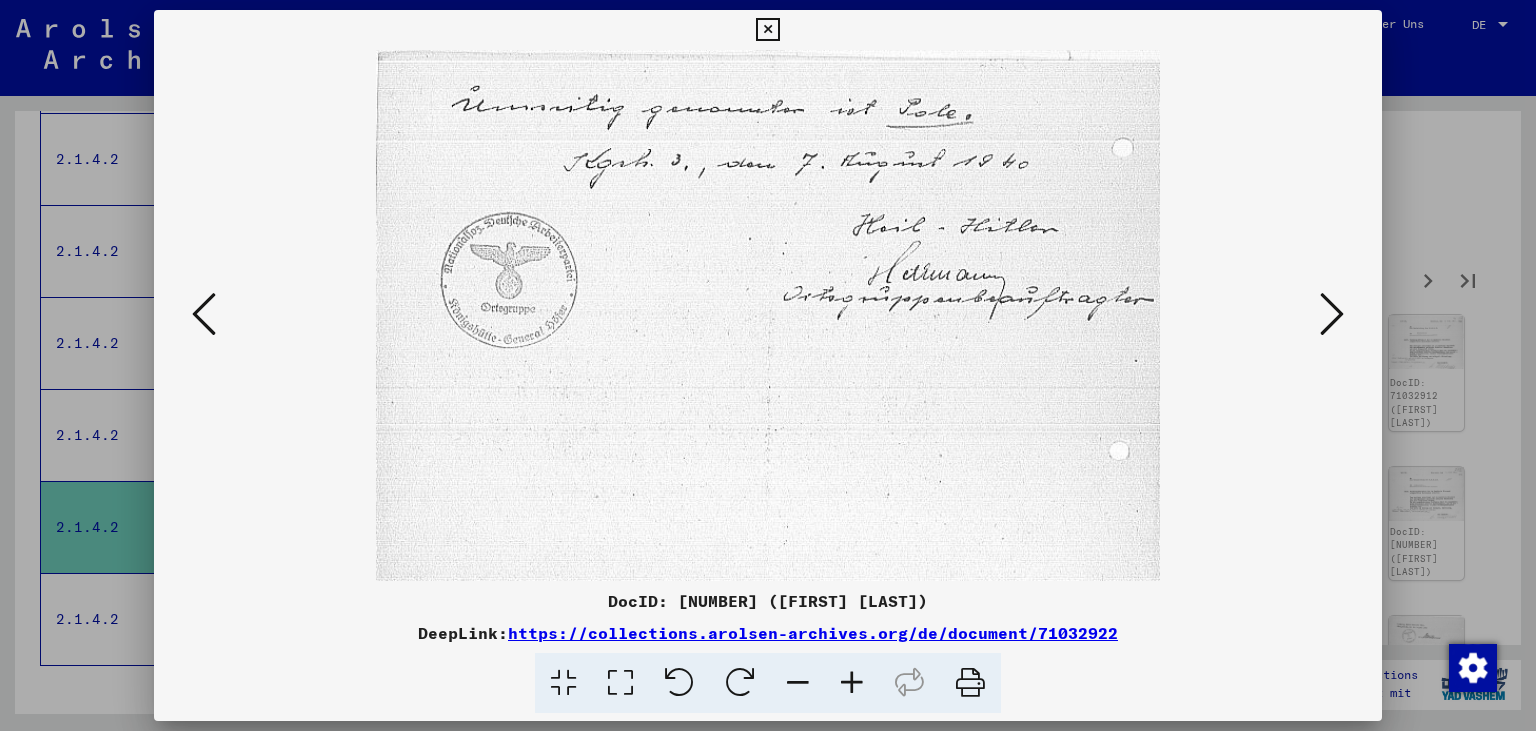click at bounding box center [1332, 314] 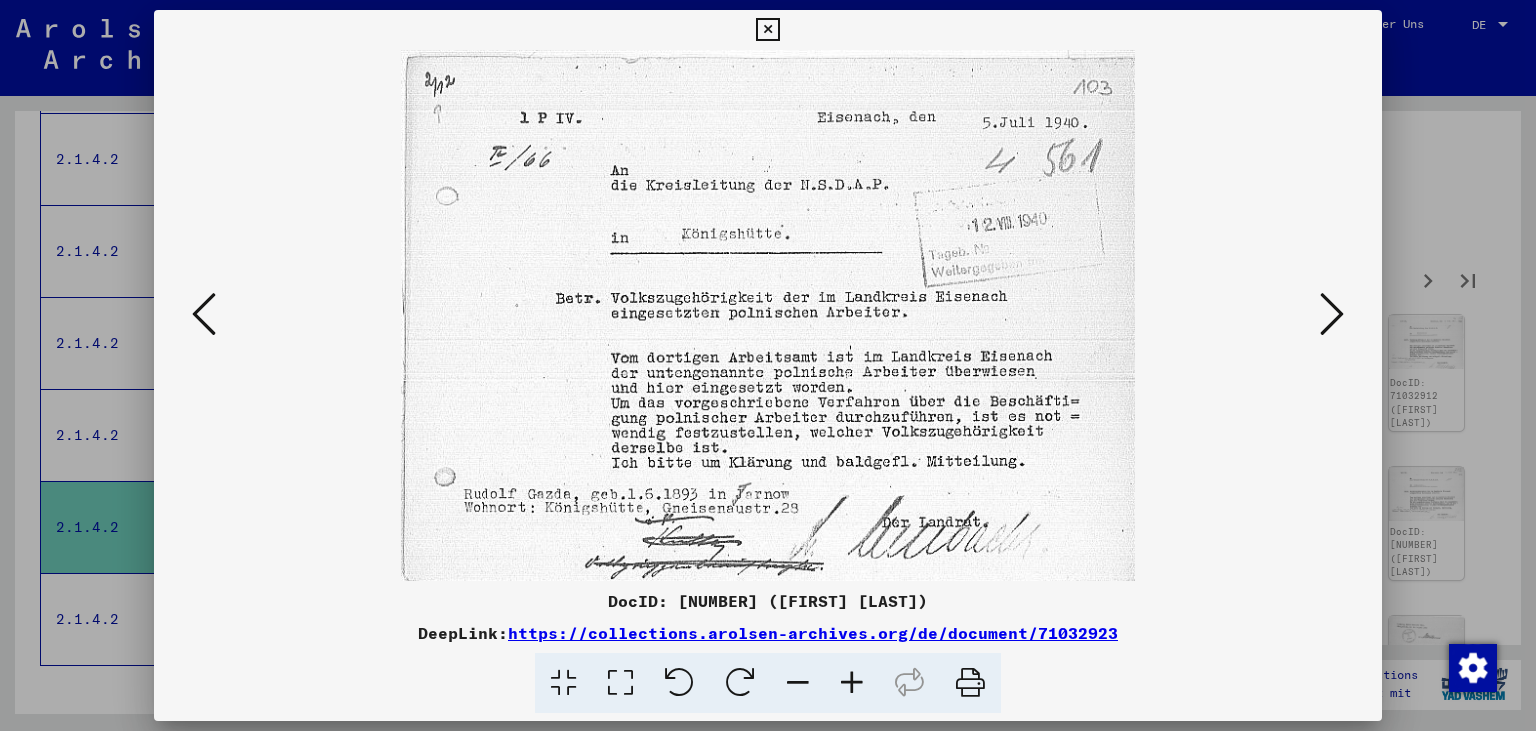 click at bounding box center [1332, 314] 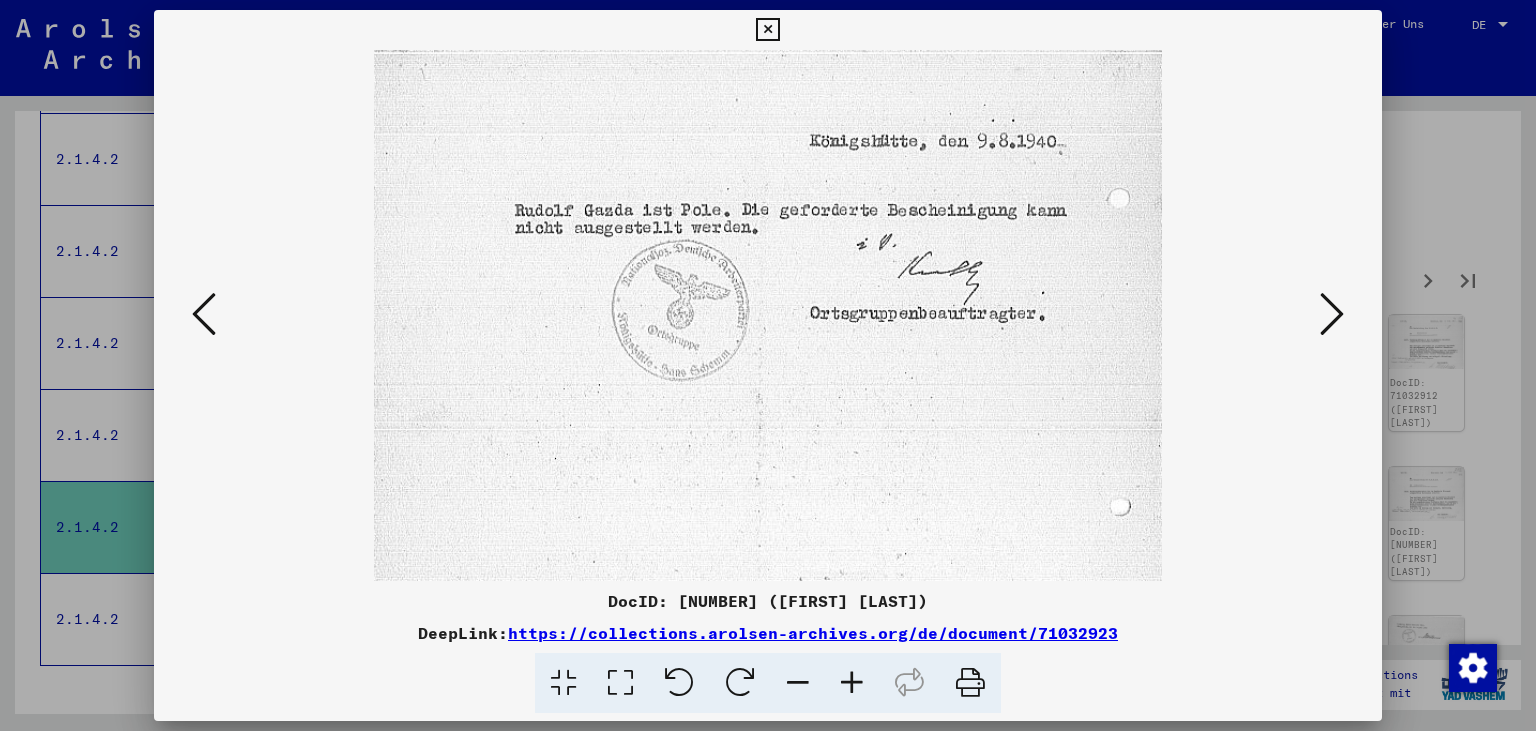 click at bounding box center (1332, 314) 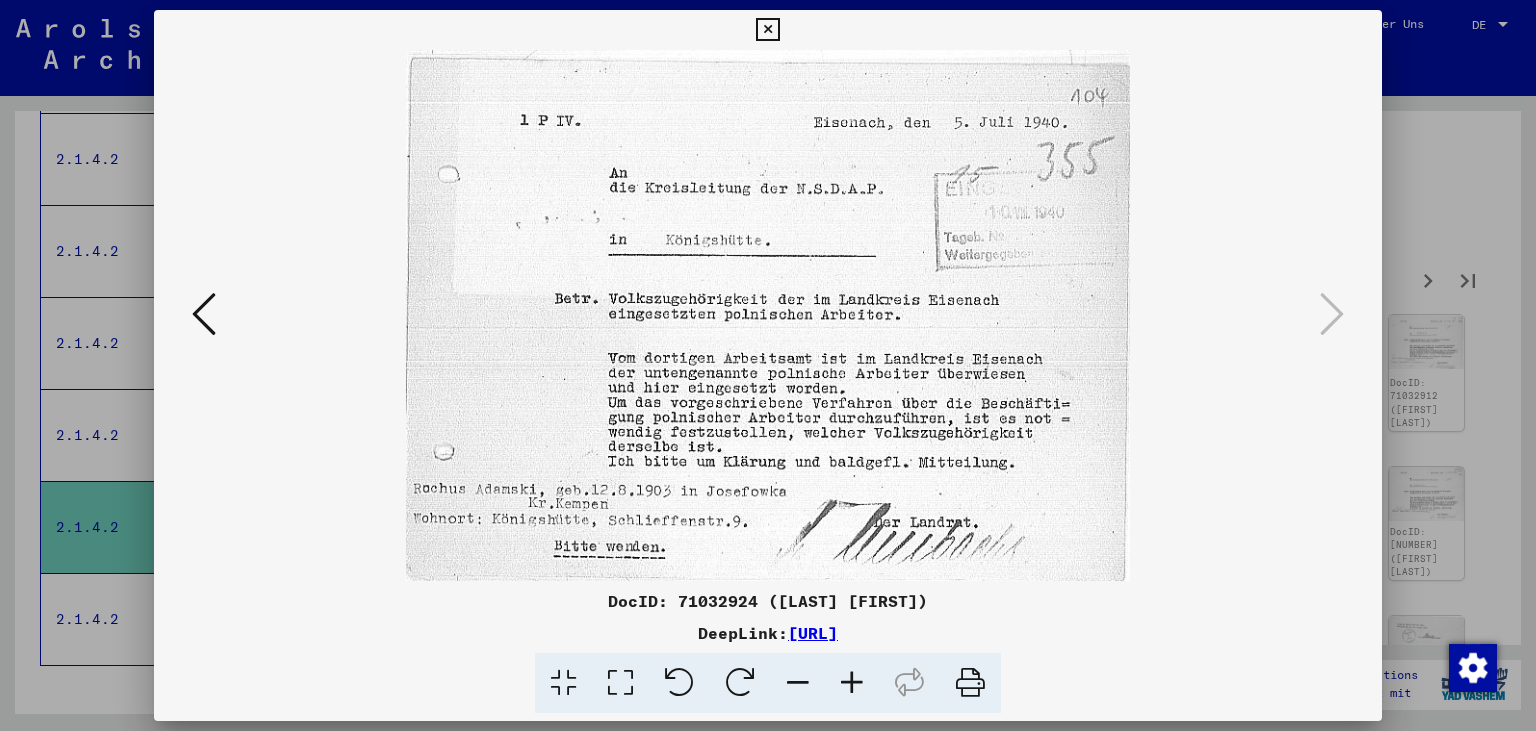 click at bounding box center [767, 30] 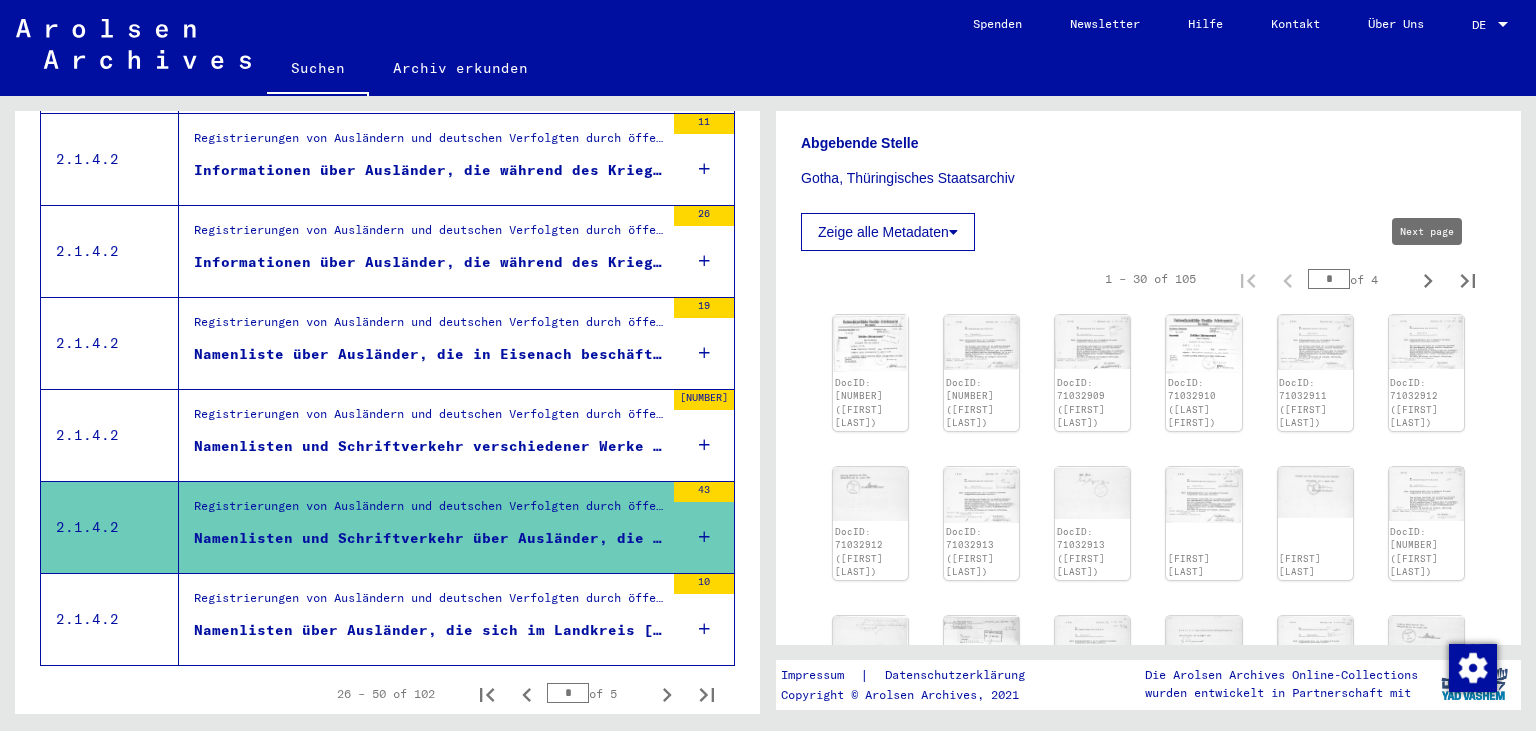 click 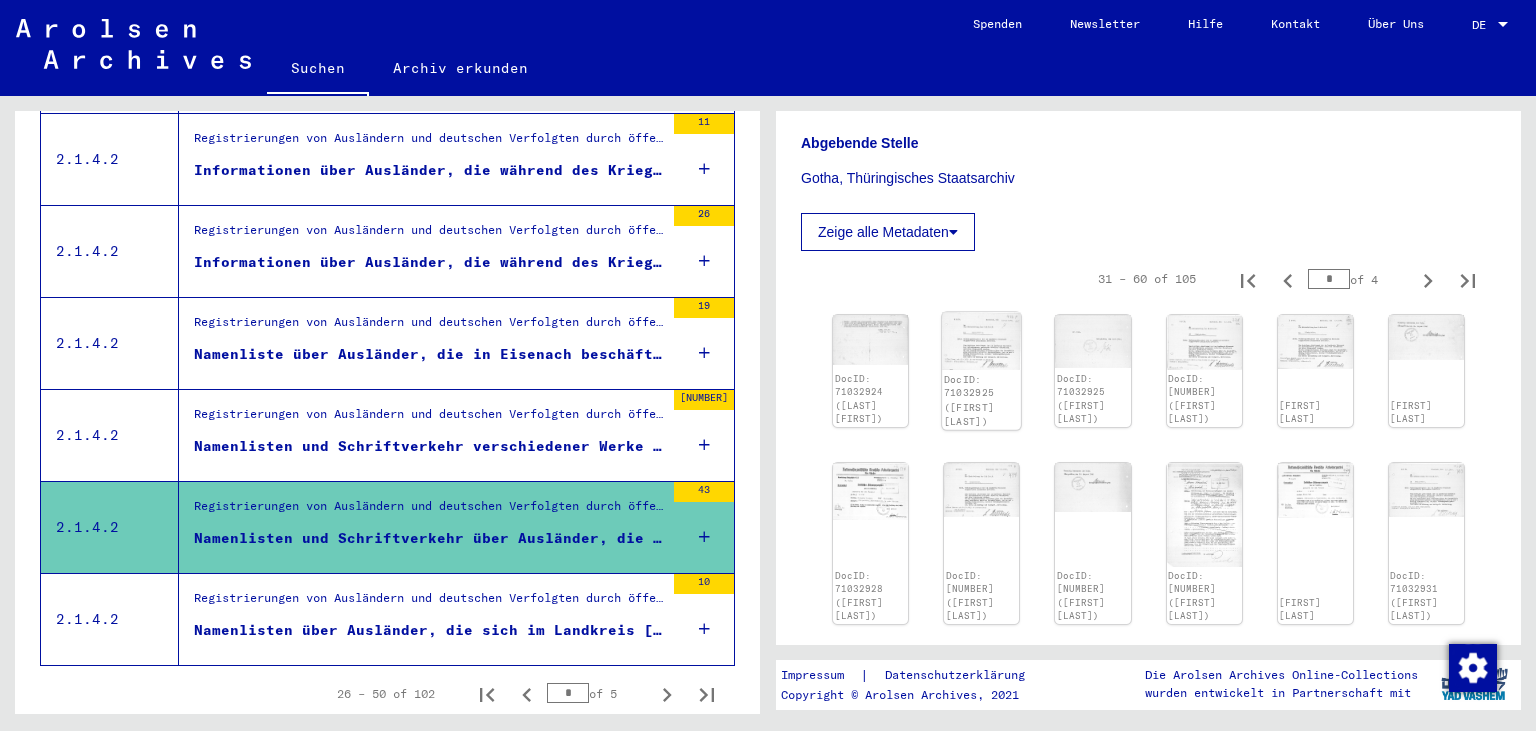 scroll, scrollTop: 503, scrollLeft: 0, axis: vertical 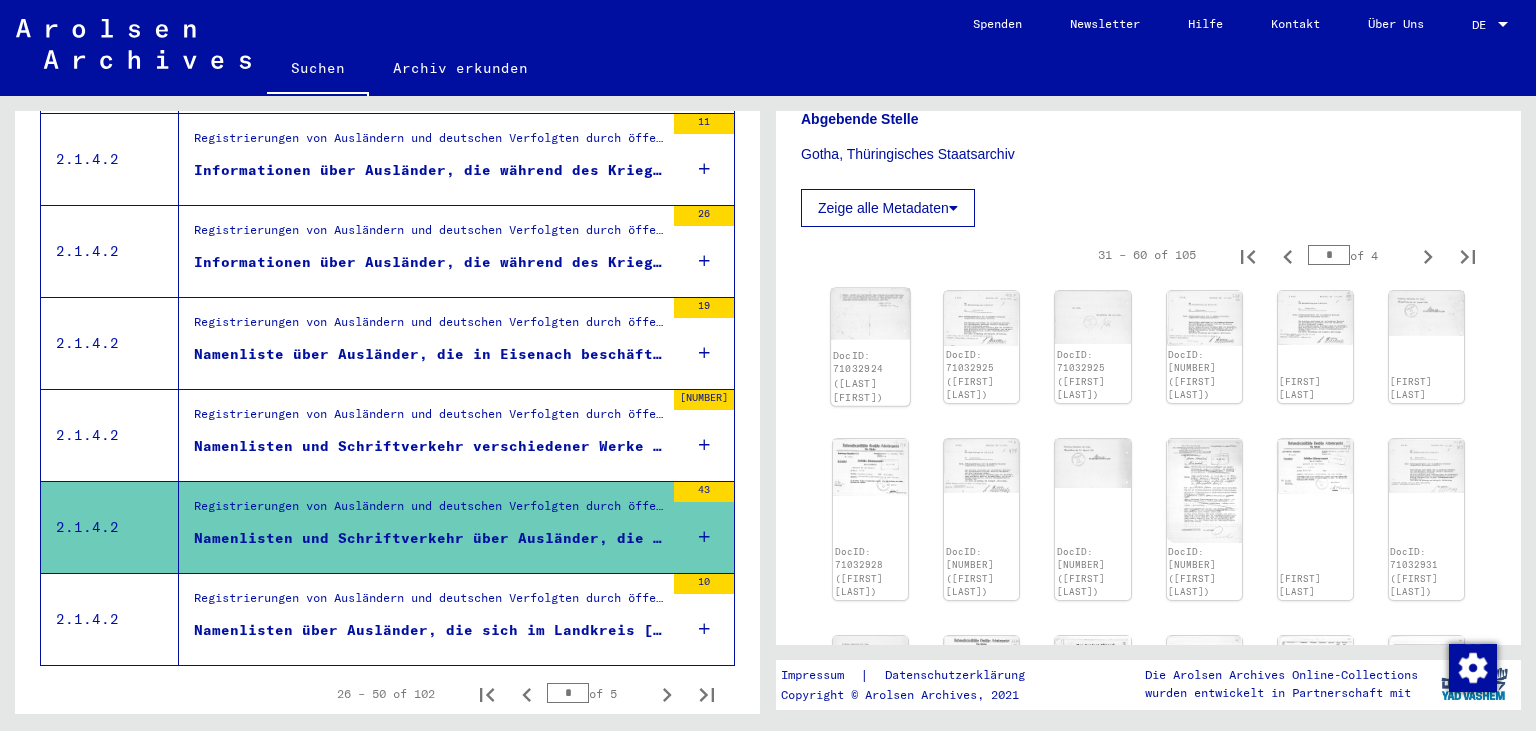click 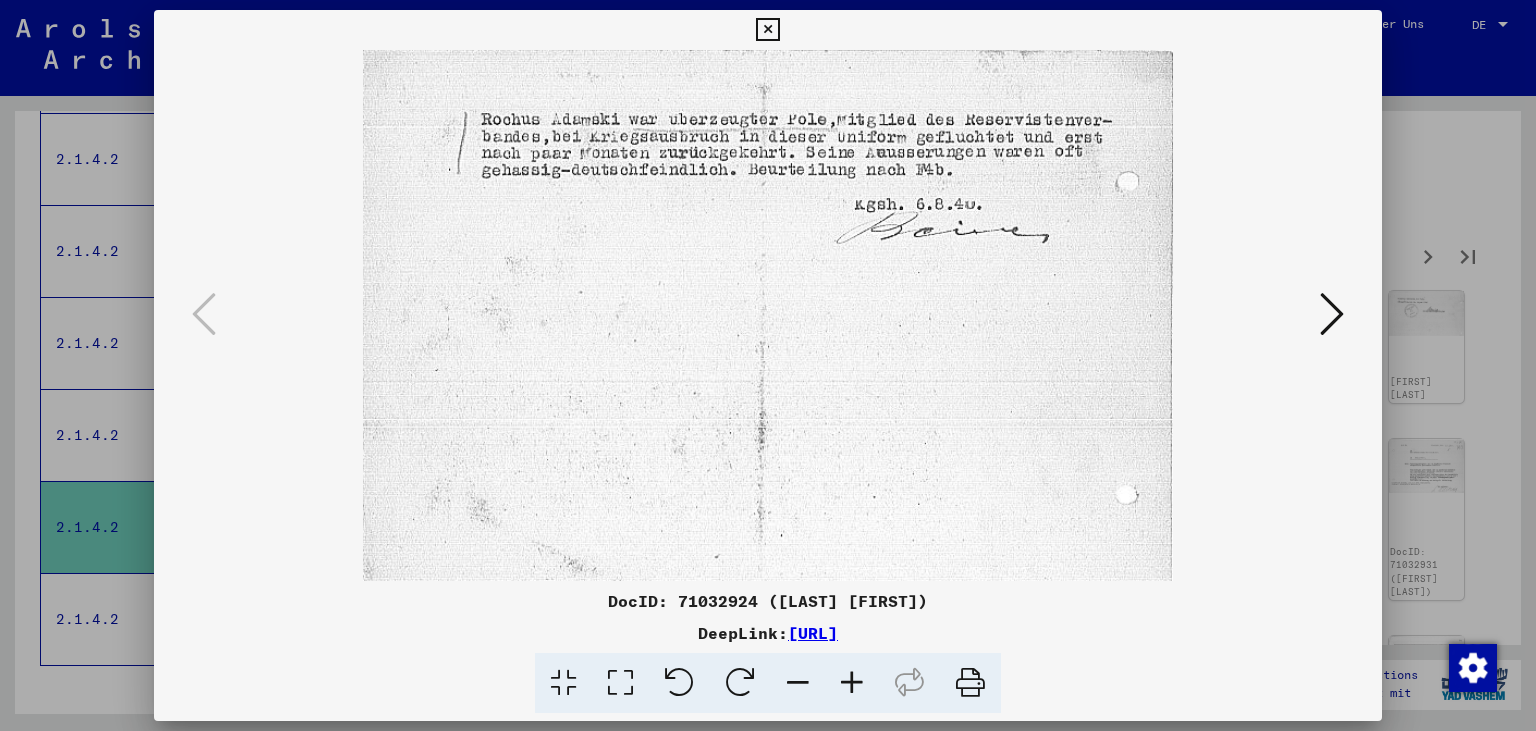 click at bounding box center [1332, 314] 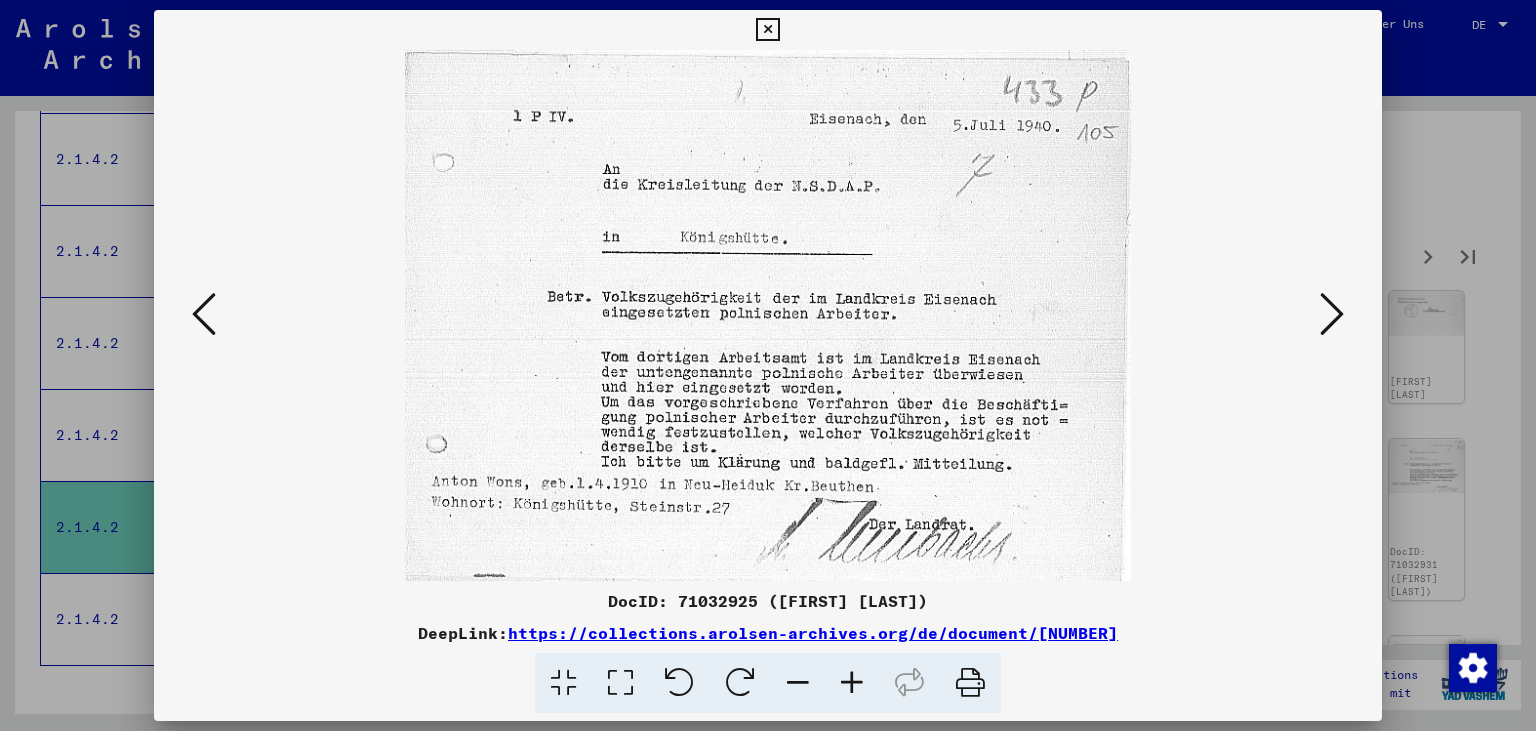 click at bounding box center (1332, 314) 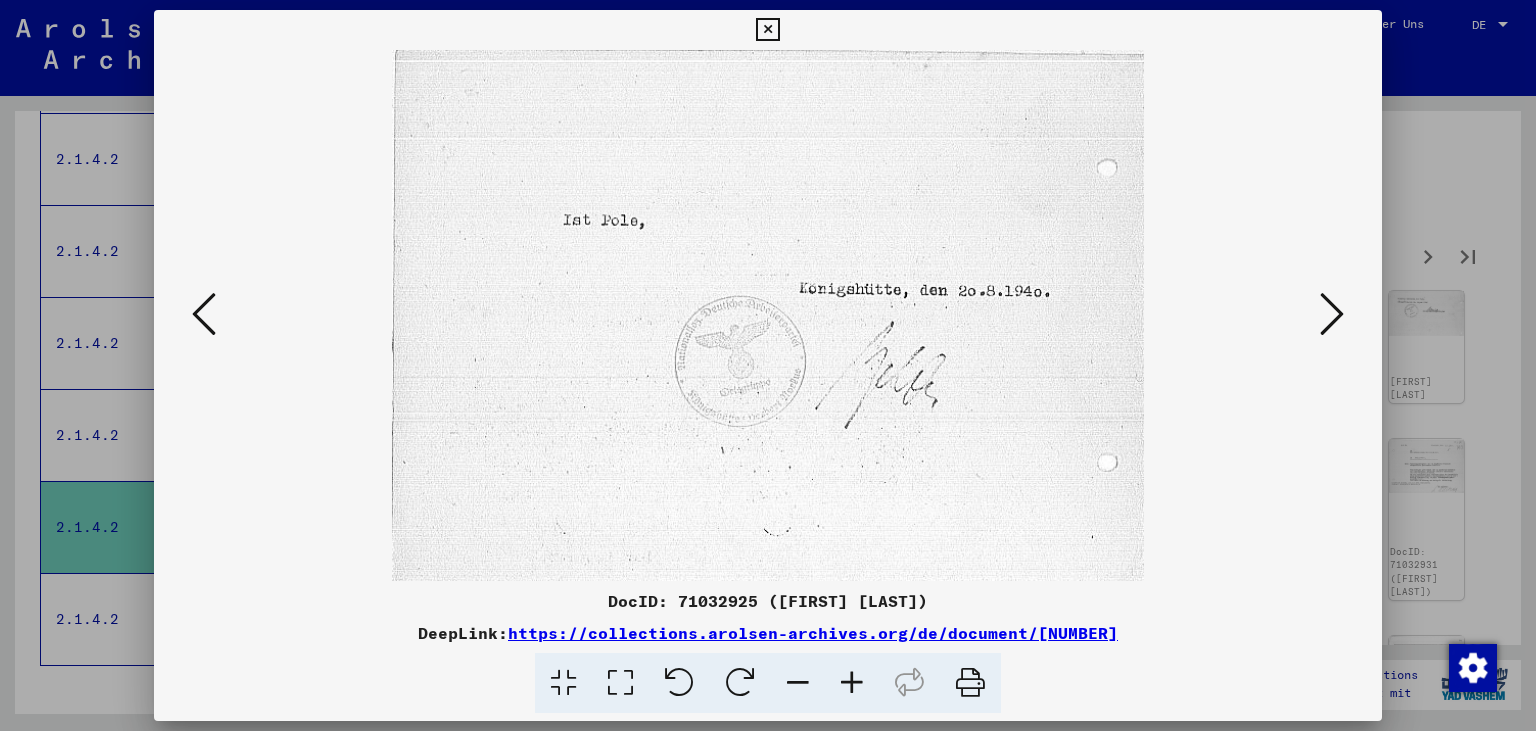 click at bounding box center (1332, 314) 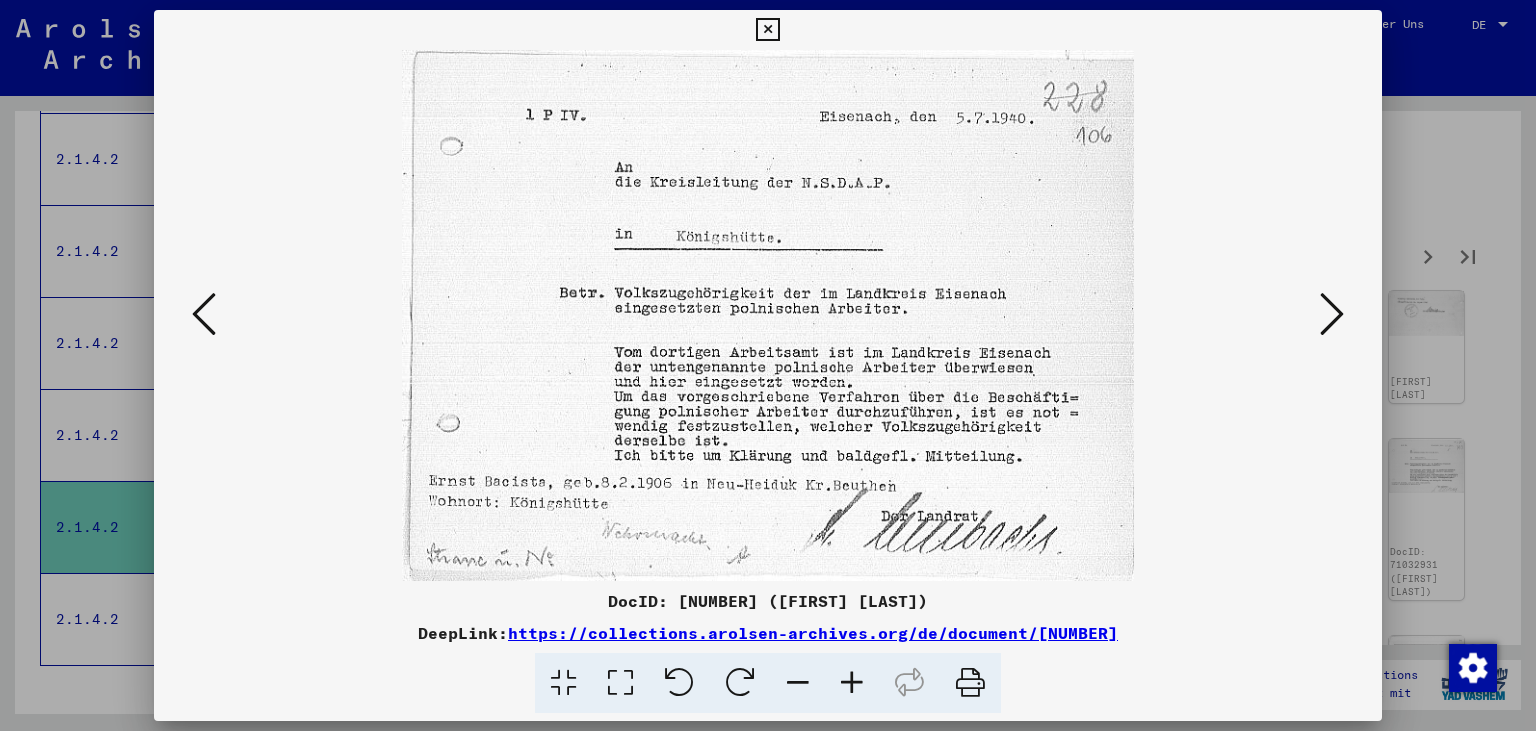 click at bounding box center [1332, 314] 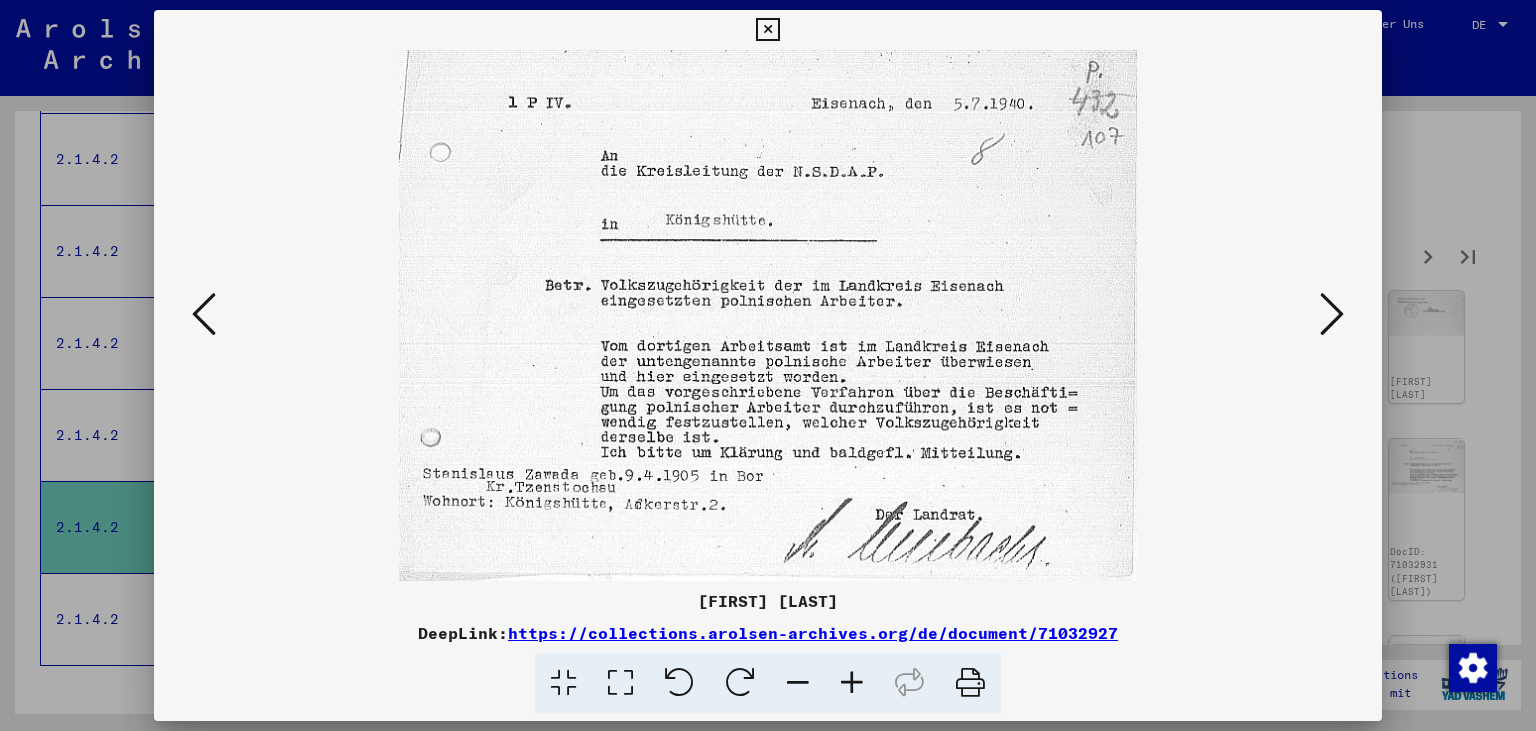 click at bounding box center (1332, 314) 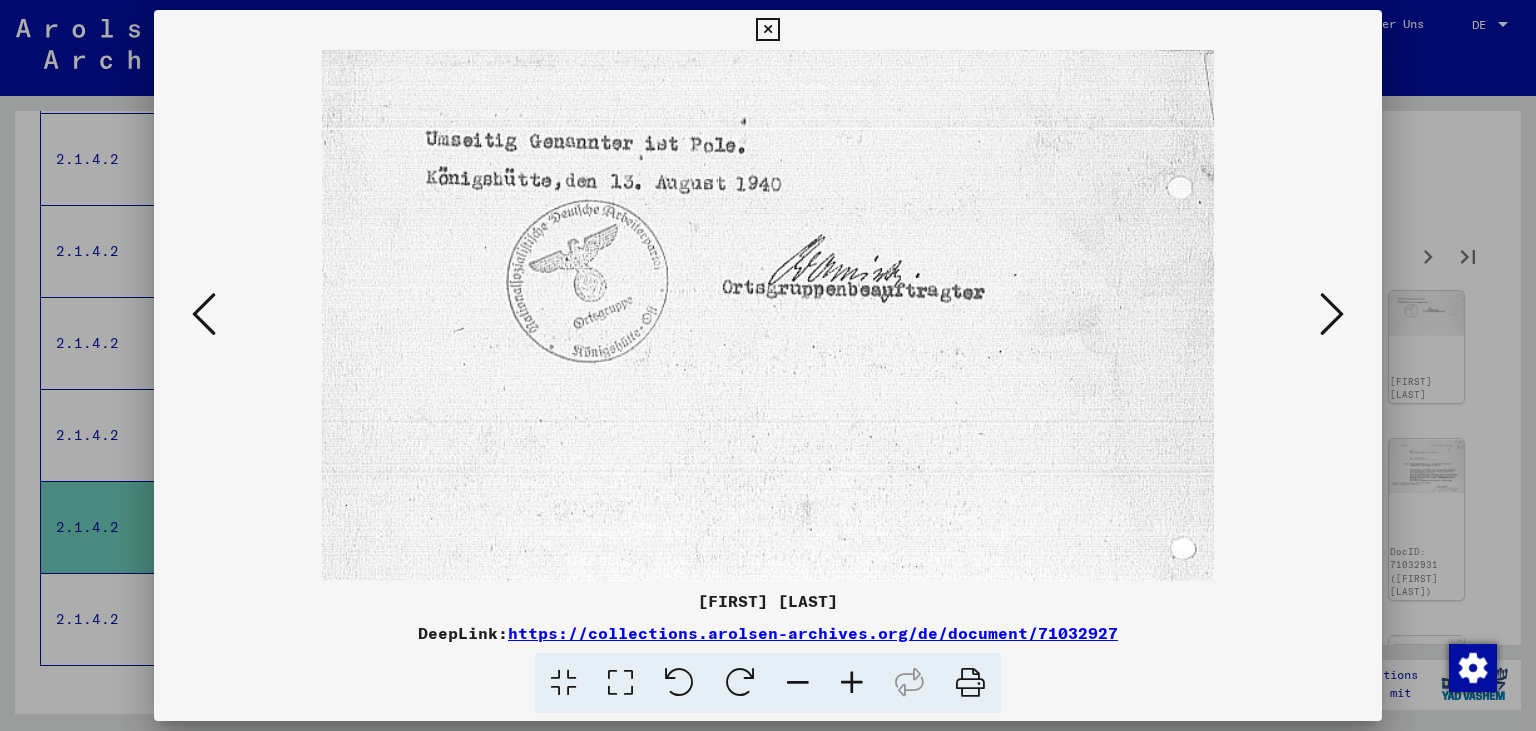 click at bounding box center (1332, 314) 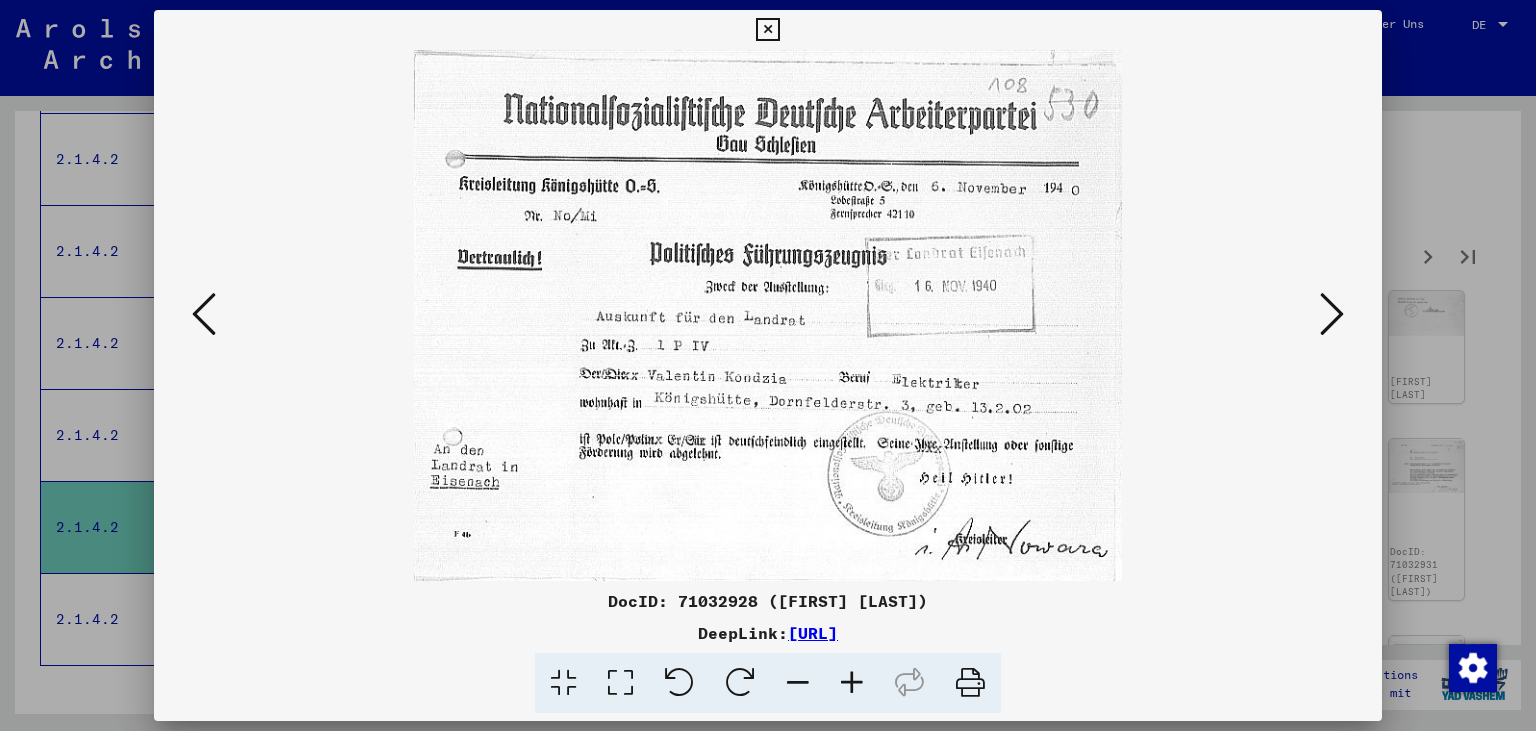 click at bounding box center (1332, 314) 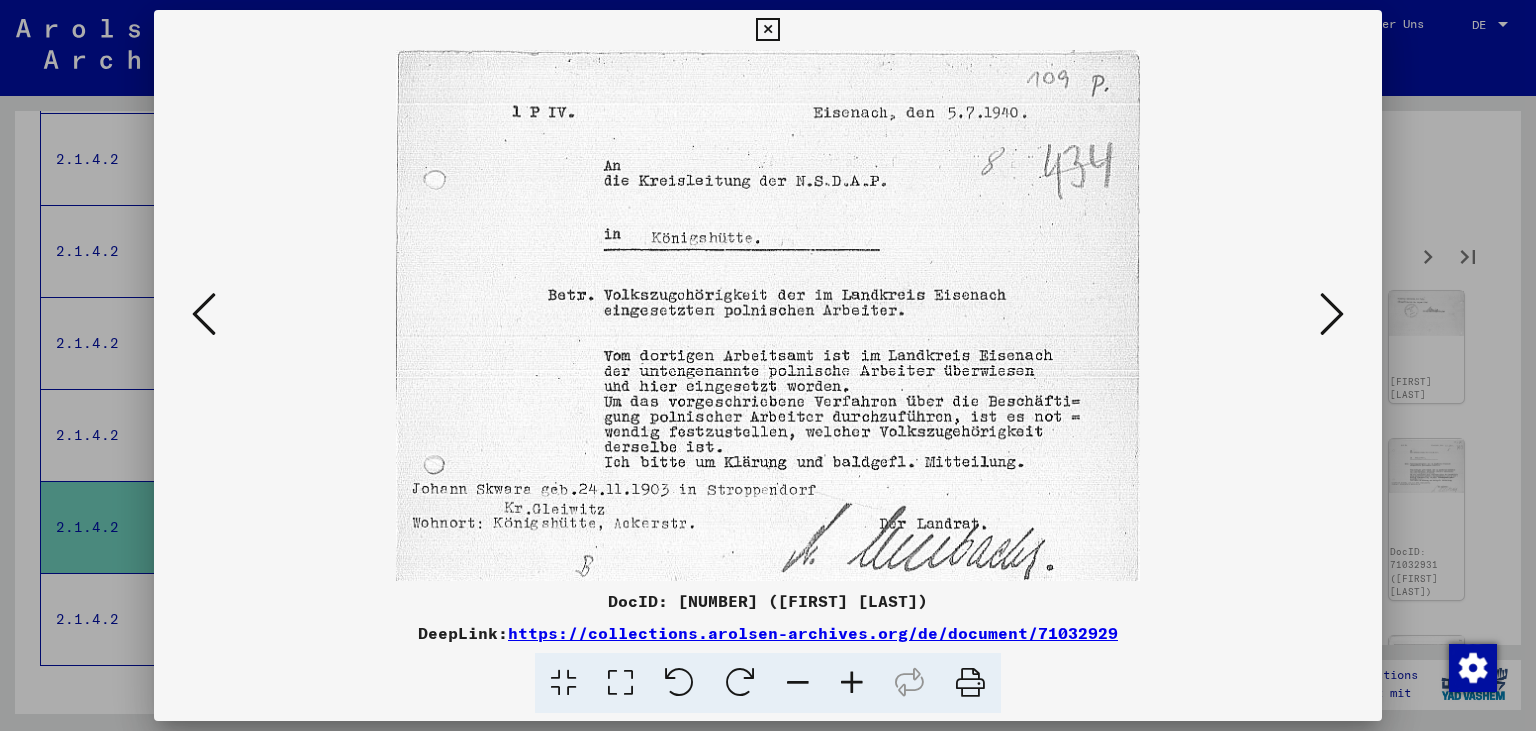 click at bounding box center [1332, 314] 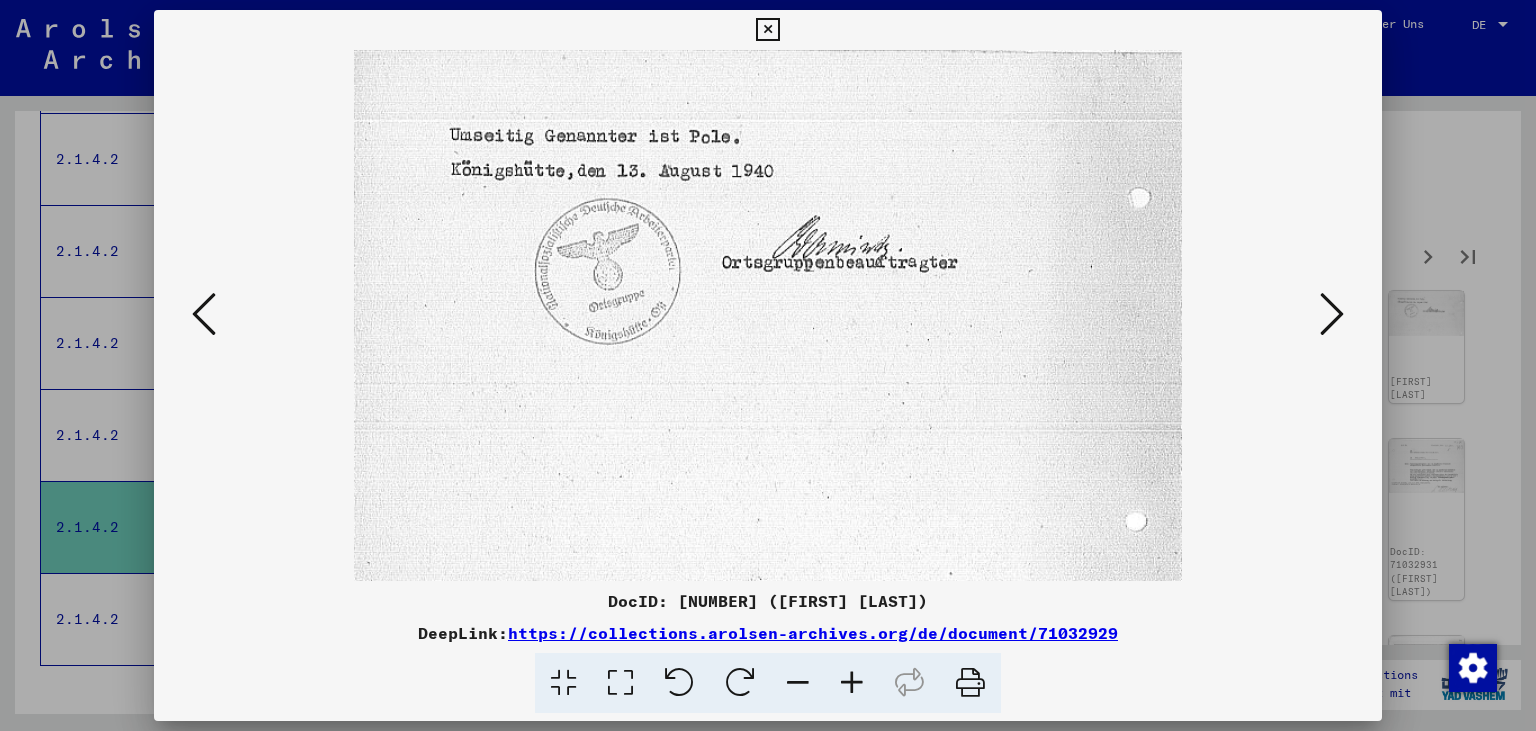 click at bounding box center [1332, 314] 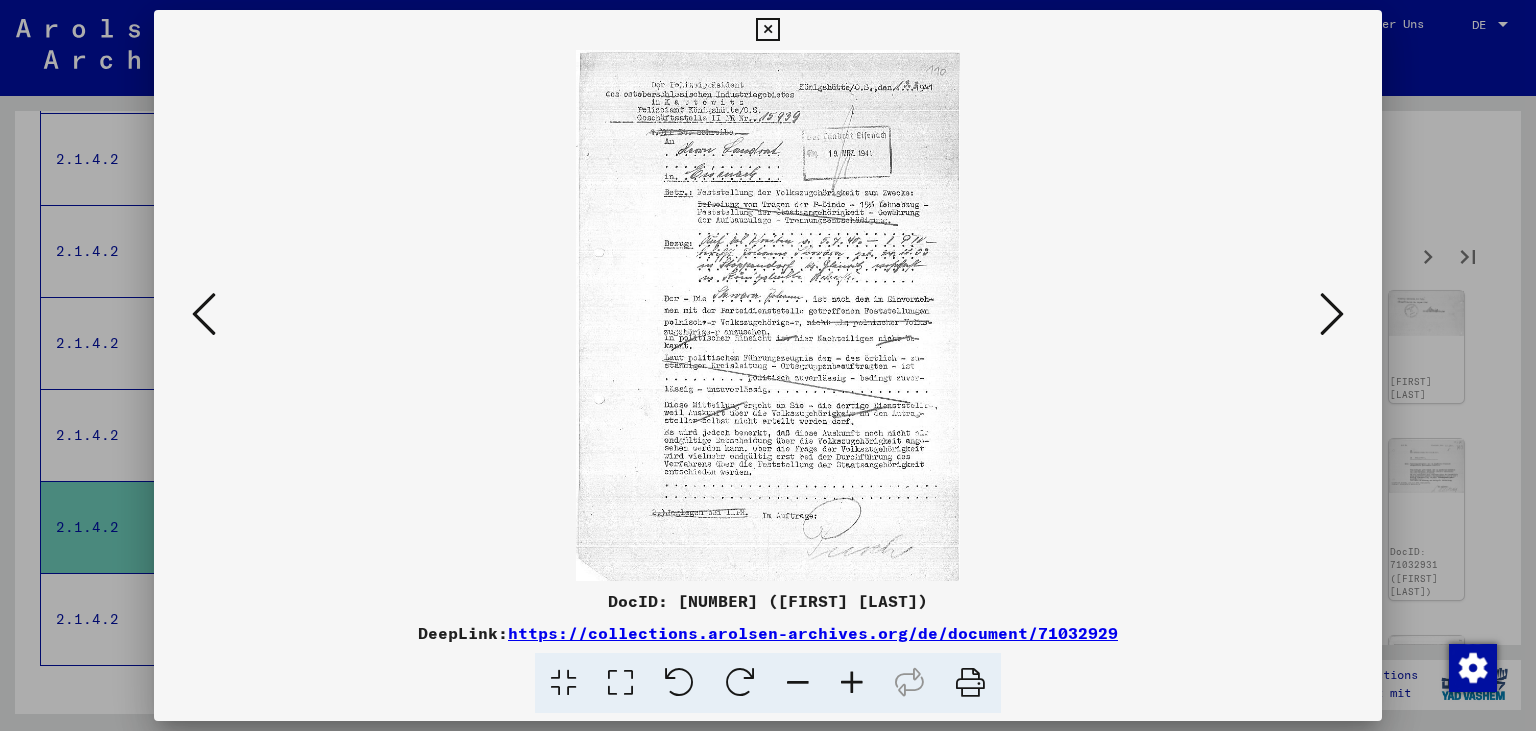 click at bounding box center (1332, 314) 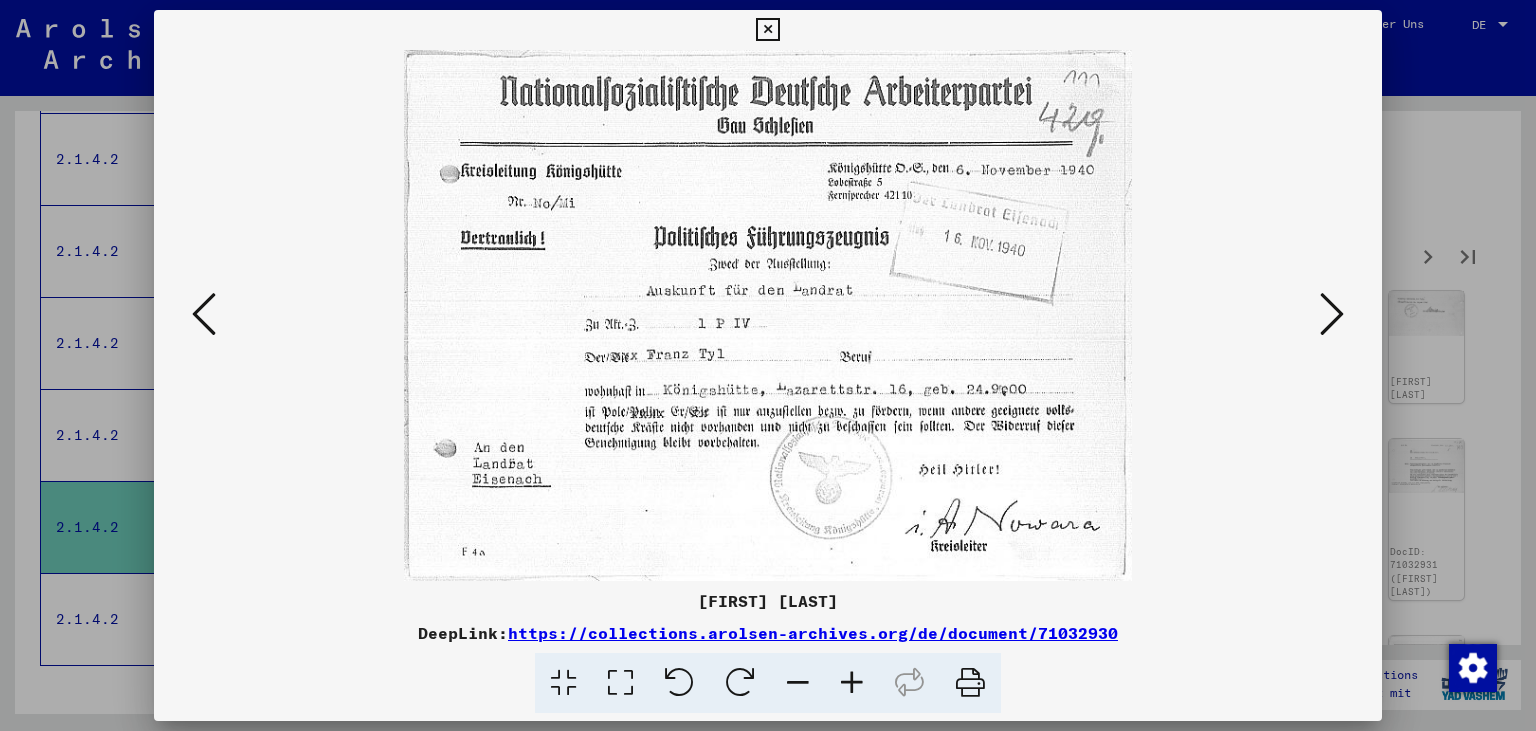click at bounding box center (1332, 314) 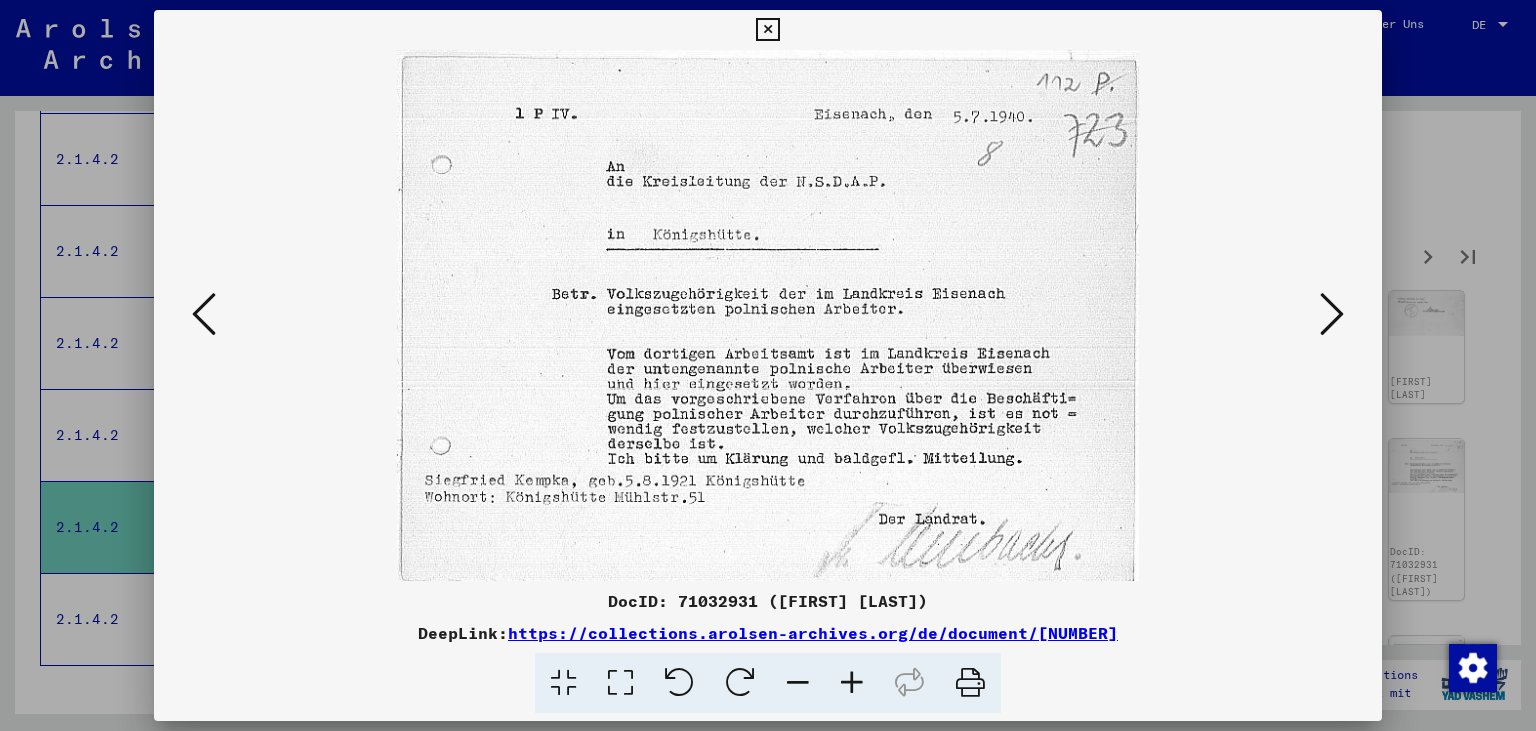 click at bounding box center [1332, 314] 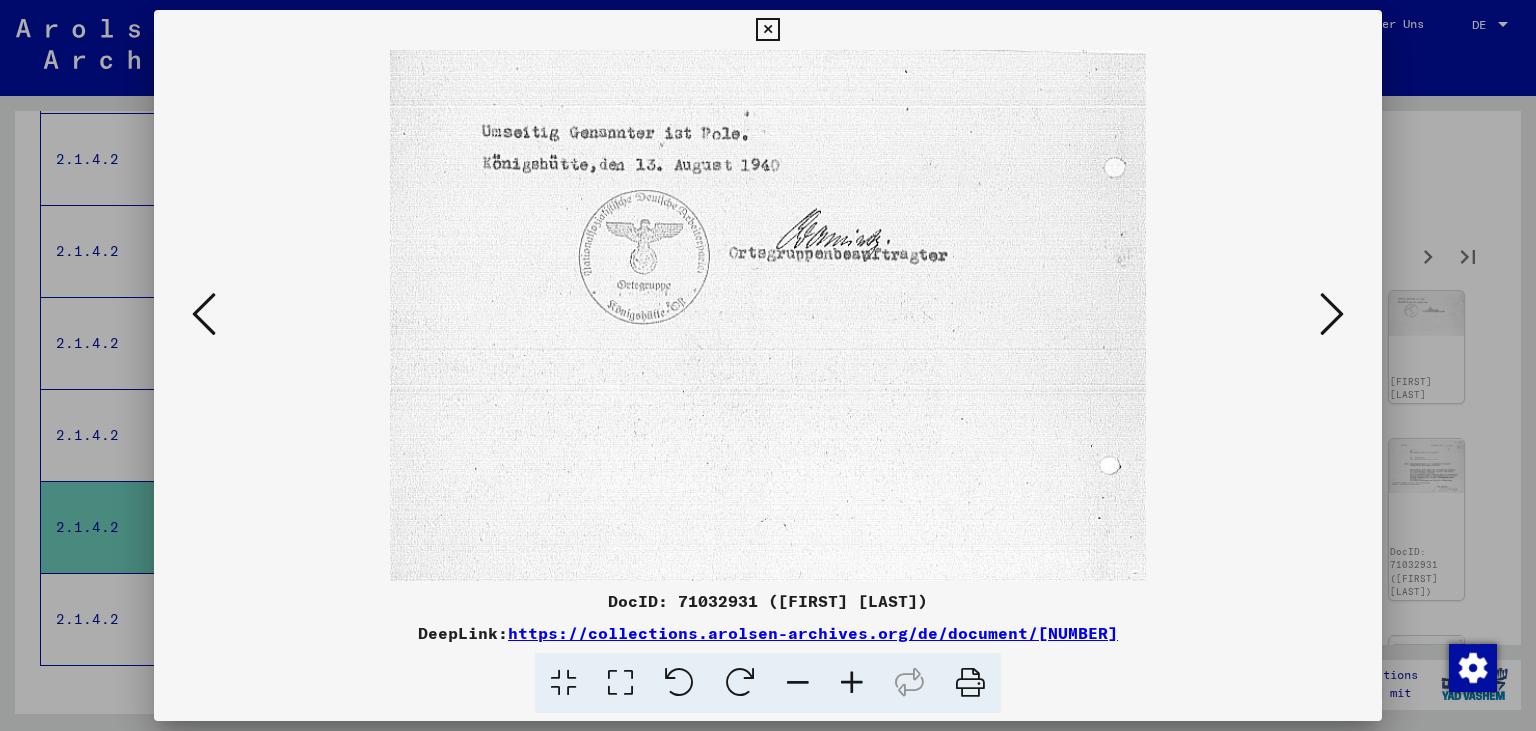click at bounding box center (1332, 314) 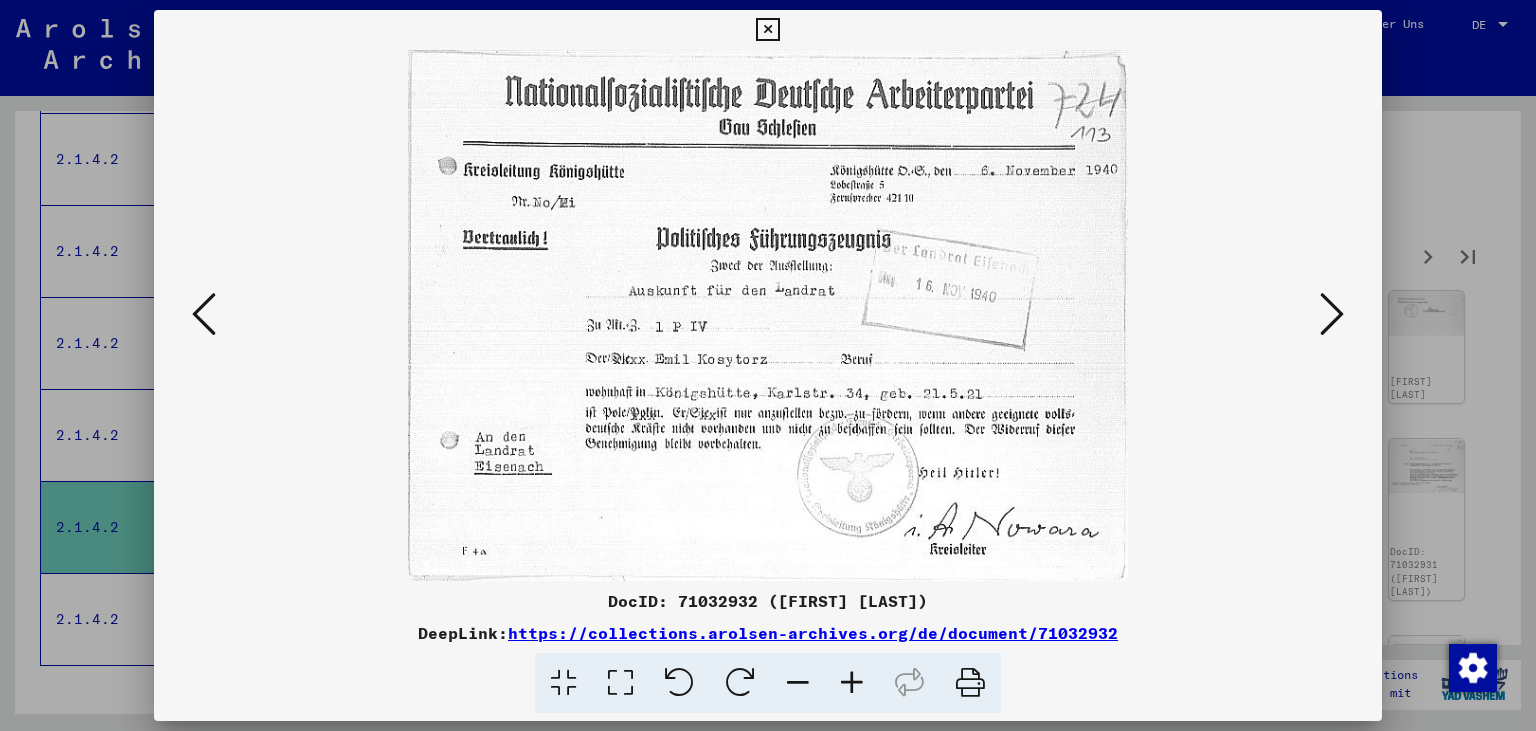 click at bounding box center [1332, 314] 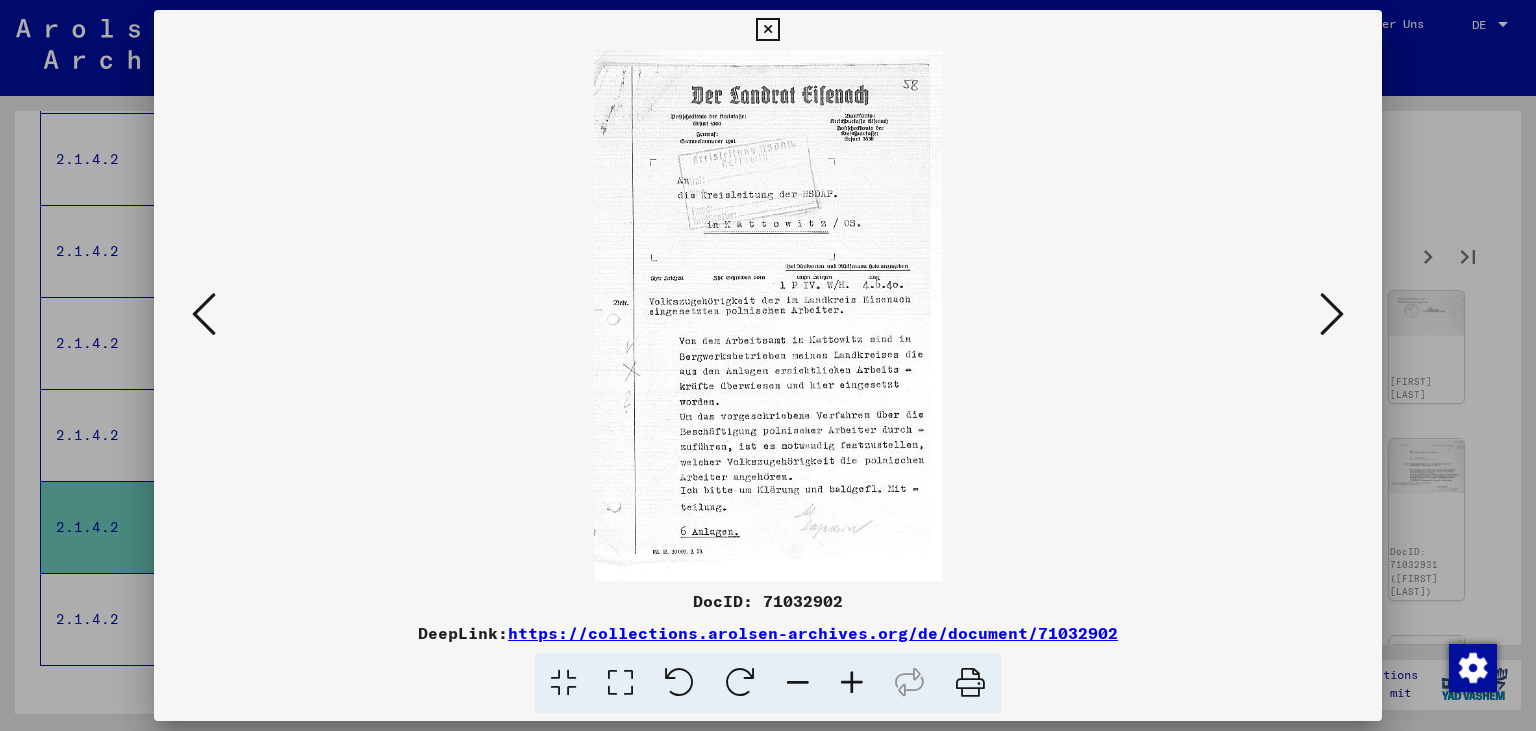 click at bounding box center (1332, 314) 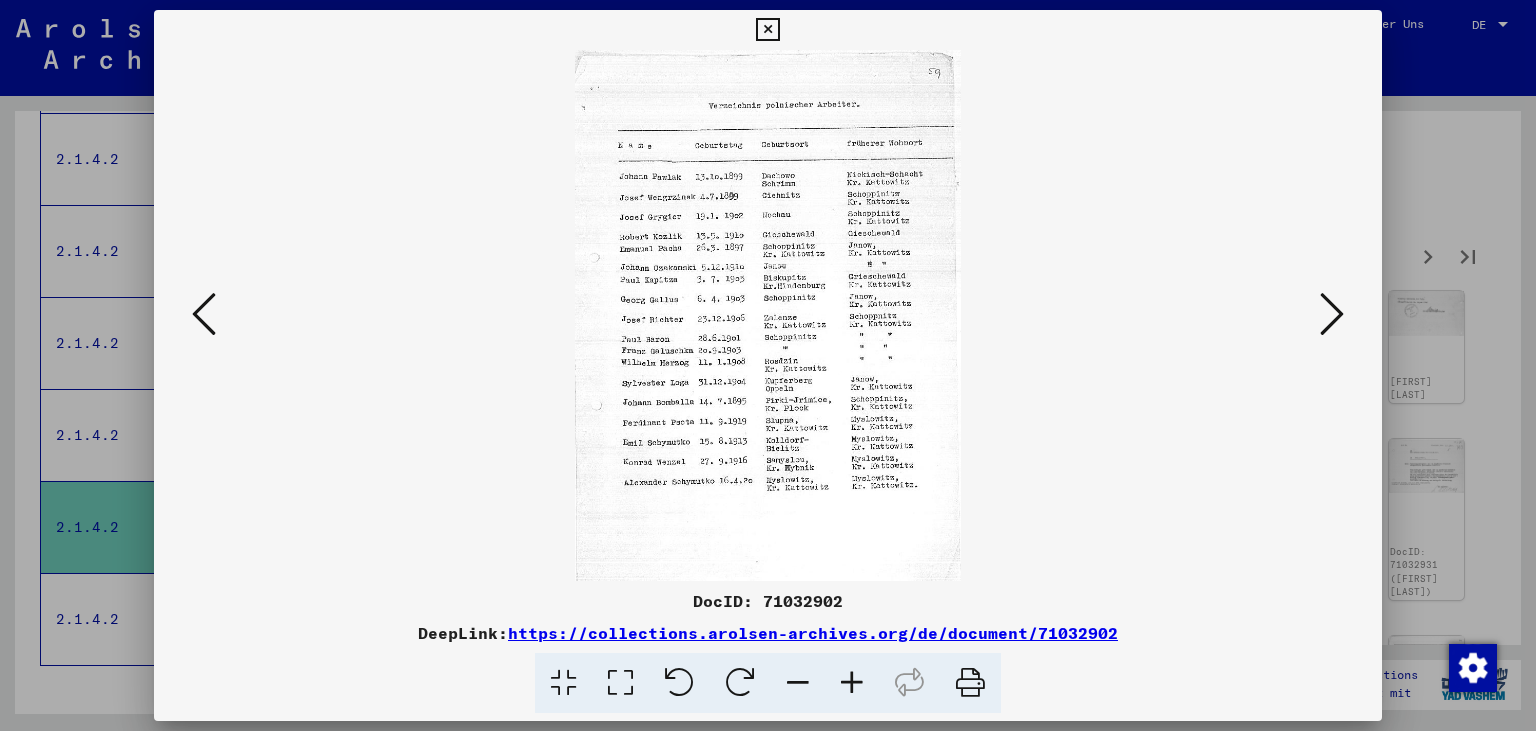 click at bounding box center (1332, 314) 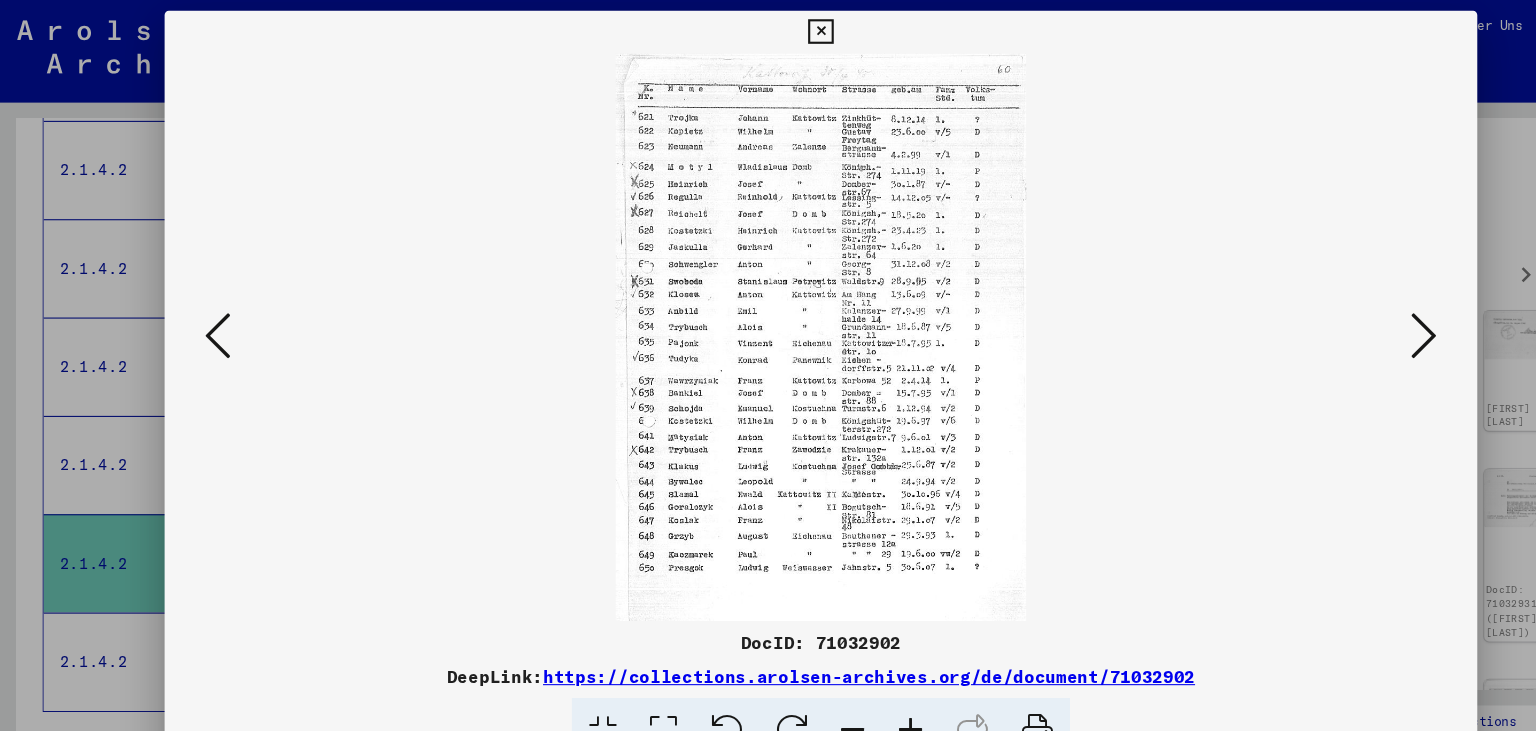 click at bounding box center (1332, 314) 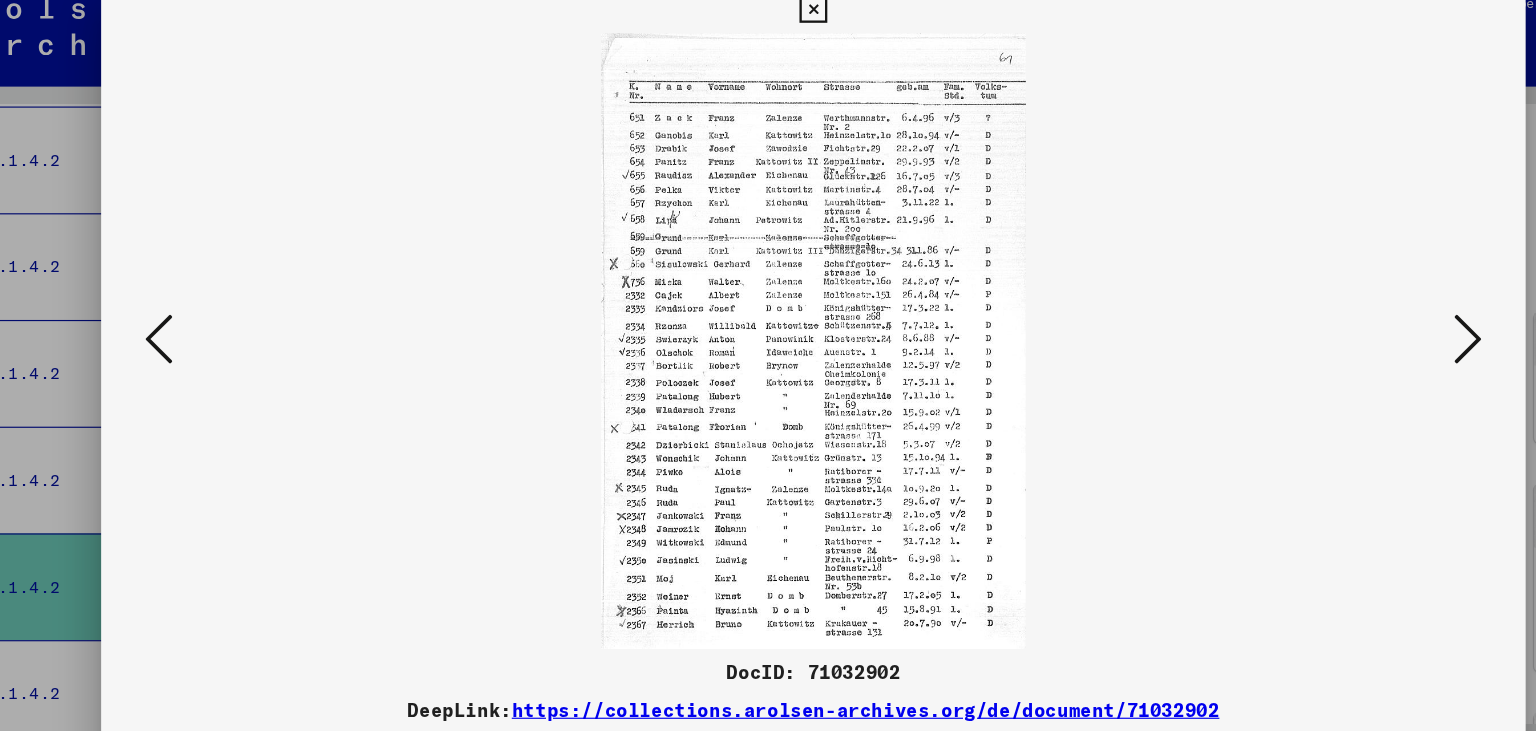 click at bounding box center [204, 314] 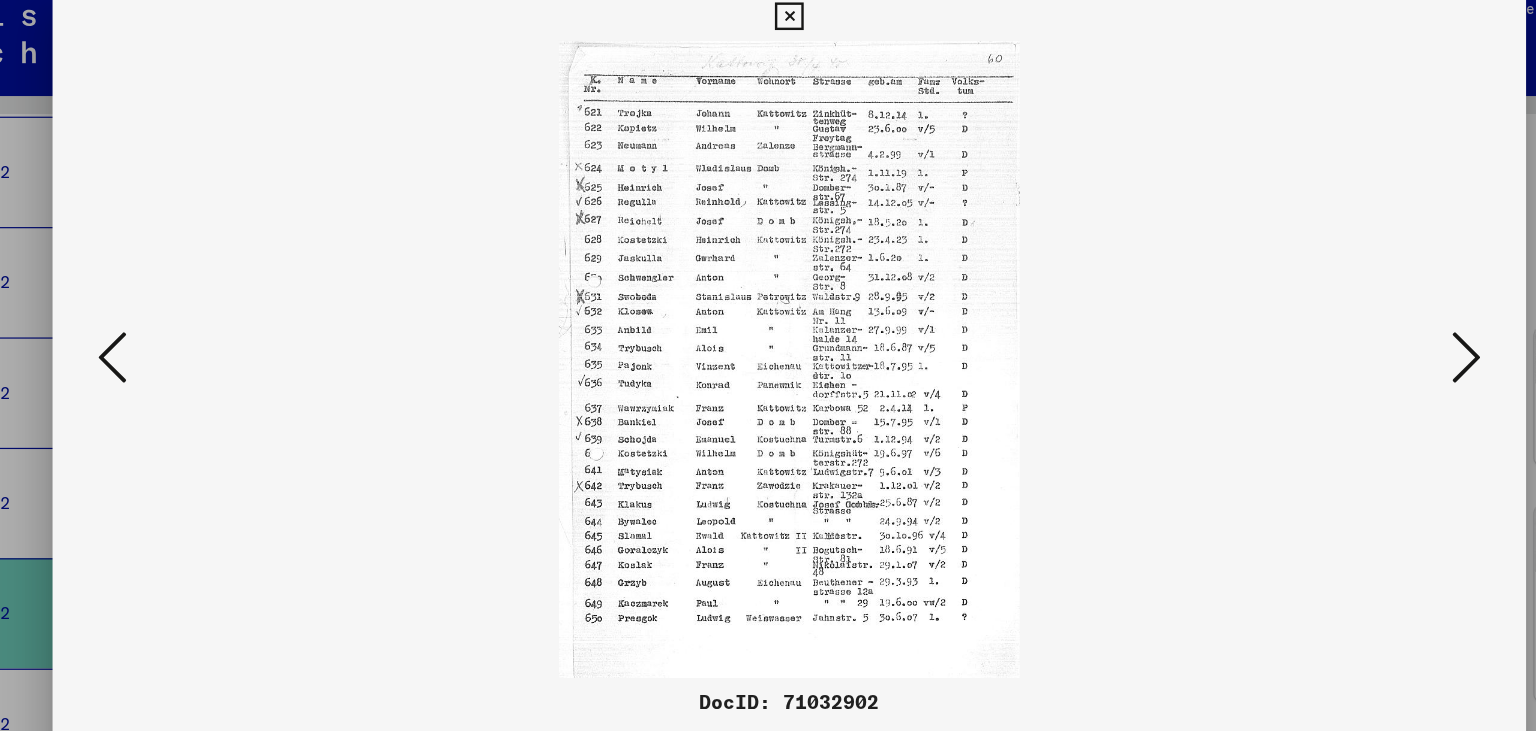 click at bounding box center (1332, 314) 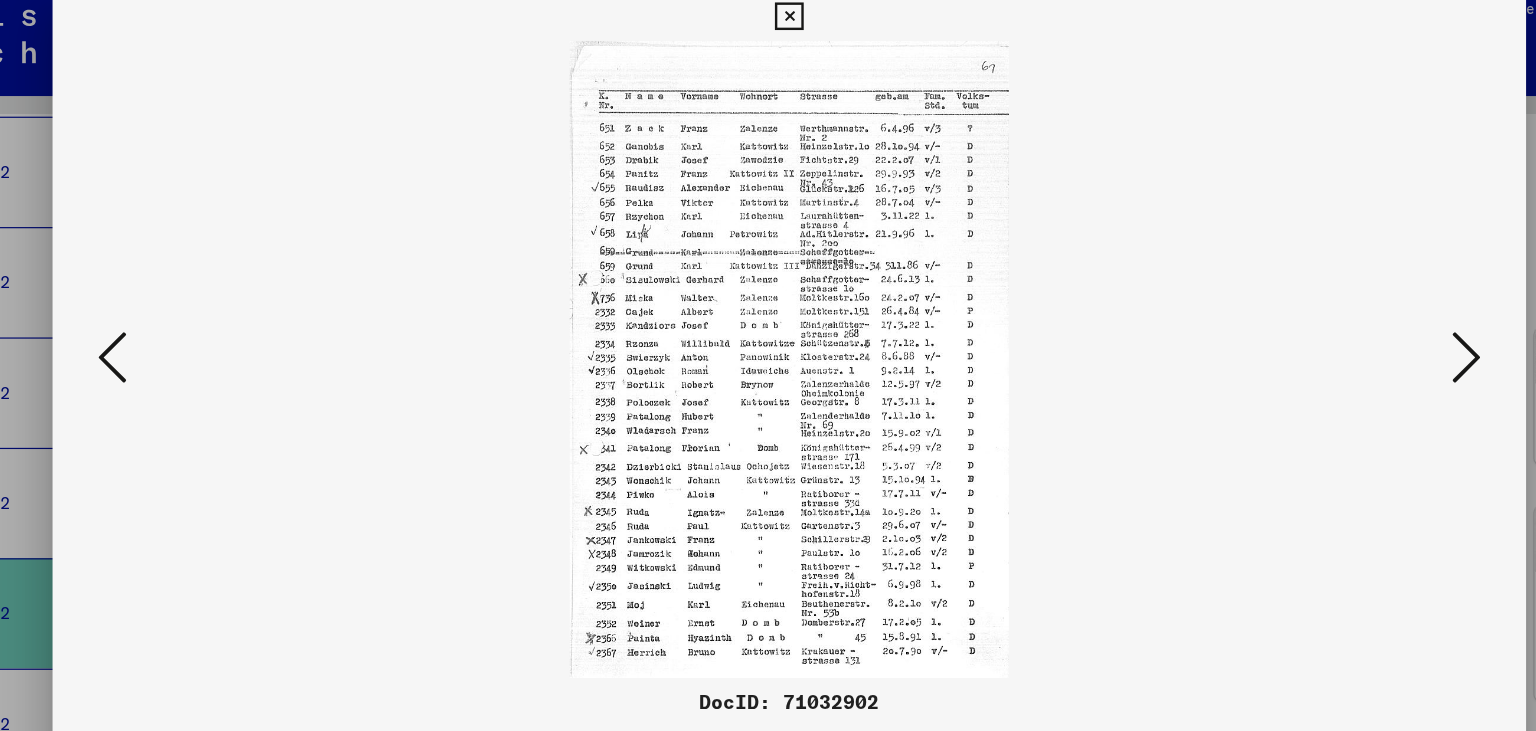 click at bounding box center (1332, 314) 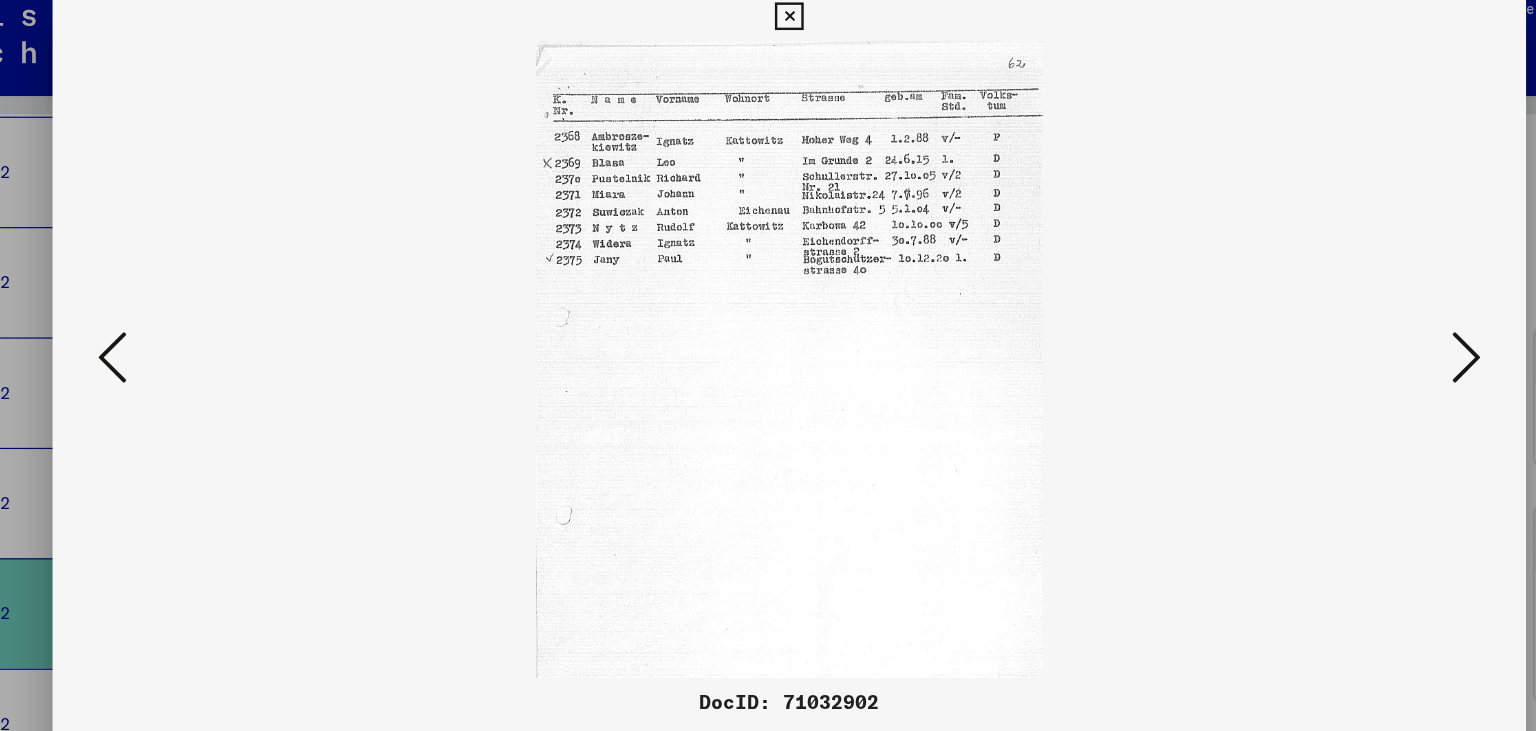 click at bounding box center (204, 314) 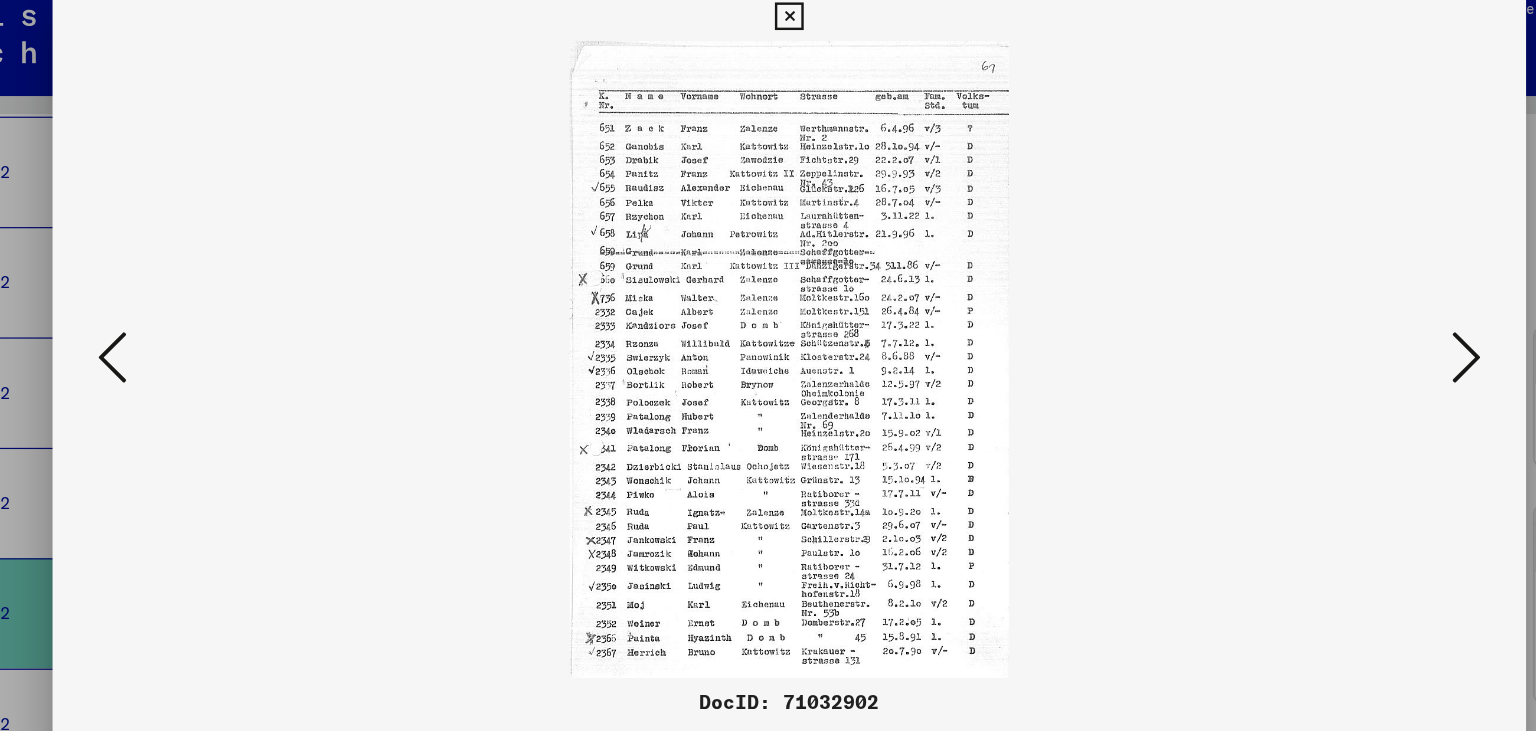 click at bounding box center (204, 314) 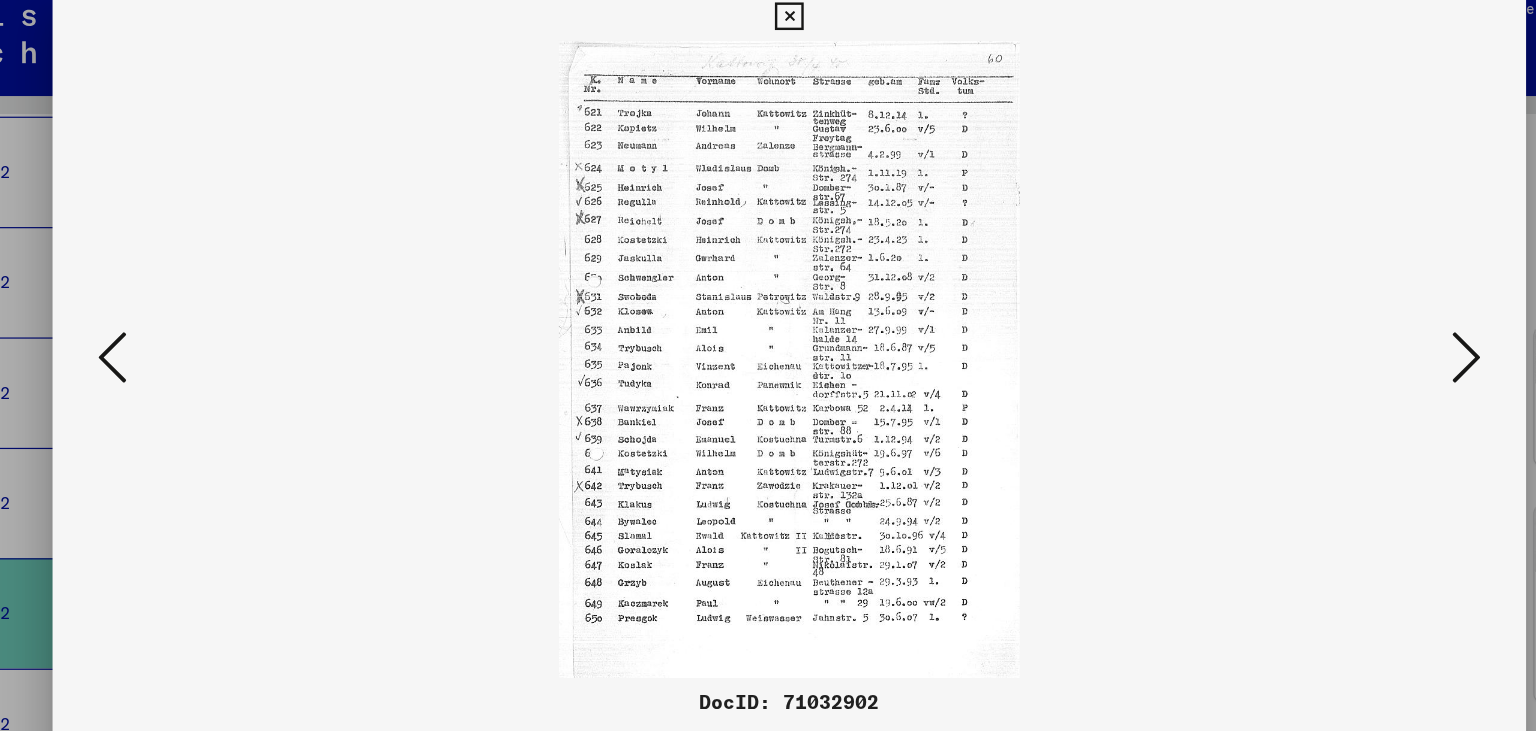 click at bounding box center [204, 314] 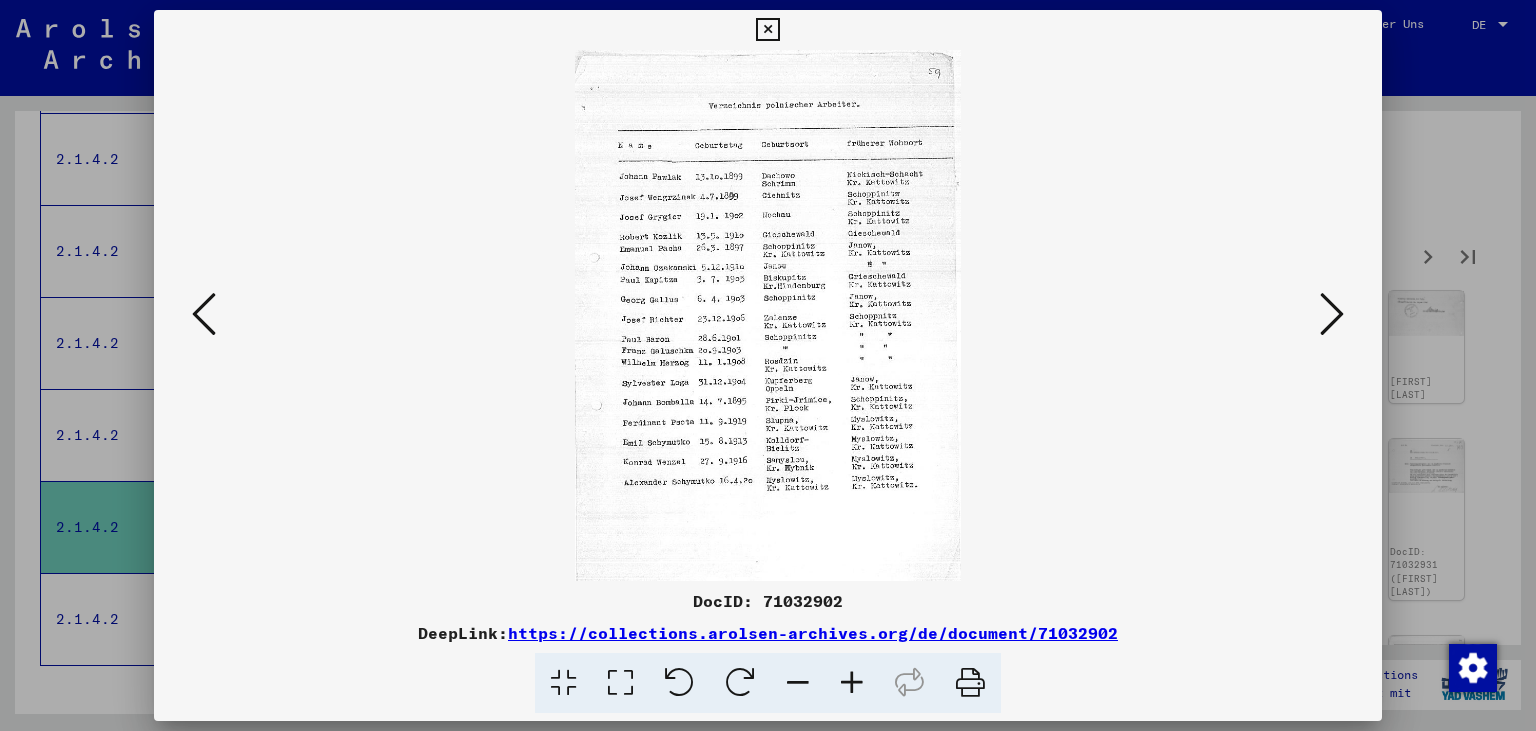 click at bounding box center [1332, 314] 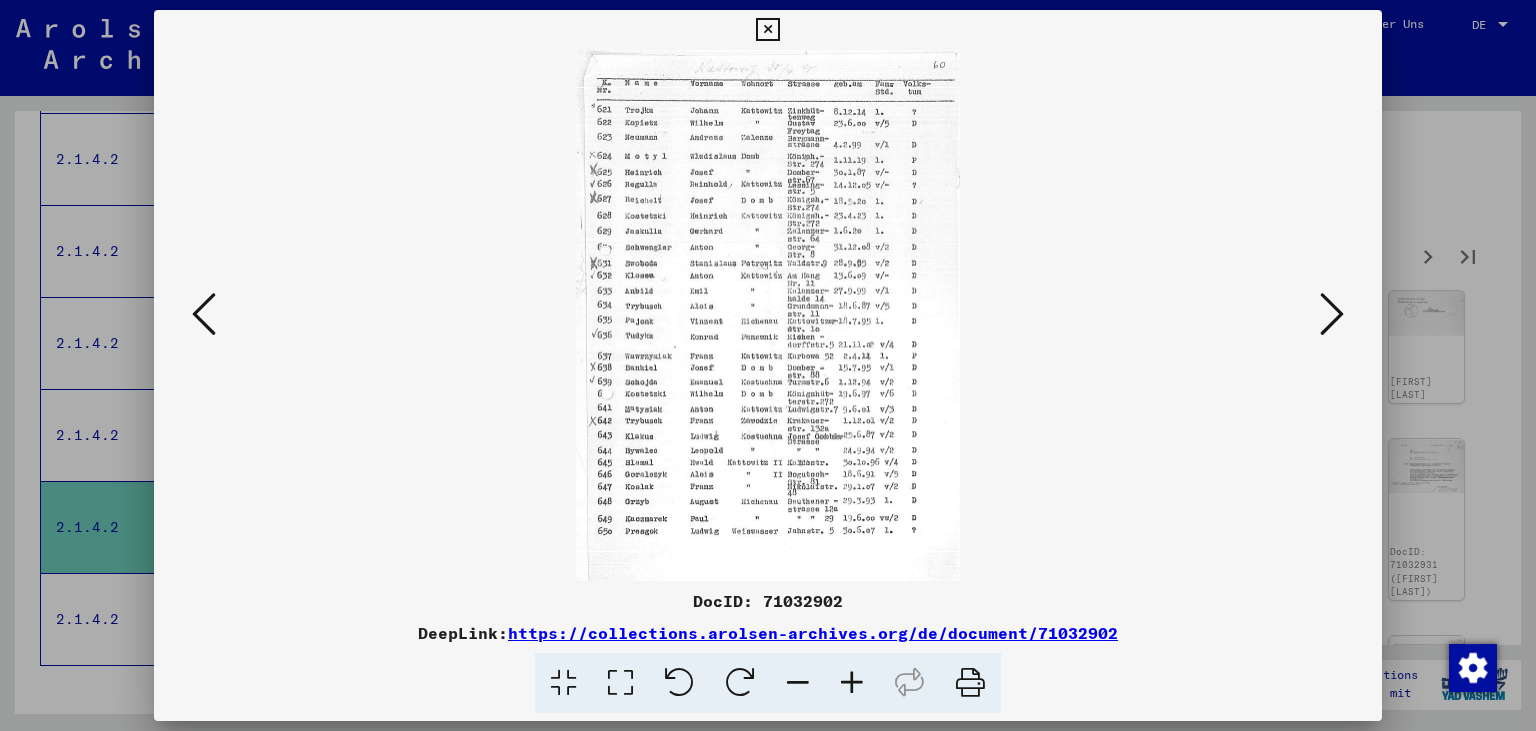 click at bounding box center (1332, 314) 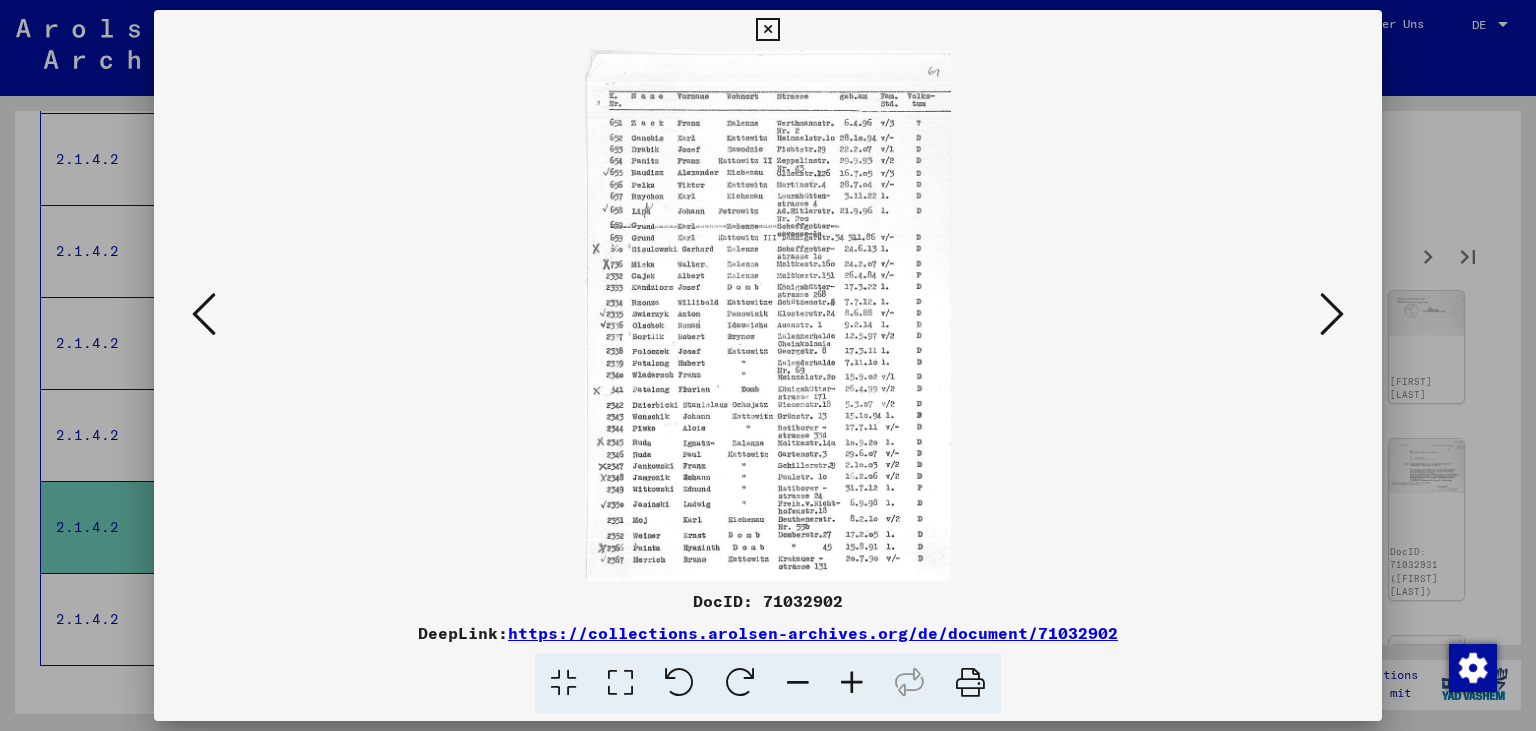 click at bounding box center [1332, 314] 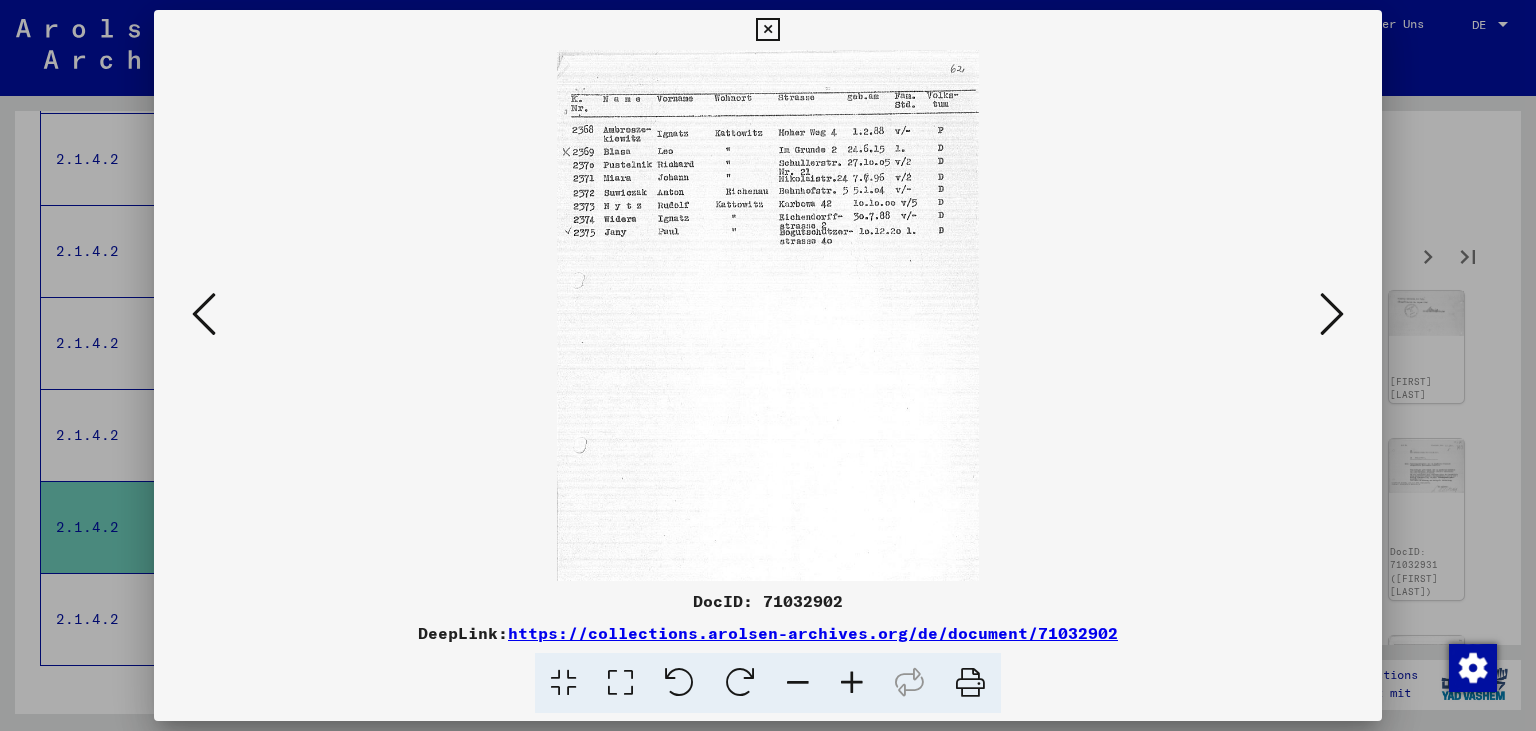 click at bounding box center (1332, 314) 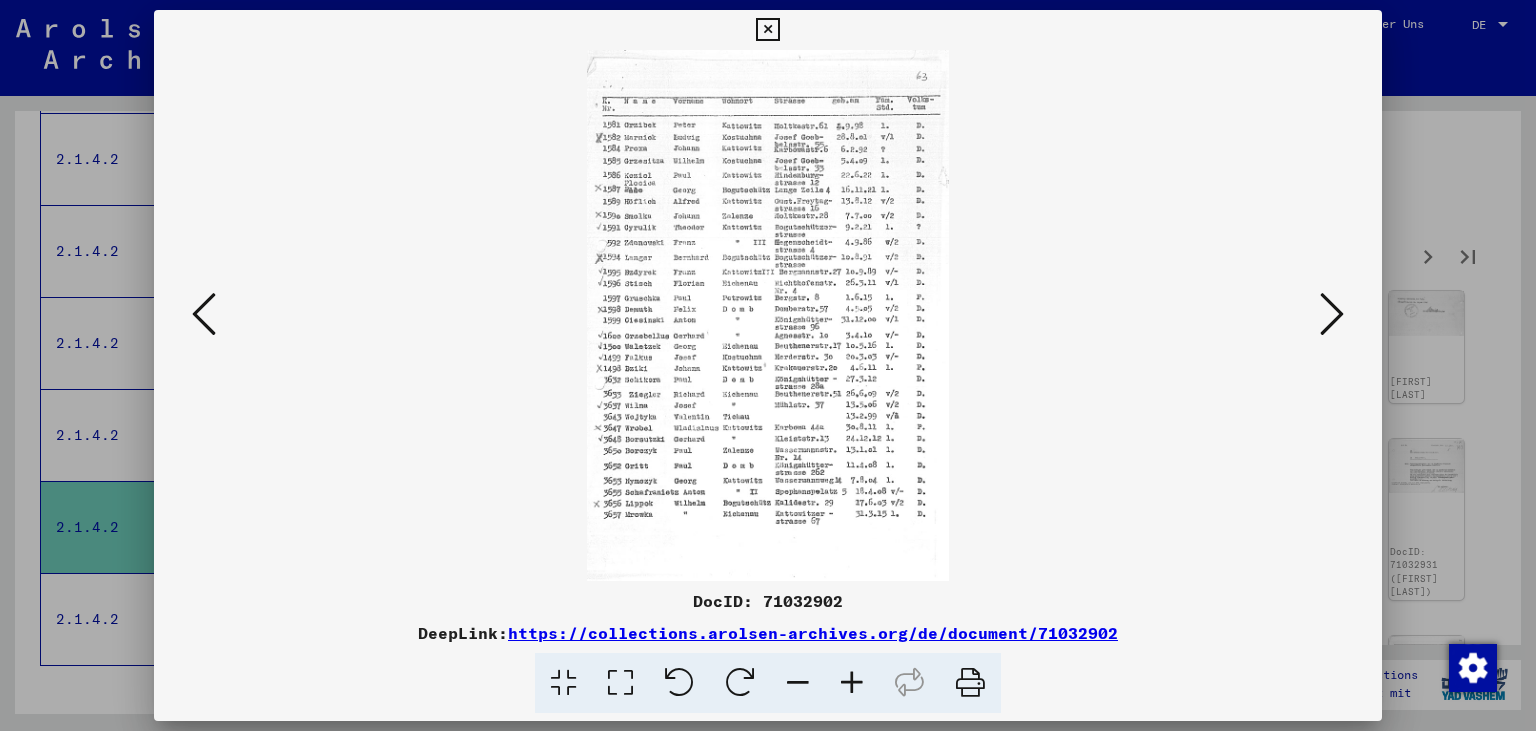 click at bounding box center (1332, 314) 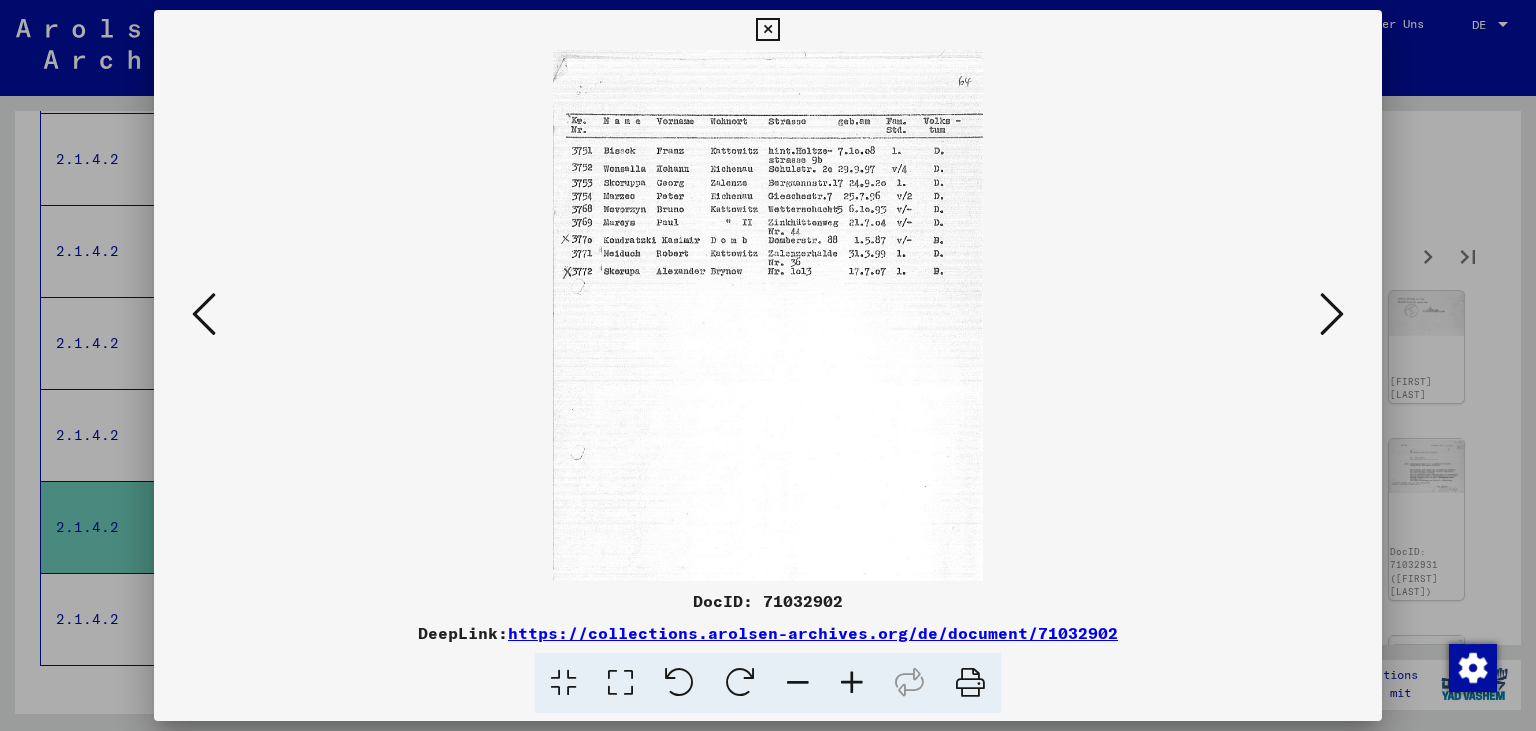 click at bounding box center (1332, 314) 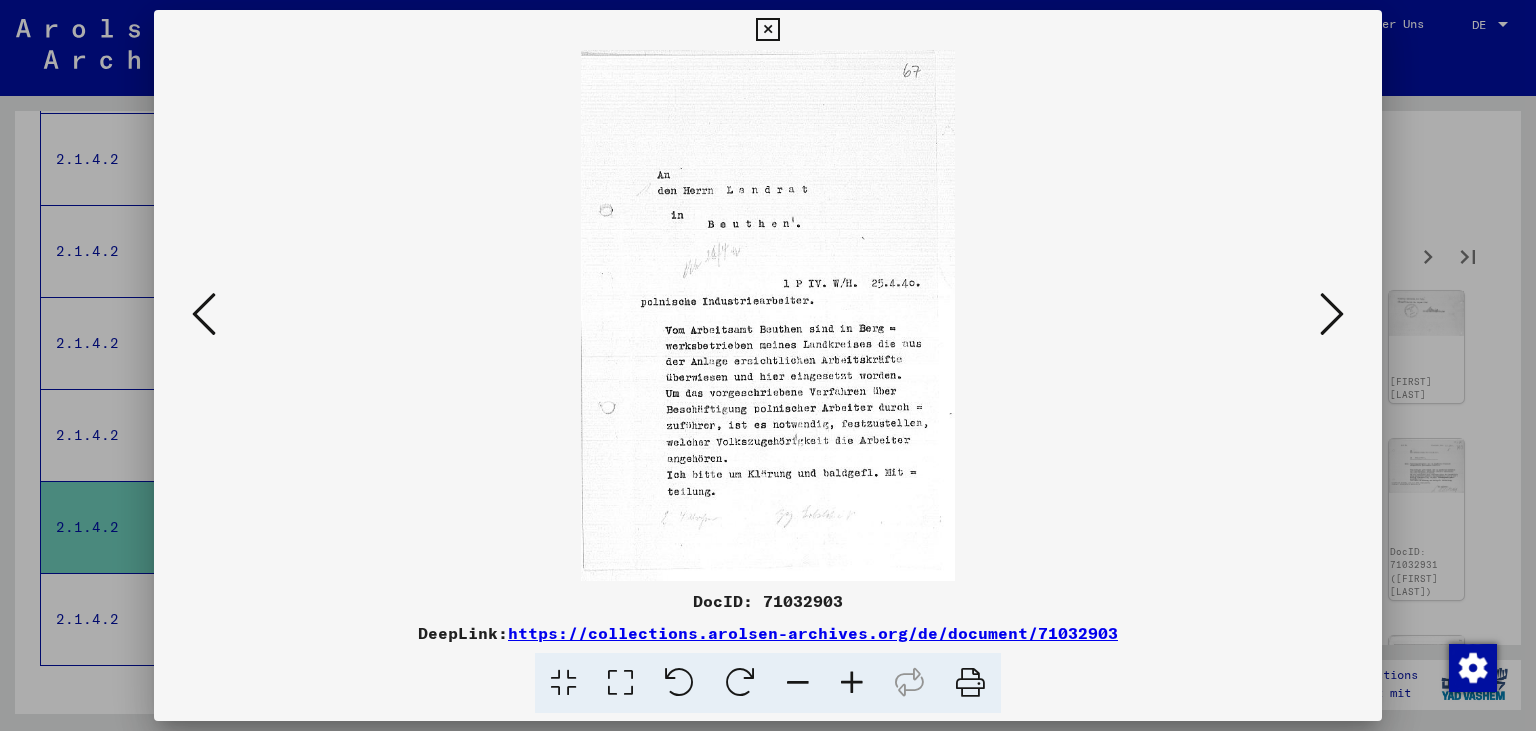 click at bounding box center [1332, 315] 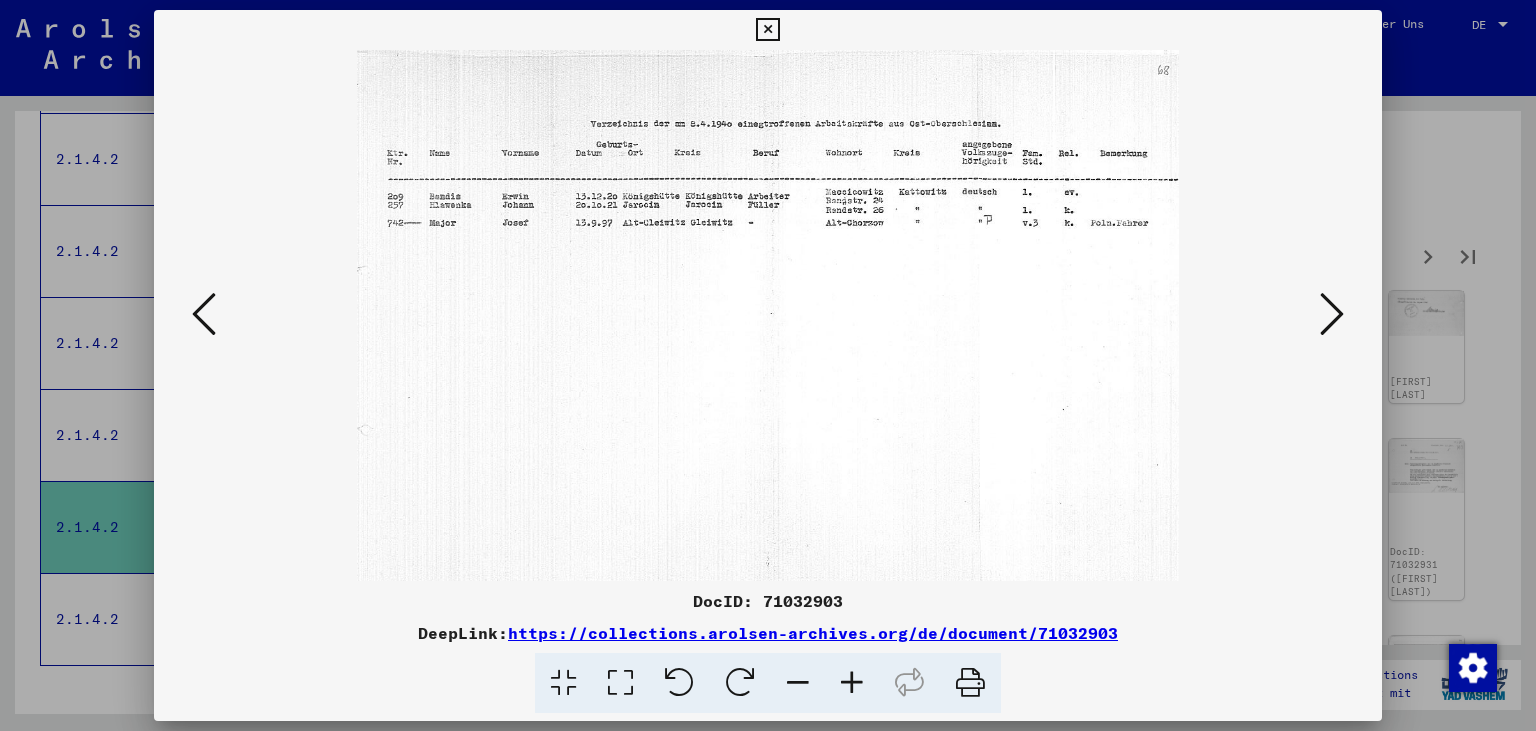 click at bounding box center (1332, 315) 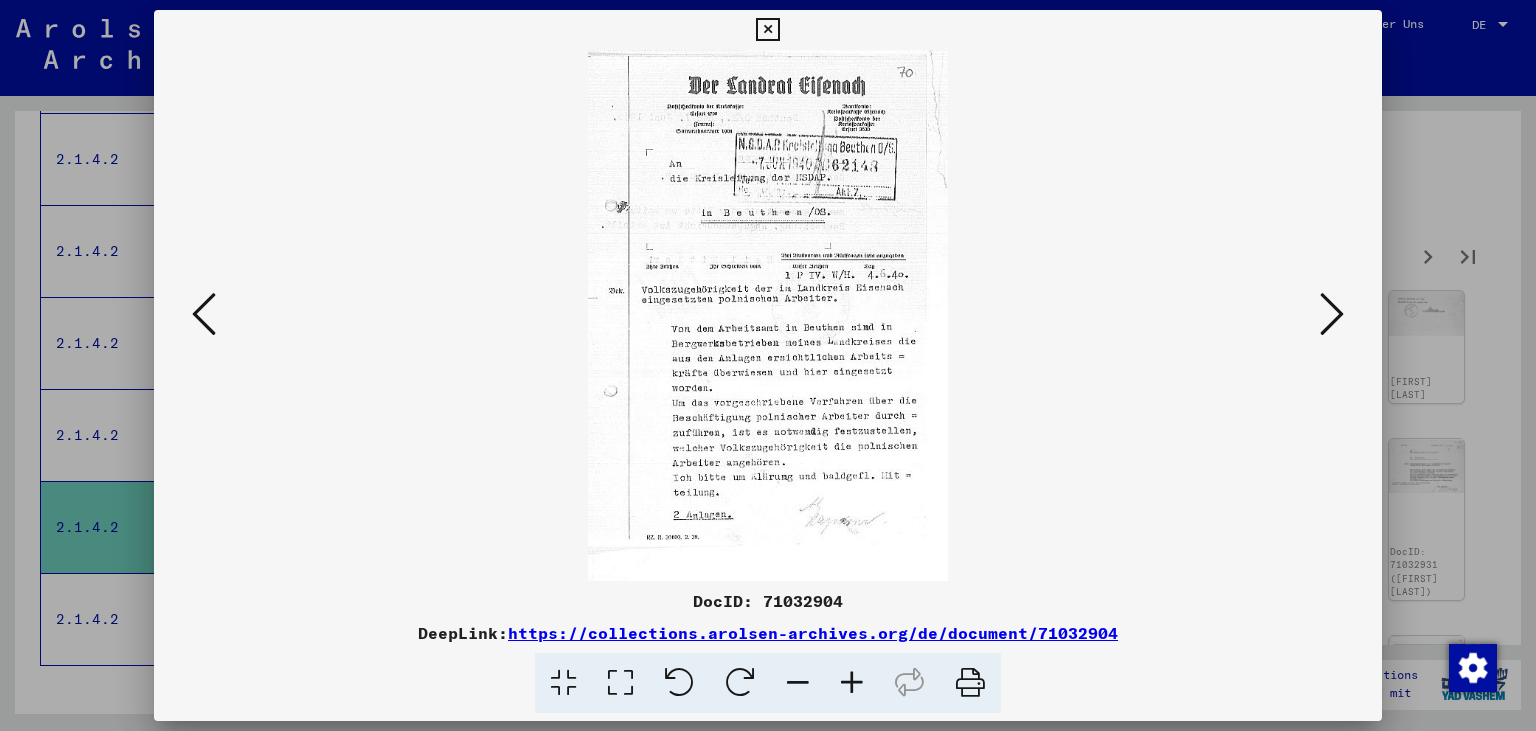 click at bounding box center [1332, 315] 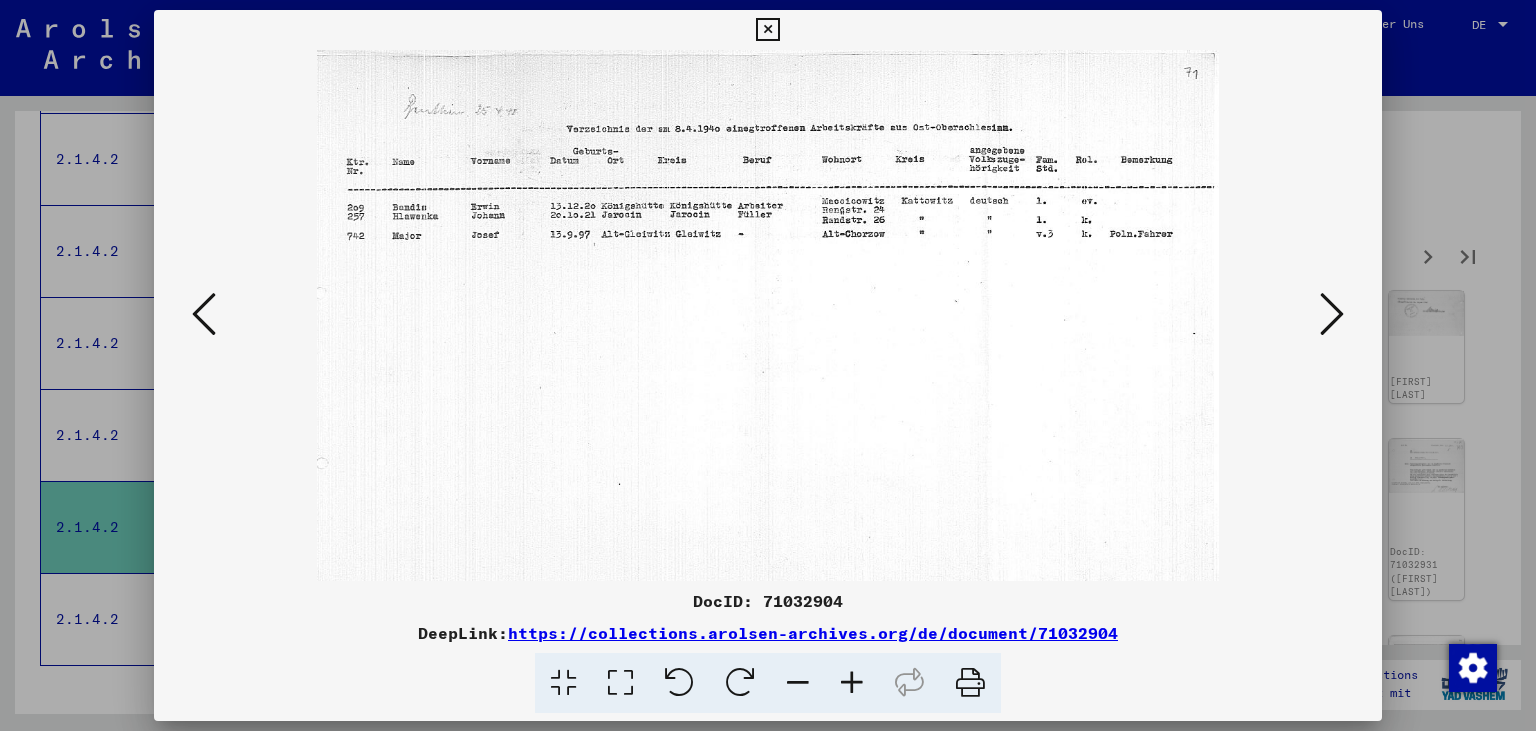 click at bounding box center (1332, 315) 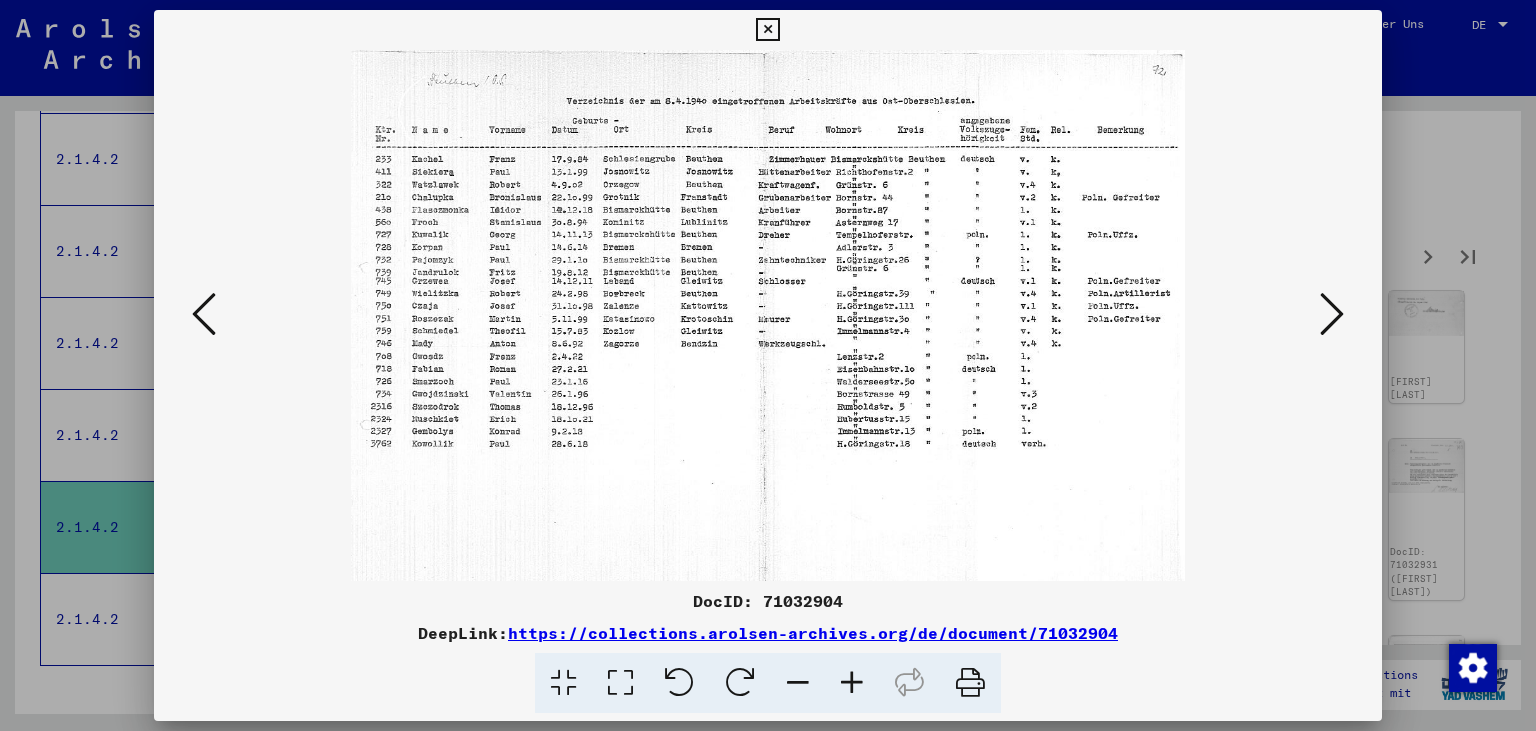 click at bounding box center [1332, 314] 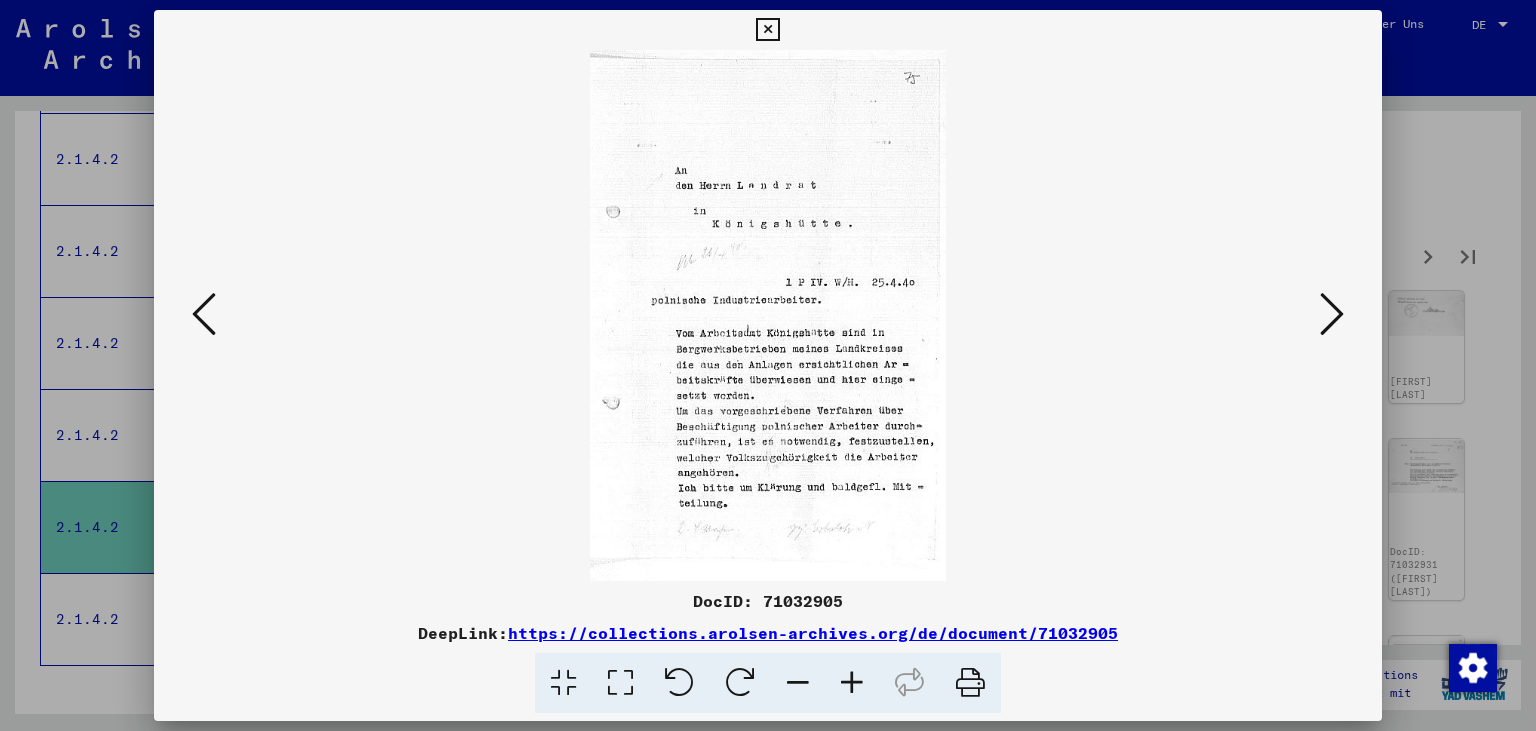 click at bounding box center (1332, 314) 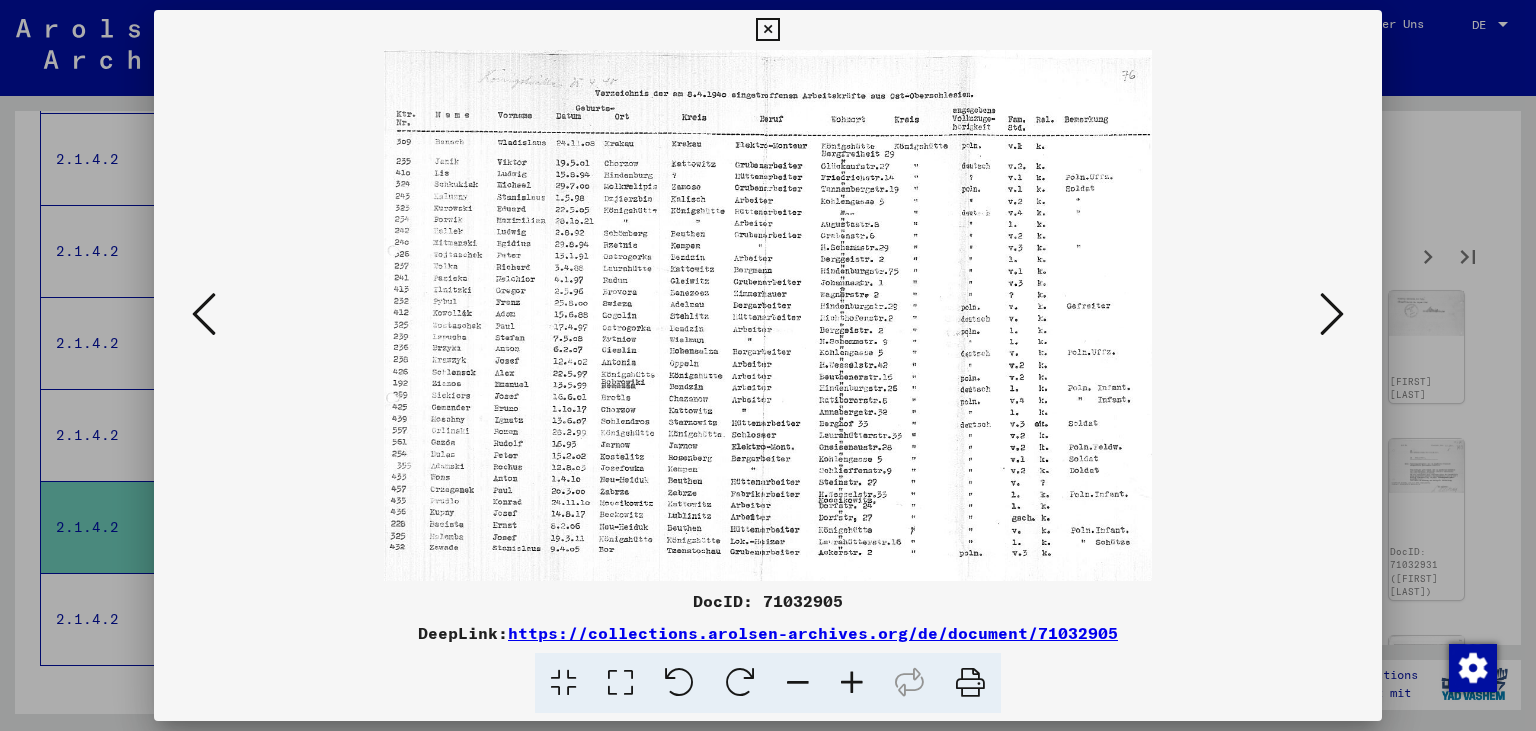 click at bounding box center (1332, 314) 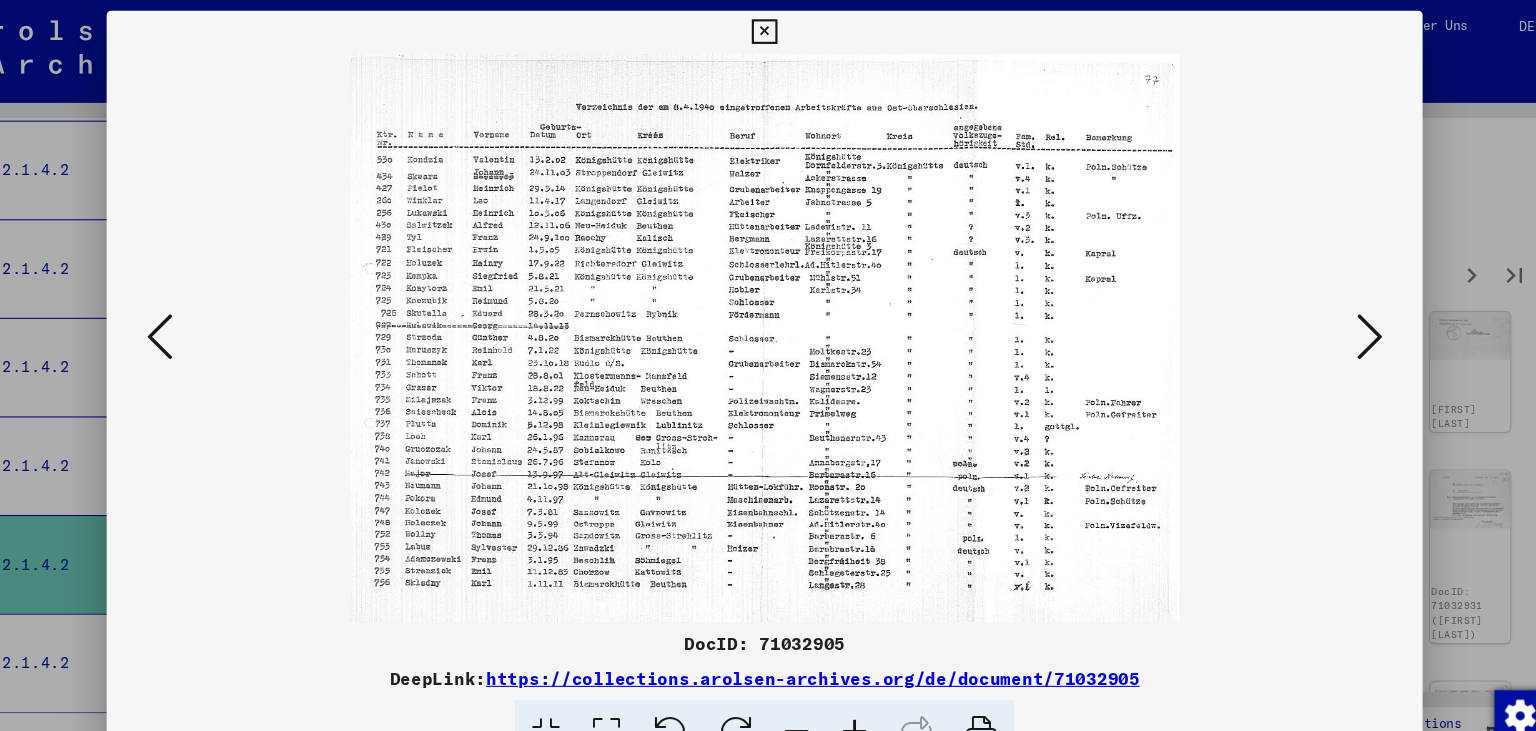 click at bounding box center [1332, 314] 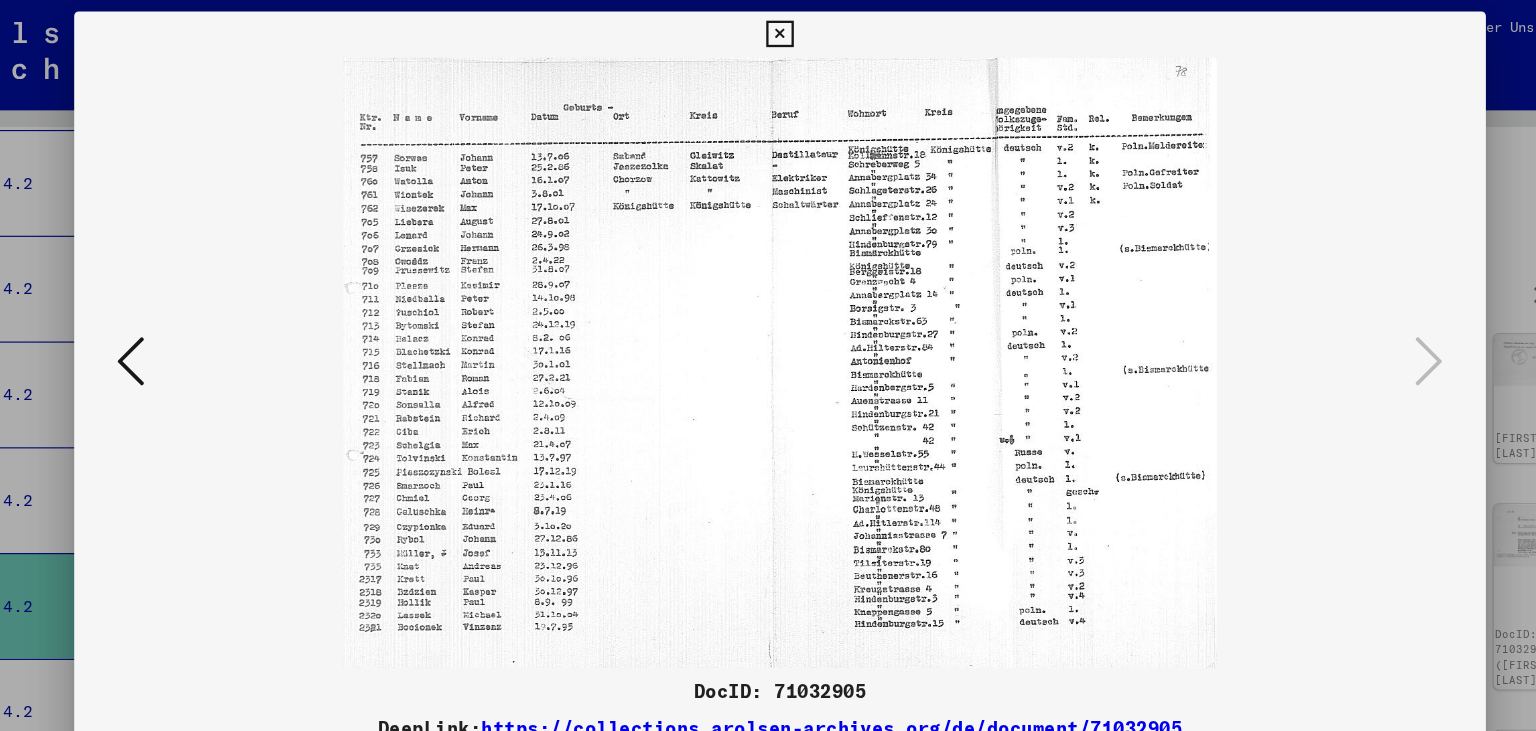 click at bounding box center (767, 30) 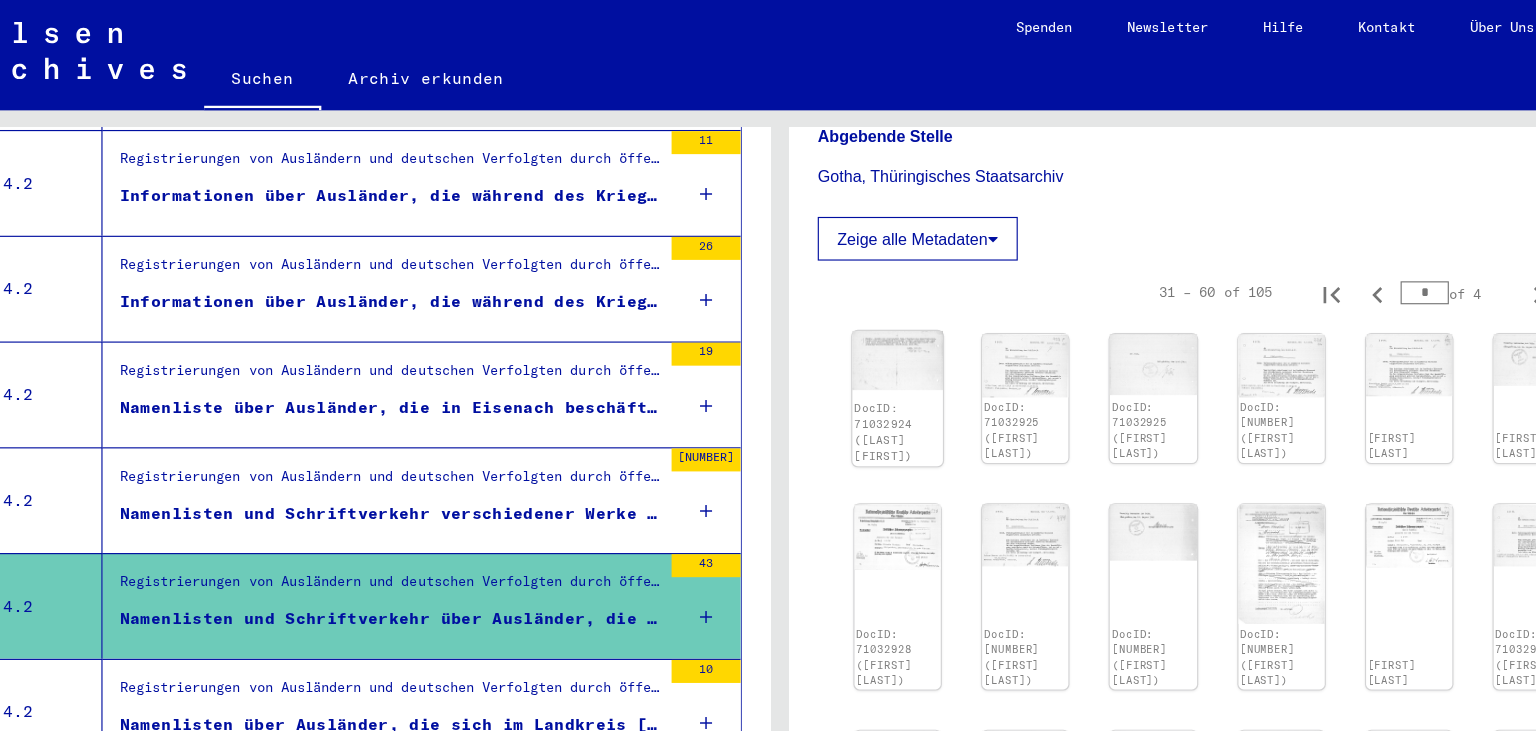 click 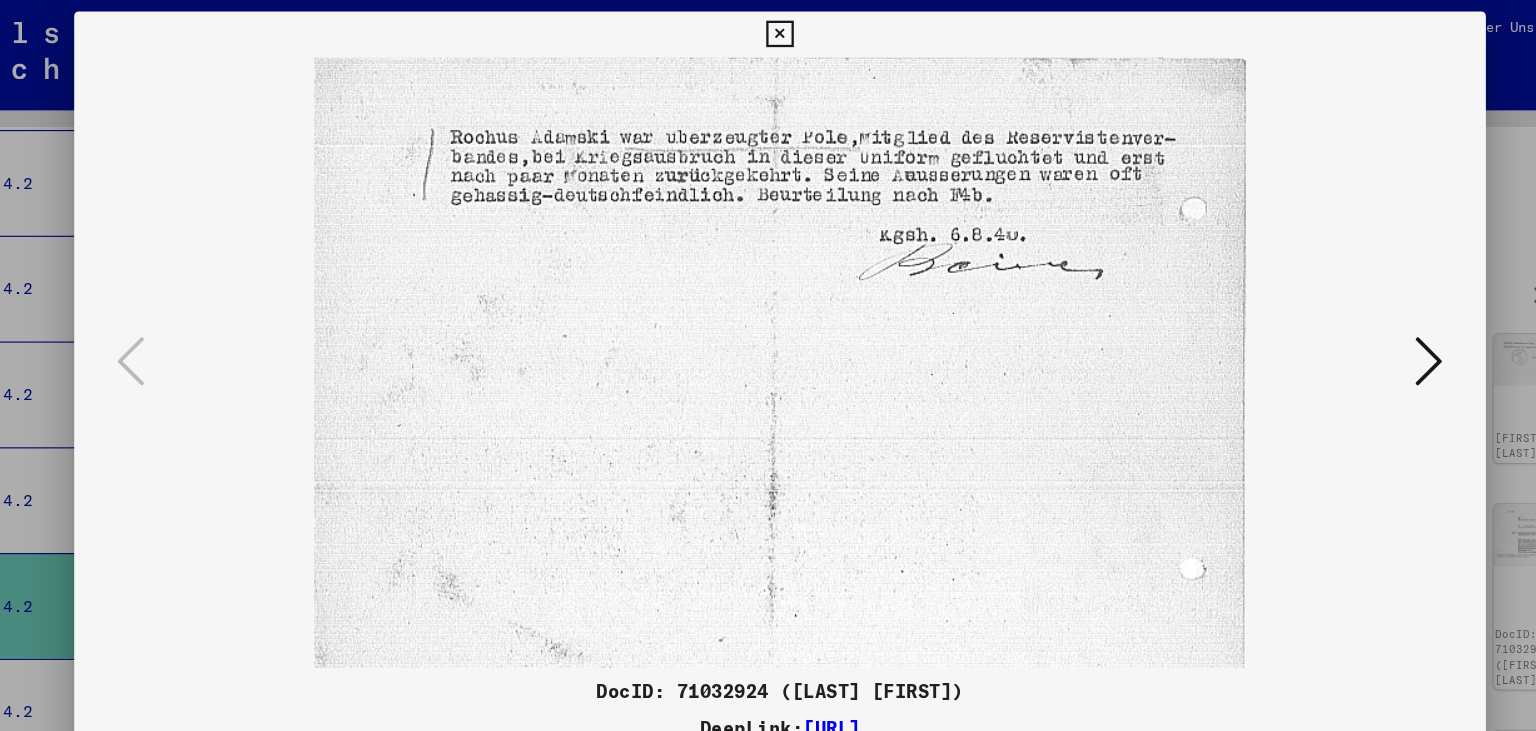 click at bounding box center [1332, 314] 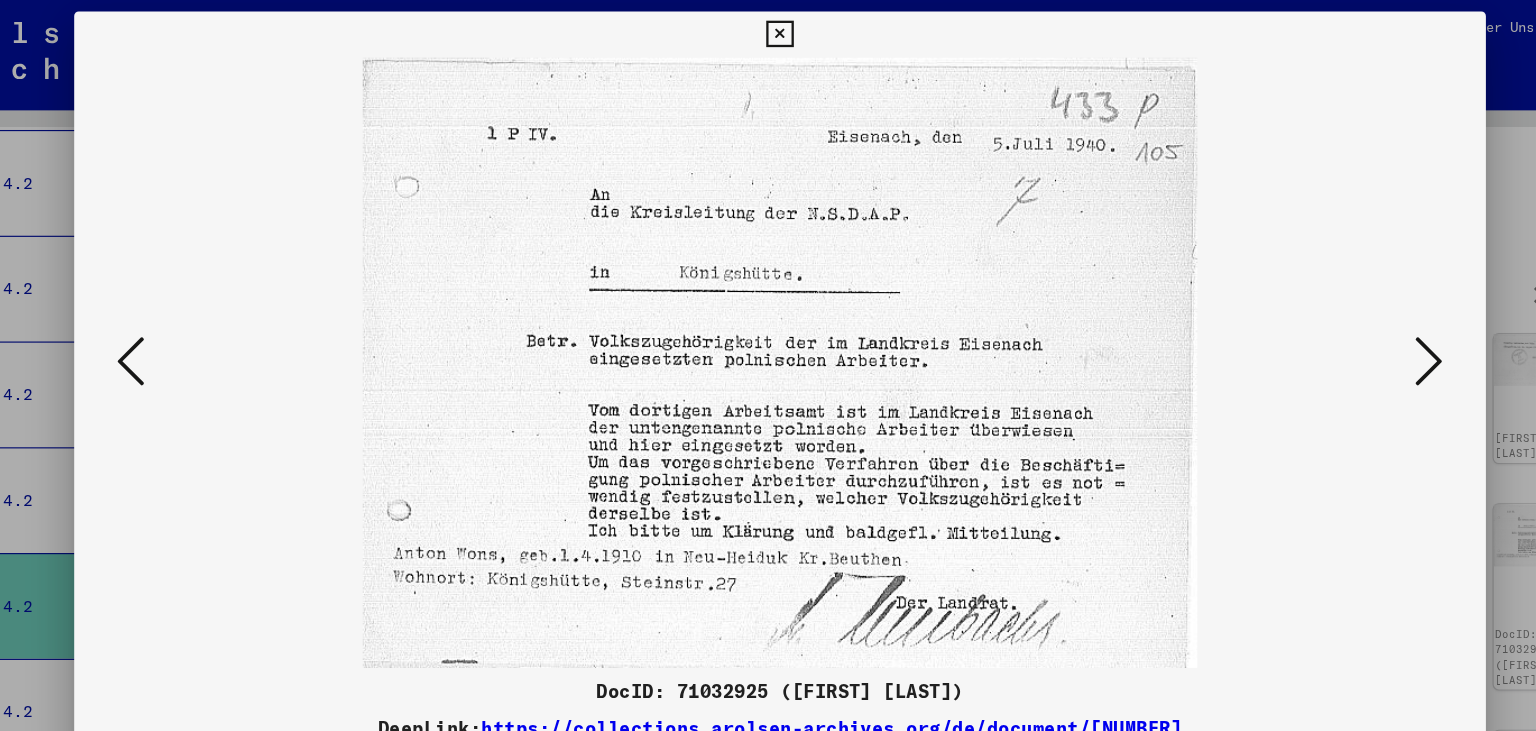 click at bounding box center [1332, 314] 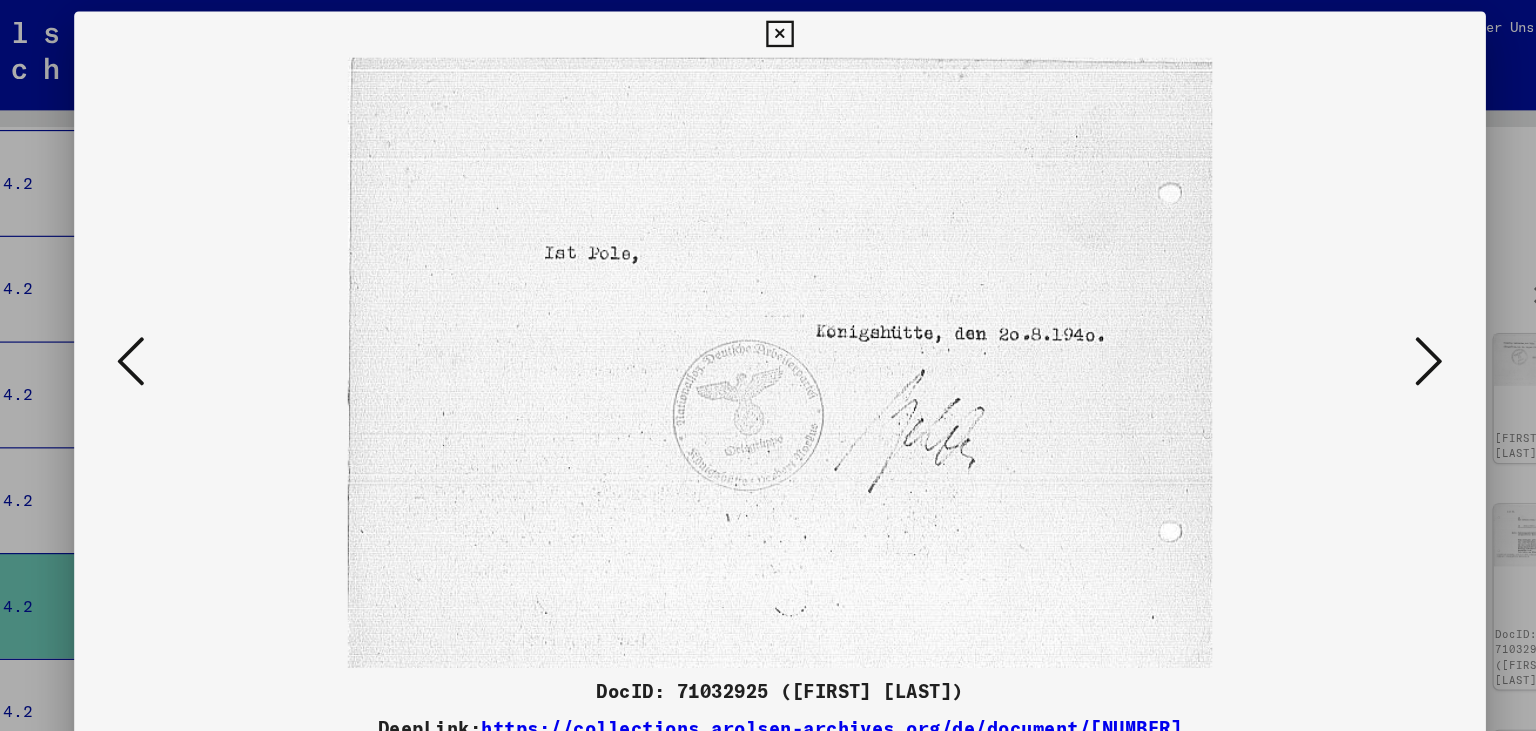 click at bounding box center [1332, 314] 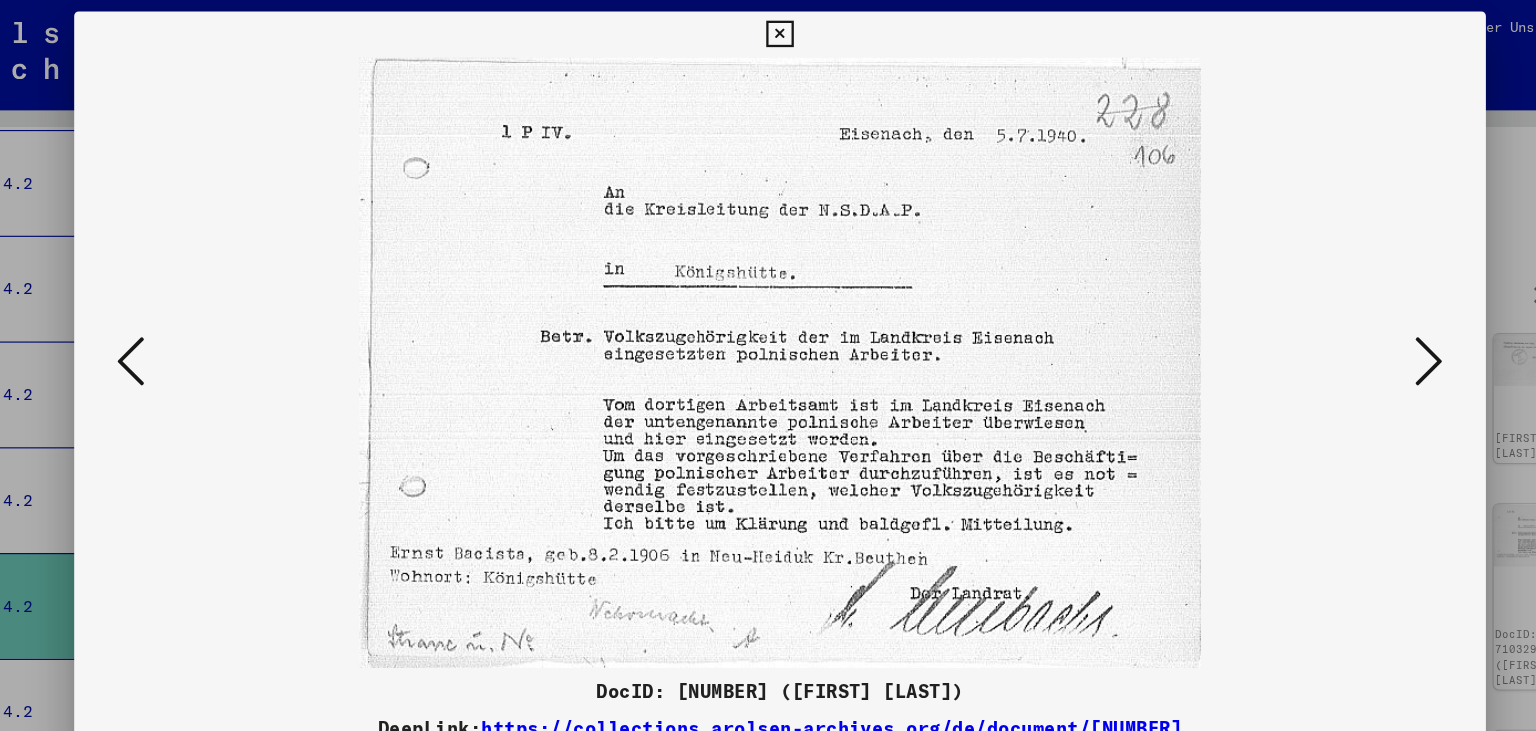 click at bounding box center (1332, 314) 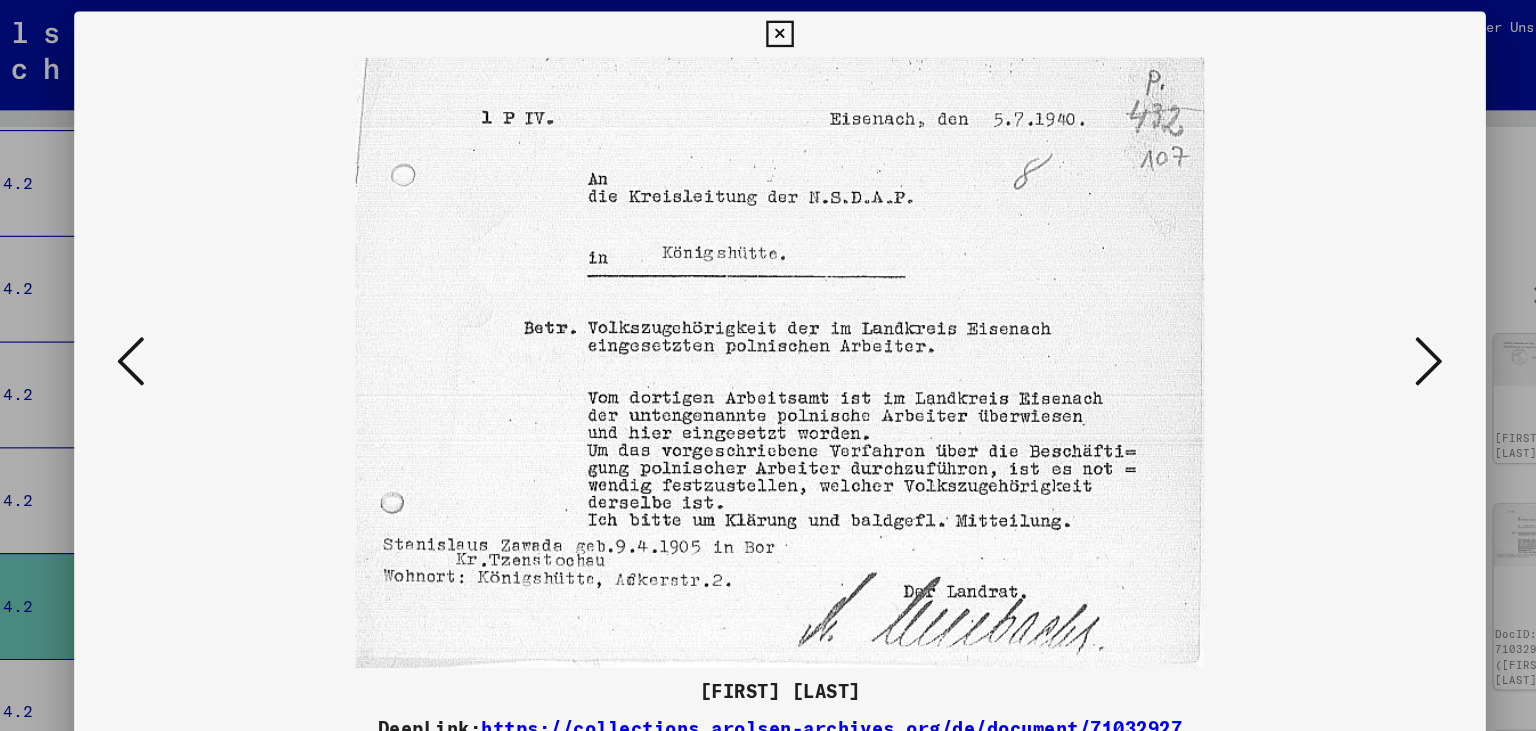 click at bounding box center [1332, 314] 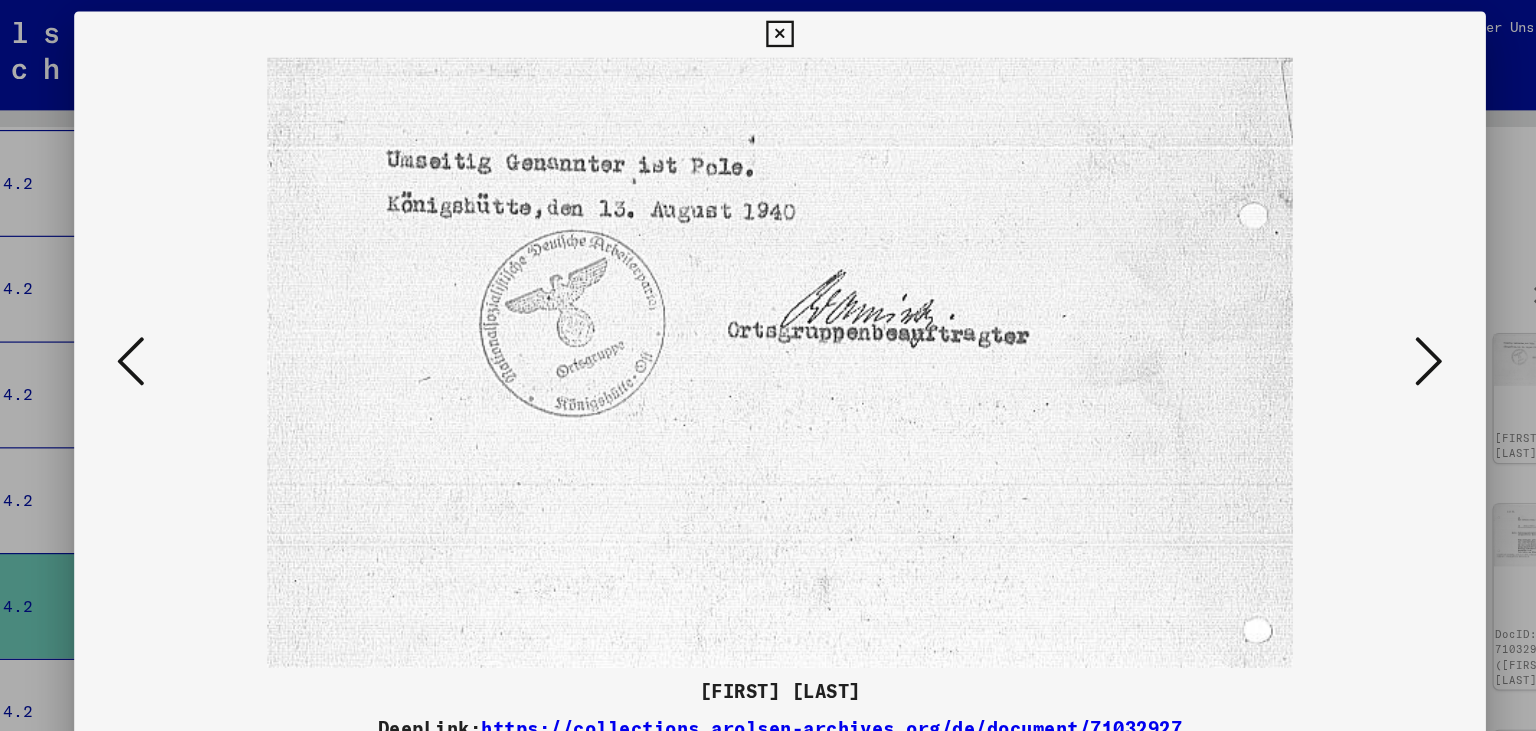 click at bounding box center (1332, 314) 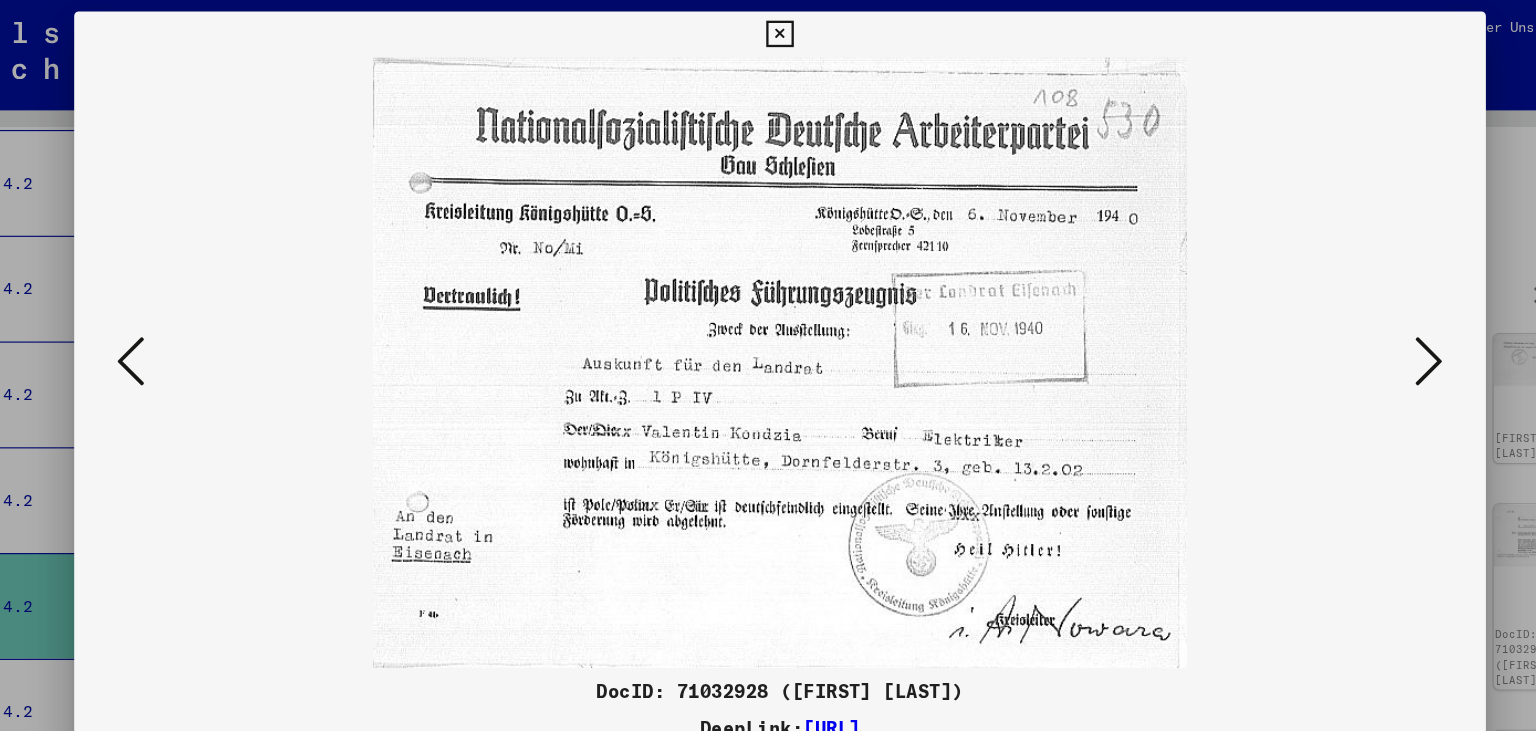 click at bounding box center [1332, 314] 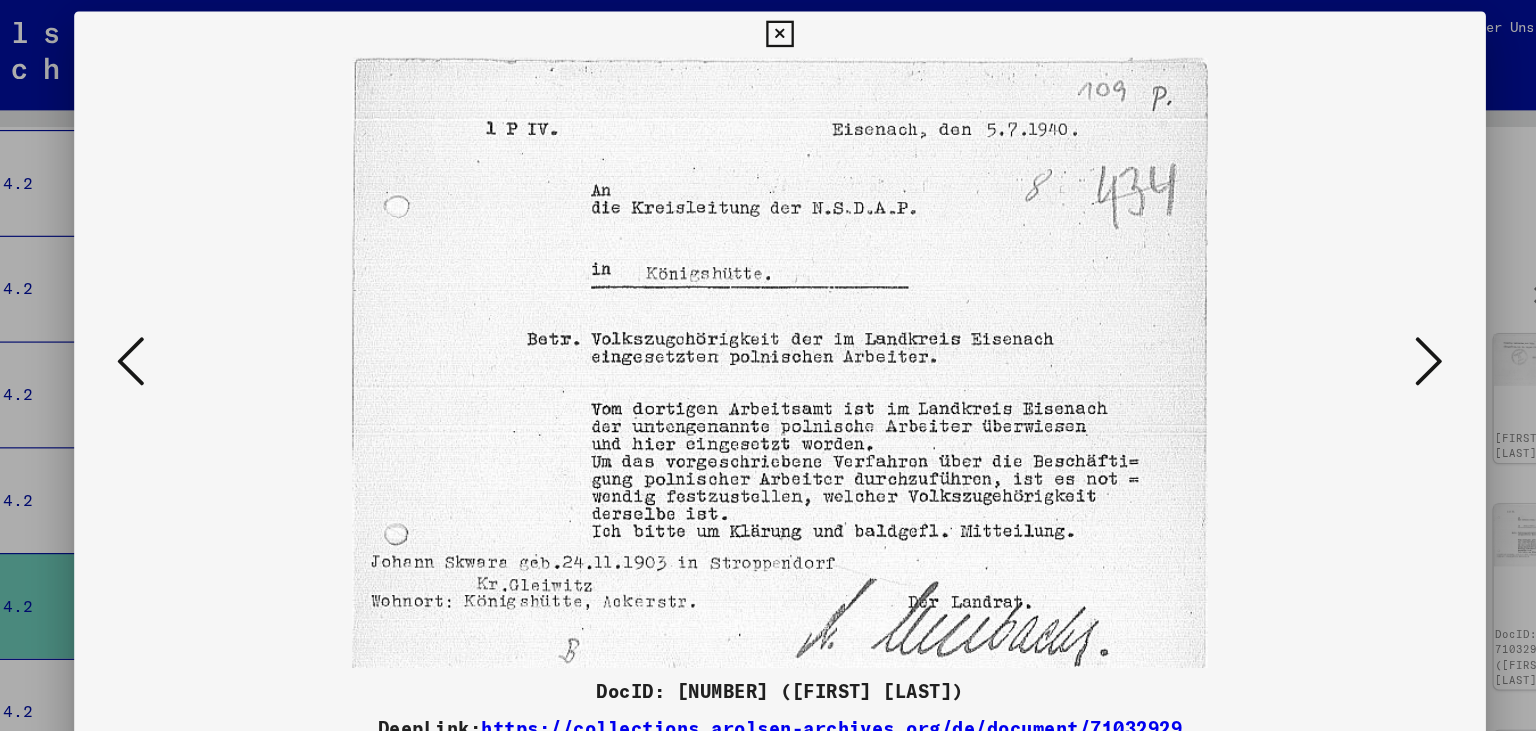 click at bounding box center (1332, 314) 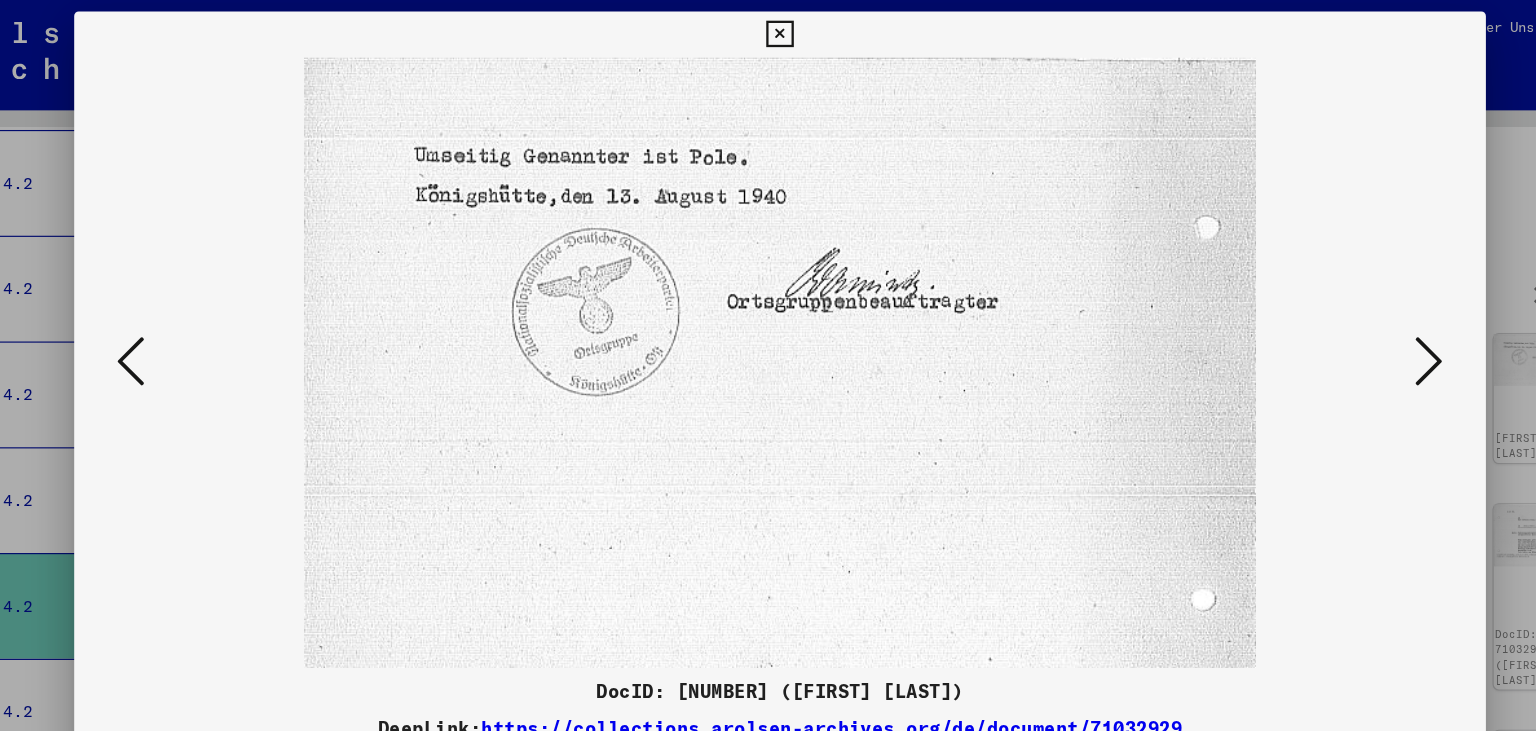 click at bounding box center (1332, 314) 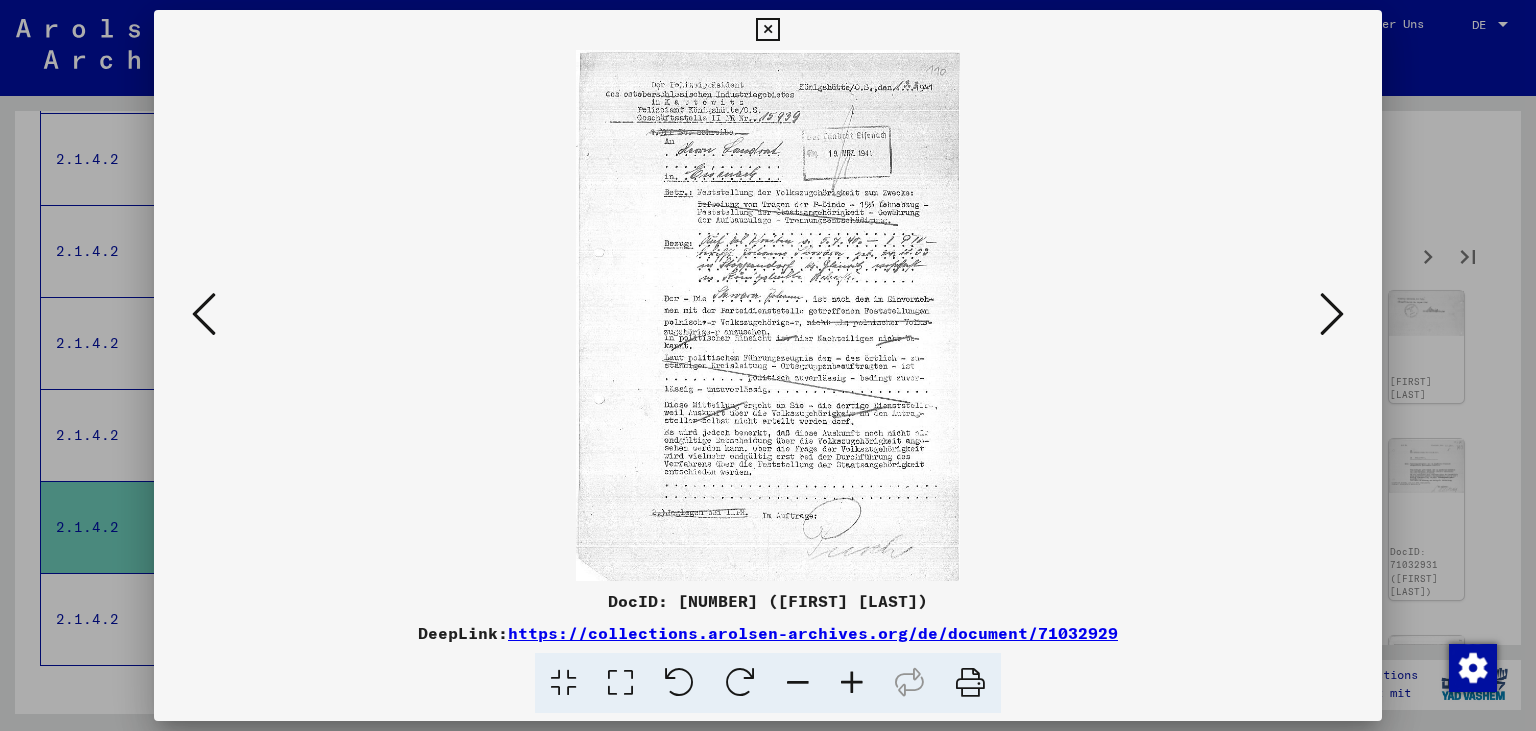 click at bounding box center (767, 30) 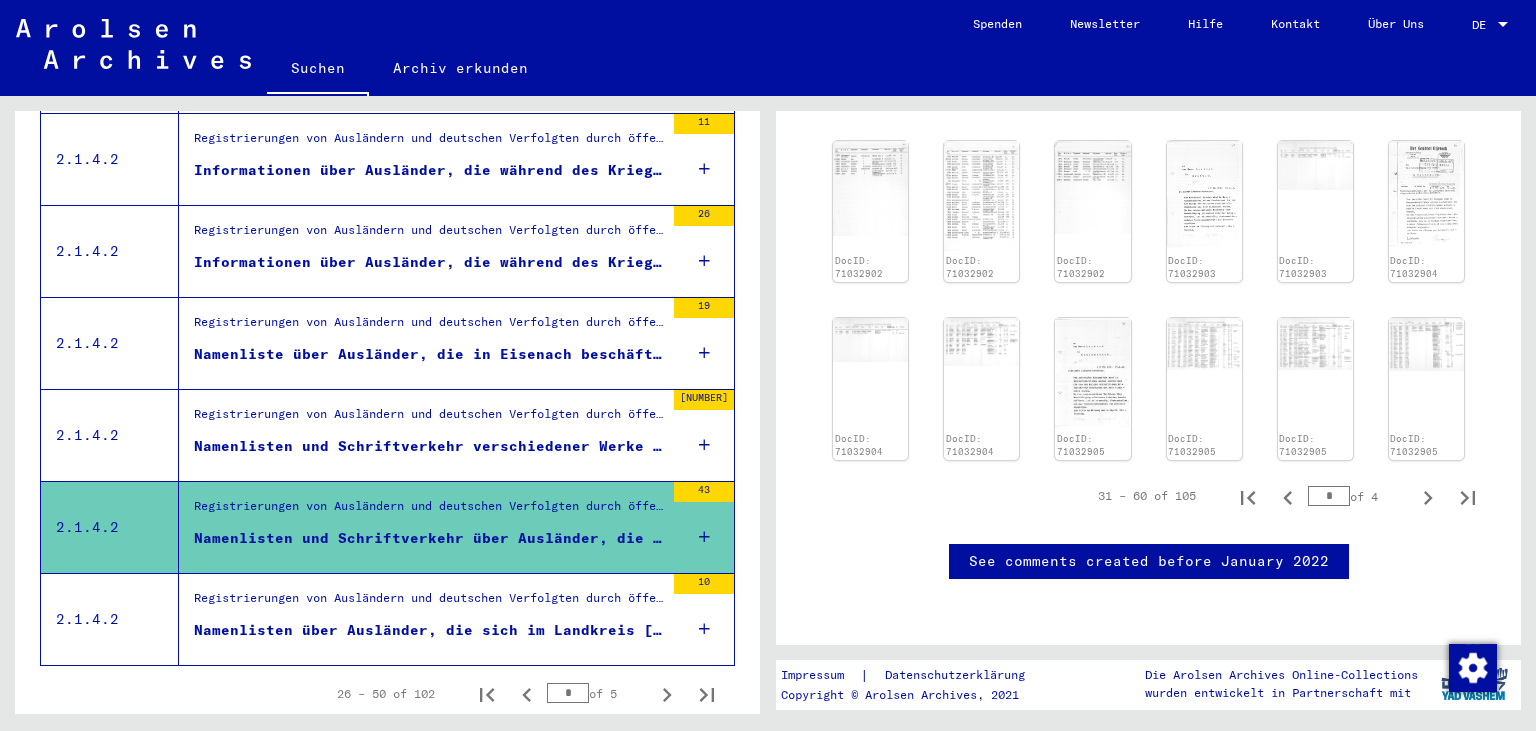 scroll, scrollTop: 1202, scrollLeft: 0, axis: vertical 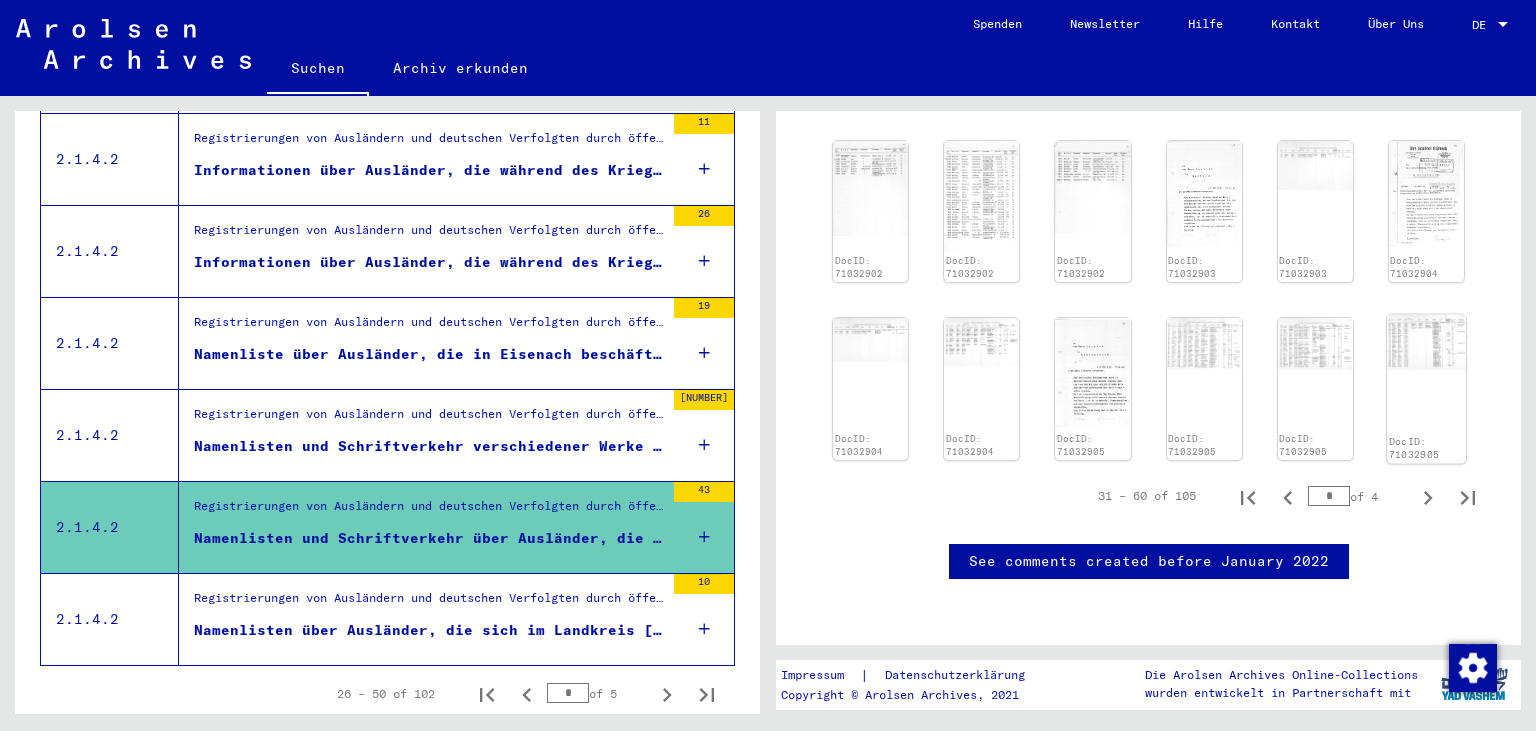 click 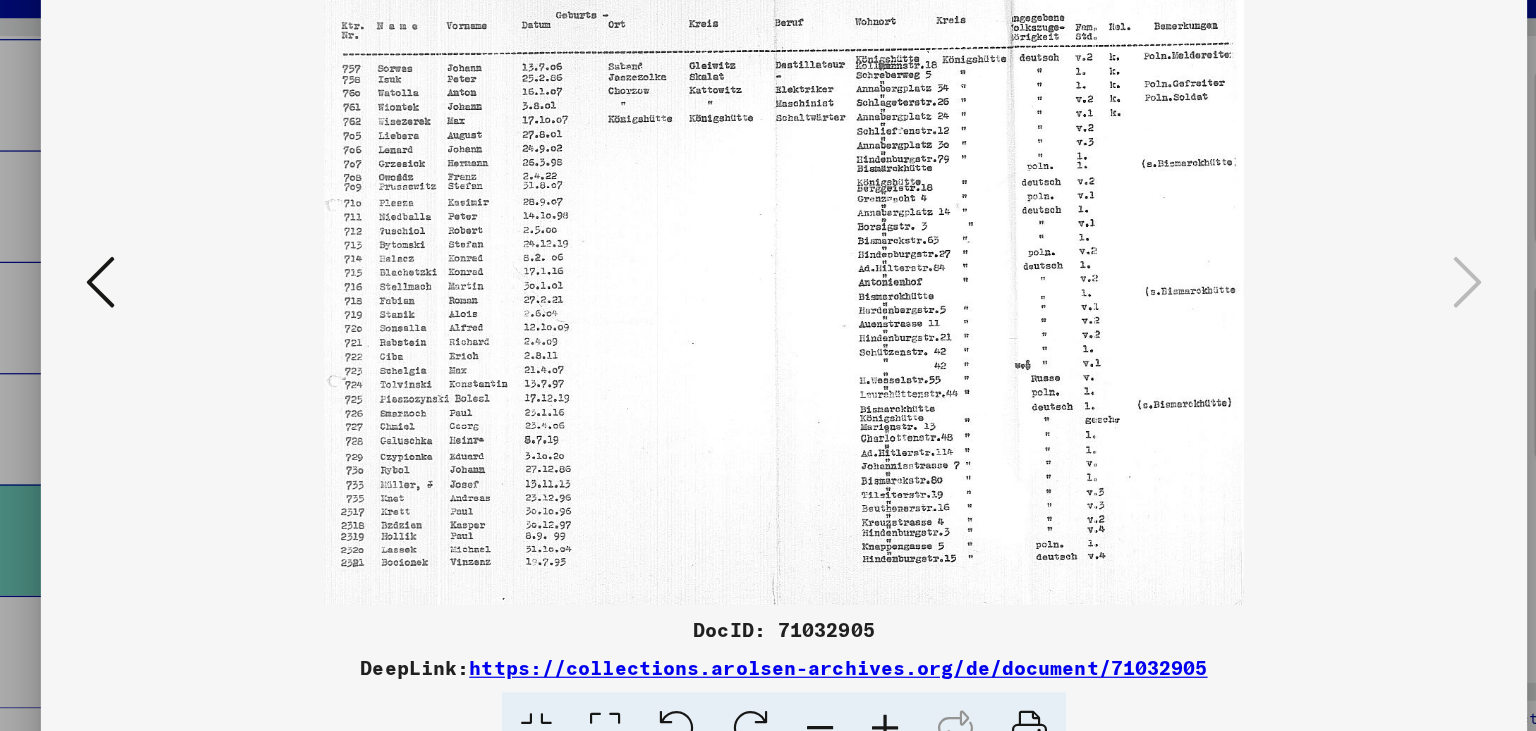 click at bounding box center (204, 314) 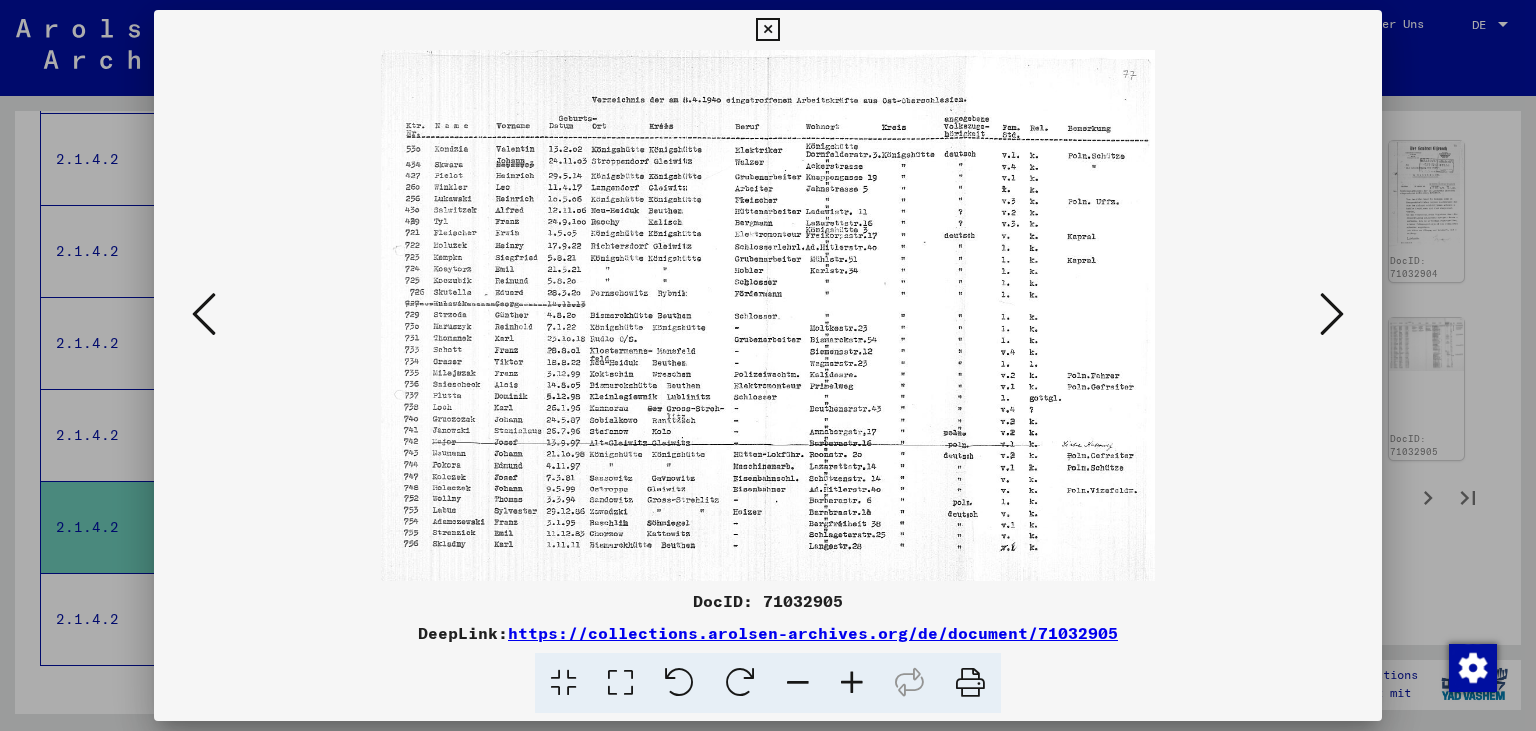 click at bounding box center (204, 315) 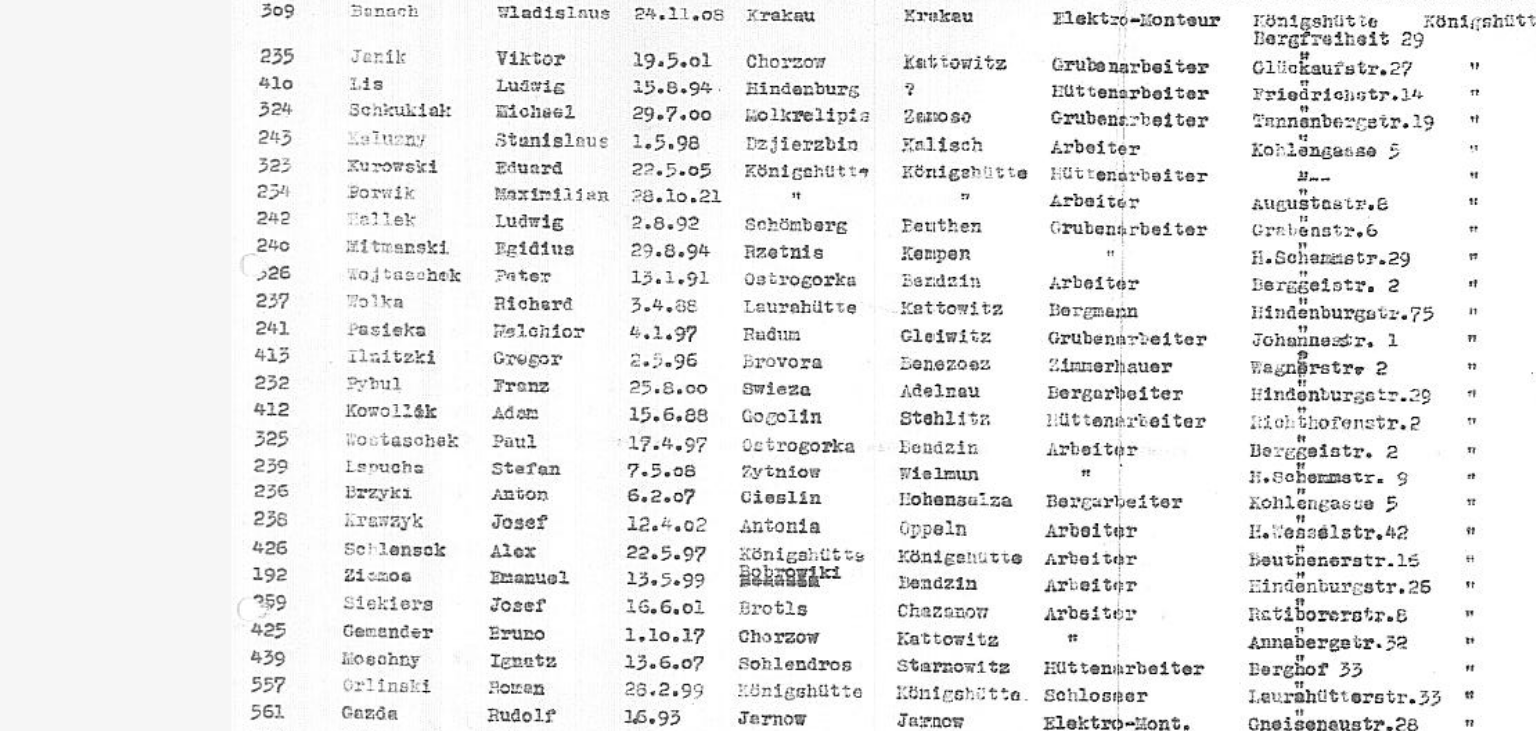 scroll, scrollTop: 1203, scrollLeft: 0, axis: vertical 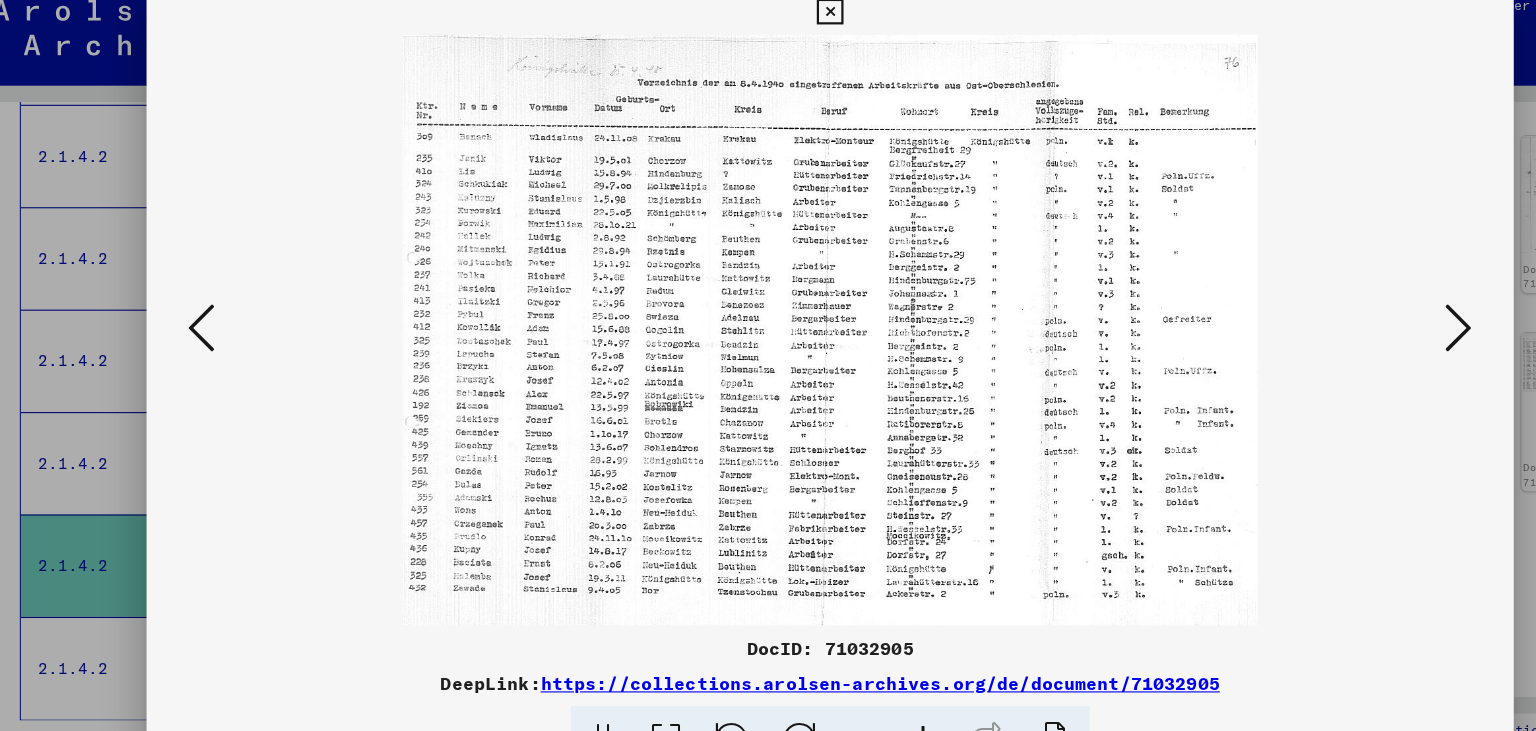 click at bounding box center (767, 30) 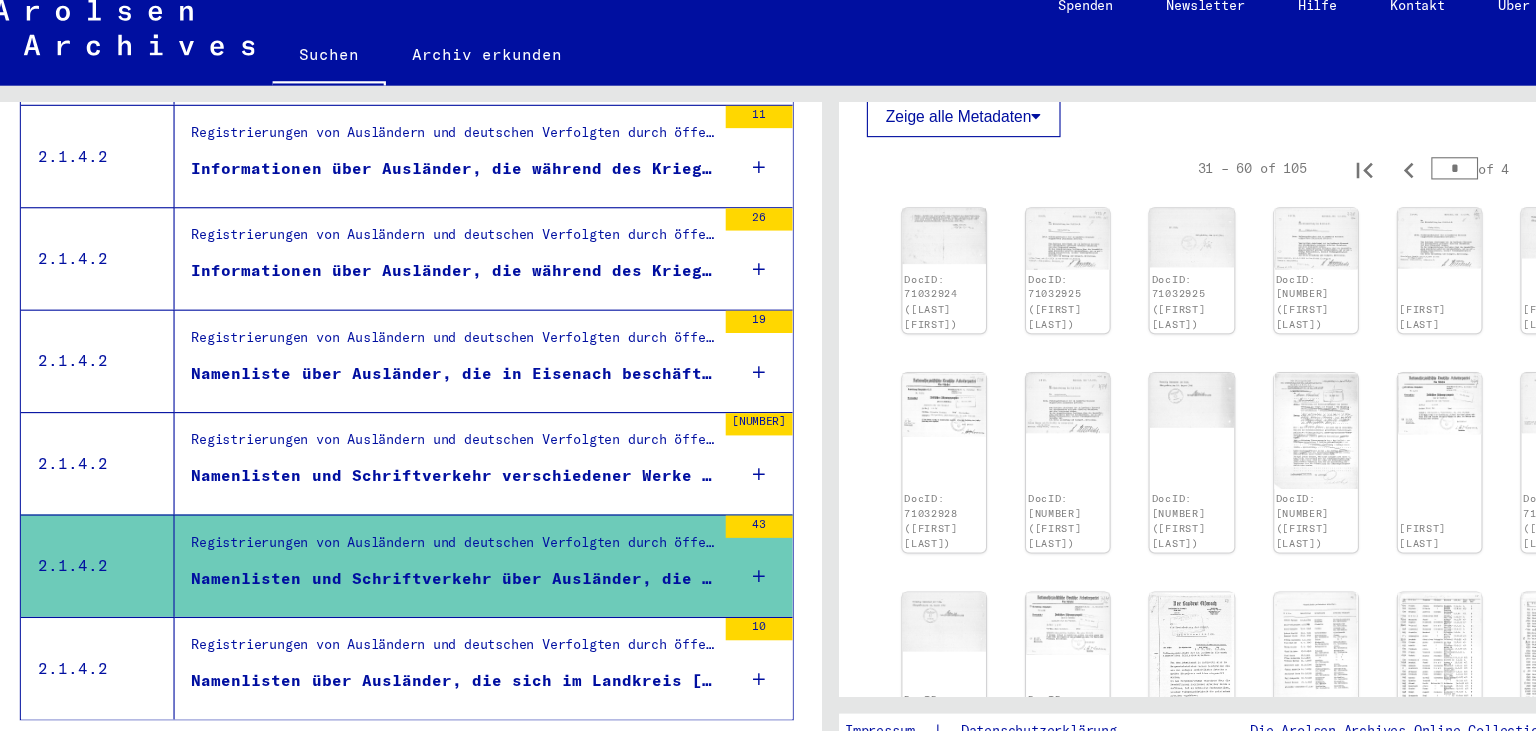 scroll, scrollTop: 468, scrollLeft: 0, axis: vertical 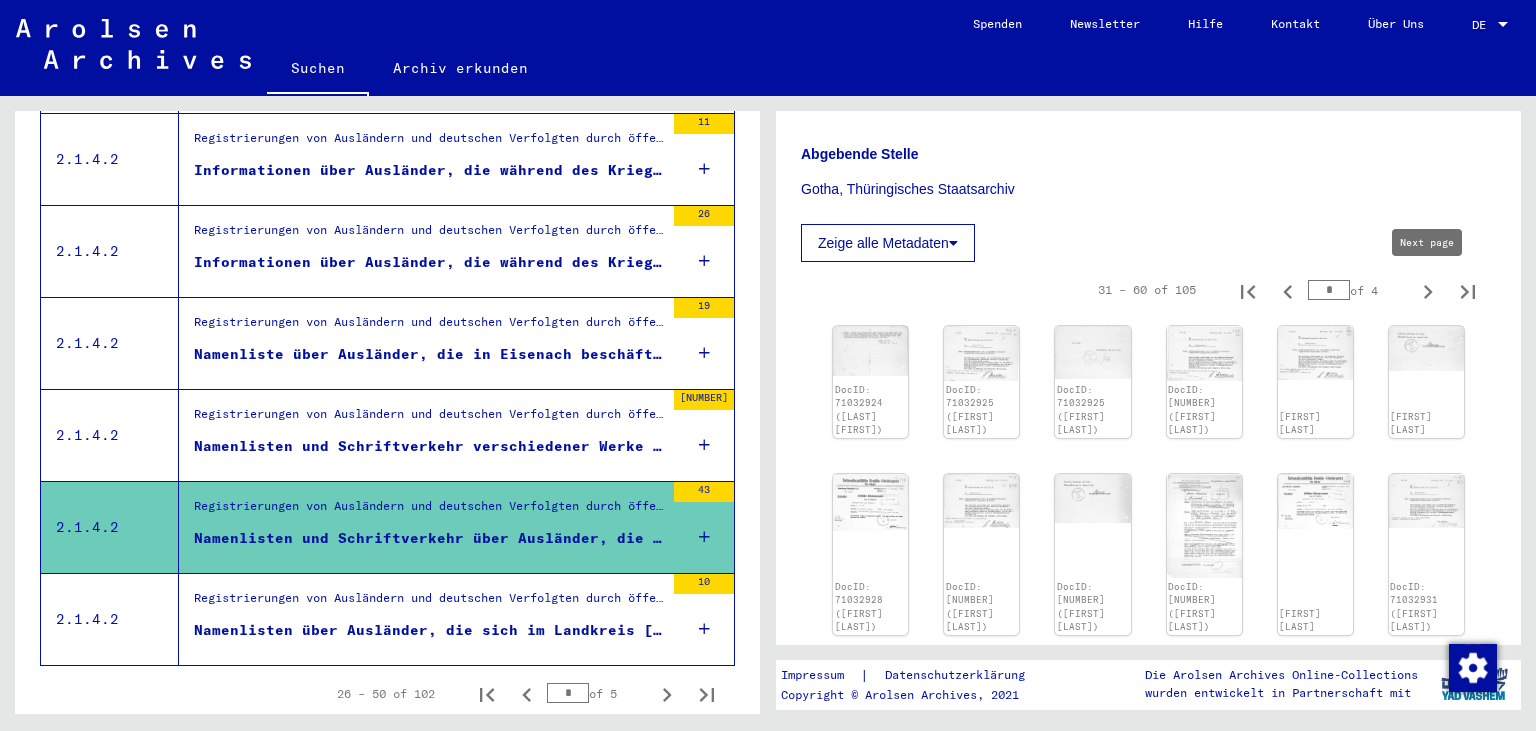 click 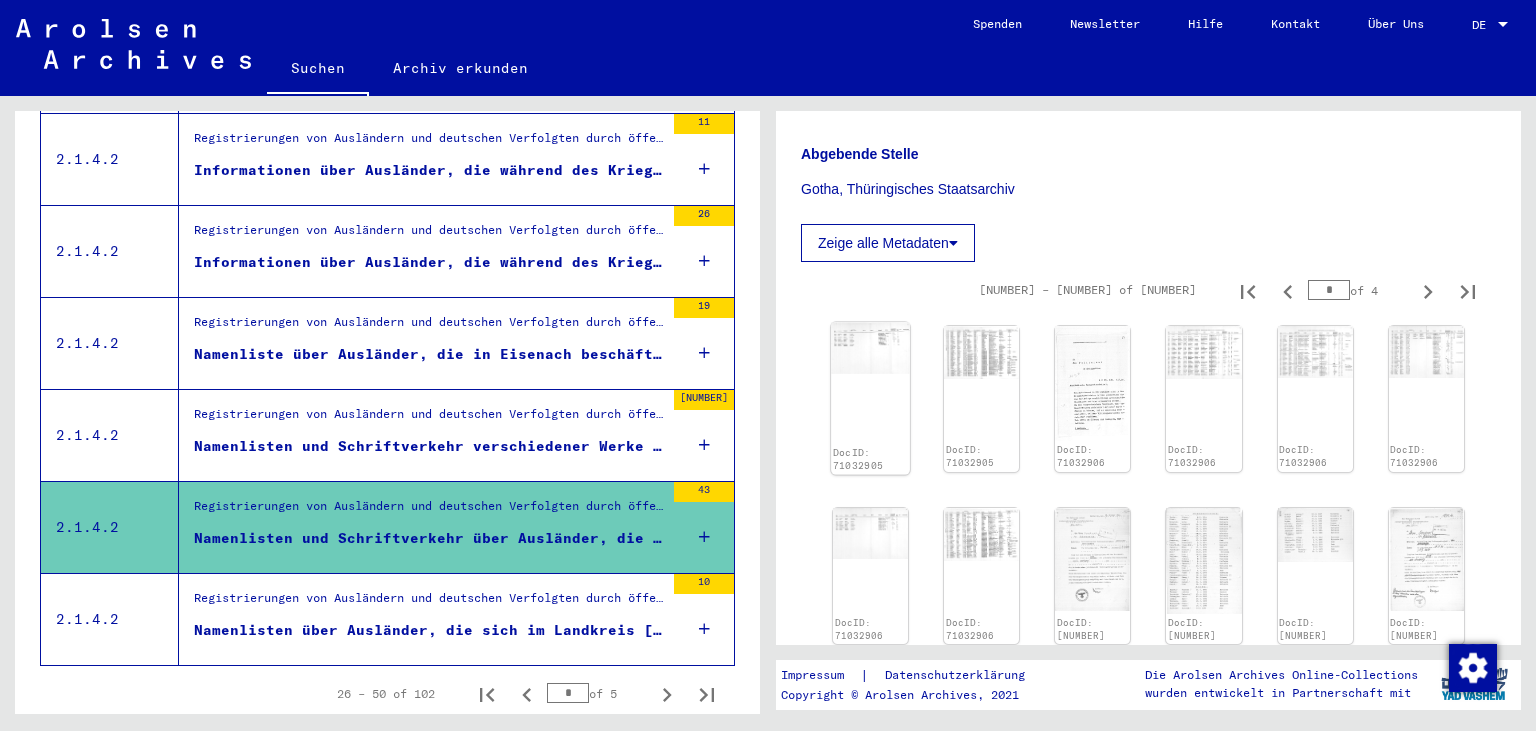 click 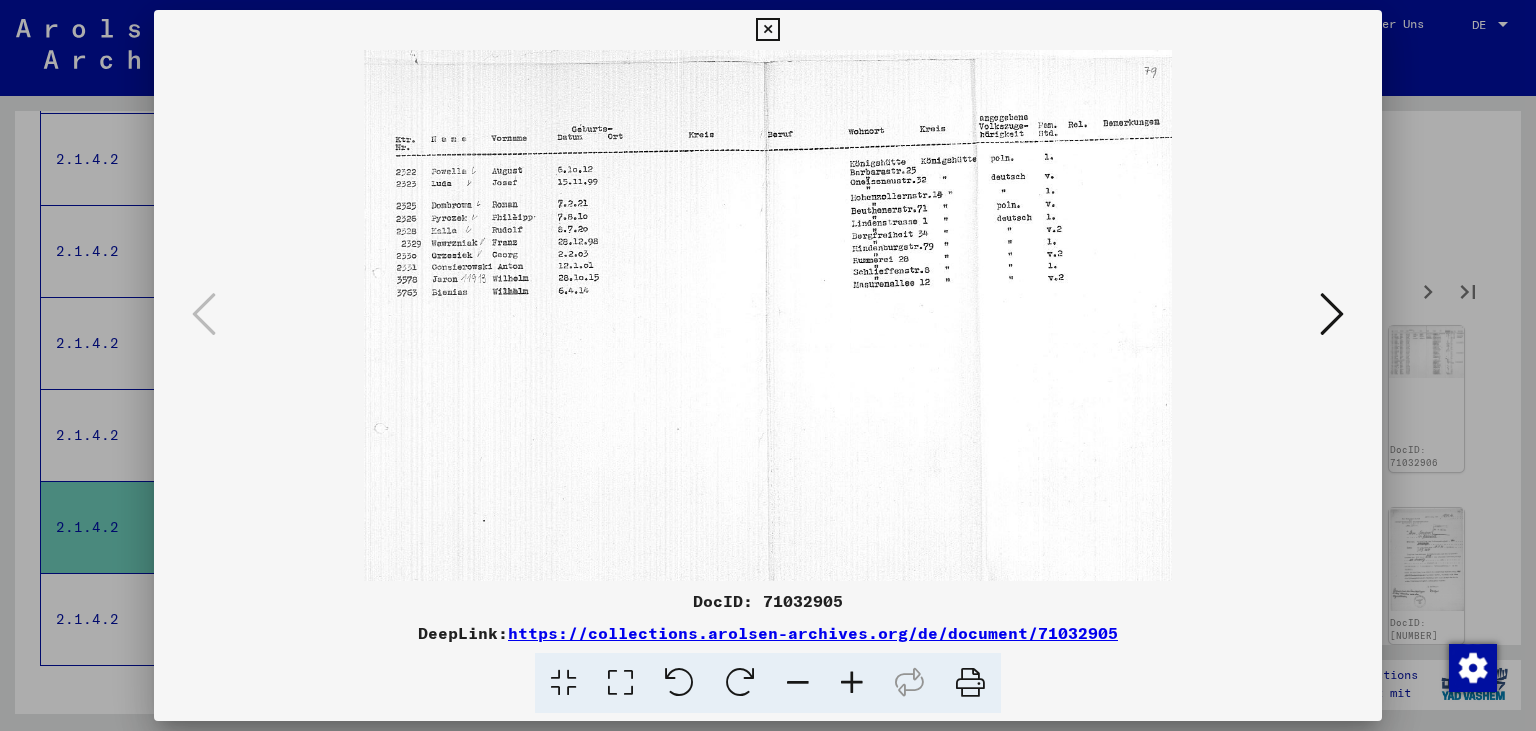 click at bounding box center (1332, 314) 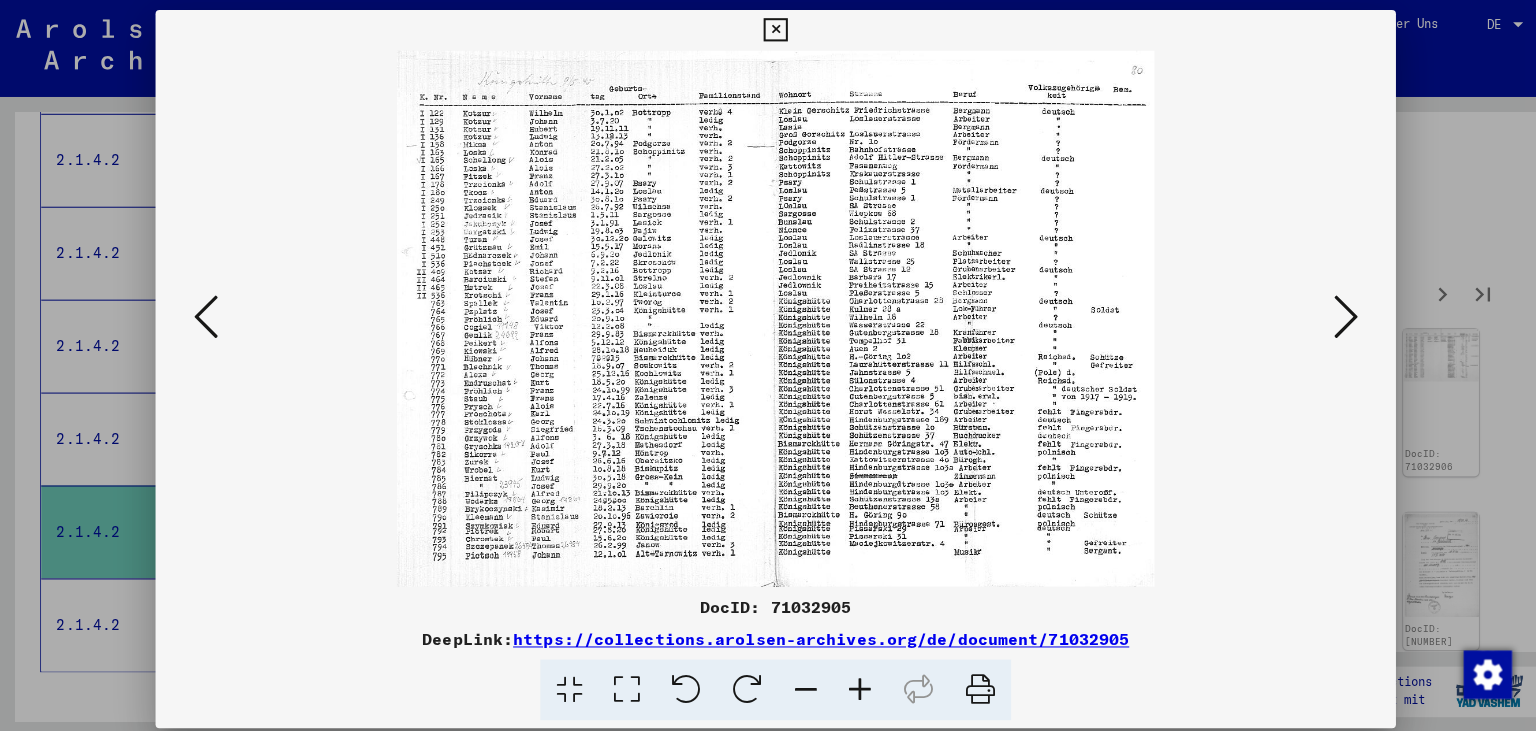 click at bounding box center (1332, 314) 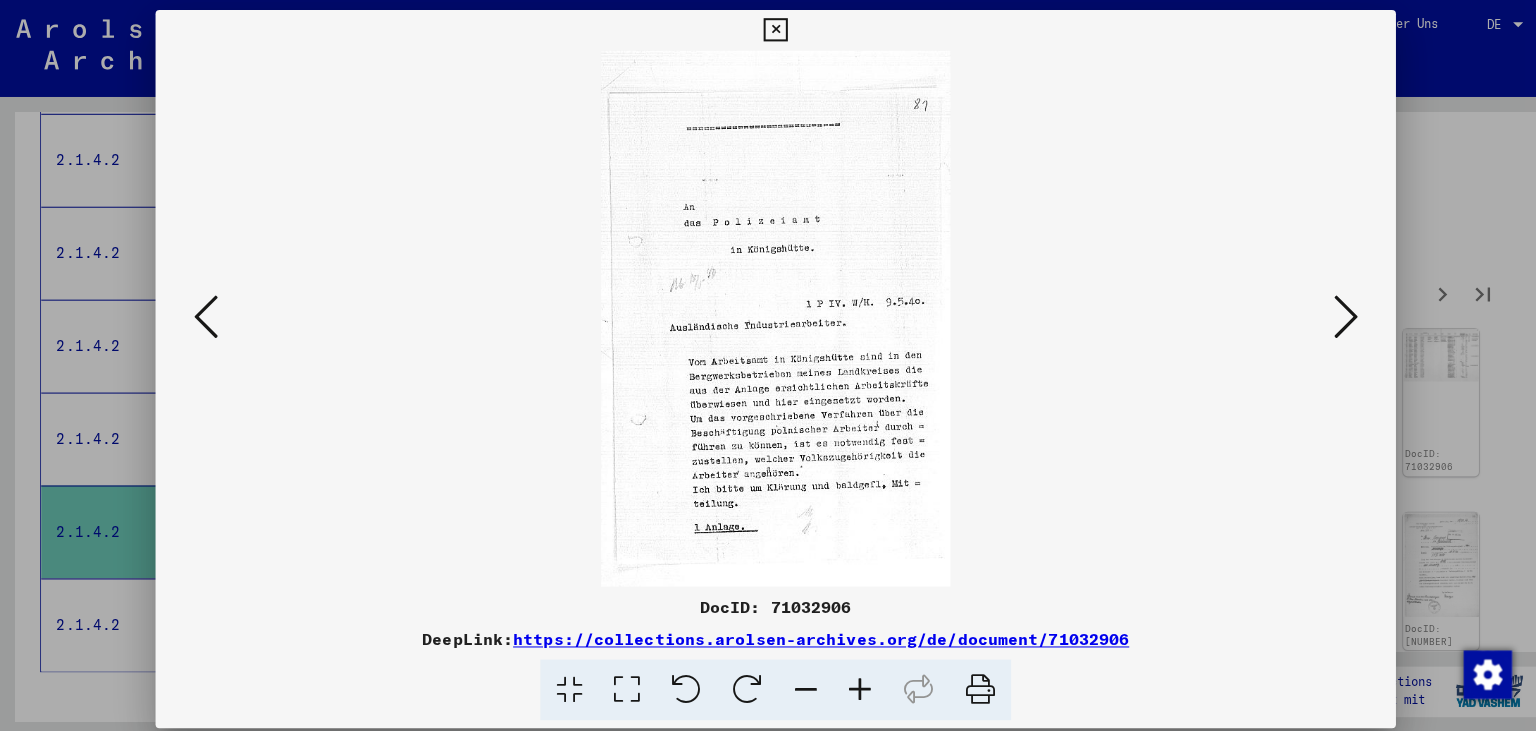 click at bounding box center [1332, 314] 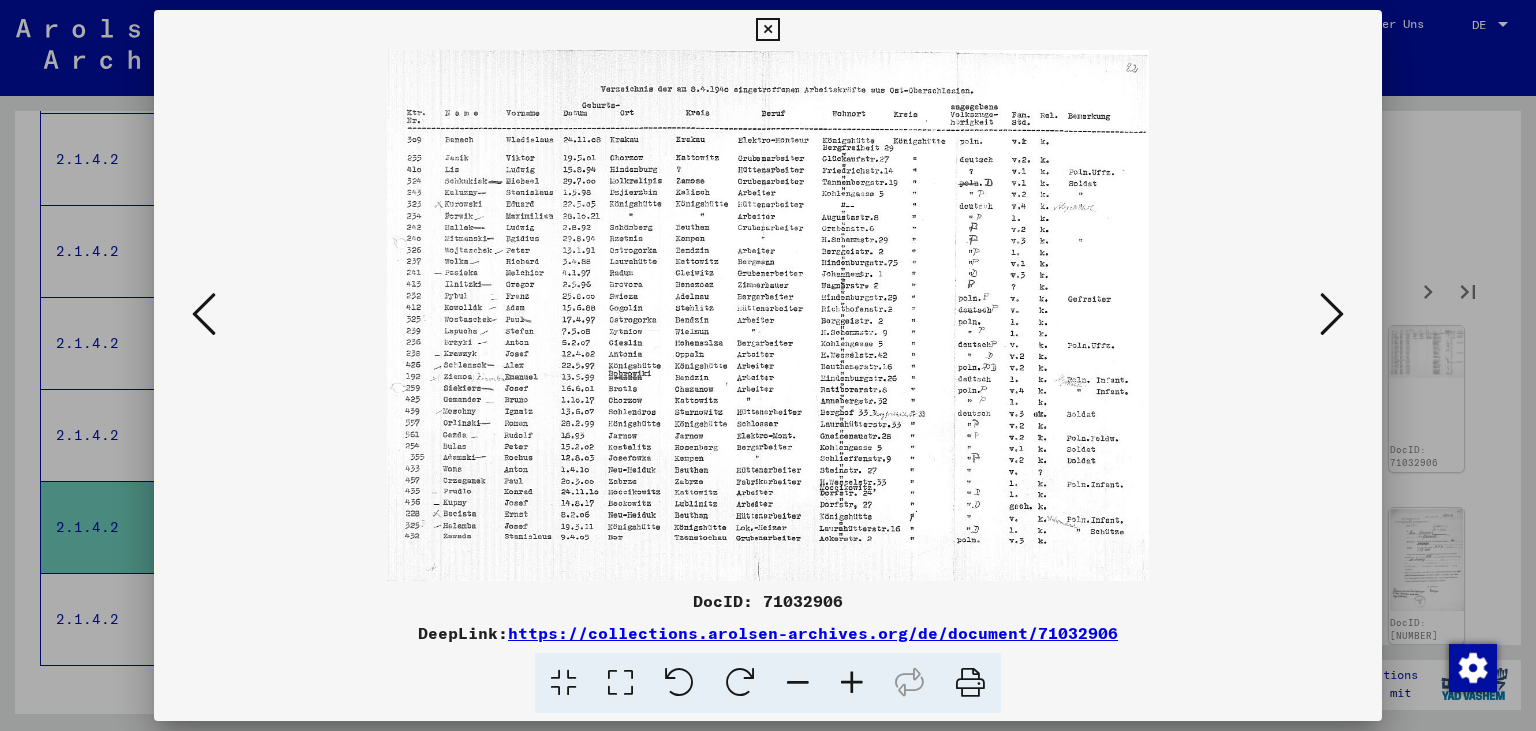 click at bounding box center (1332, 314) 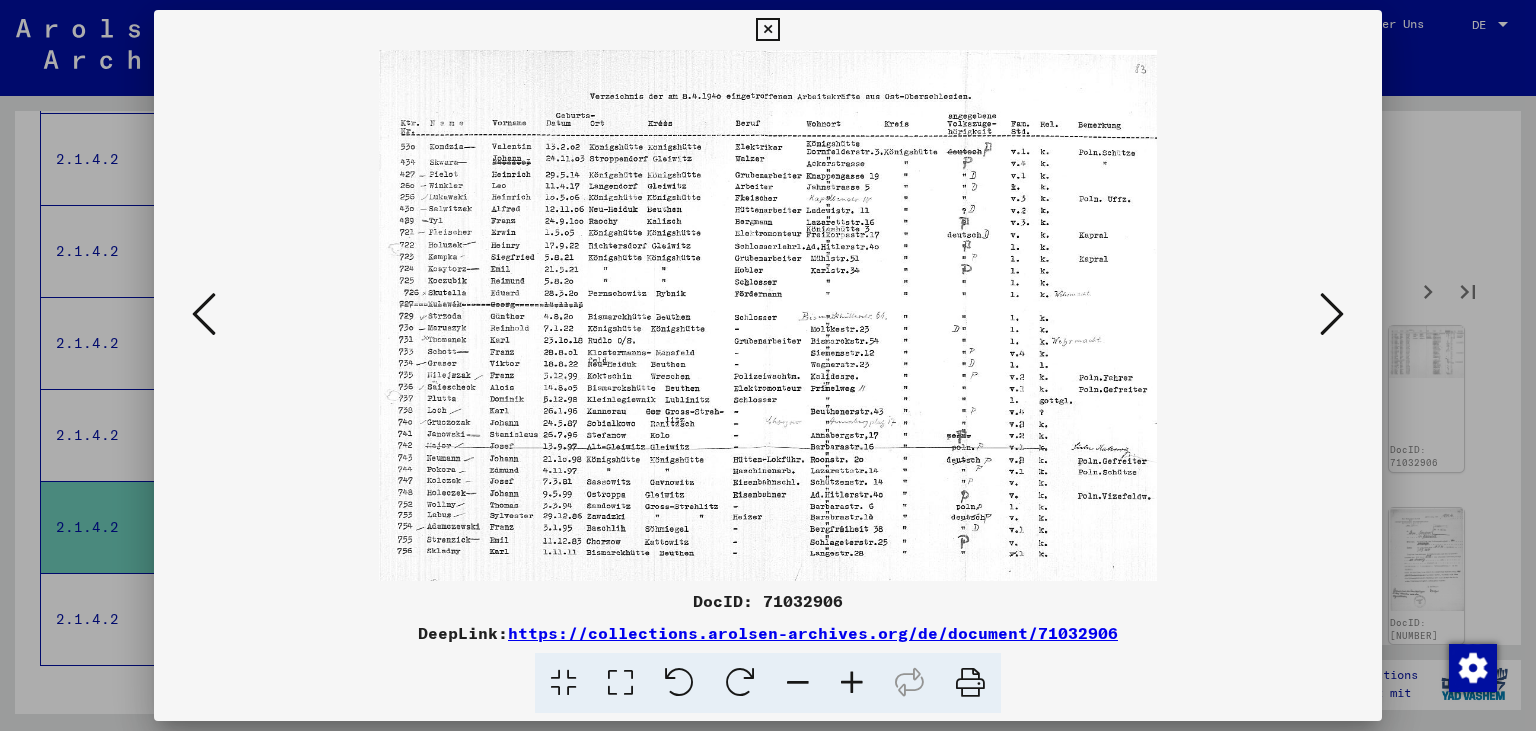 click at bounding box center [1332, 314] 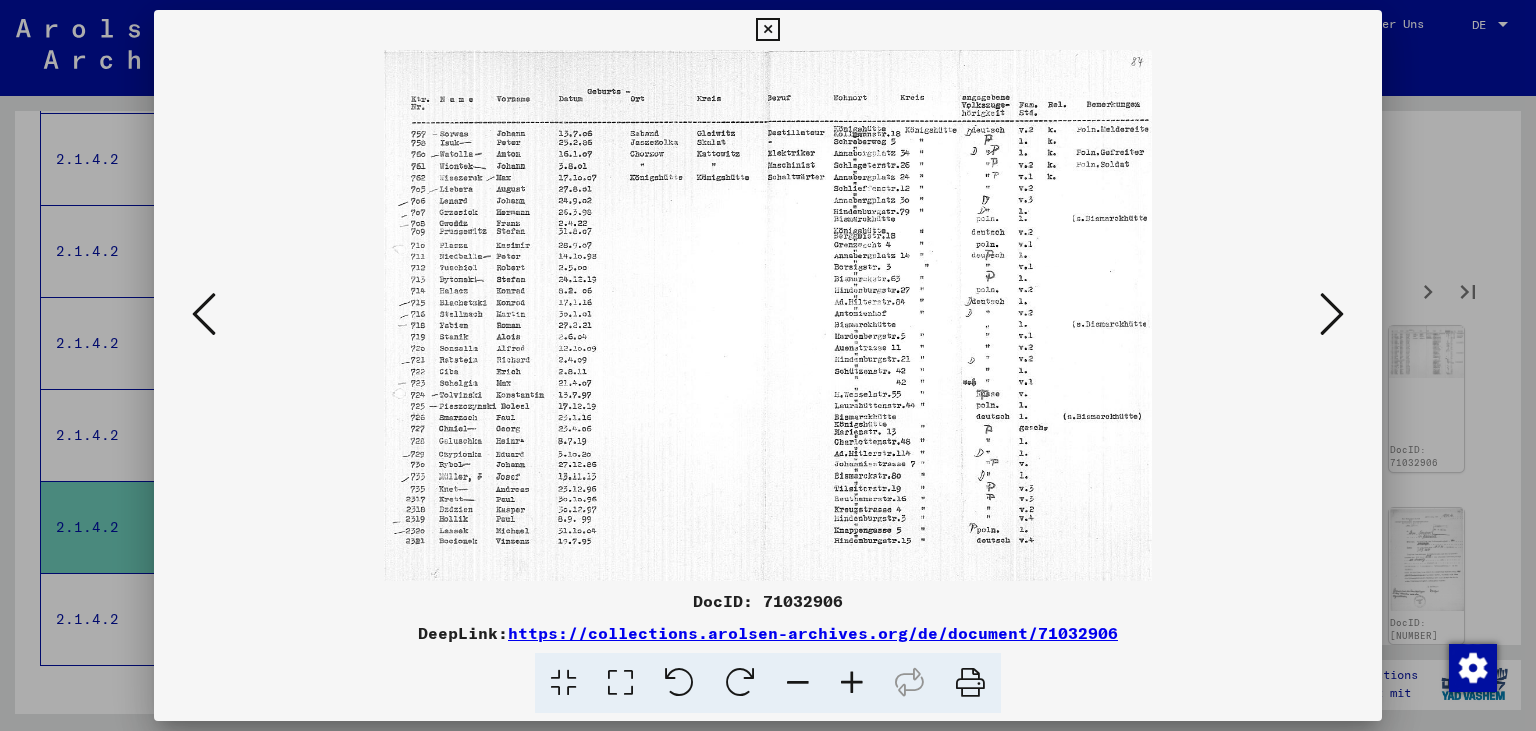 click at bounding box center (1332, 314) 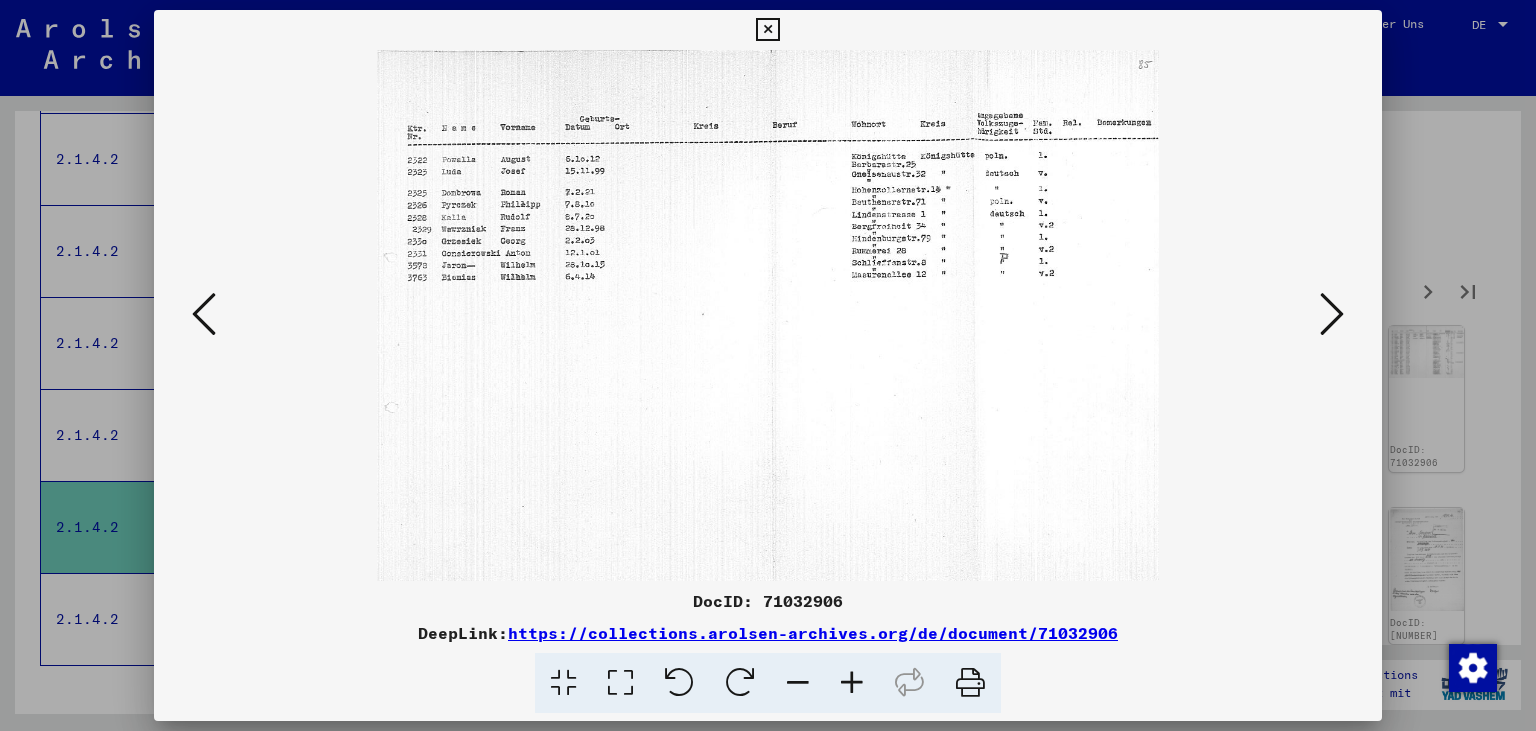 click at bounding box center [1332, 314] 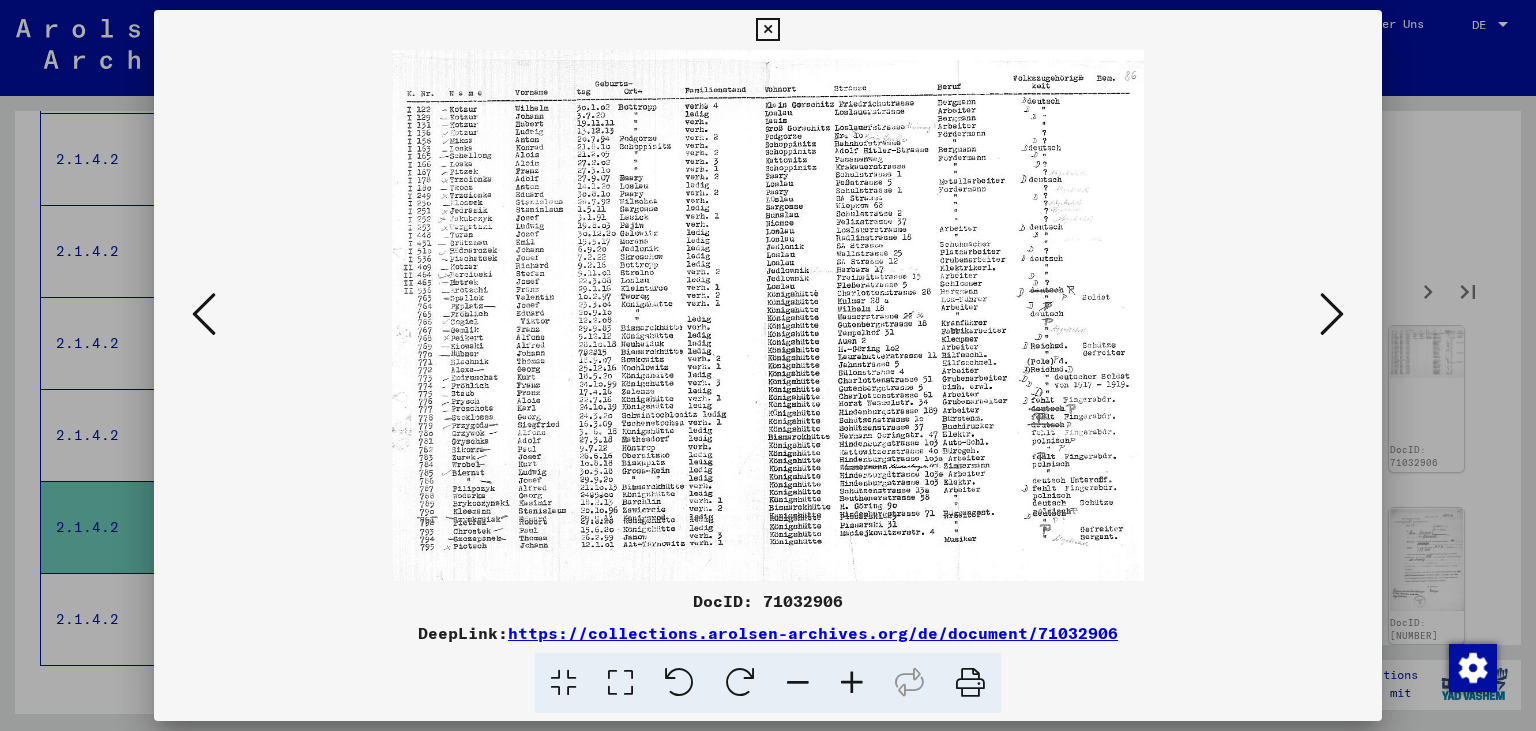 click at bounding box center (1332, 315) 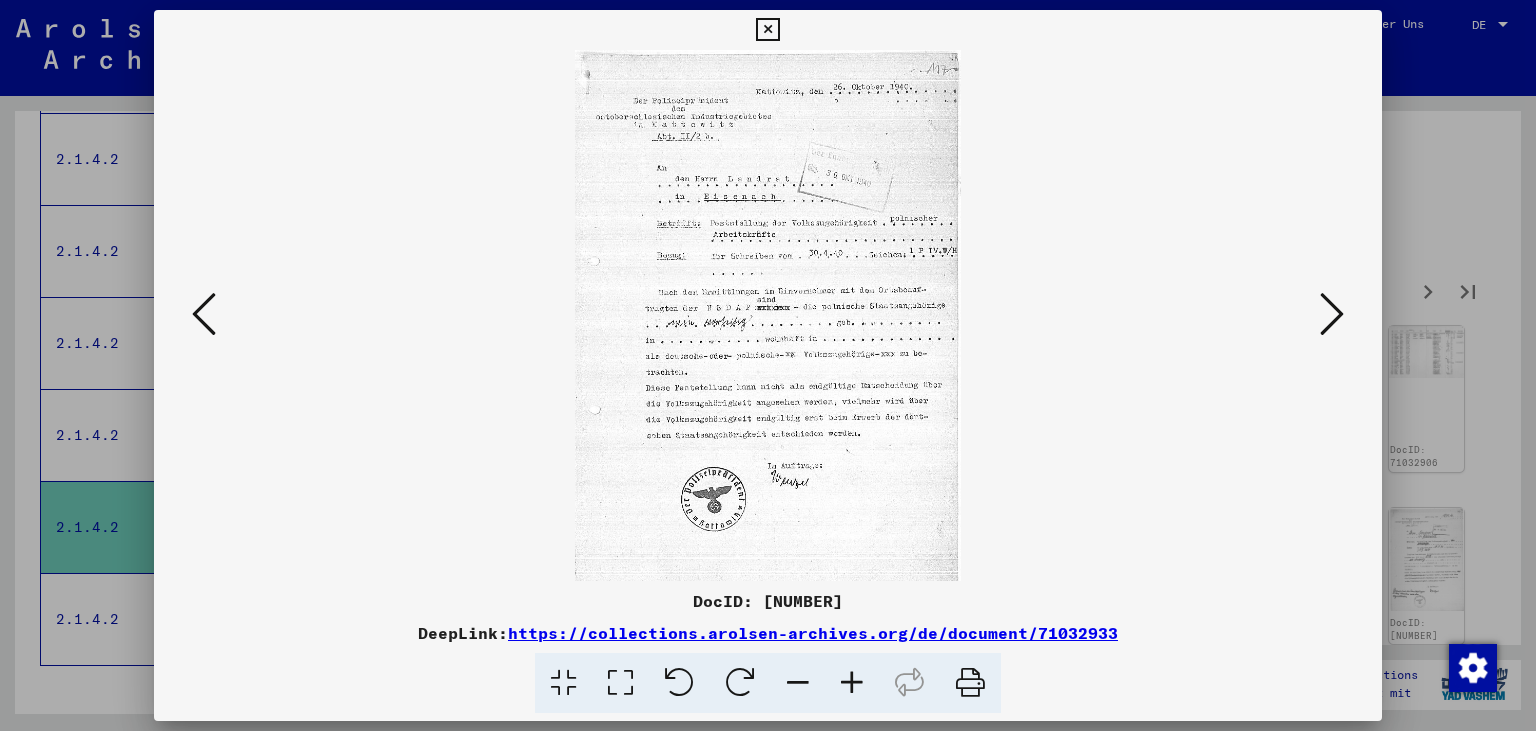 click at bounding box center [1332, 315] 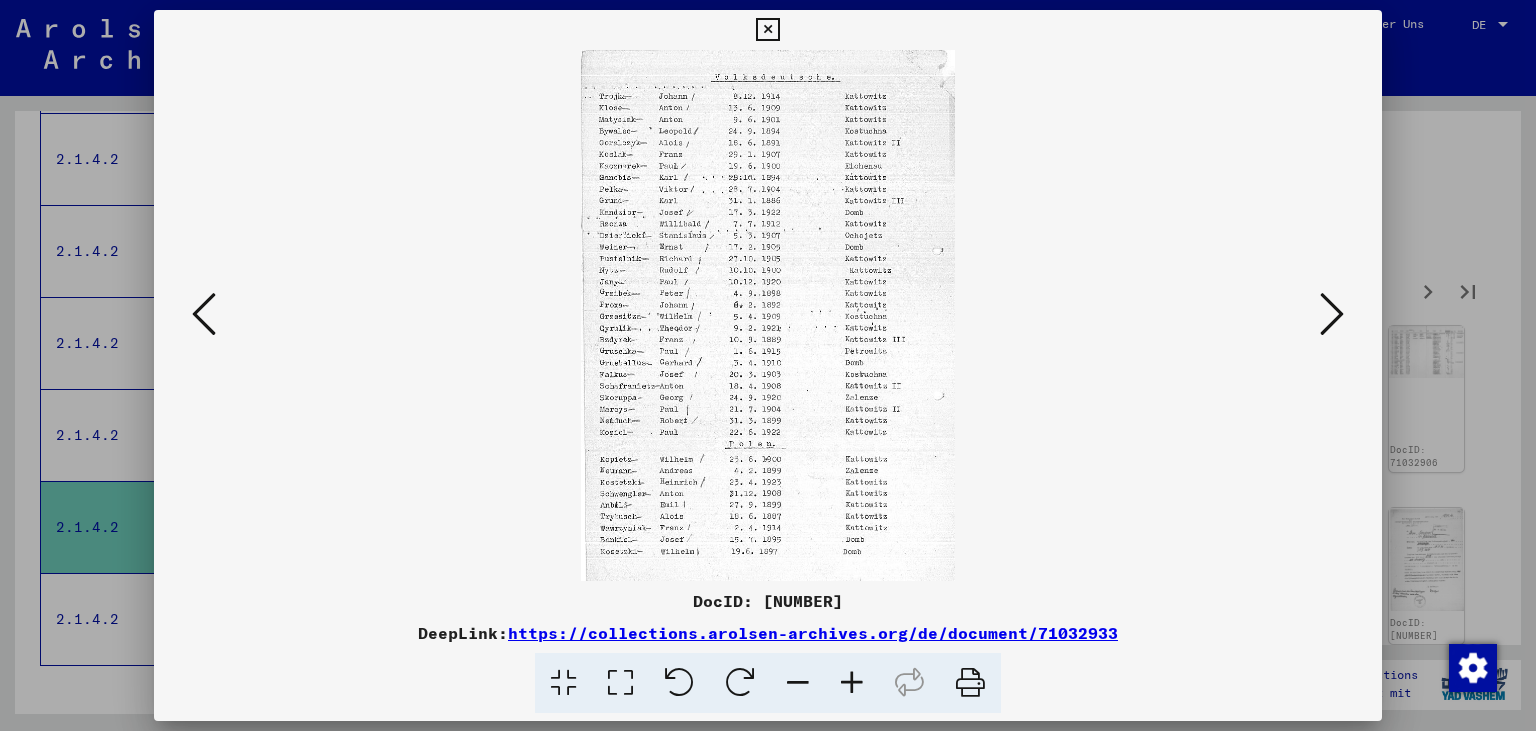 click at bounding box center (1332, 314) 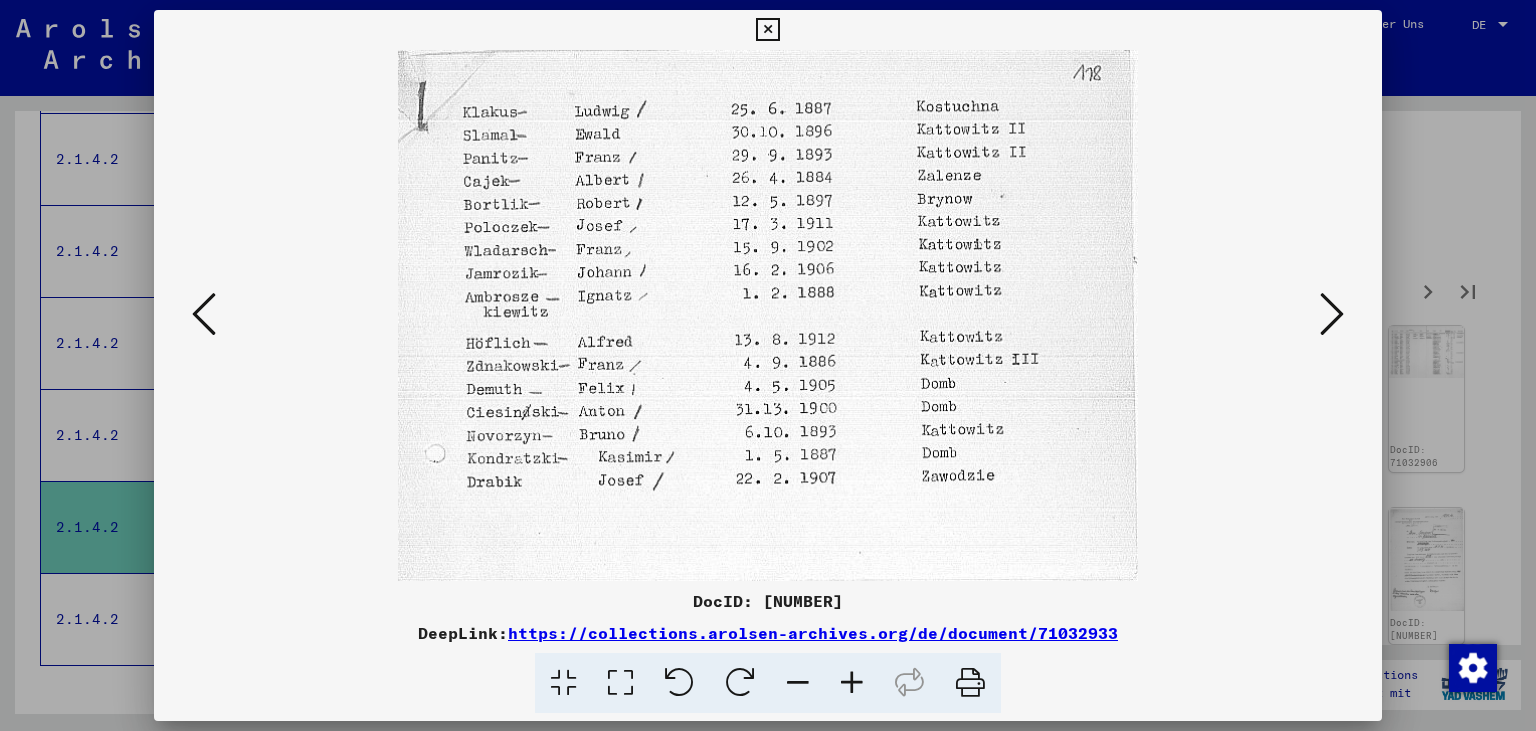 click at bounding box center [1332, 314] 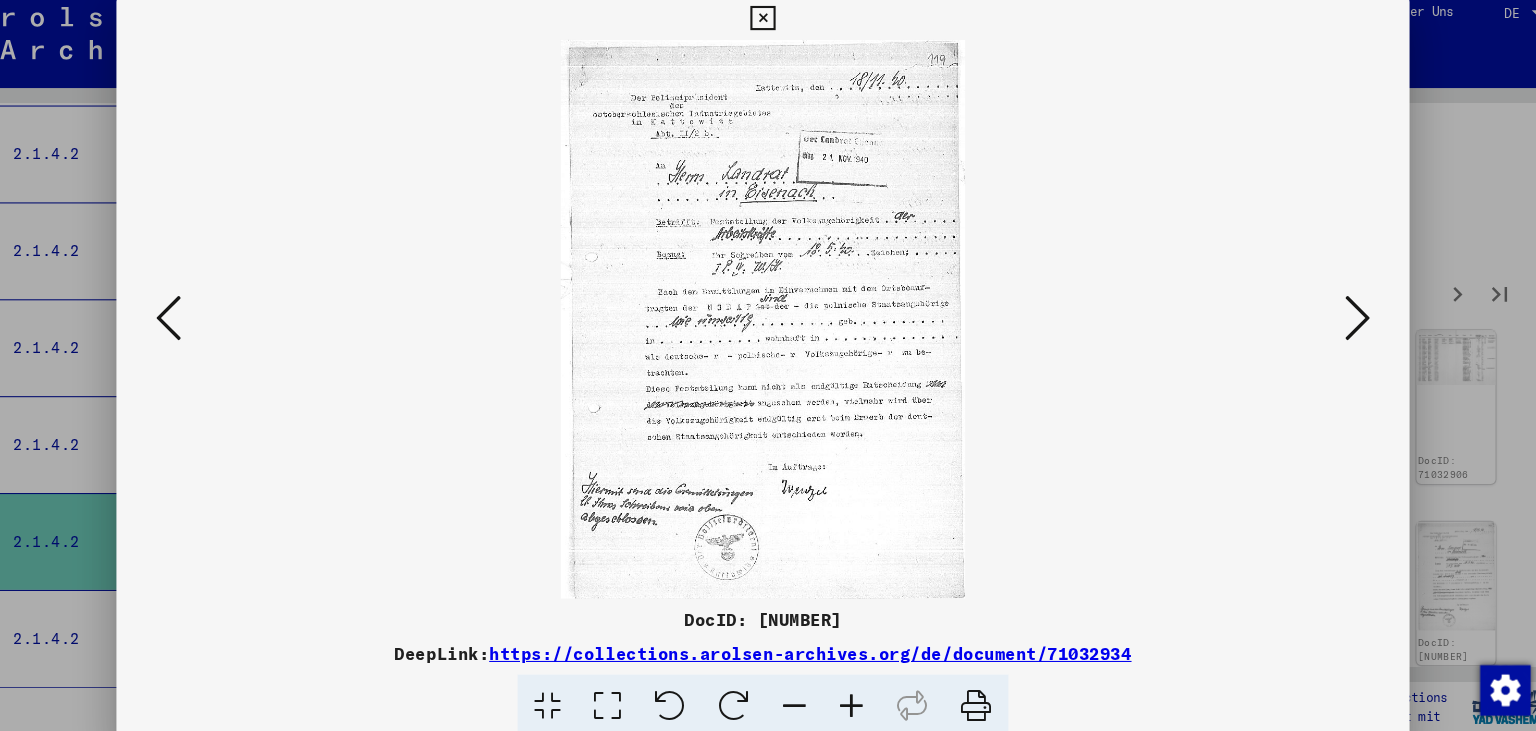 click at bounding box center (1332, 314) 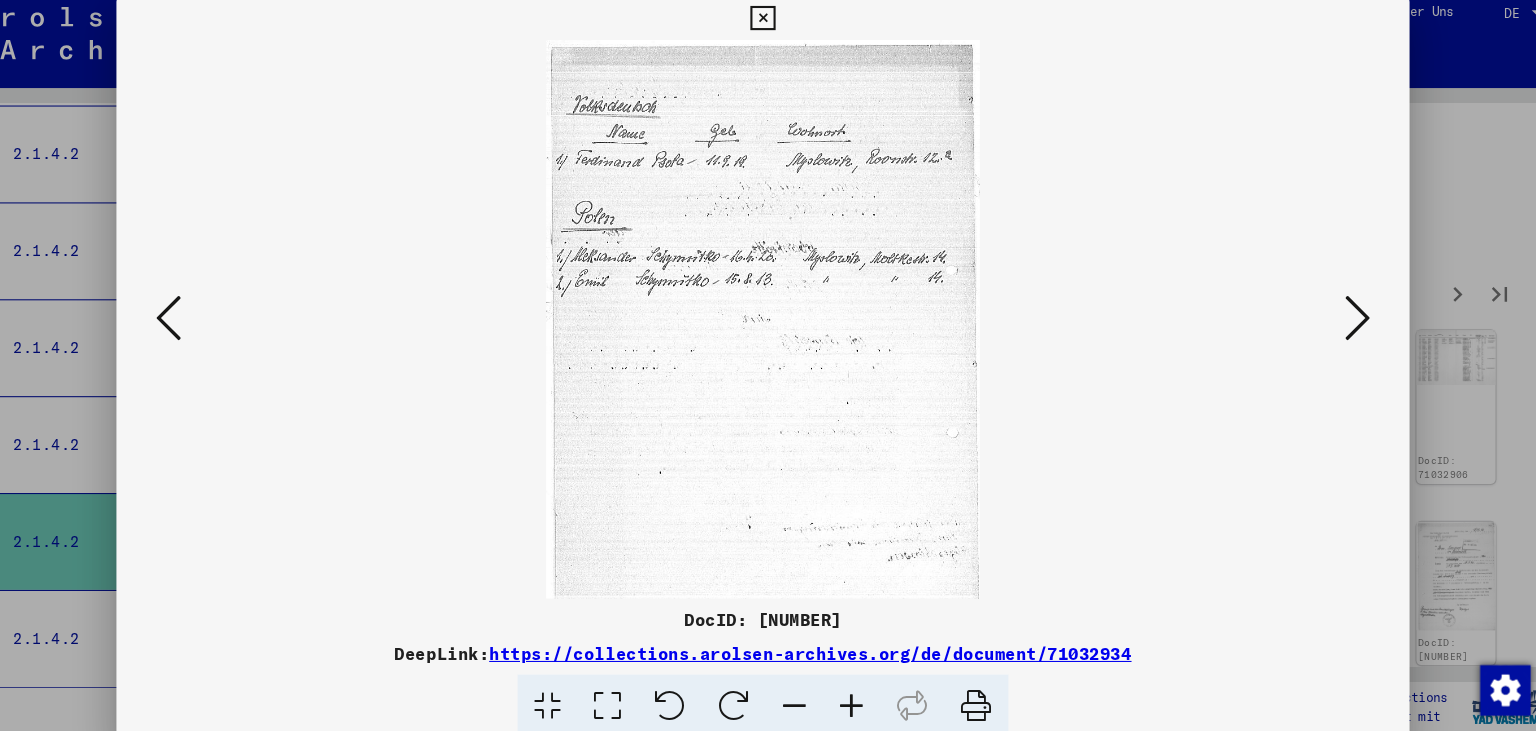 click at bounding box center (1332, 314) 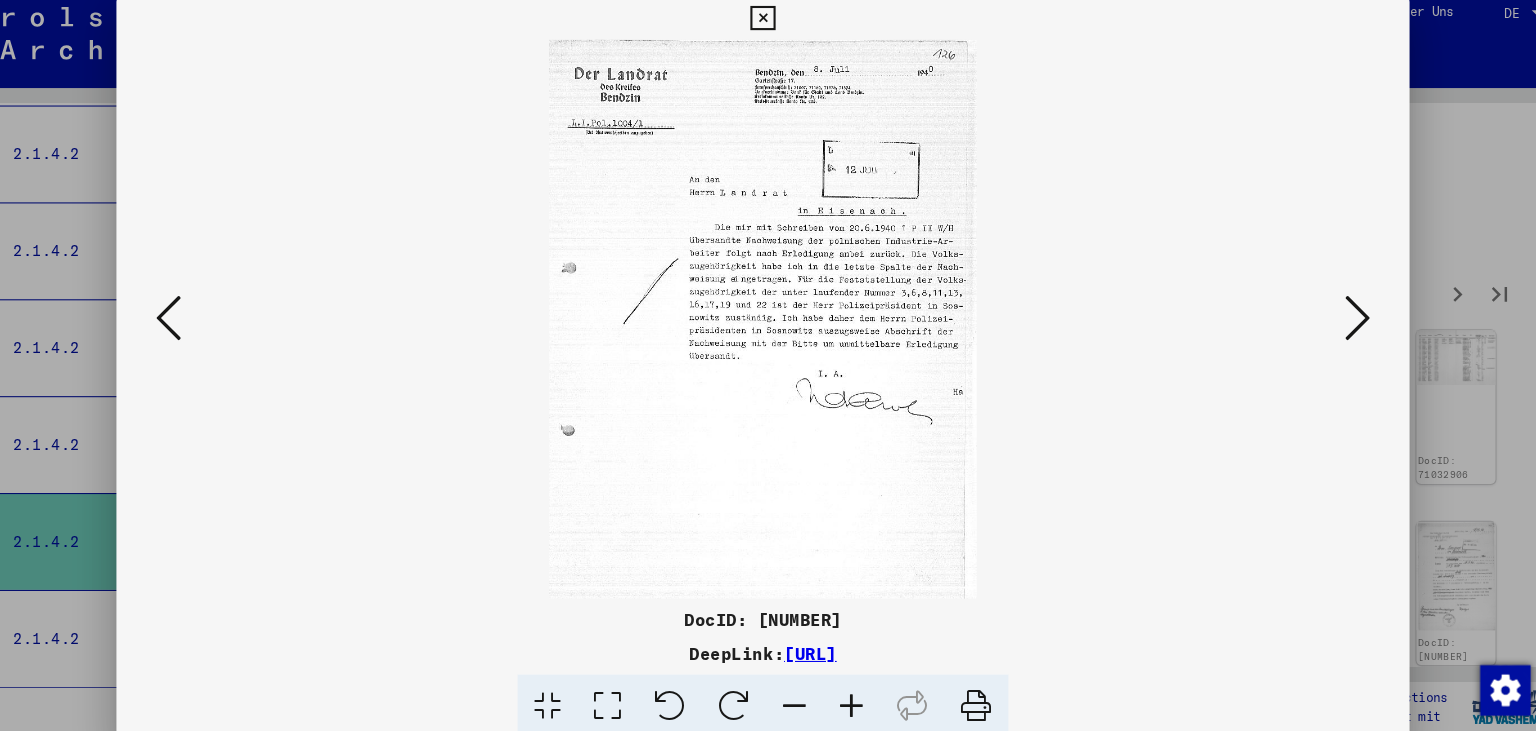 click at bounding box center [1332, 314] 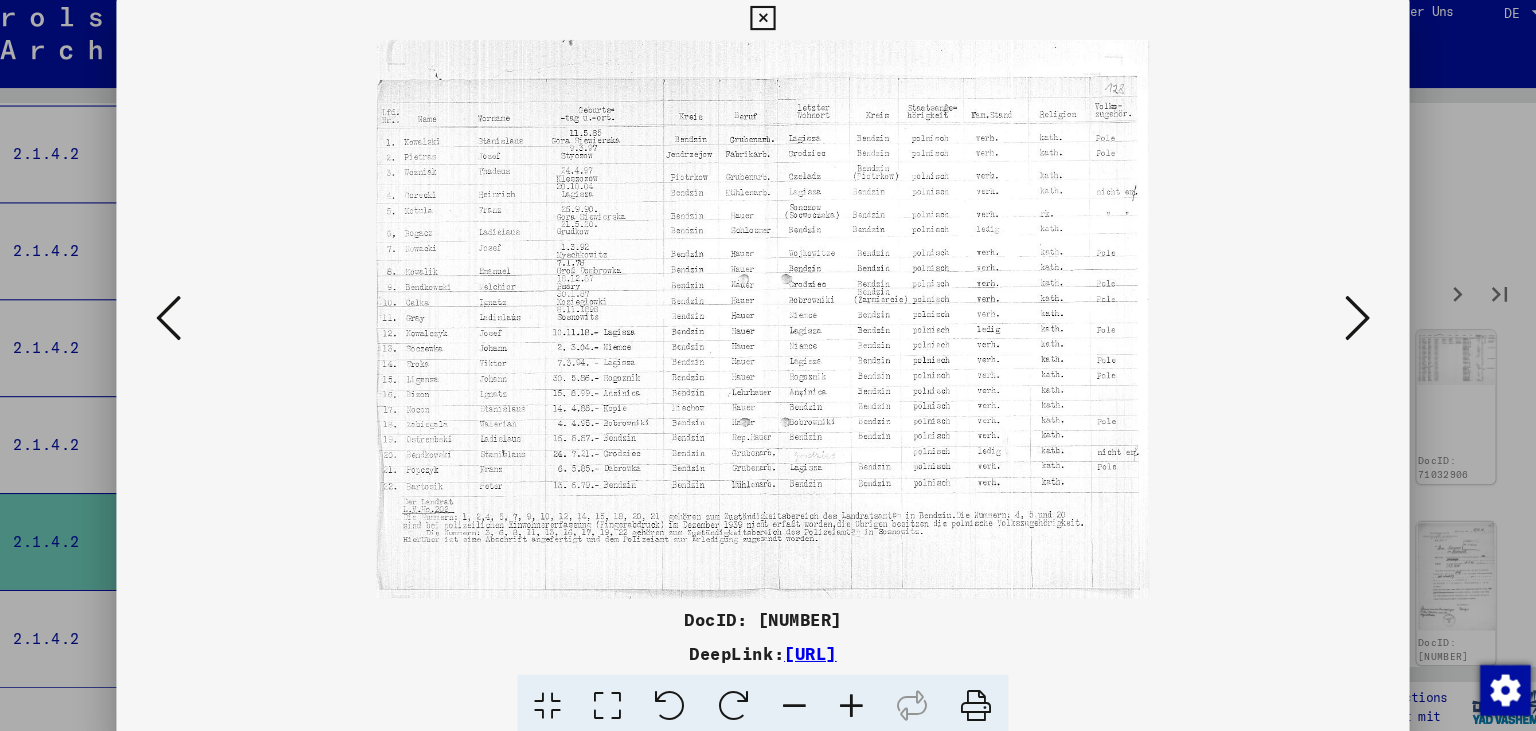 click at bounding box center [1332, 314] 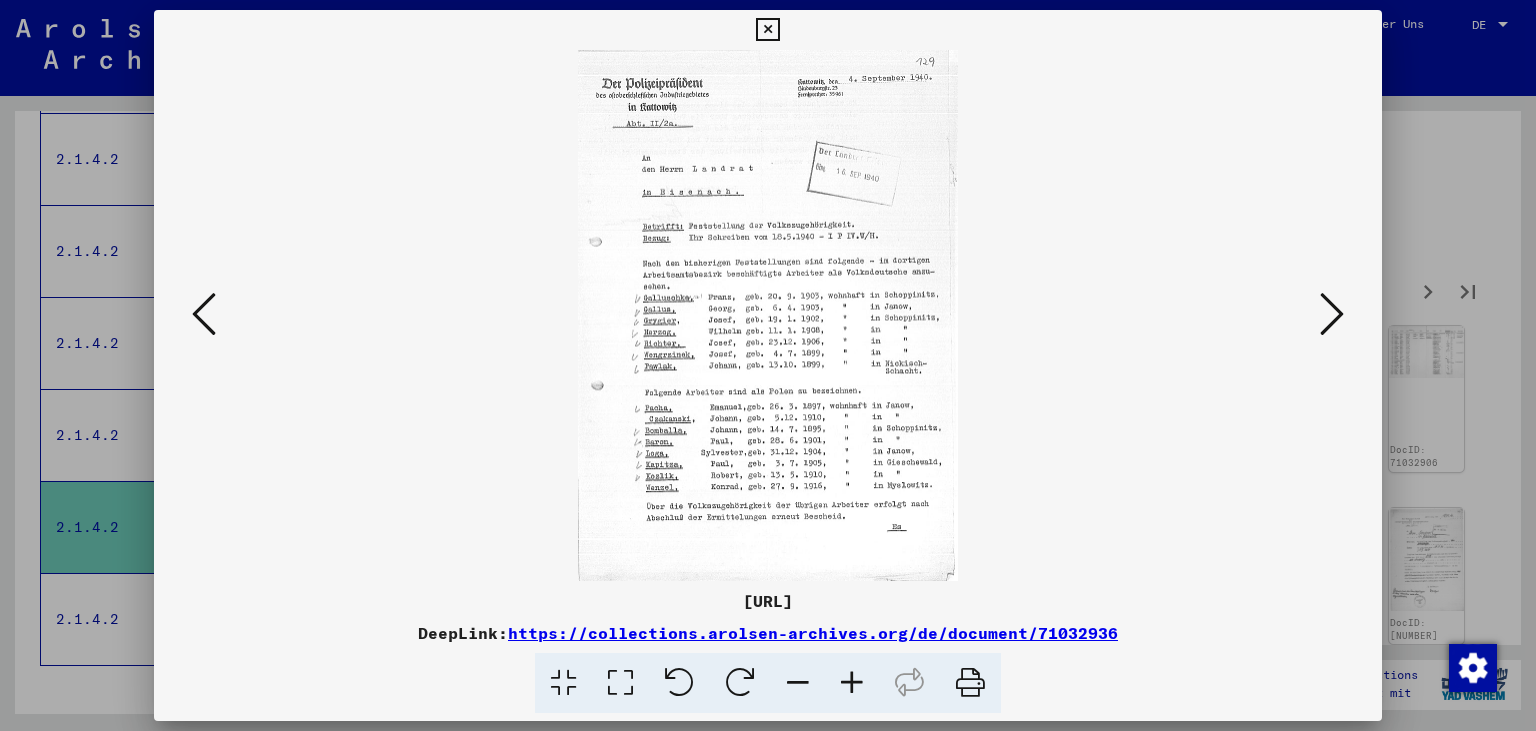 click at bounding box center (1332, 314) 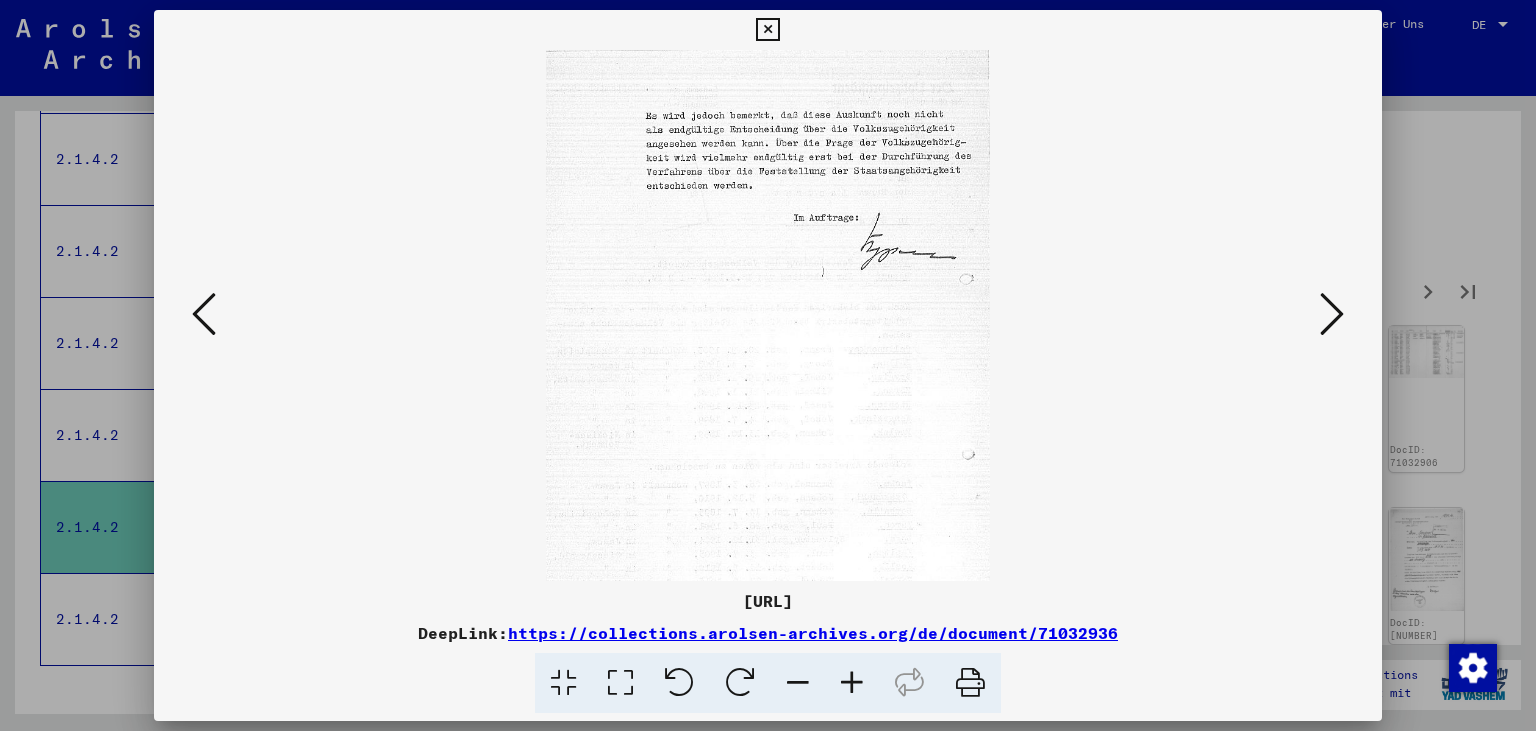 click at bounding box center [1332, 314] 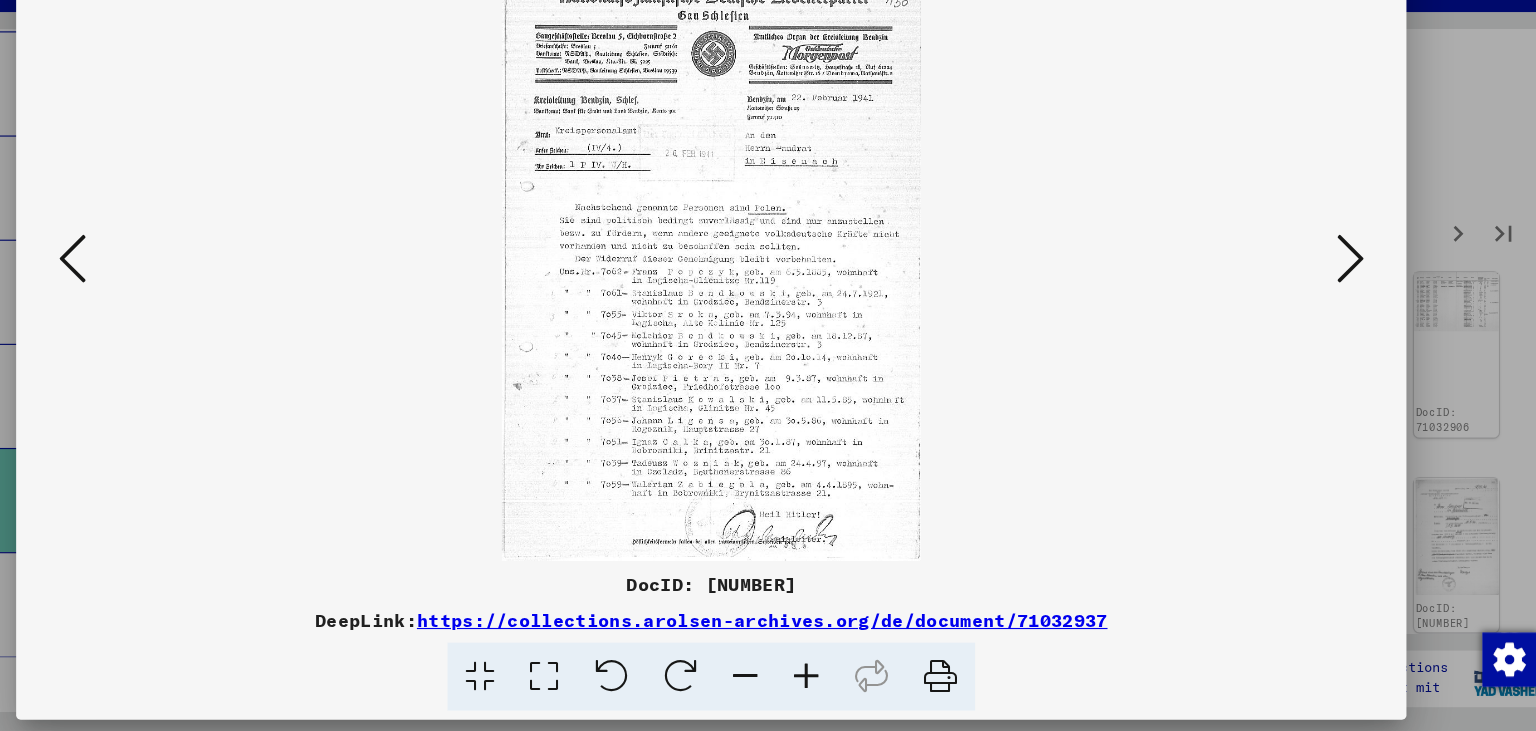 click at bounding box center (1332, 314) 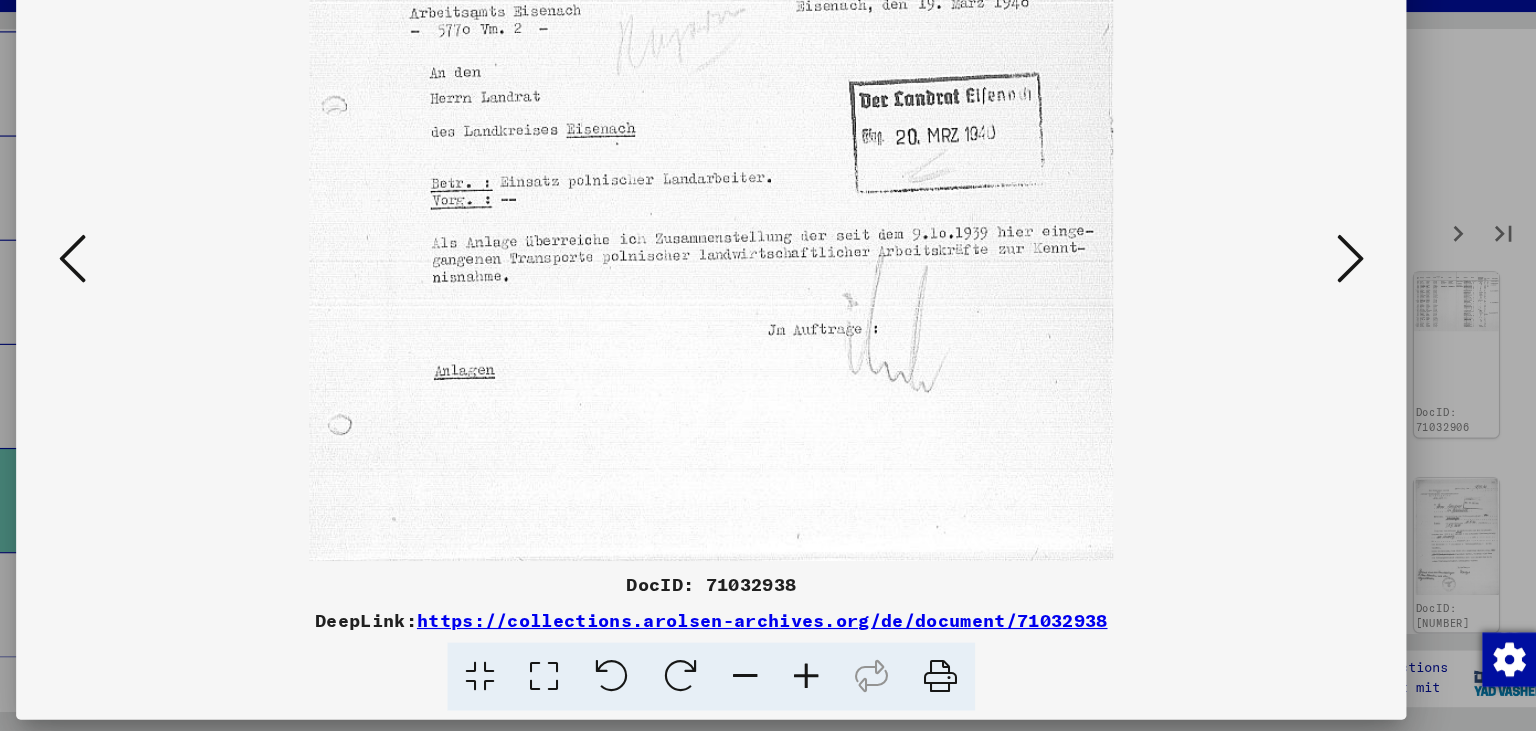 click at bounding box center (1332, 314) 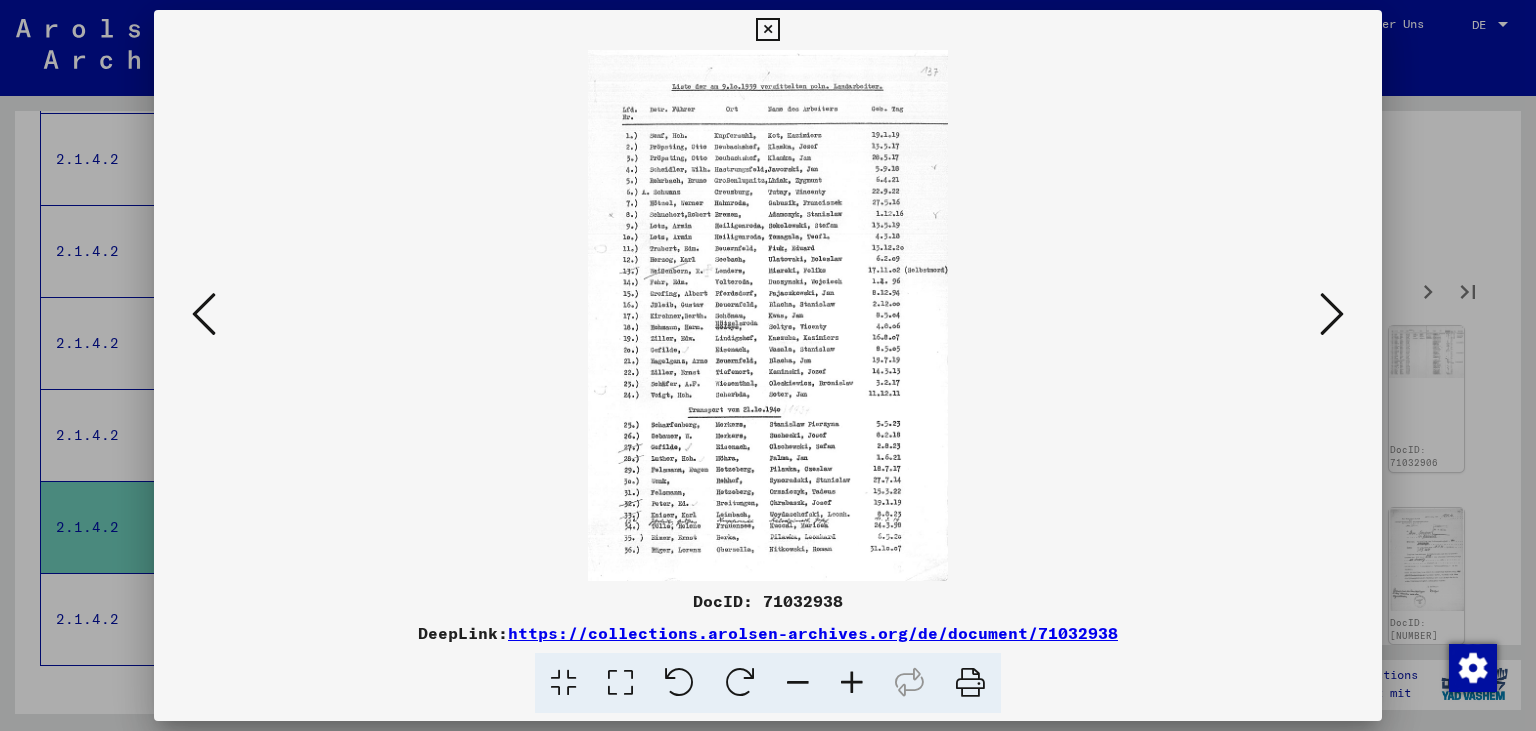 click at bounding box center [1332, 314] 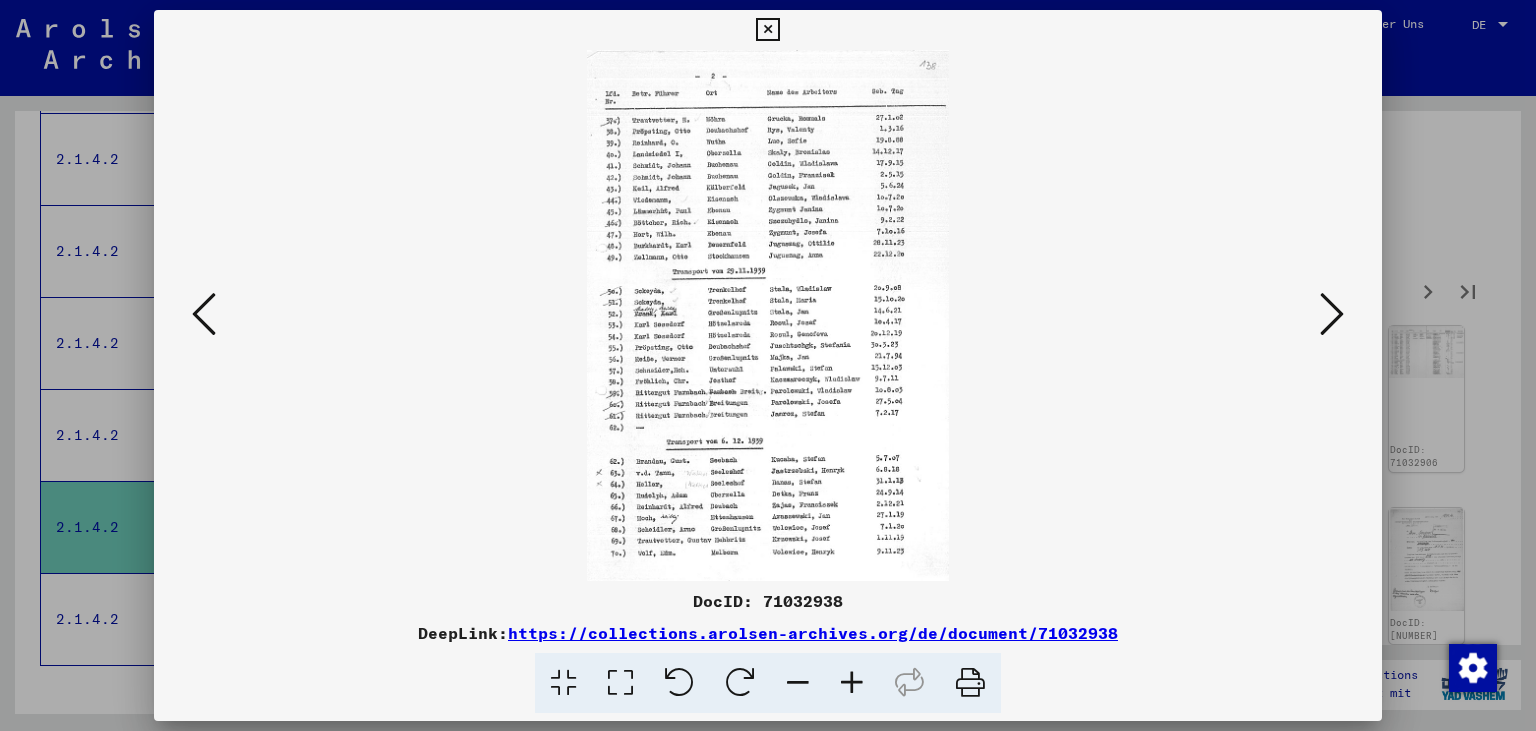 click at bounding box center (204, 315) 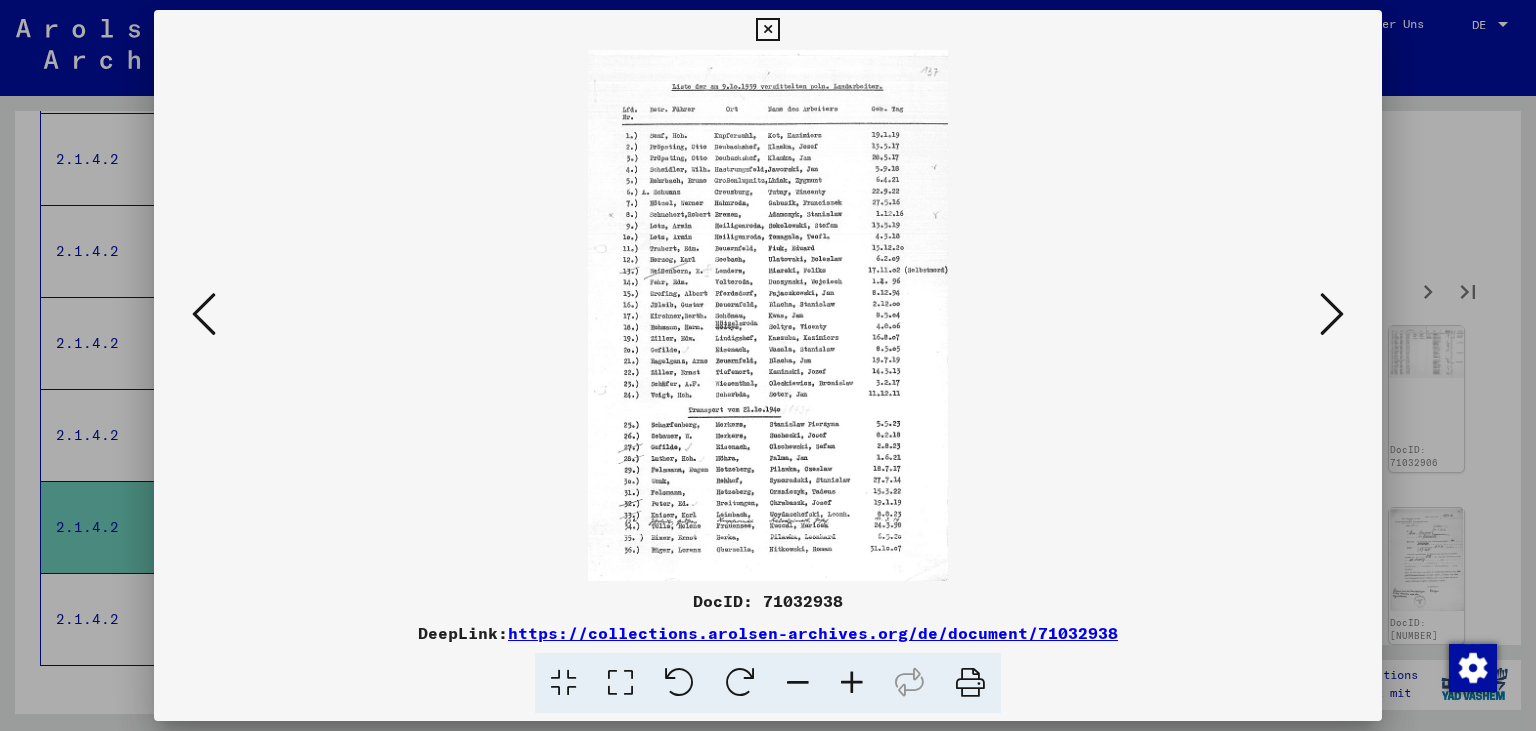 click at bounding box center (1332, 314) 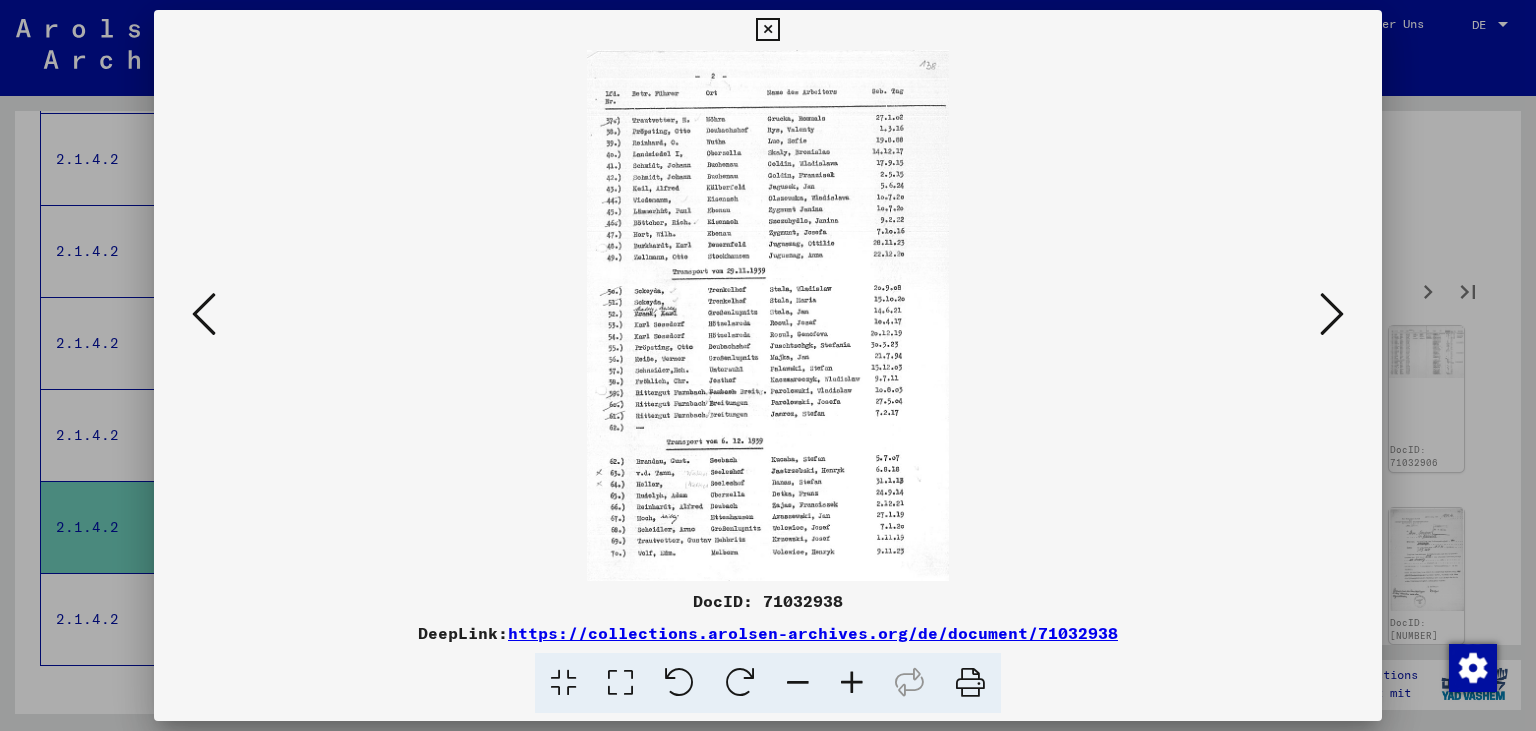 click at bounding box center (1332, 314) 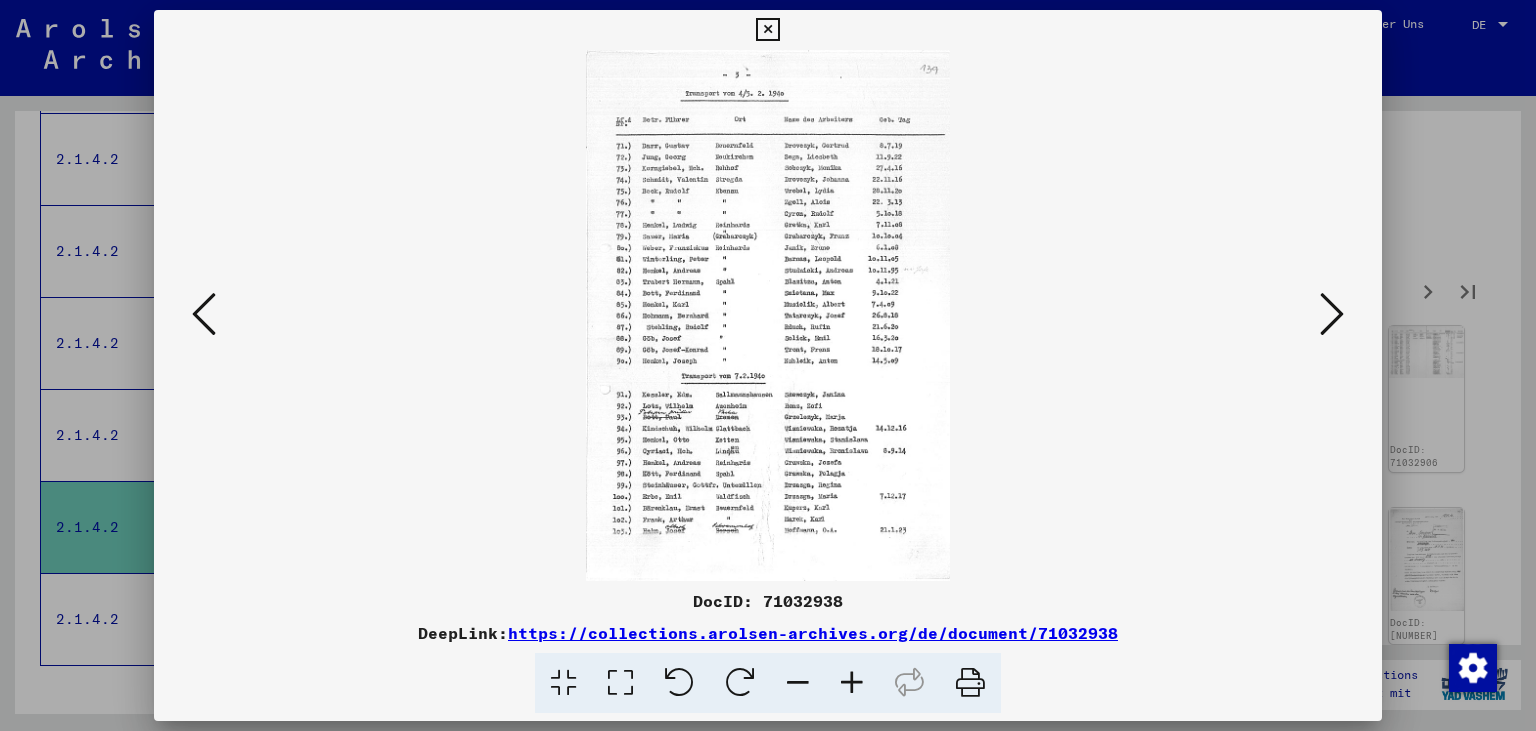 click at bounding box center [1332, 314] 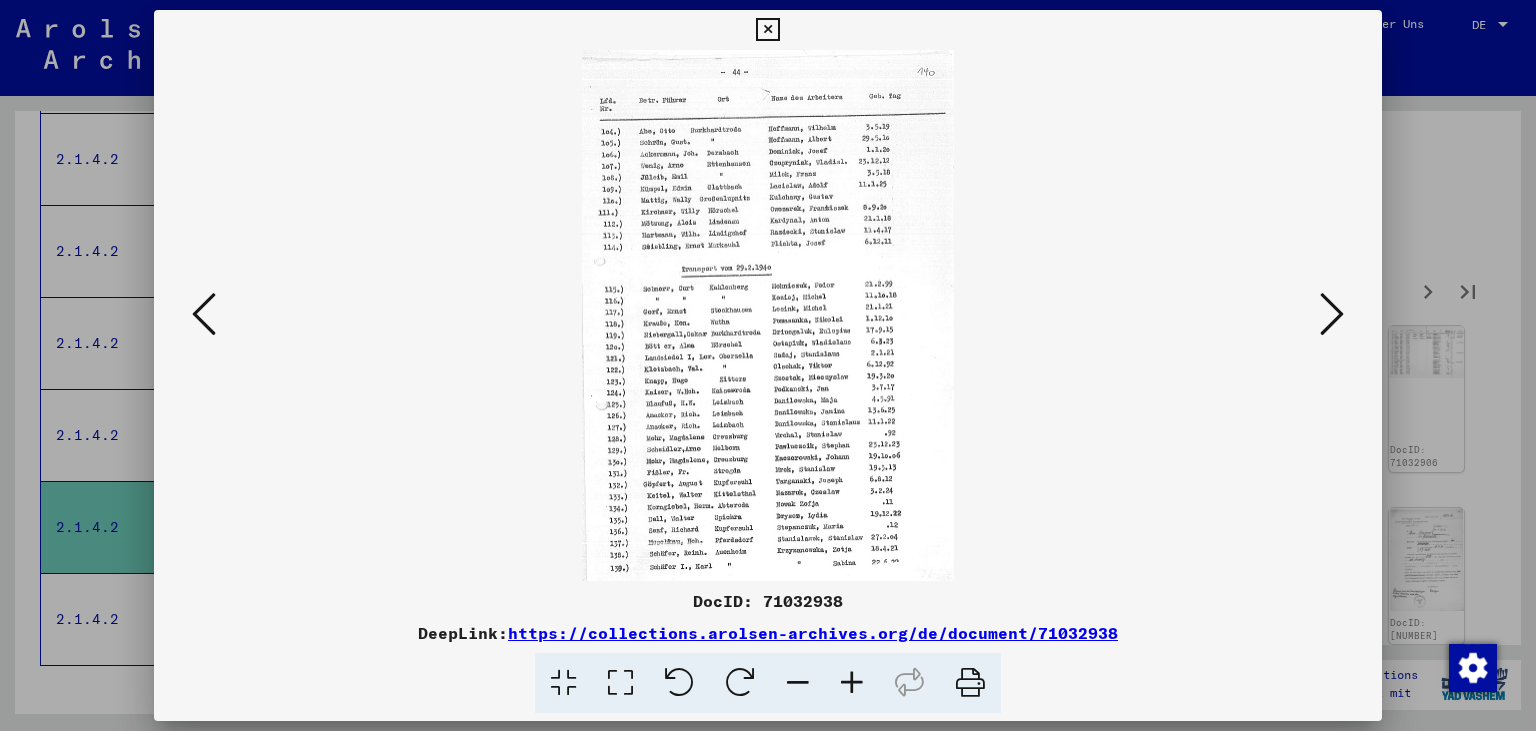 click at bounding box center (1332, 314) 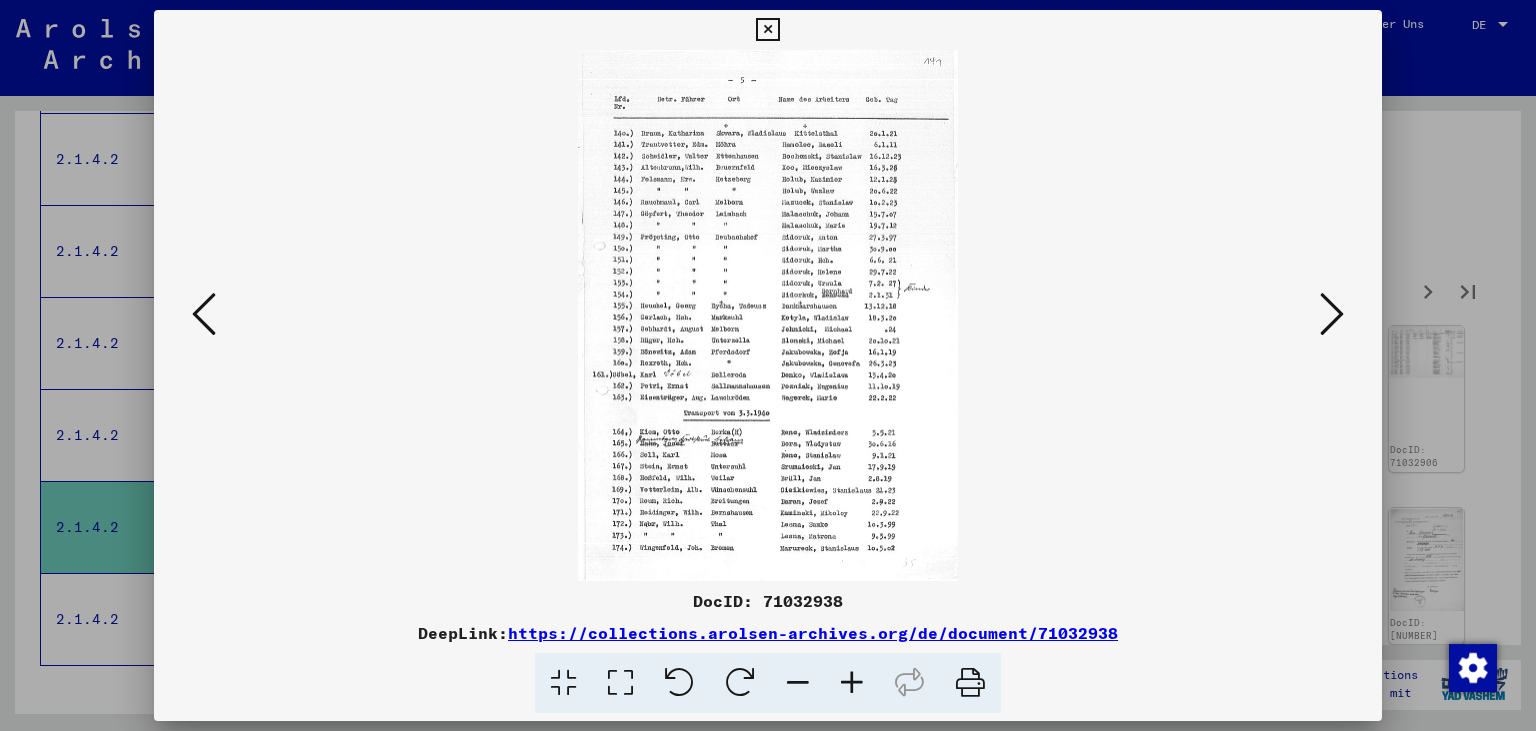 click at bounding box center [1332, 314] 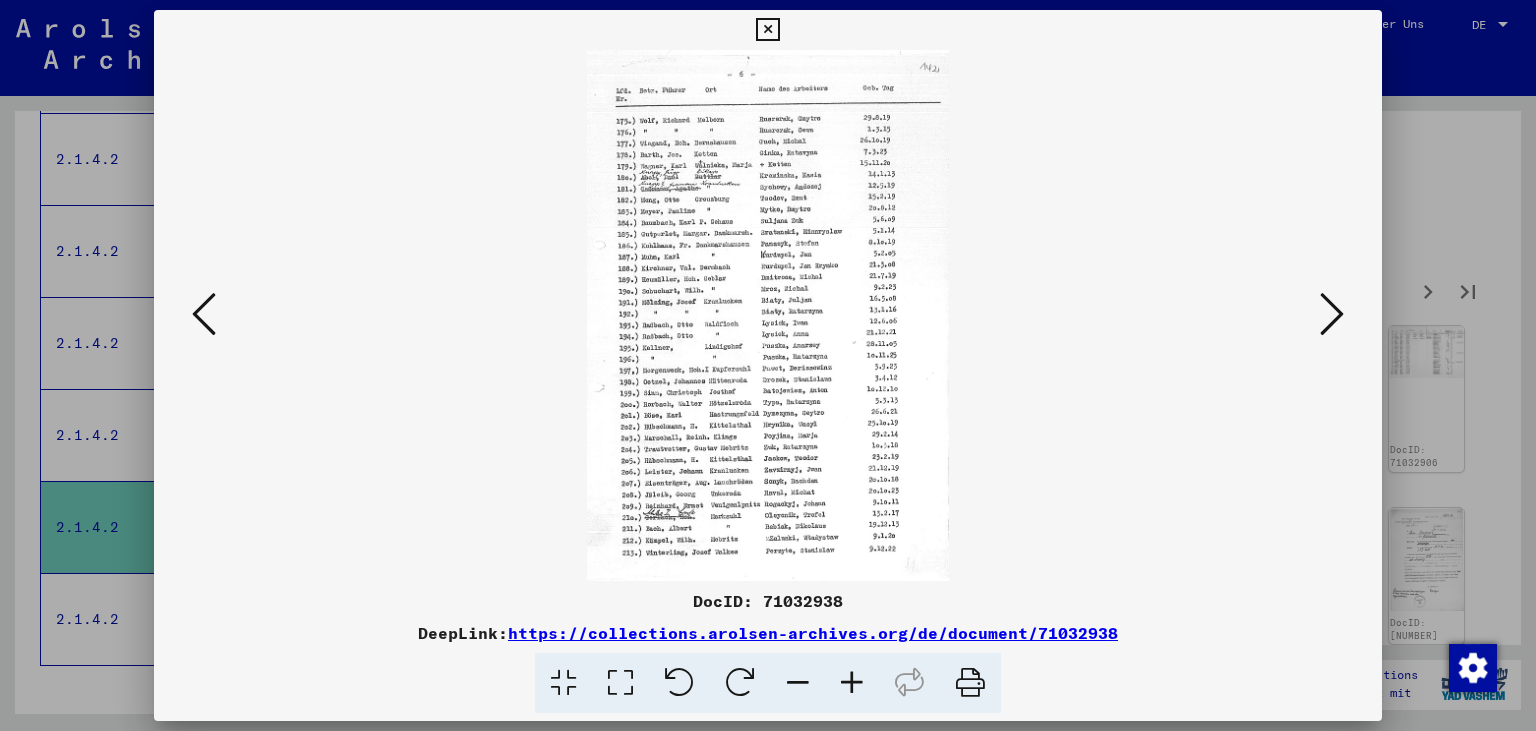 click at bounding box center [1332, 314] 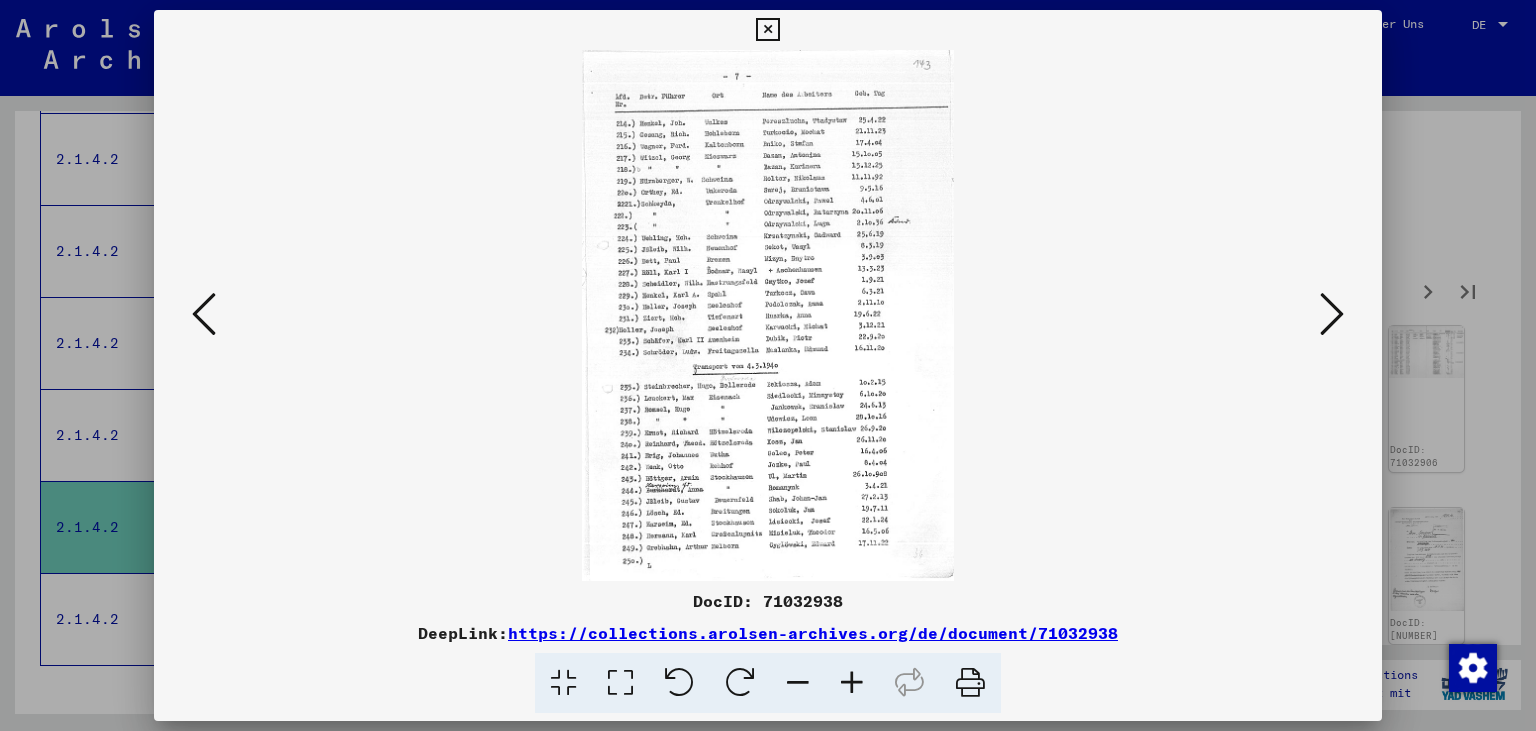 click at bounding box center [1332, 315] 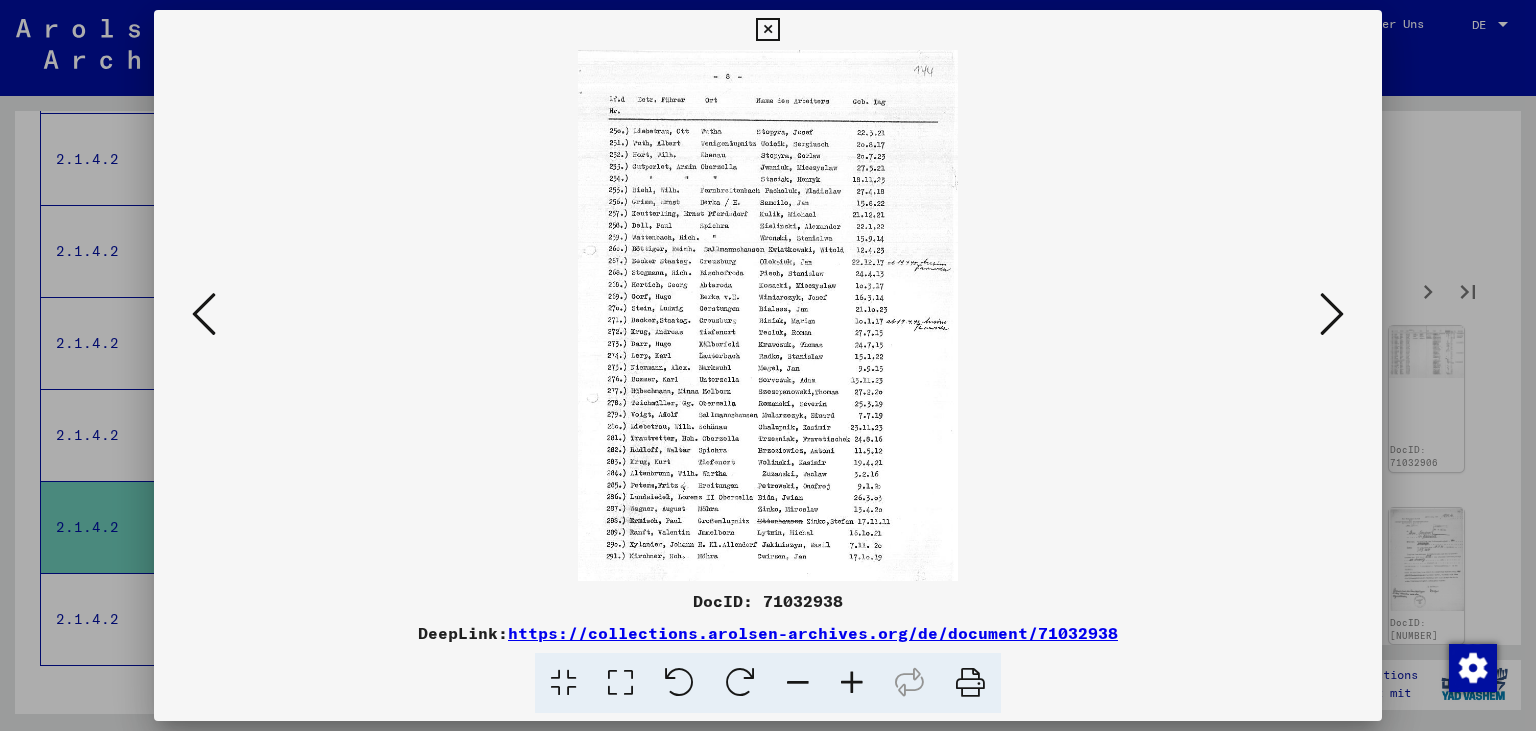 click at bounding box center (1332, 315) 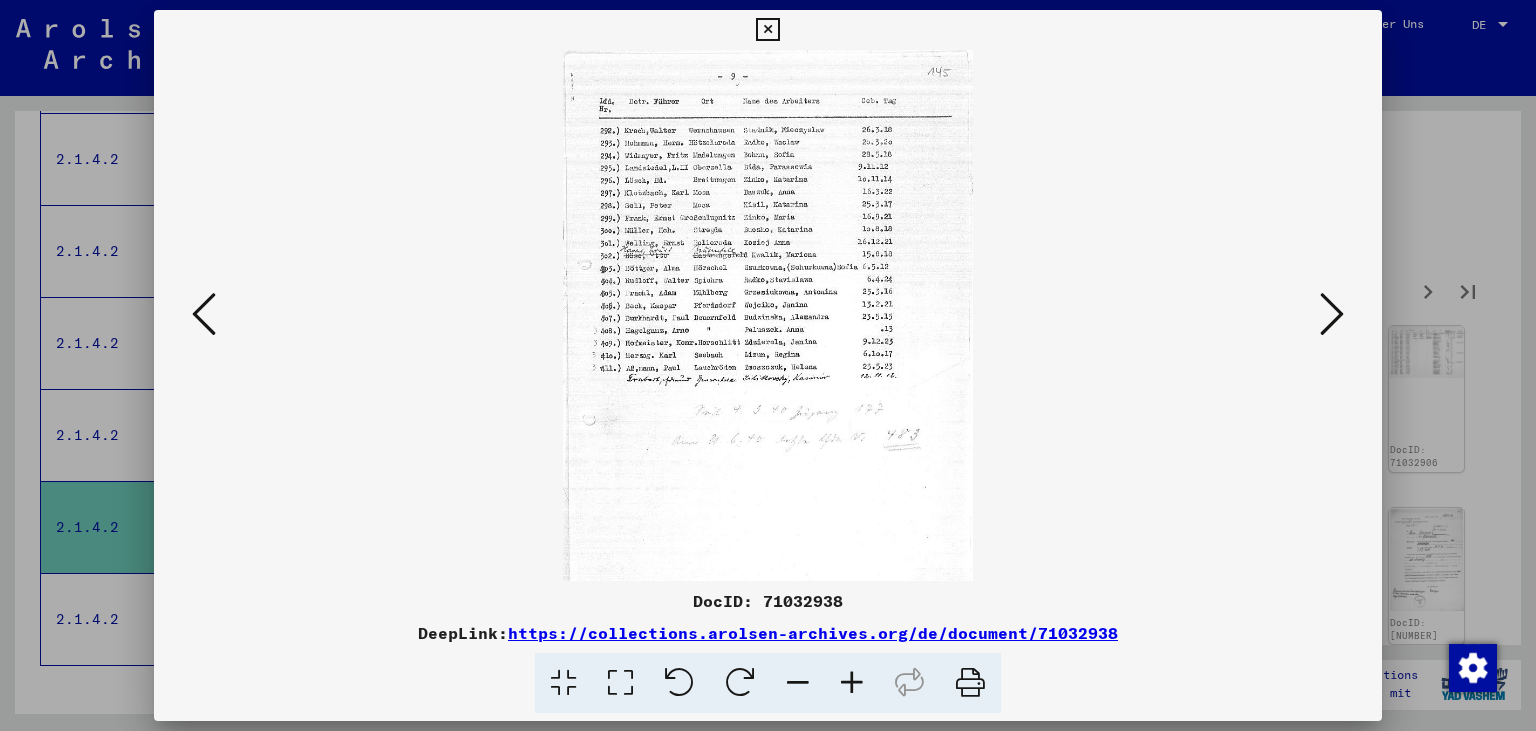 click at bounding box center (1332, 315) 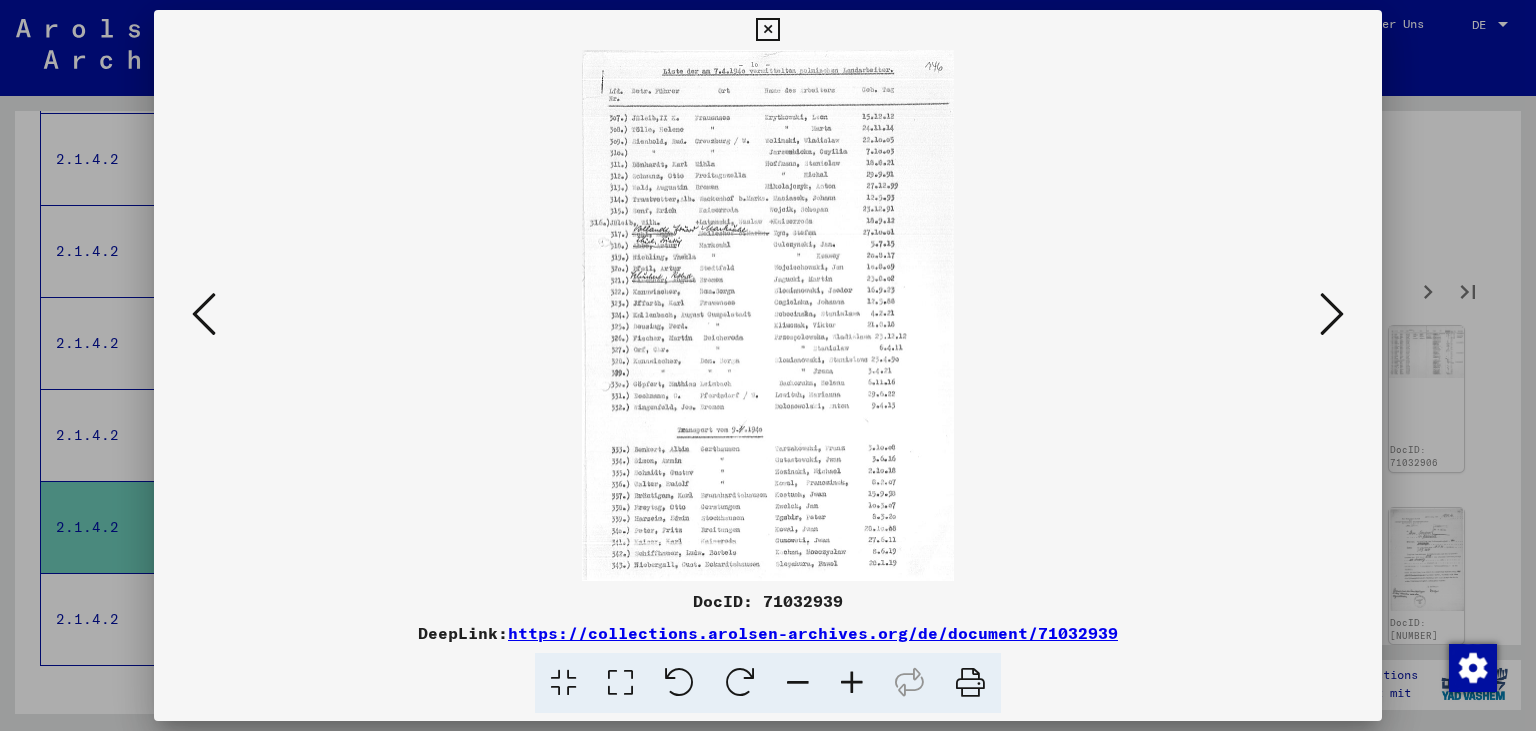 click at bounding box center (767, 30) 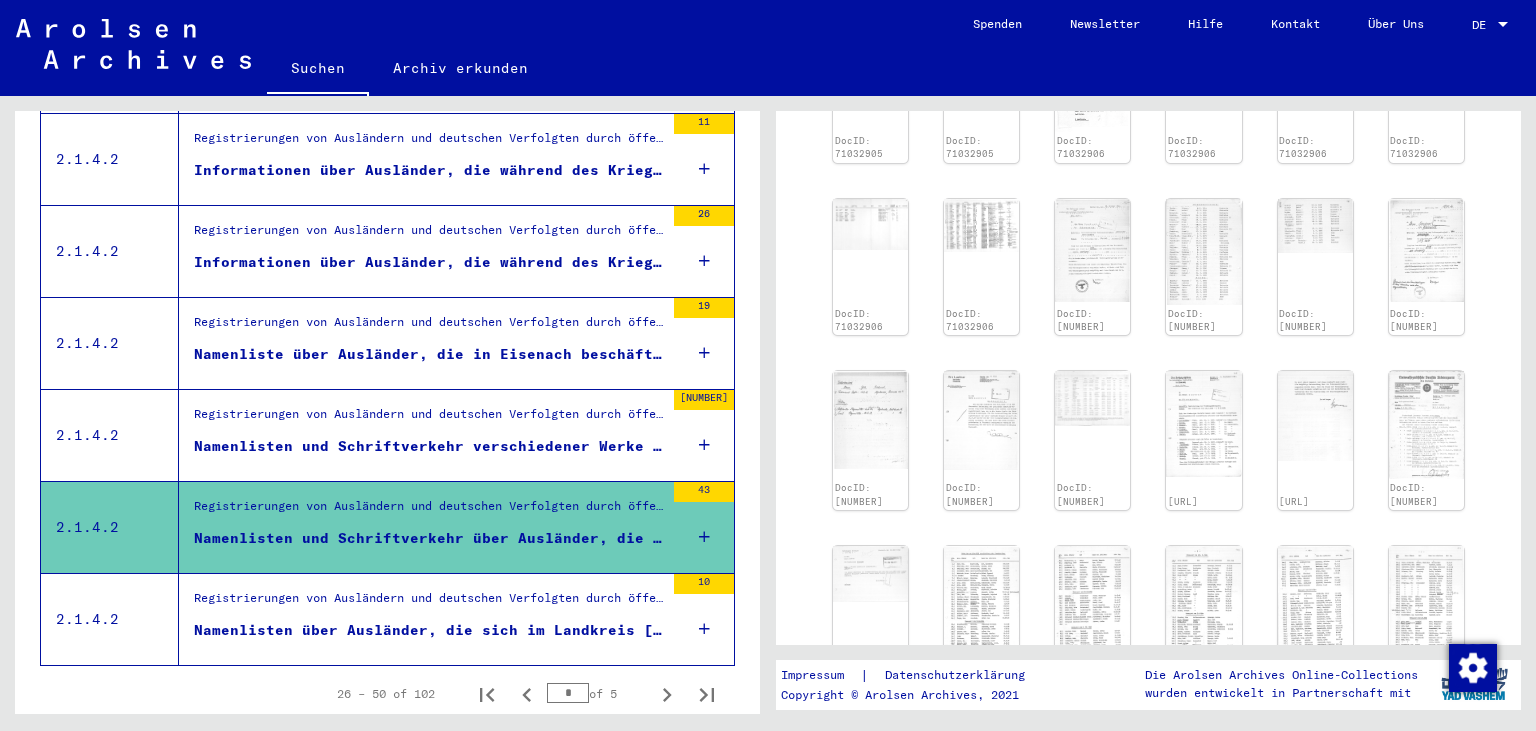 scroll, scrollTop: 777, scrollLeft: 0, axis: vertical 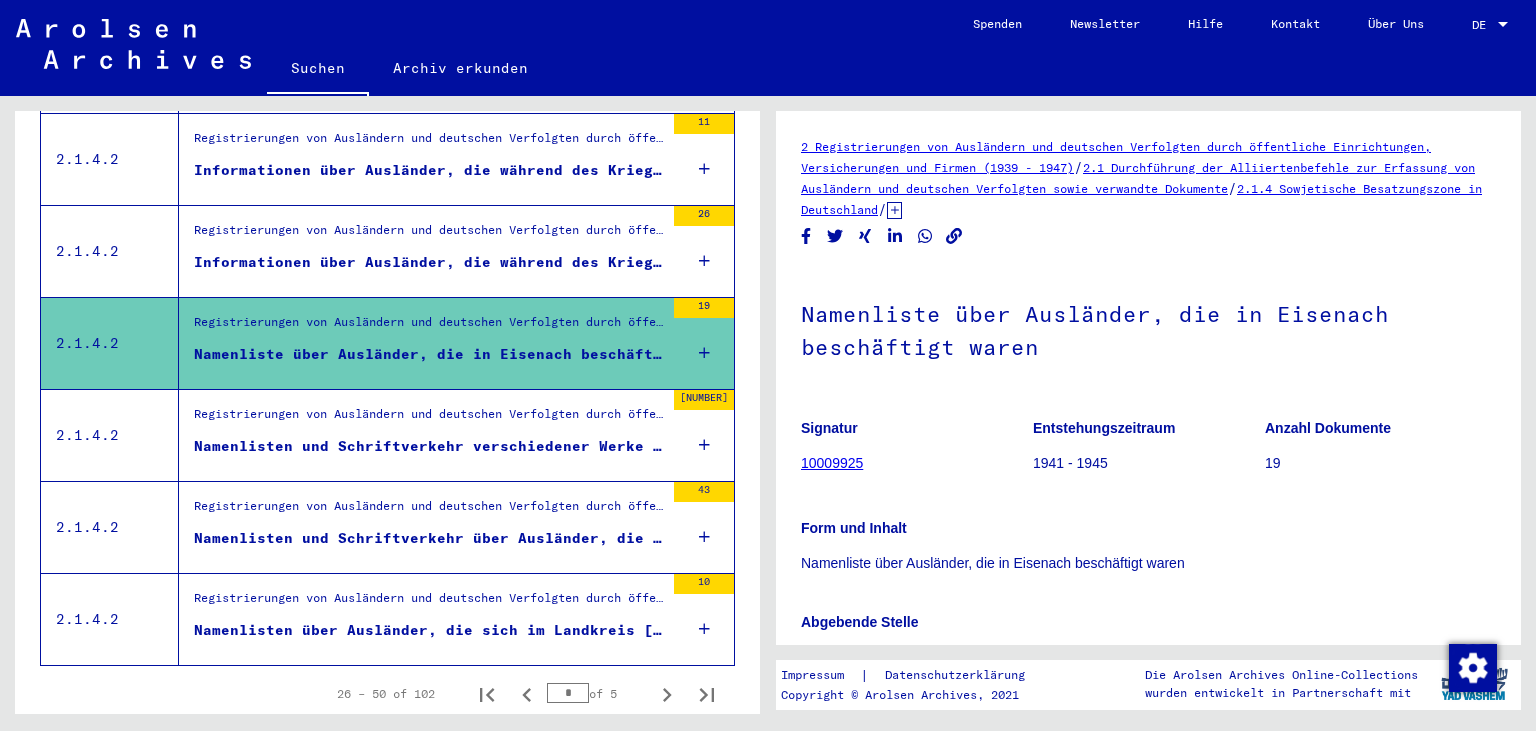 click on "Namenlisten und Schriftverkehr verschiedener Werke der Wintershall AG im Landkreis [CITY]" at bounding box center [429, 446] 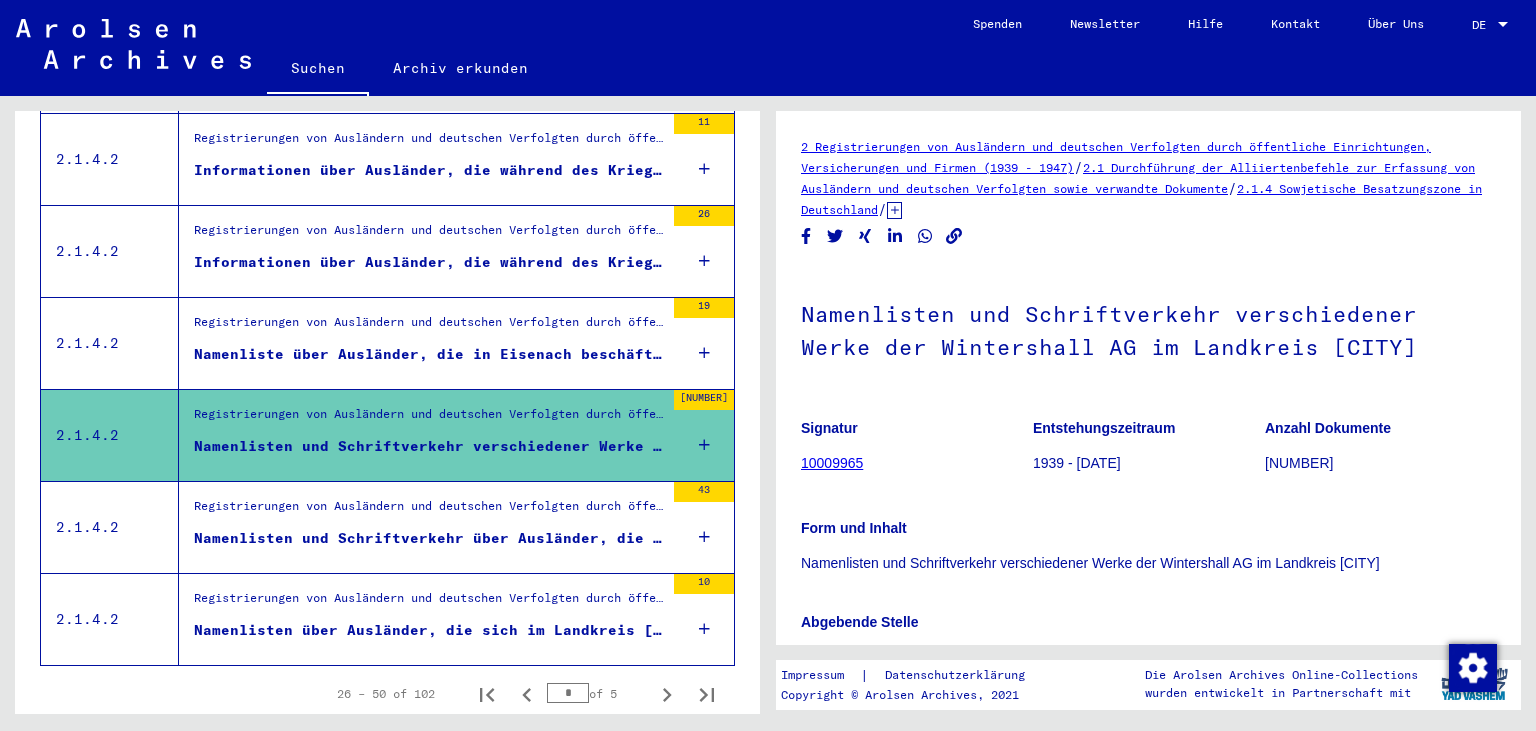 click on "Registrierungen von Ausländern und deutschen Verfolgten durch öffentliche Einrichtungen, Versicherungen und Firmen (1939 - 1947) > Durchführung der Alliiertenbefehle zur Erfassung von Ausländern und deutschen Verfolgten sowie verwandte Dokumente > Sowjetische Besatzungszone in Deutschland > Listen von Angehörigen der Vereinten Nationen, anderer Ausländer, deutscher Juden und Staatenloser, sowjetische Zone (2) > Unterlagen aus Thüringen > Dokumente aus dem Landkreis Eisenach > Informationen über Ausländer, die sich während des Kriegs im Kreis Eisenach aufhielten > Nationalität/Herkunft der aufgeführten Personen: Verschiedene" at bounding box center [429, 603] 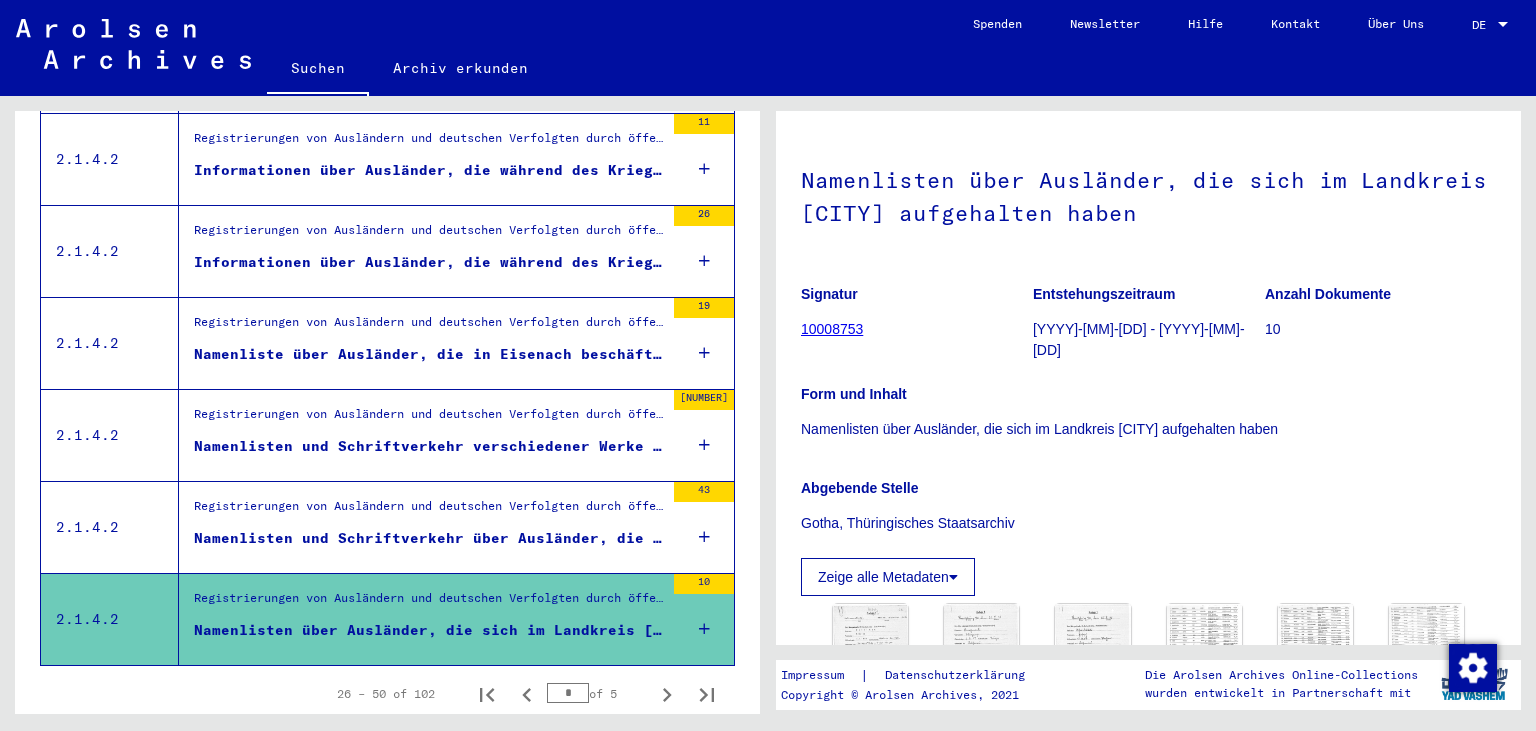 scroll, scrollTop: 175, scrollLeft: 0, axis: vertical 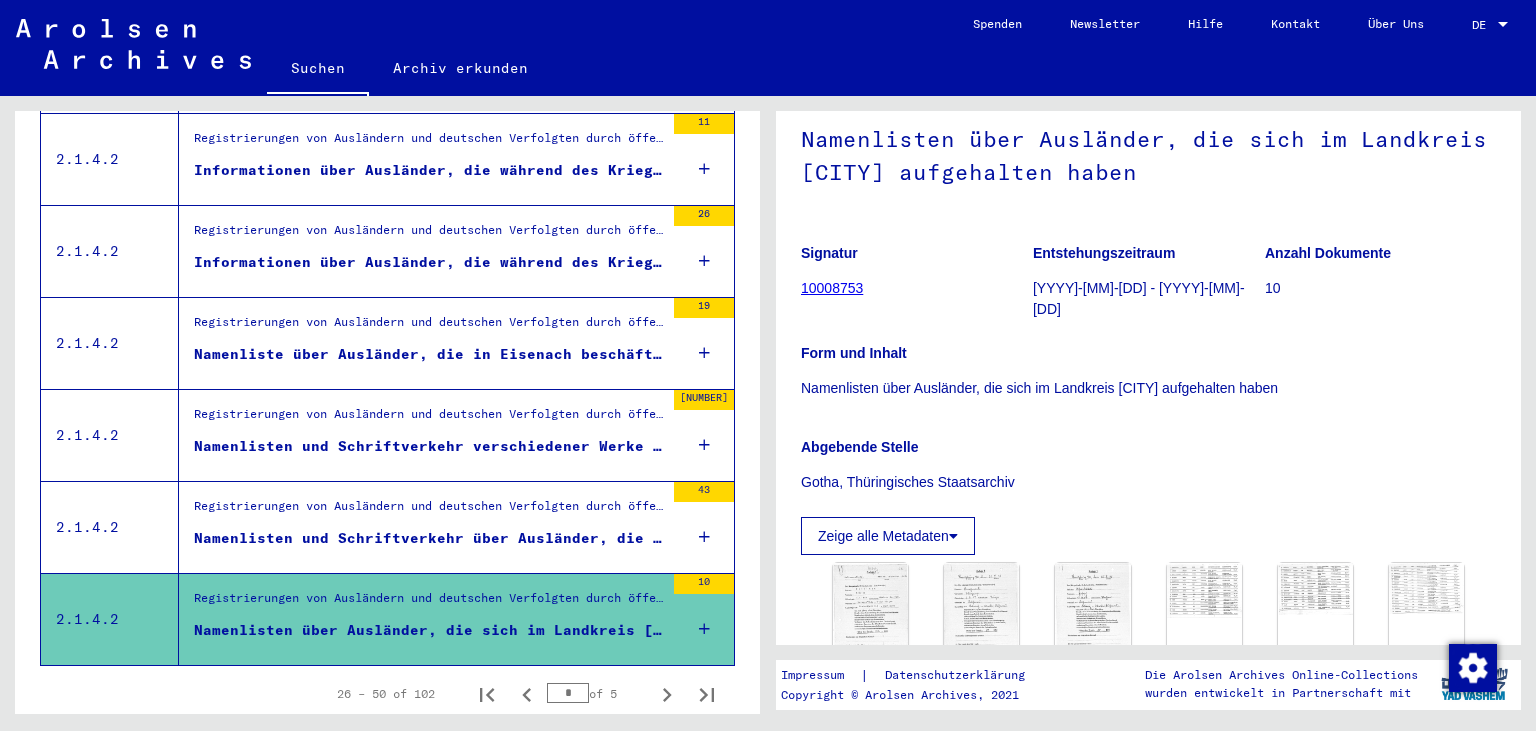 click on "Namenlisten und Schriftverkehr über Ausländer, die sich im Landkreis [COUNTY] aufgehalten haben" at bounding box center (429, 538) 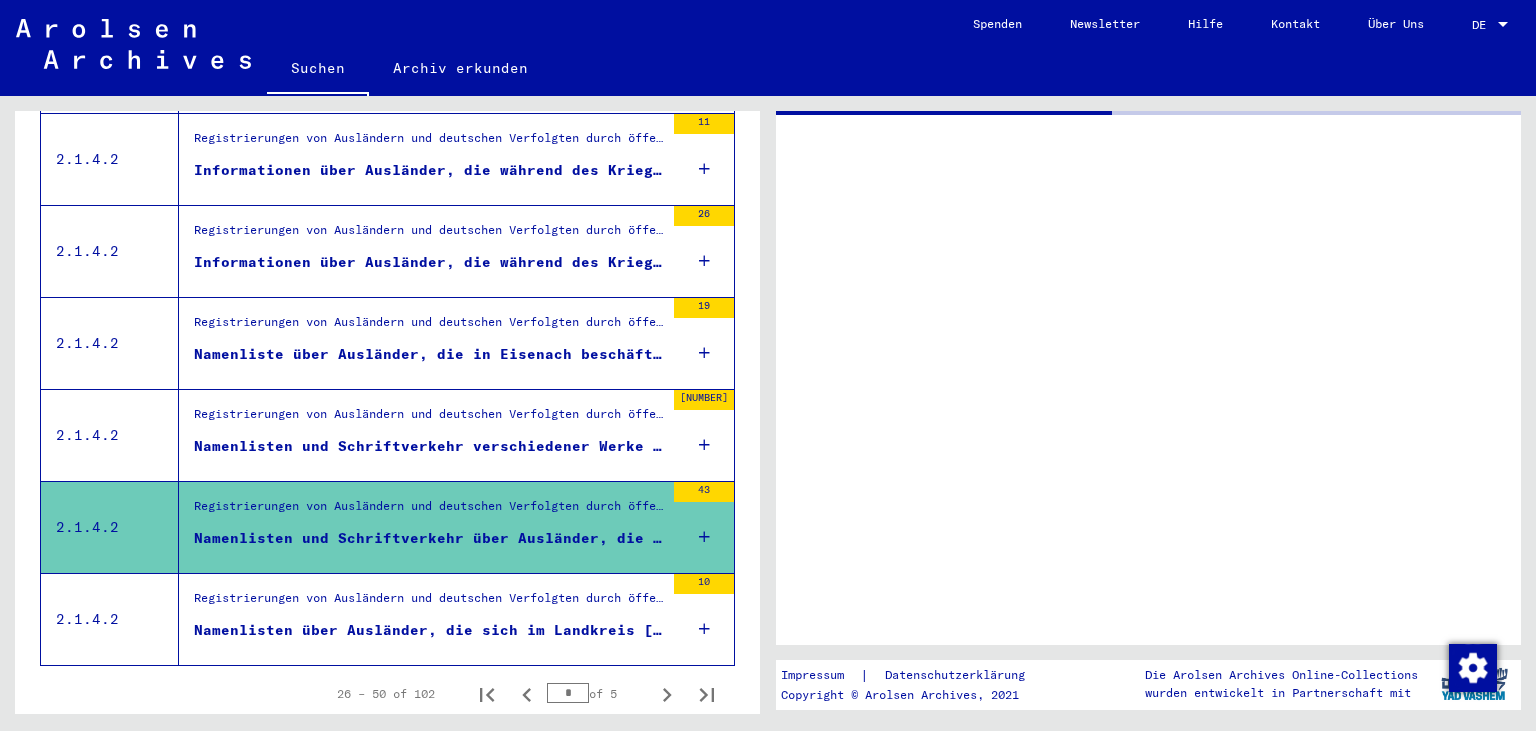 scroll, scrollTop: 0, scrollLeft: 0, axis: both 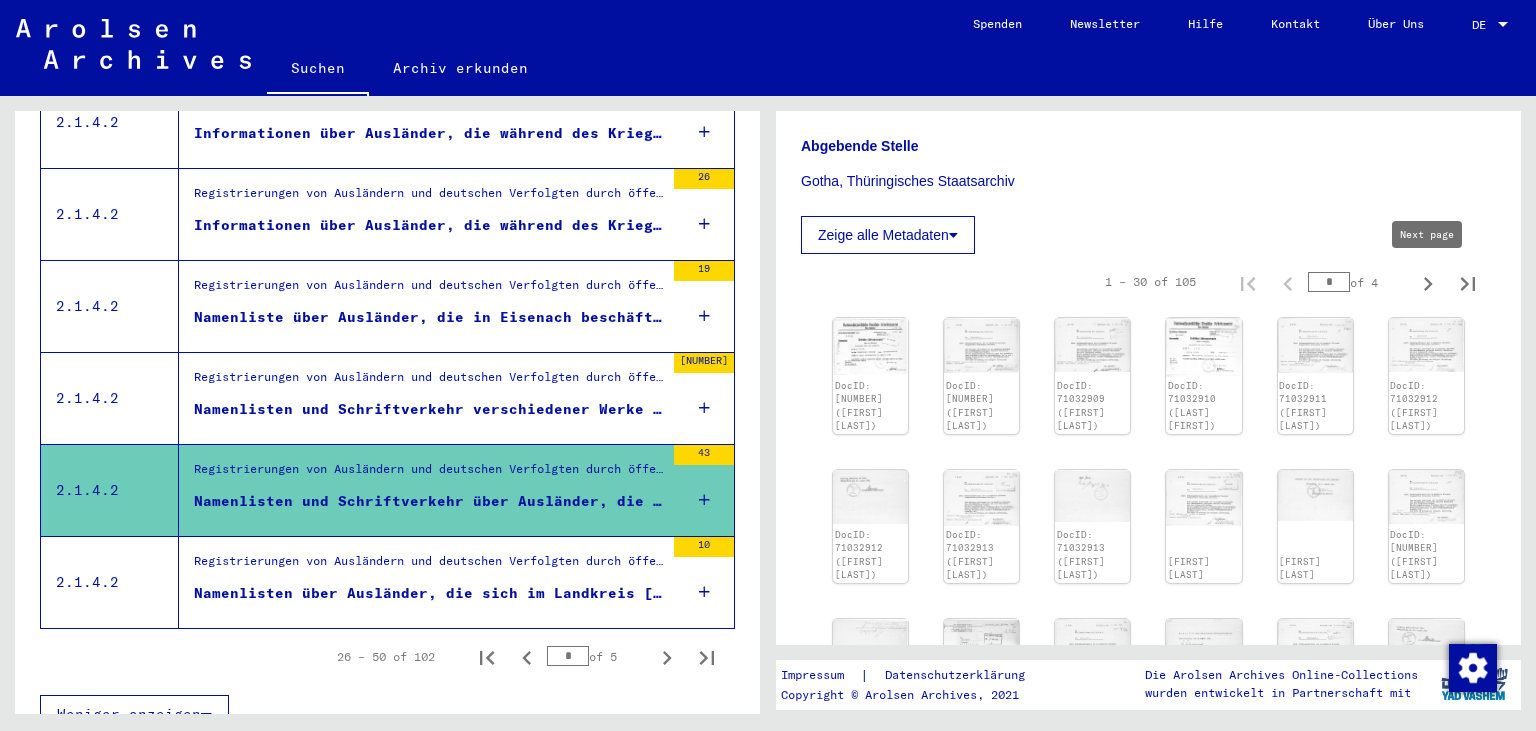 click 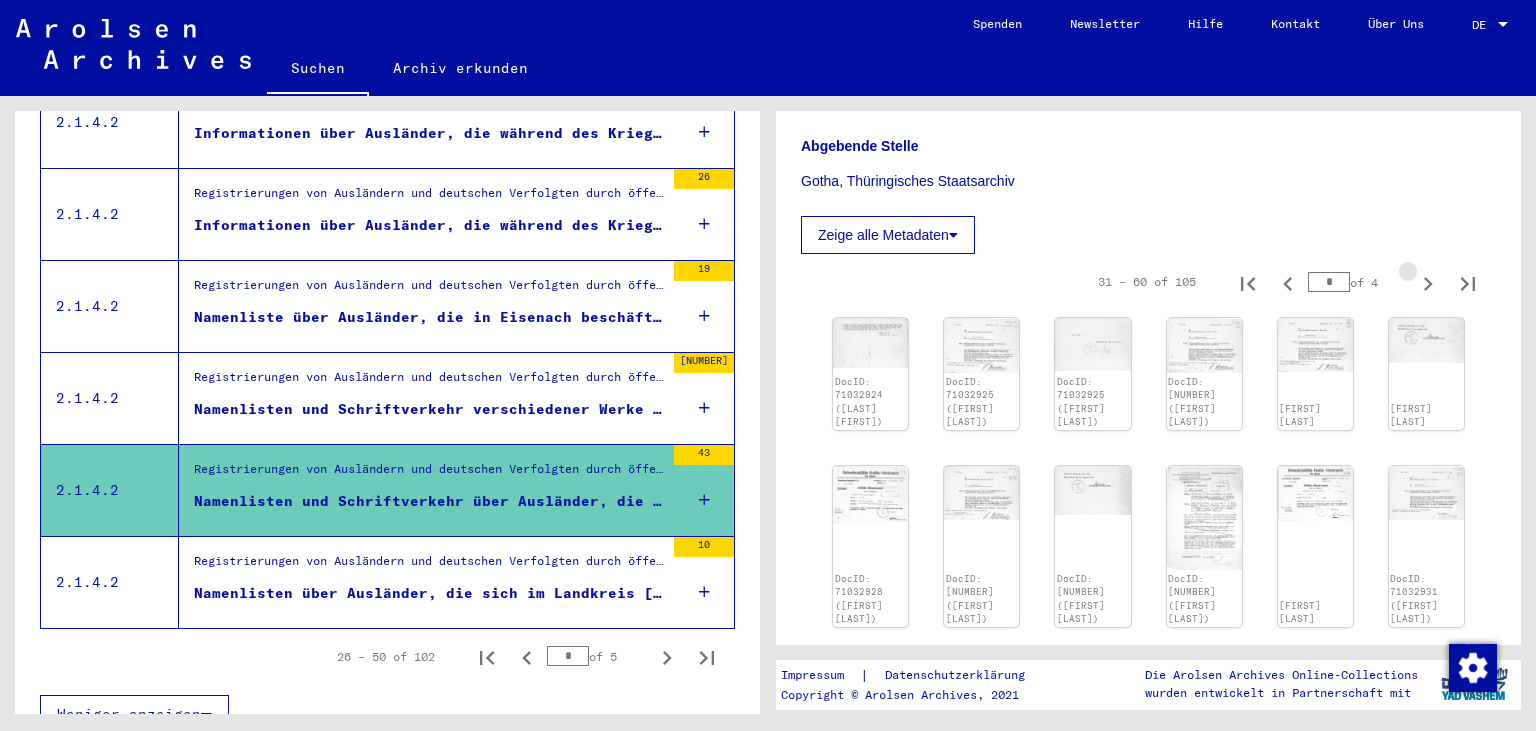 click 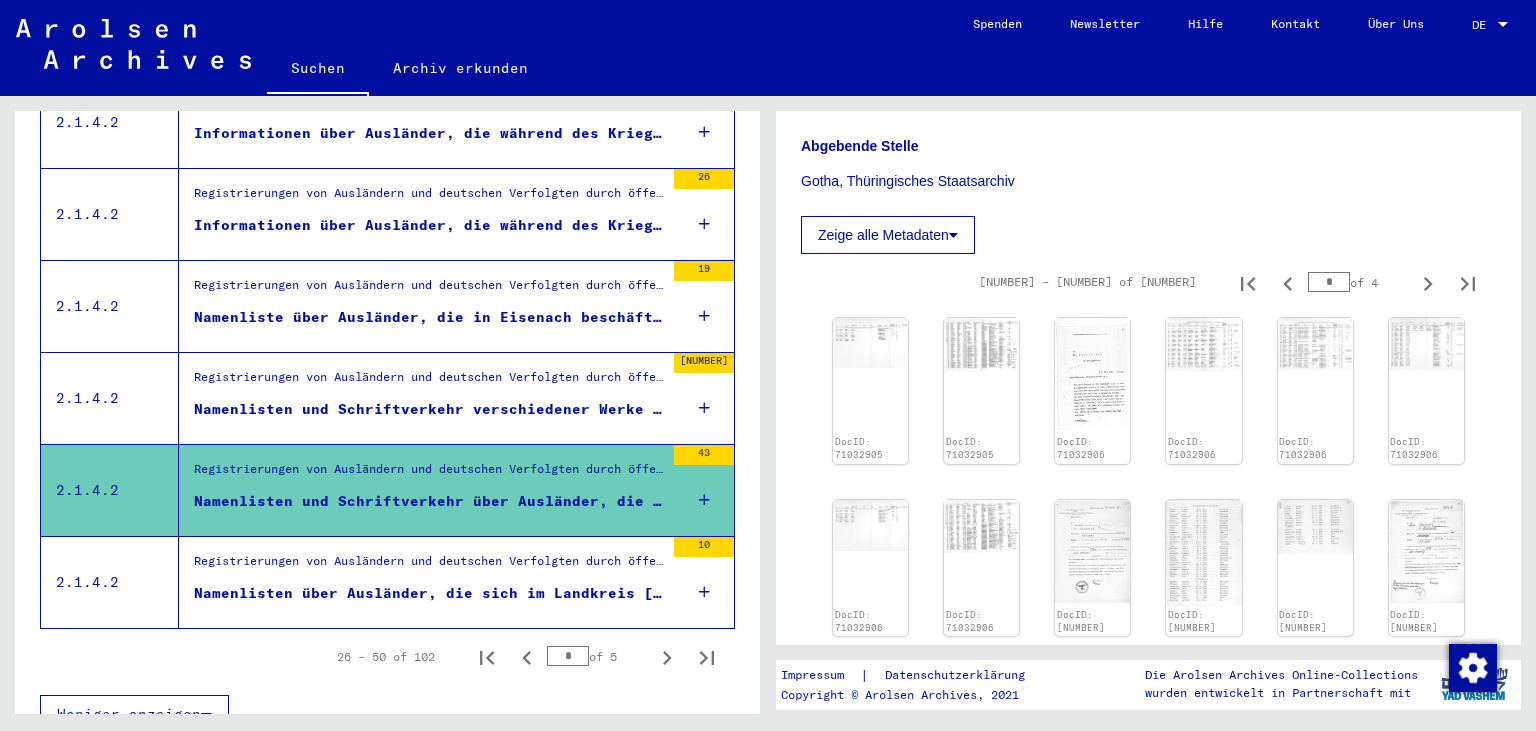 click 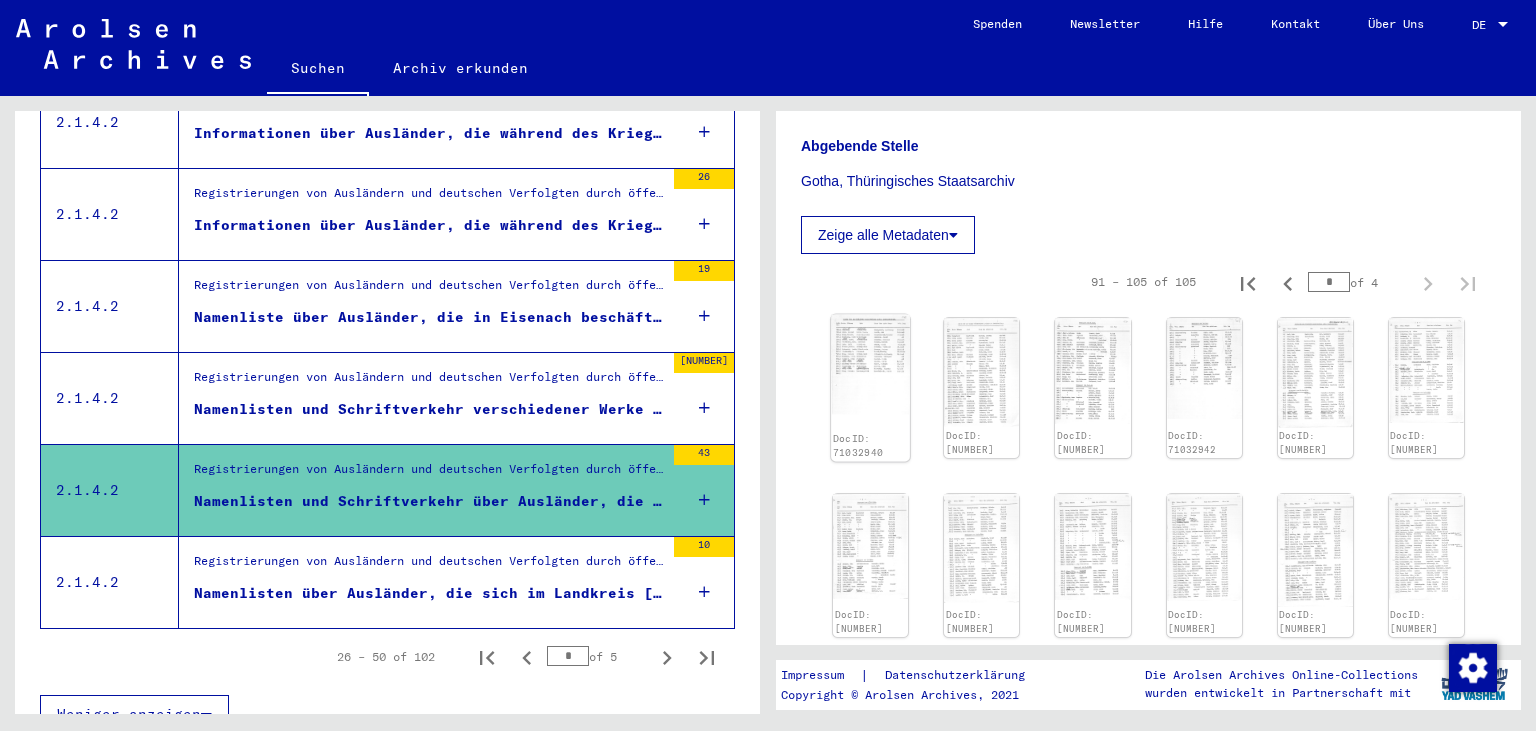 click 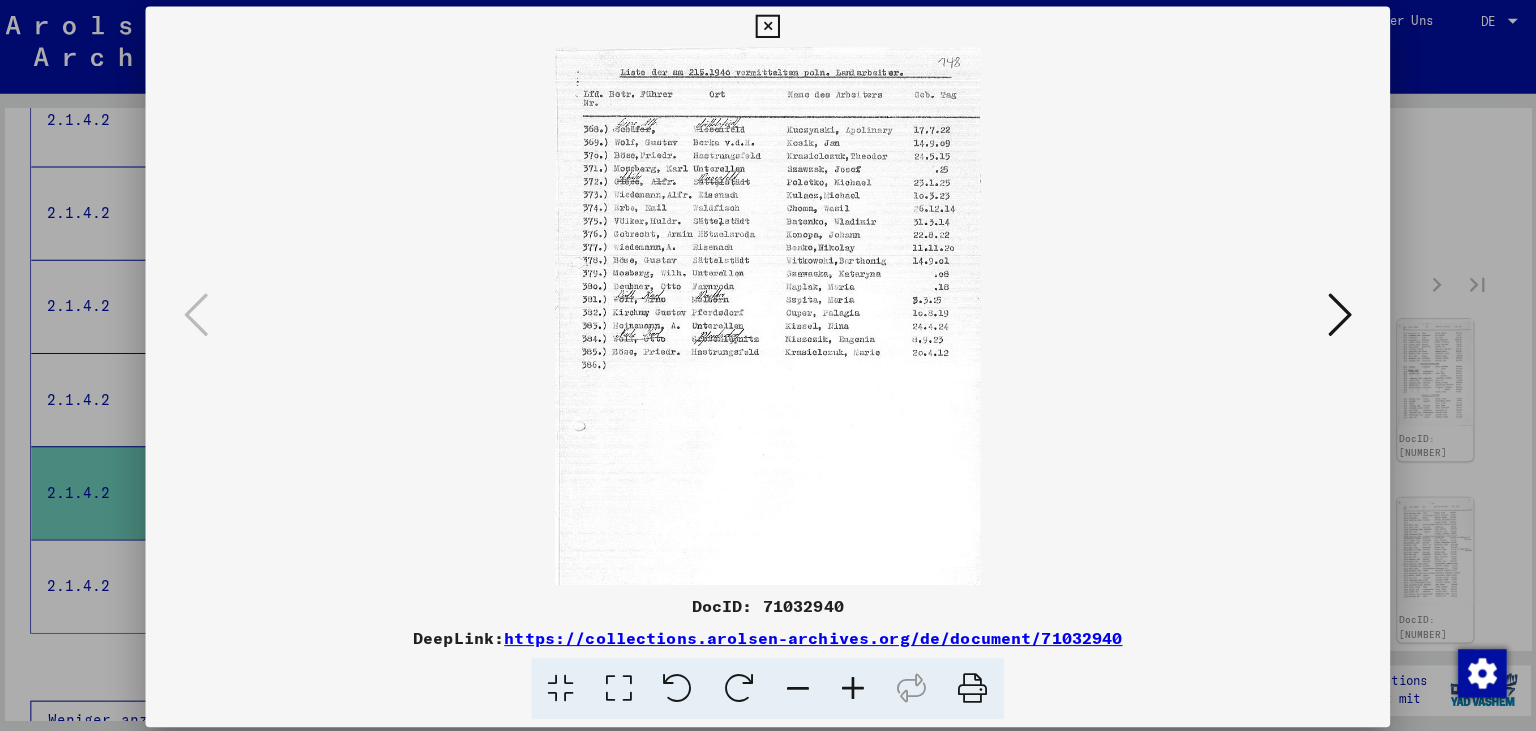 click at bounding box center [1332, 314] 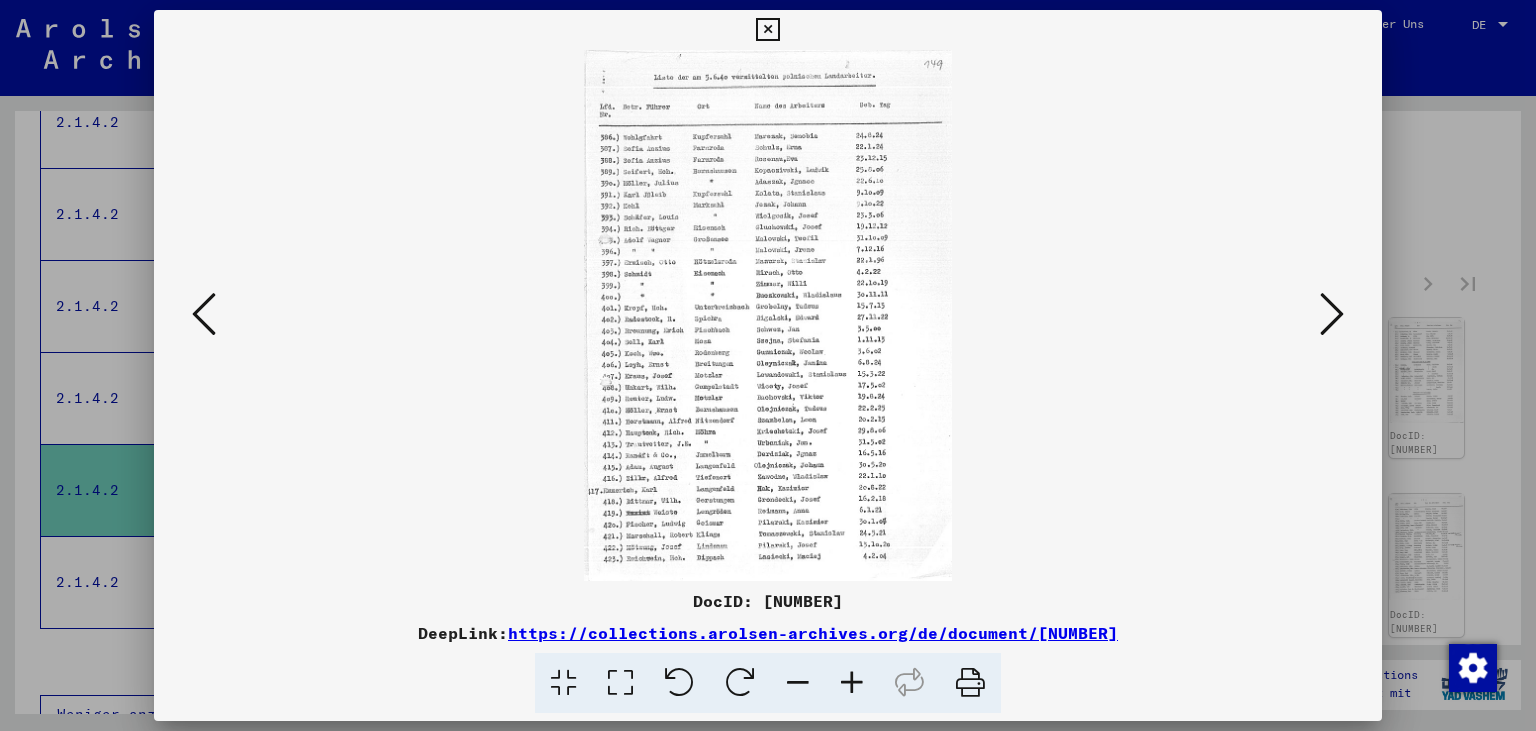 click at bounding box center (1332, 314) 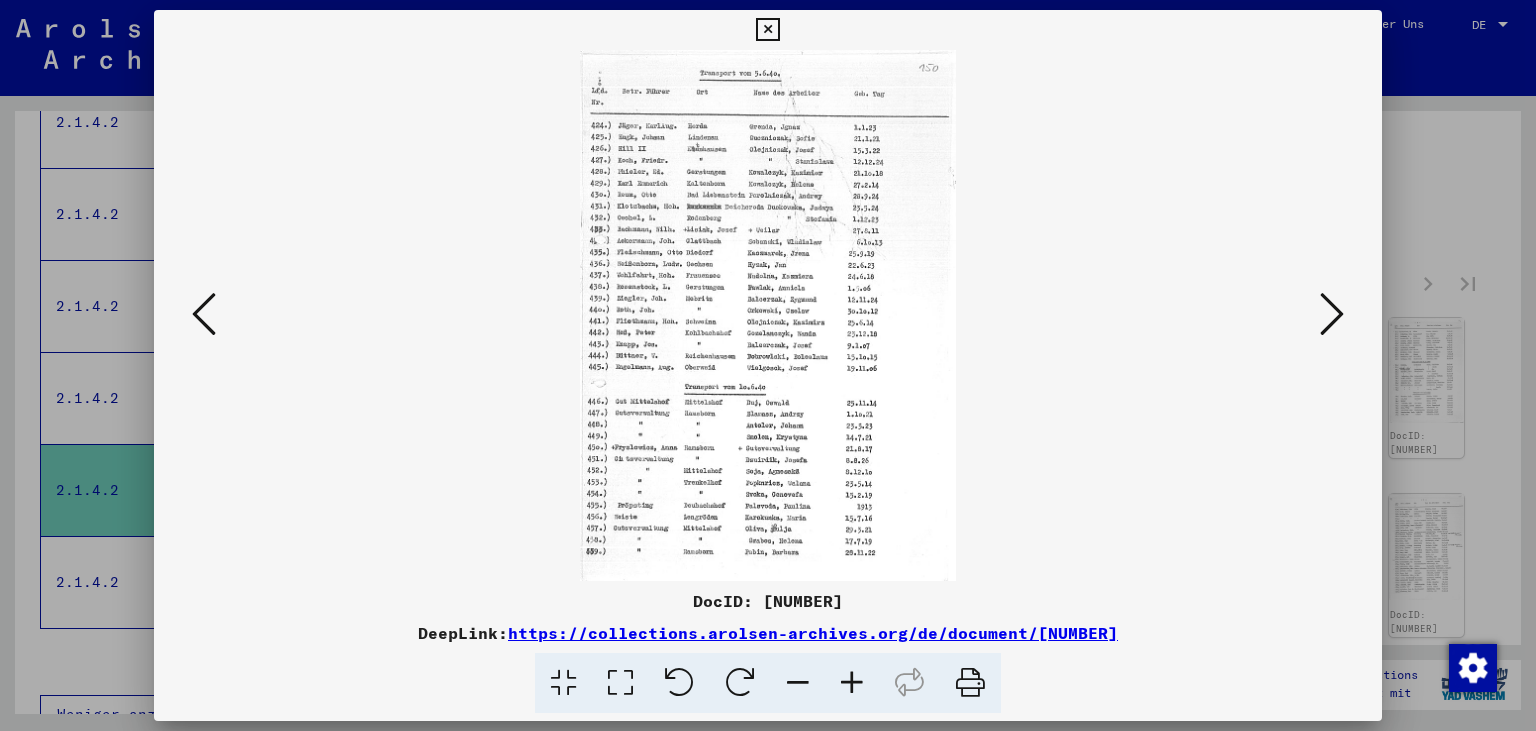 click at bounding box center [1332, 314] 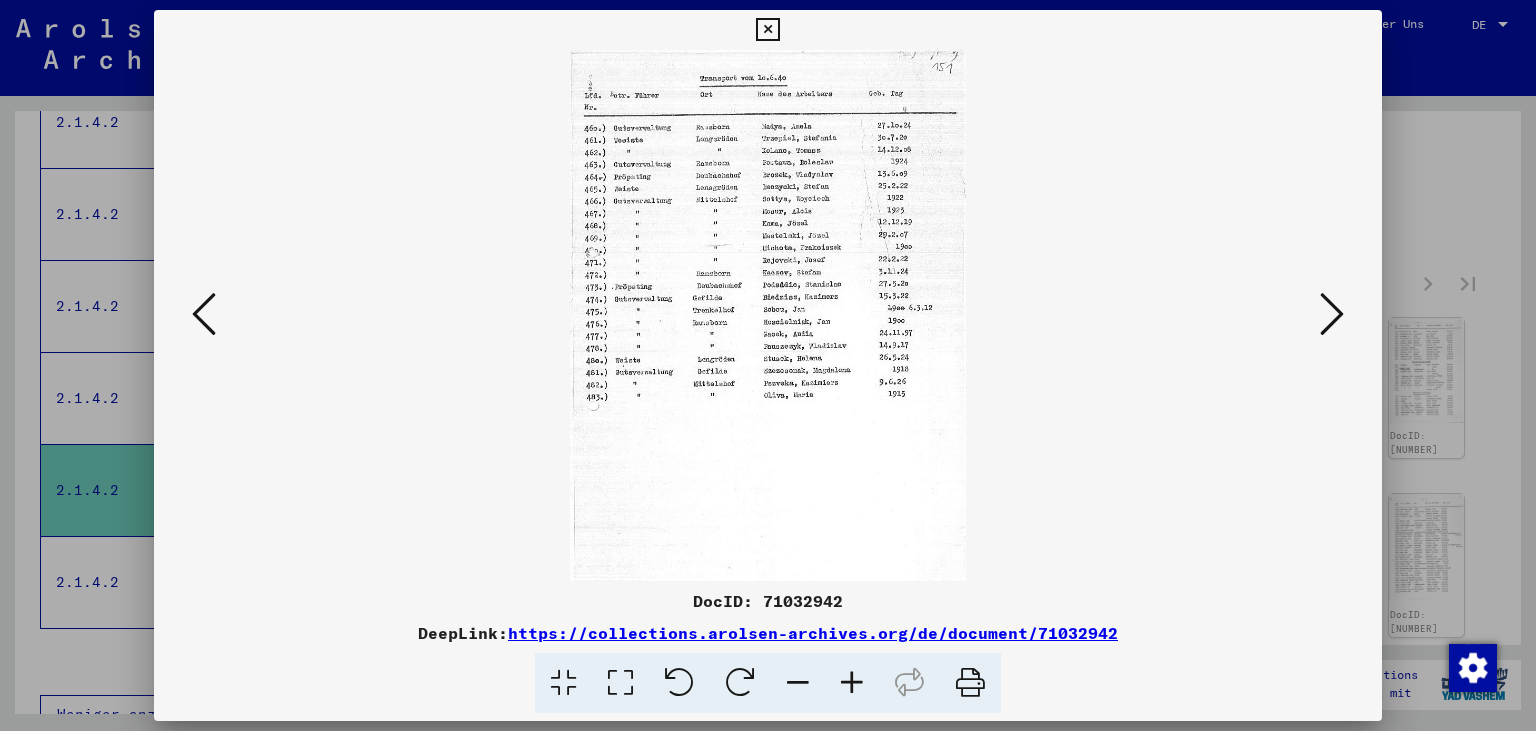 click at bounding box center (1332, 314) 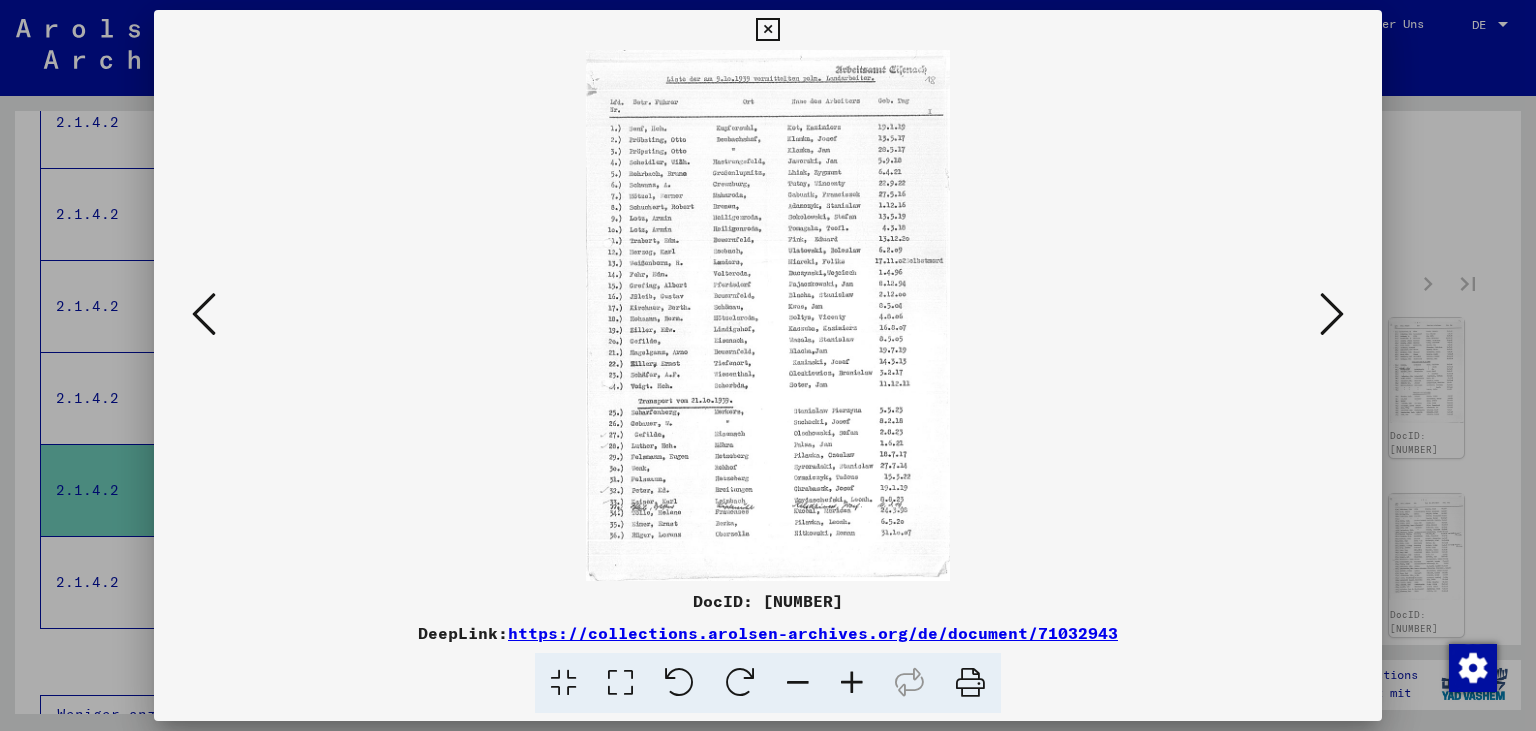 click at bounding box center (1332, 314) 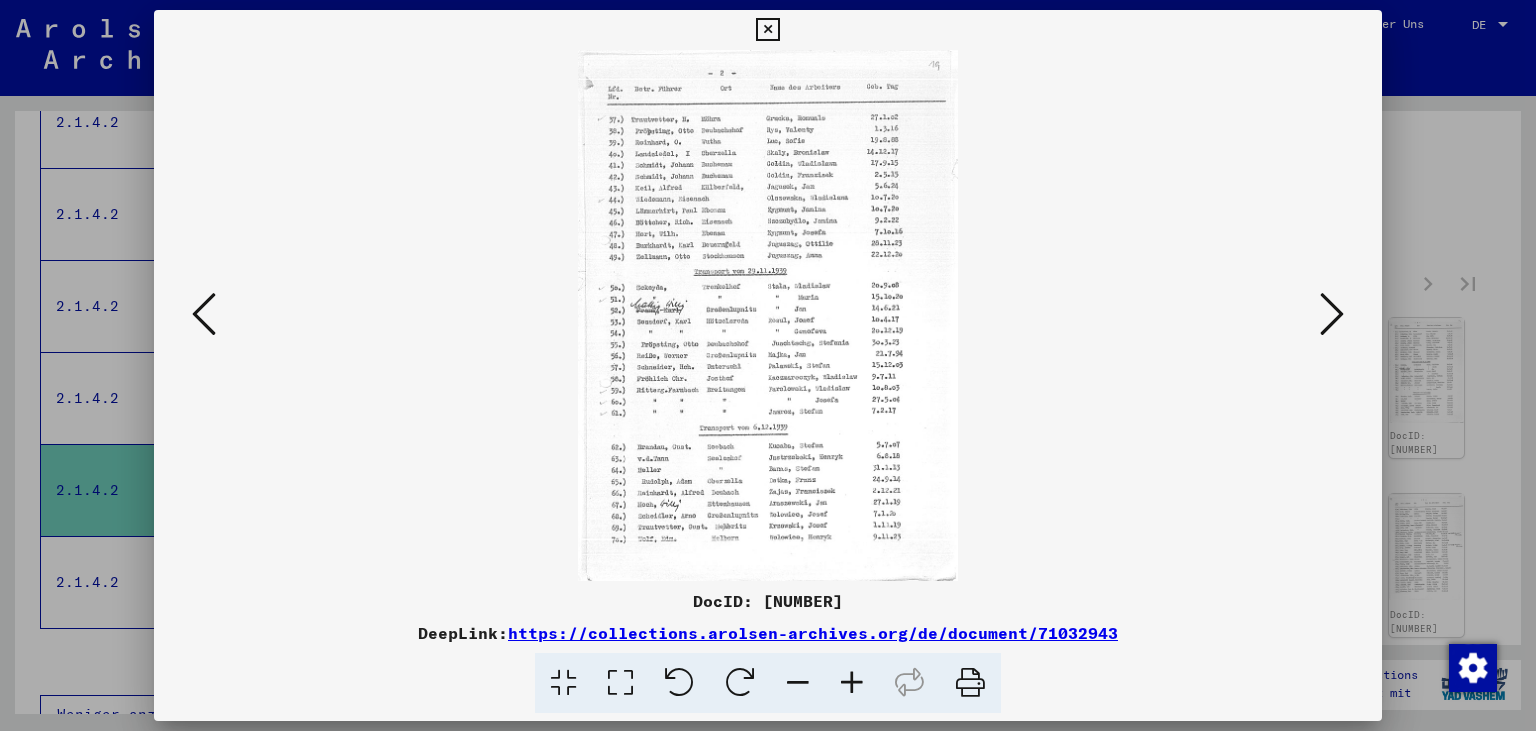 click at bounding box center [1332, 314] 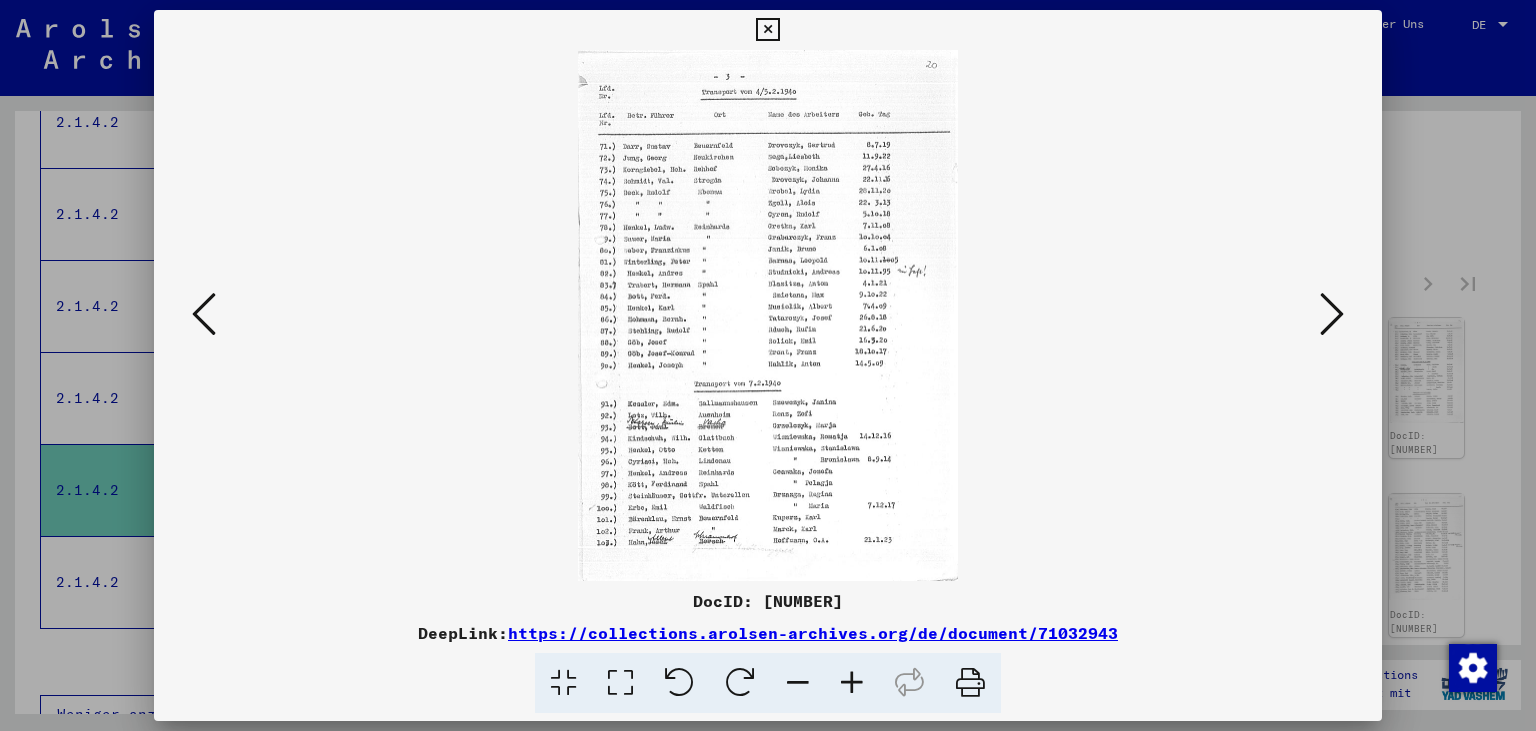 click at bounding box center (1332, 314) 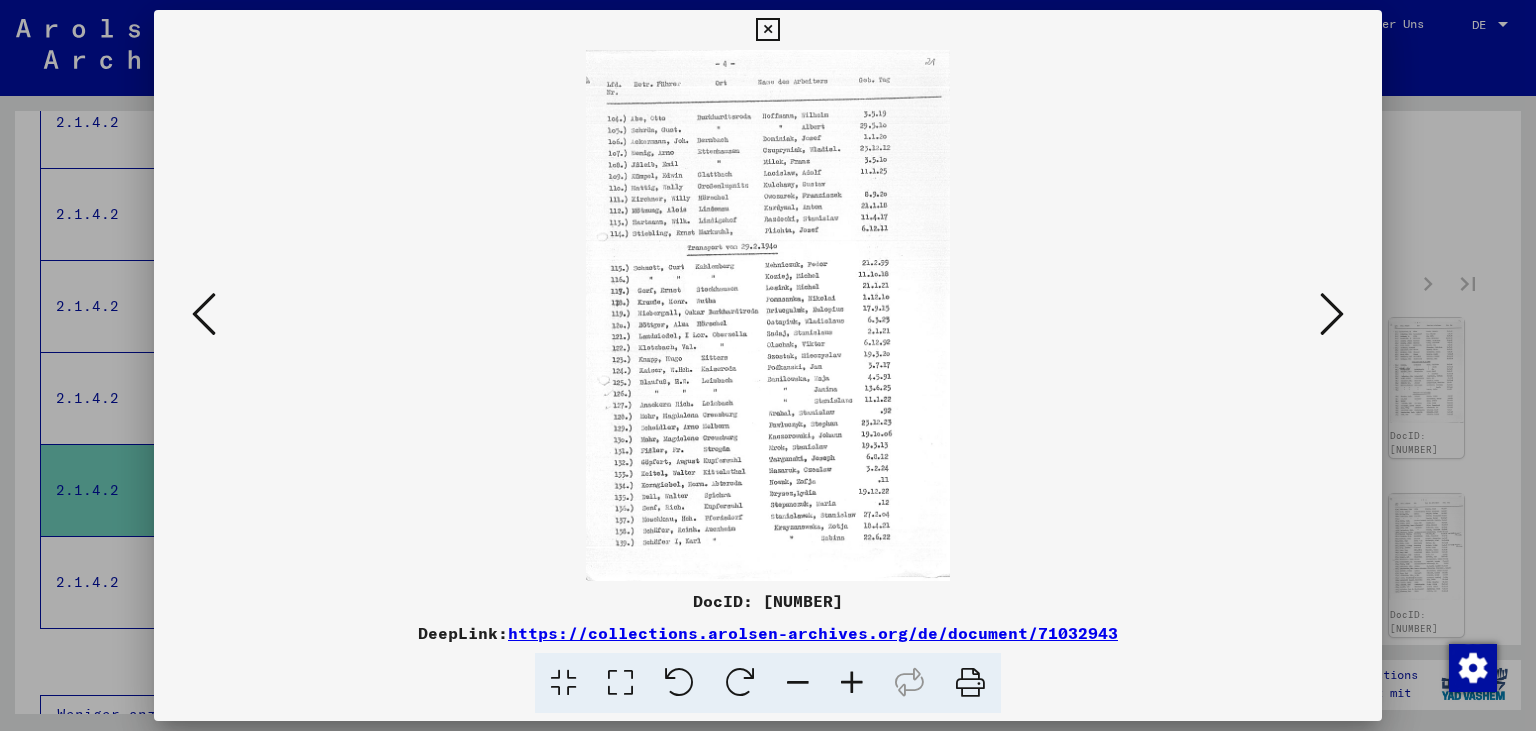 click at bounding box center (1332, 315) 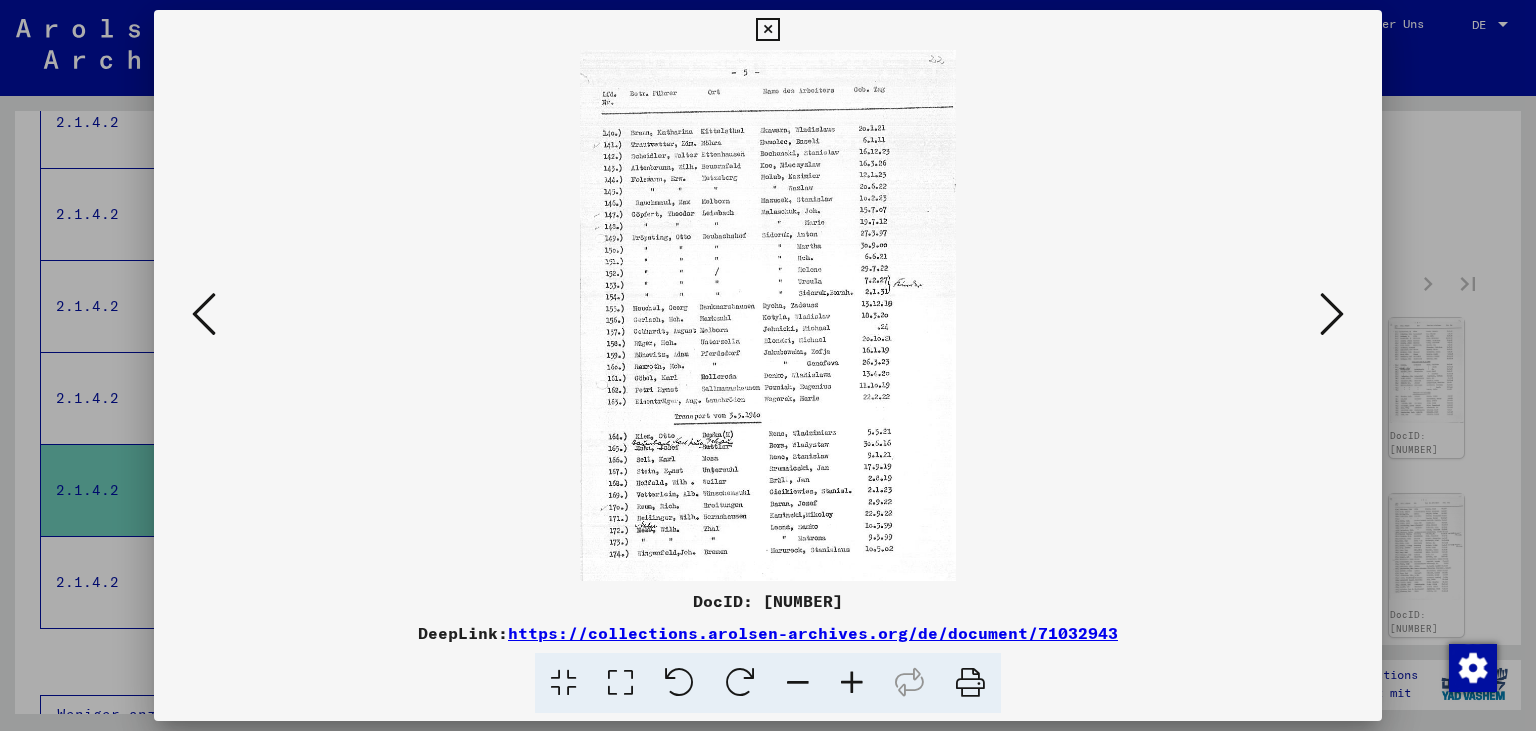 click at bounding box center (1332, 314) 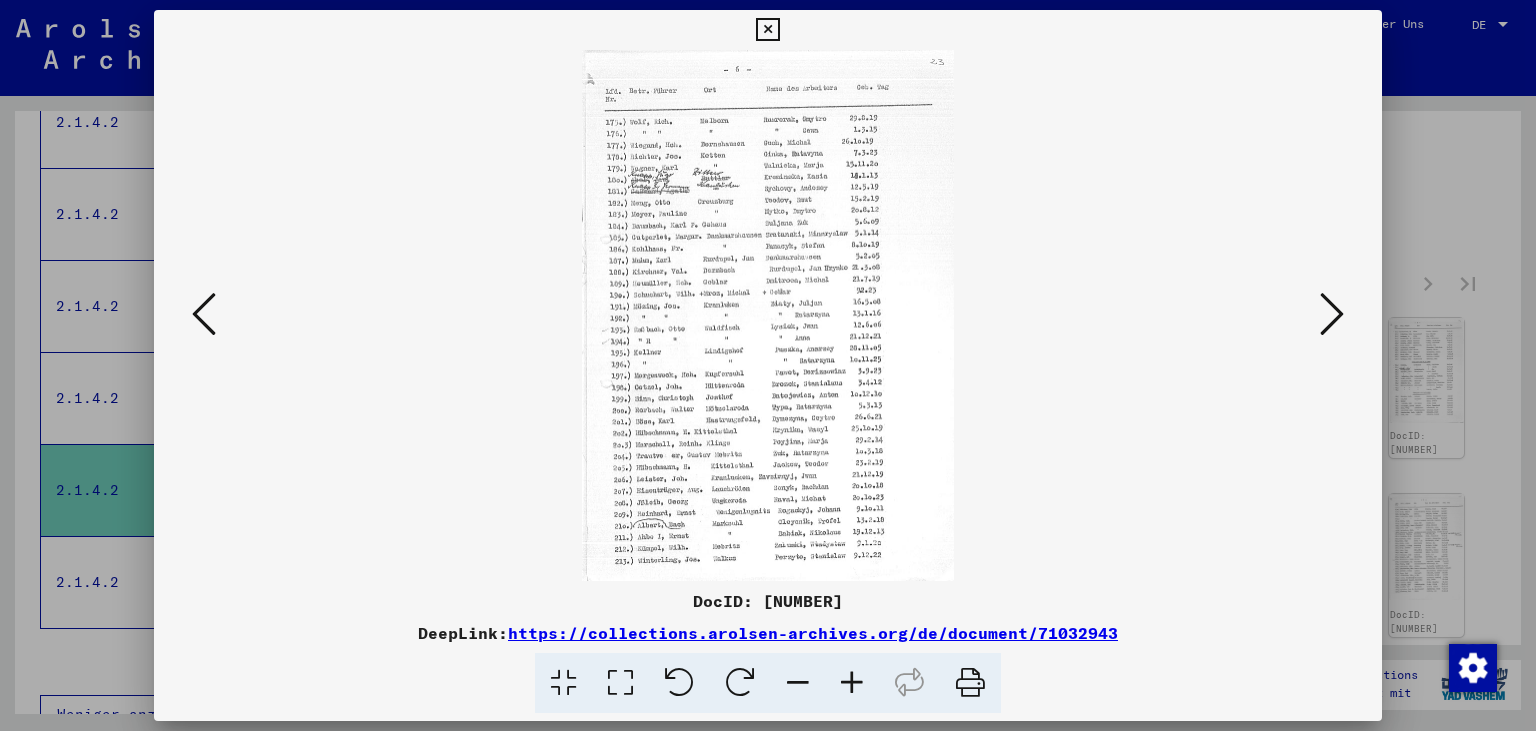 click at bounding box center [768, 315] 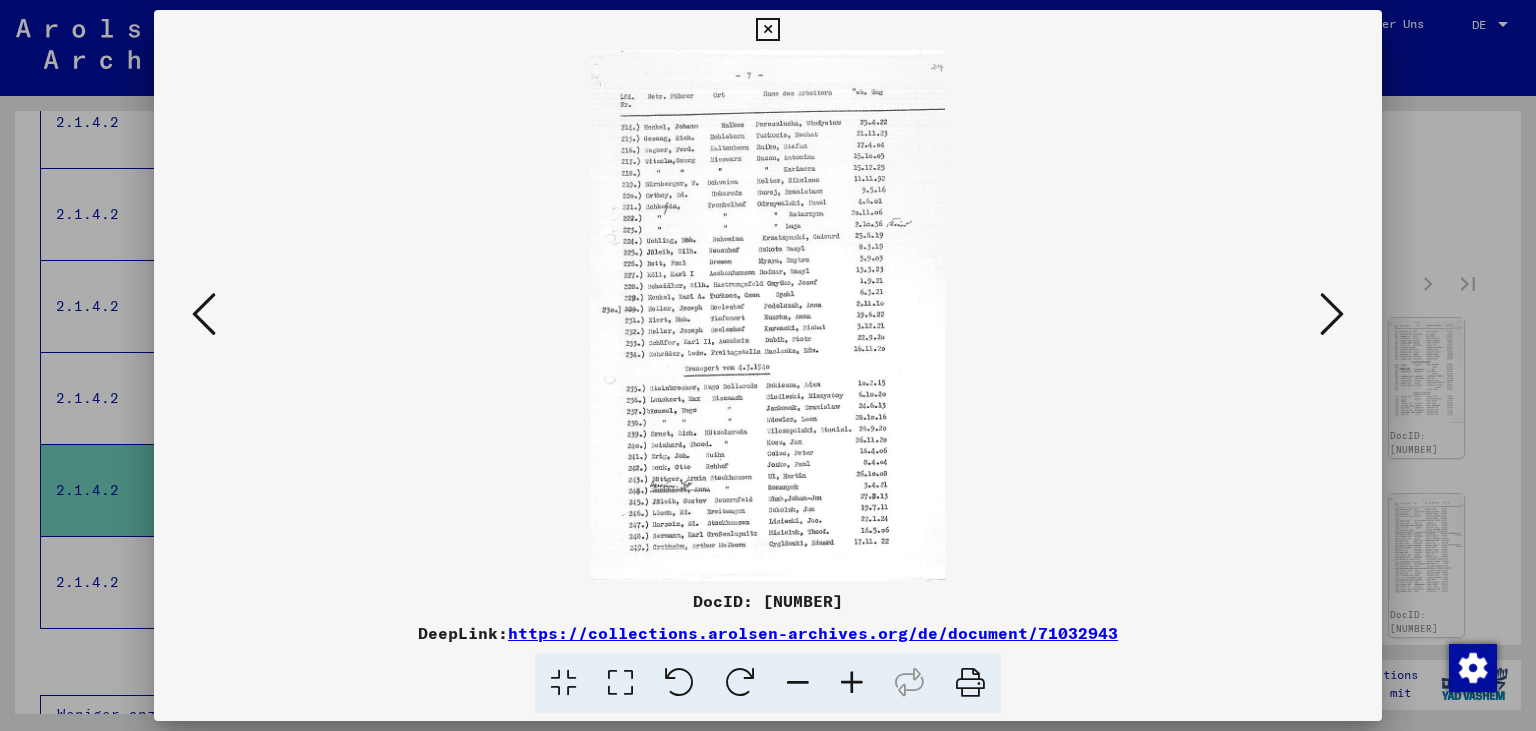 click at bounding box center (1332, 314) 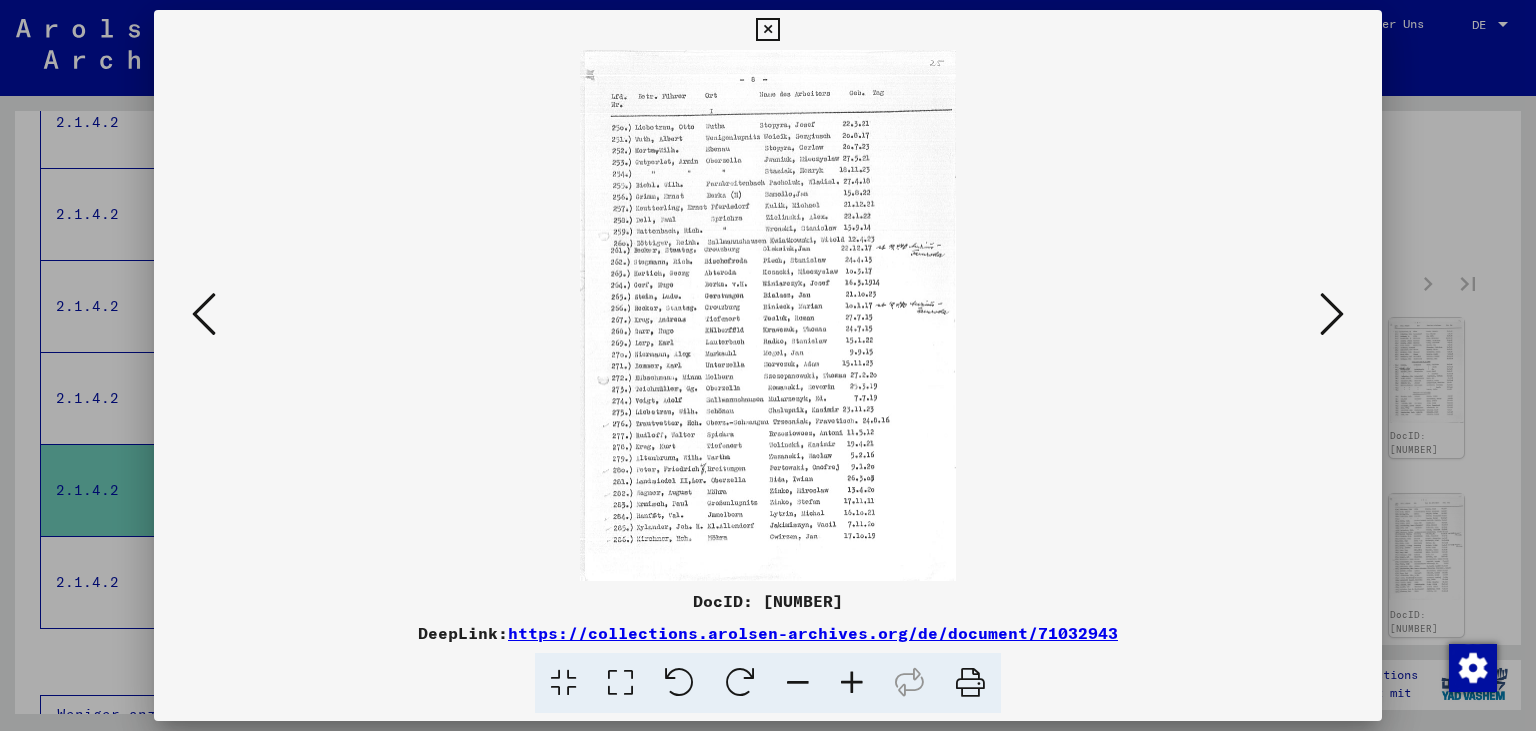 click at bounding box center (1332, 315) 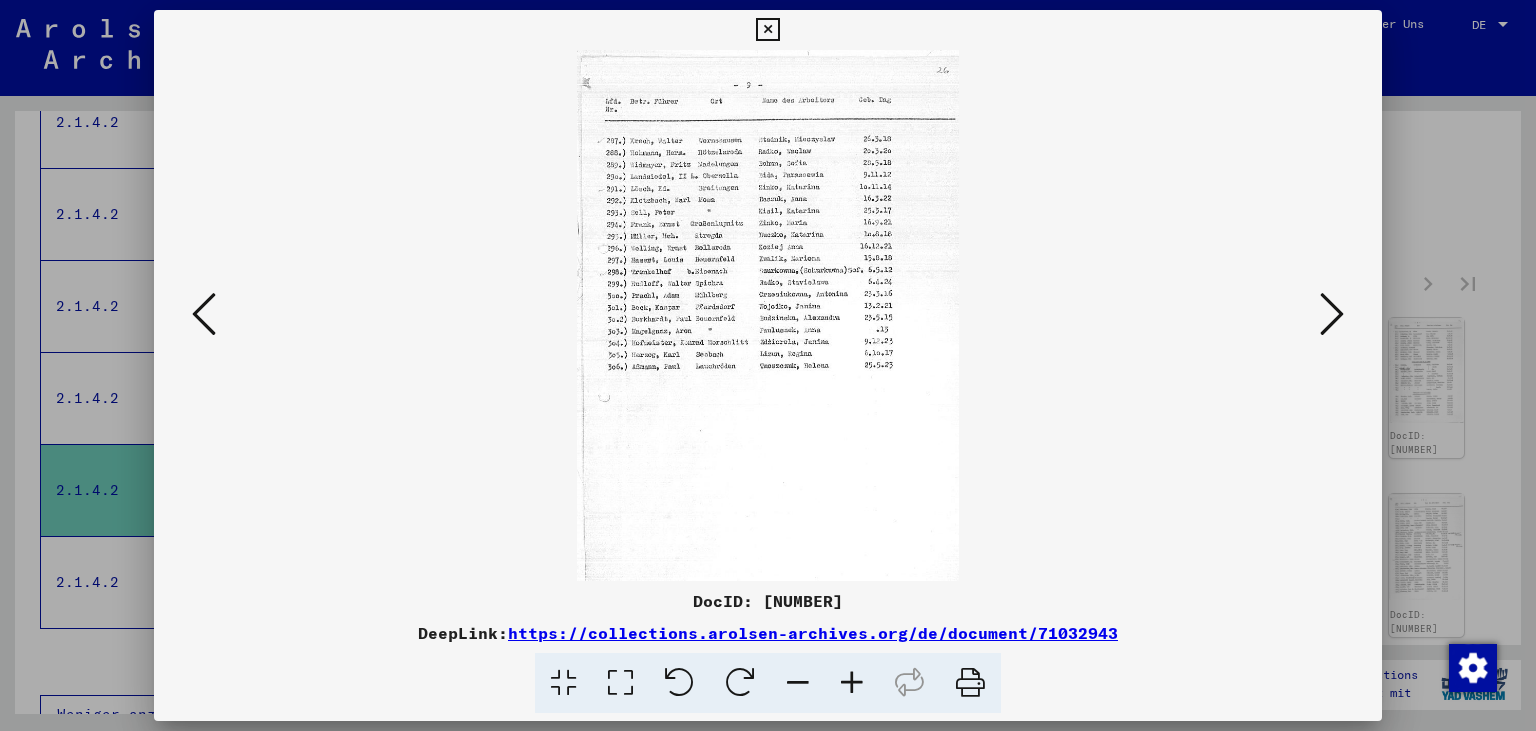 click at bounding box center [1332, 314] 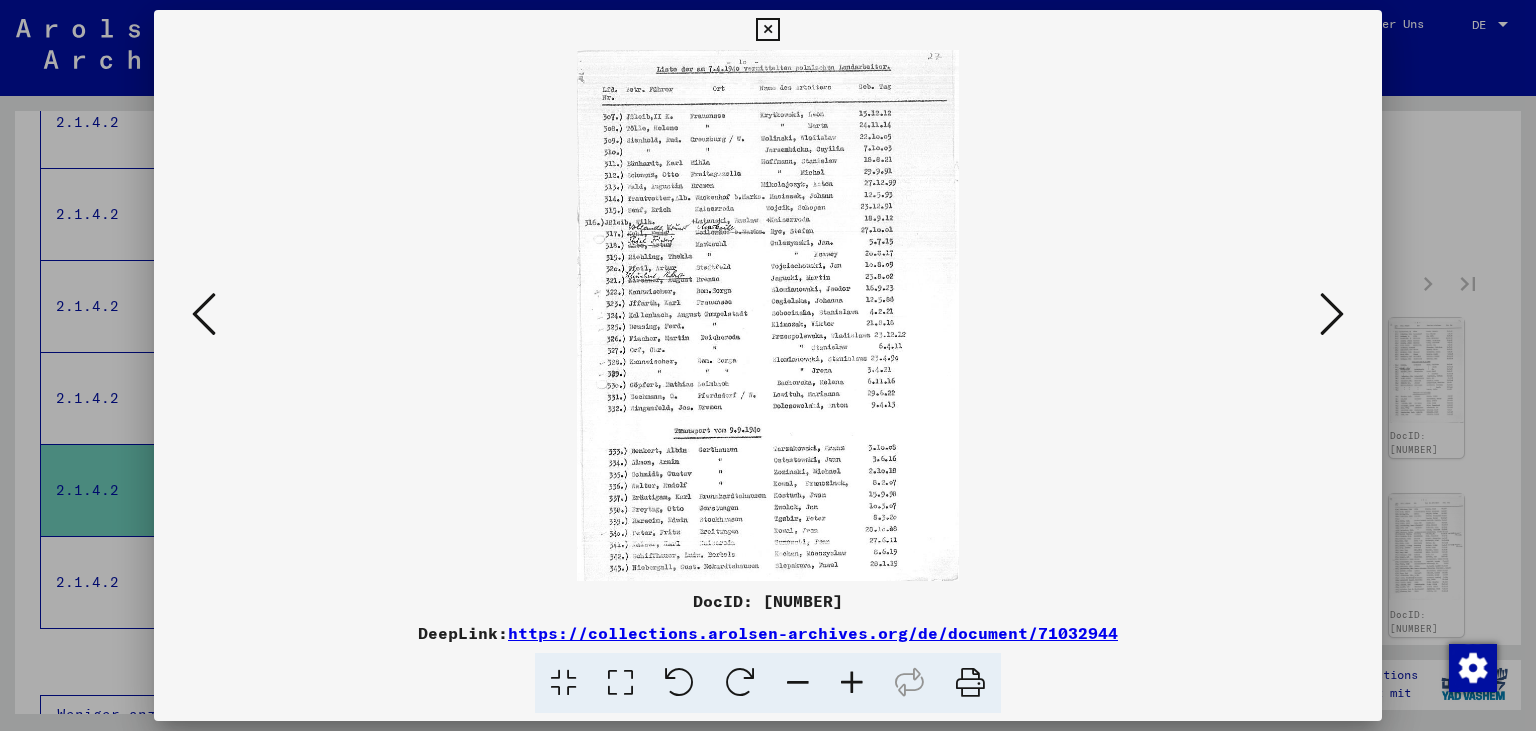 click at bounding box center [1332, 314] 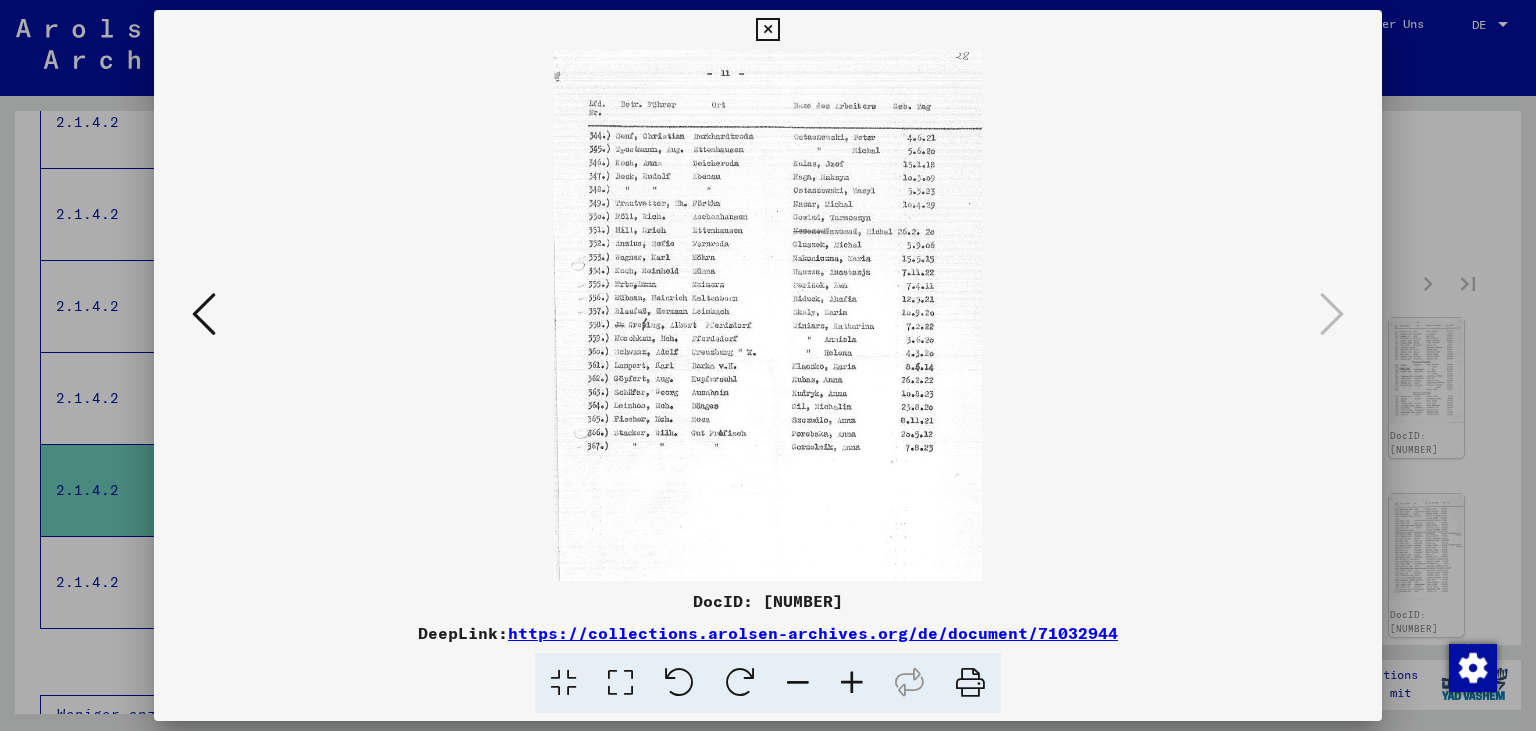 click at bounding box center [767, 30] 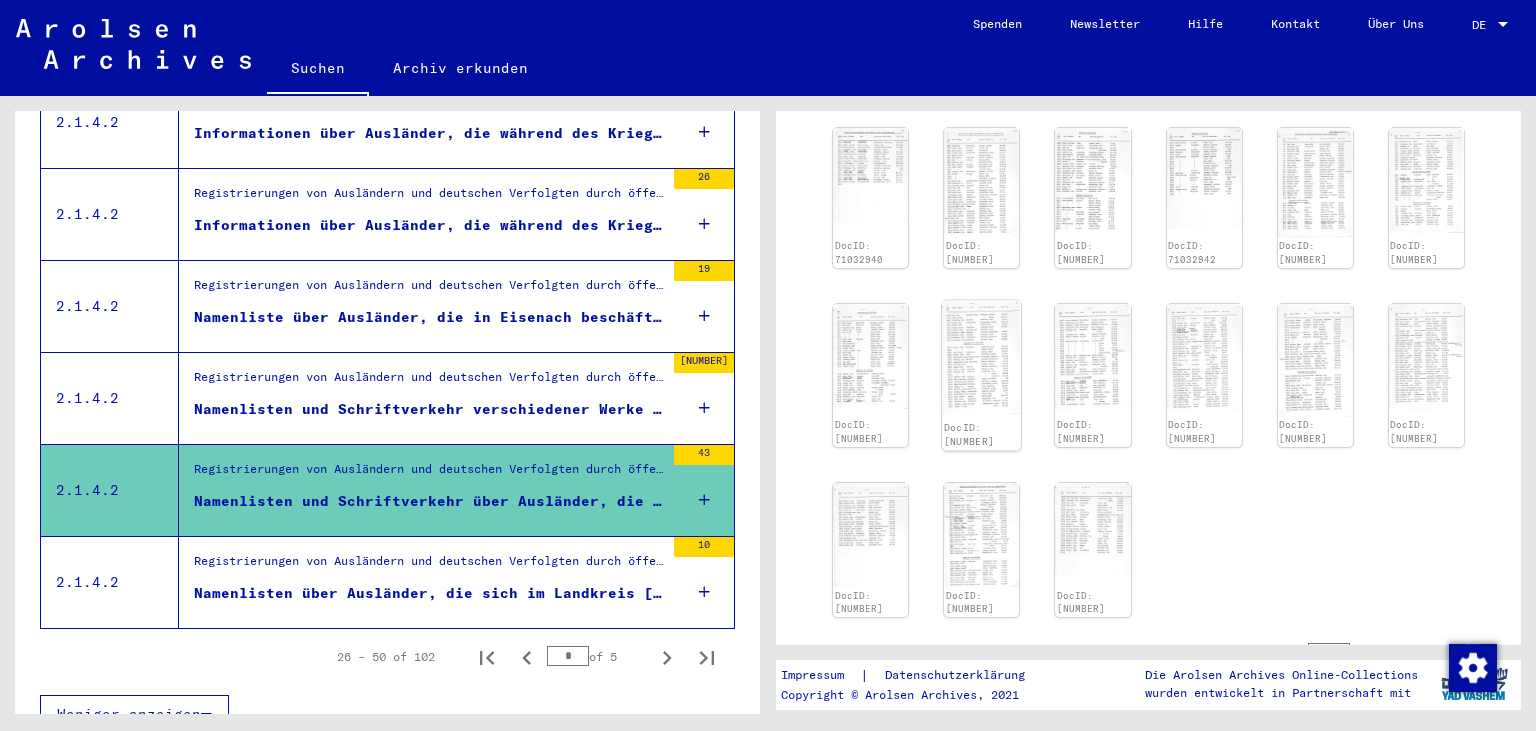 scroll, scrollTop: 667, scrollLeft: 0, axis: vertical 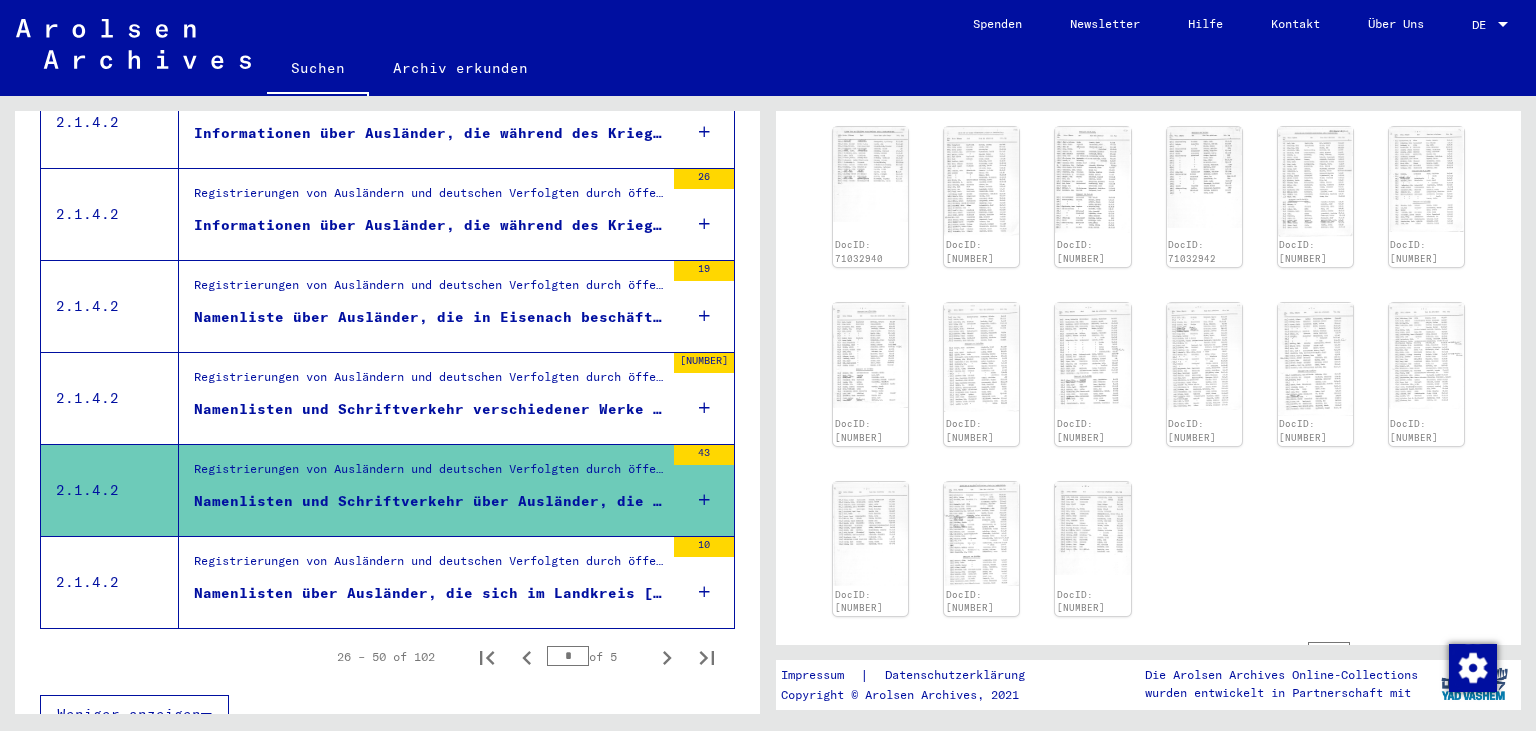 click on "Namenlisten über Ausländer, die sich im Landkreis [CITY] aufgehalten haben" at bounding box center (429, 593) 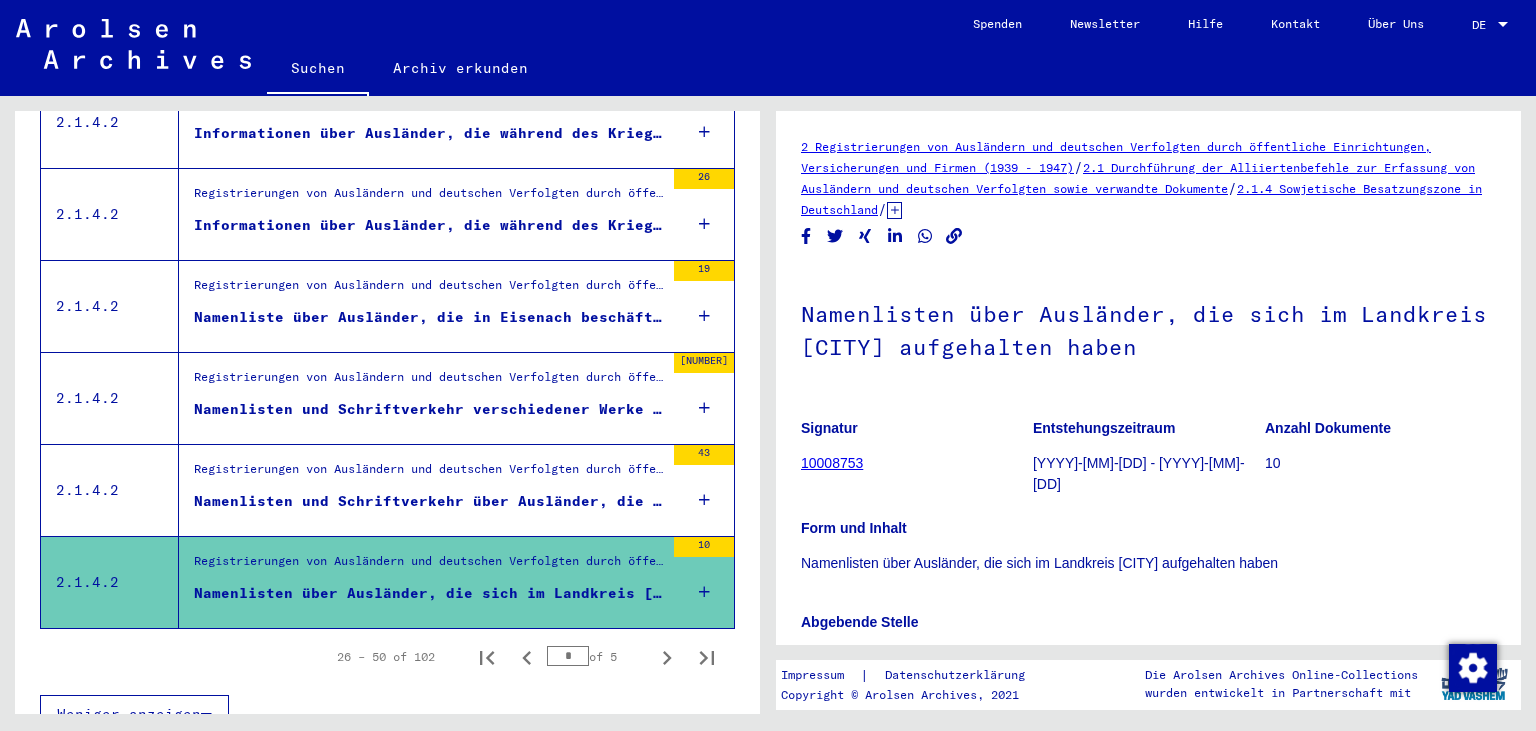 scroll, scrollTop: 137, scrollLeft: 0, axis: vertical 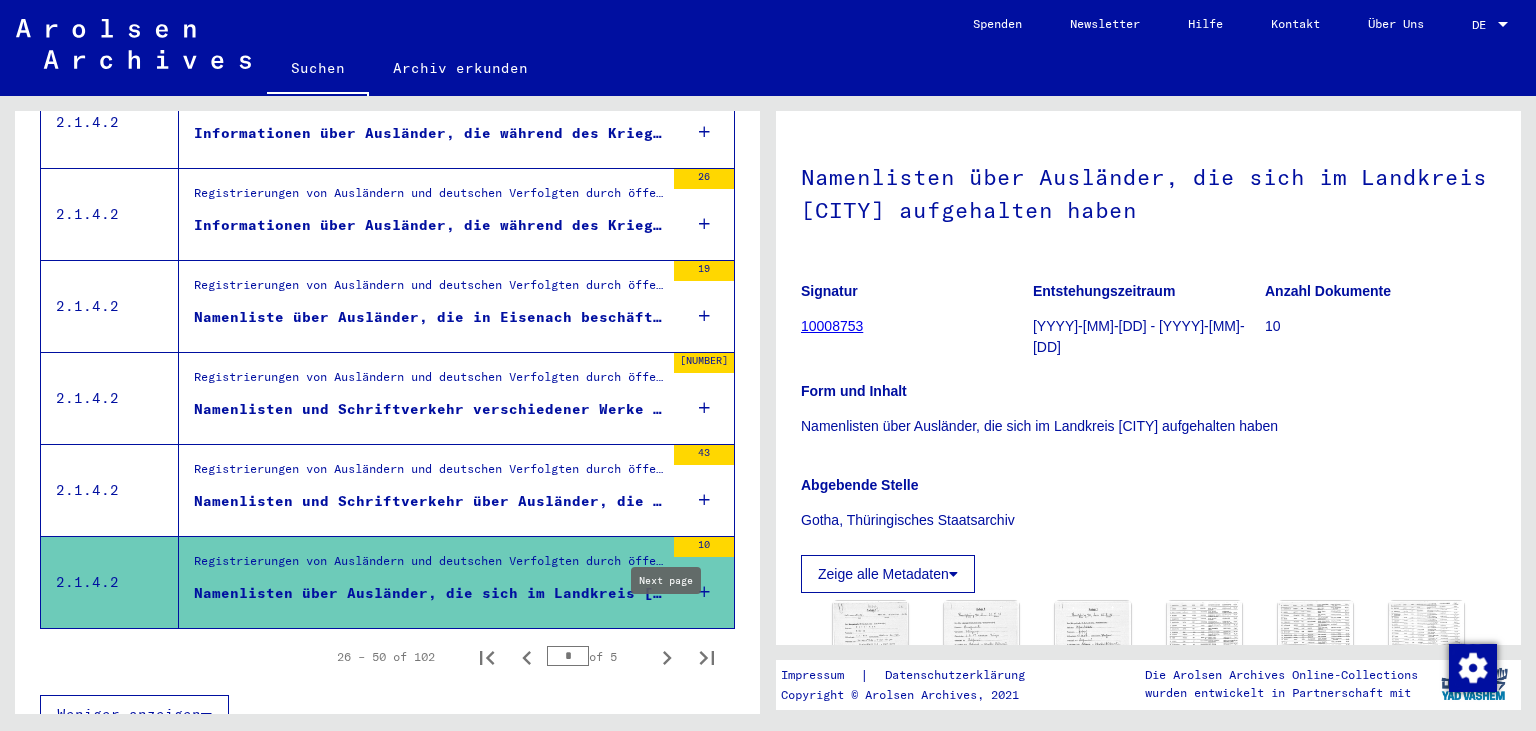 click 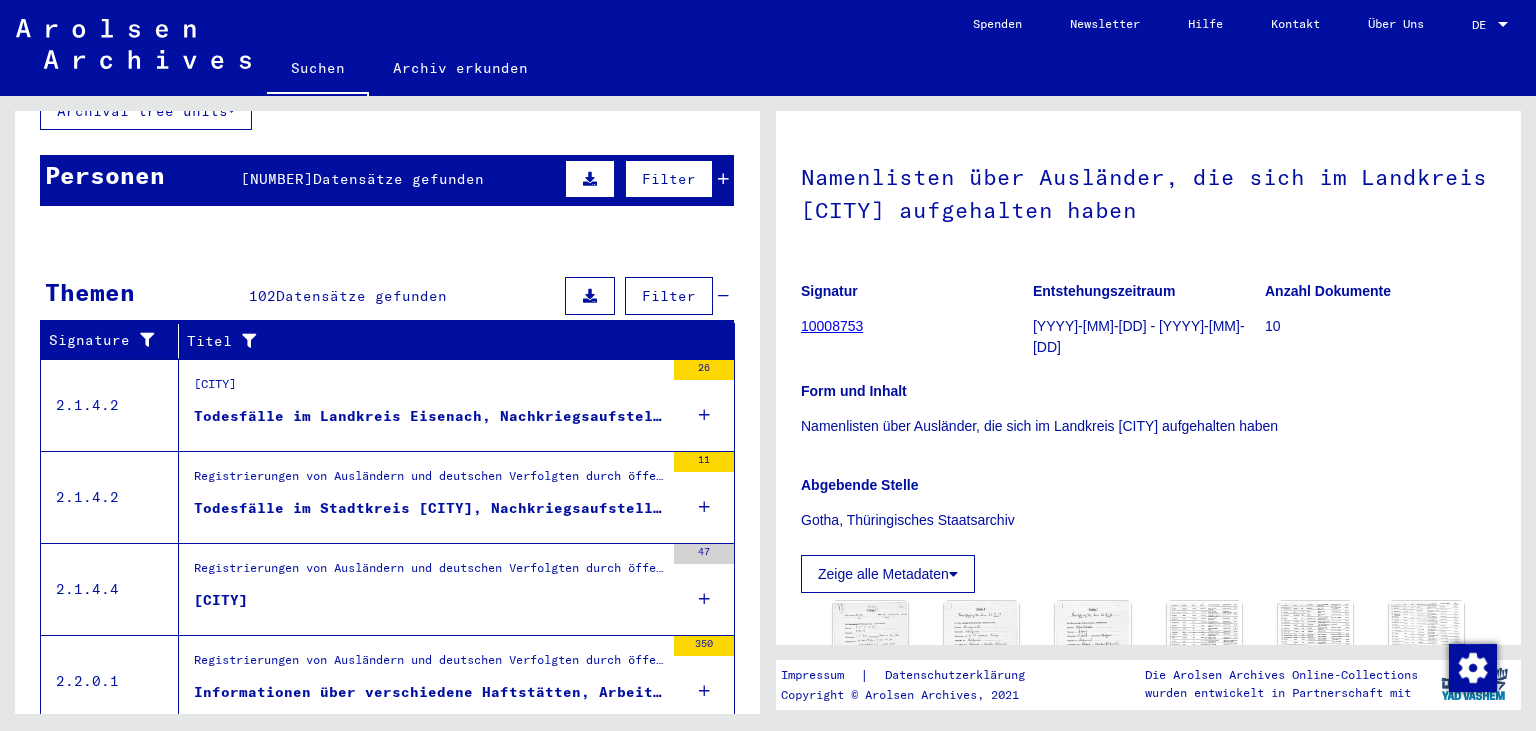 scroll, scrollTop: 141, scrollLeft: 0, axis: vertical 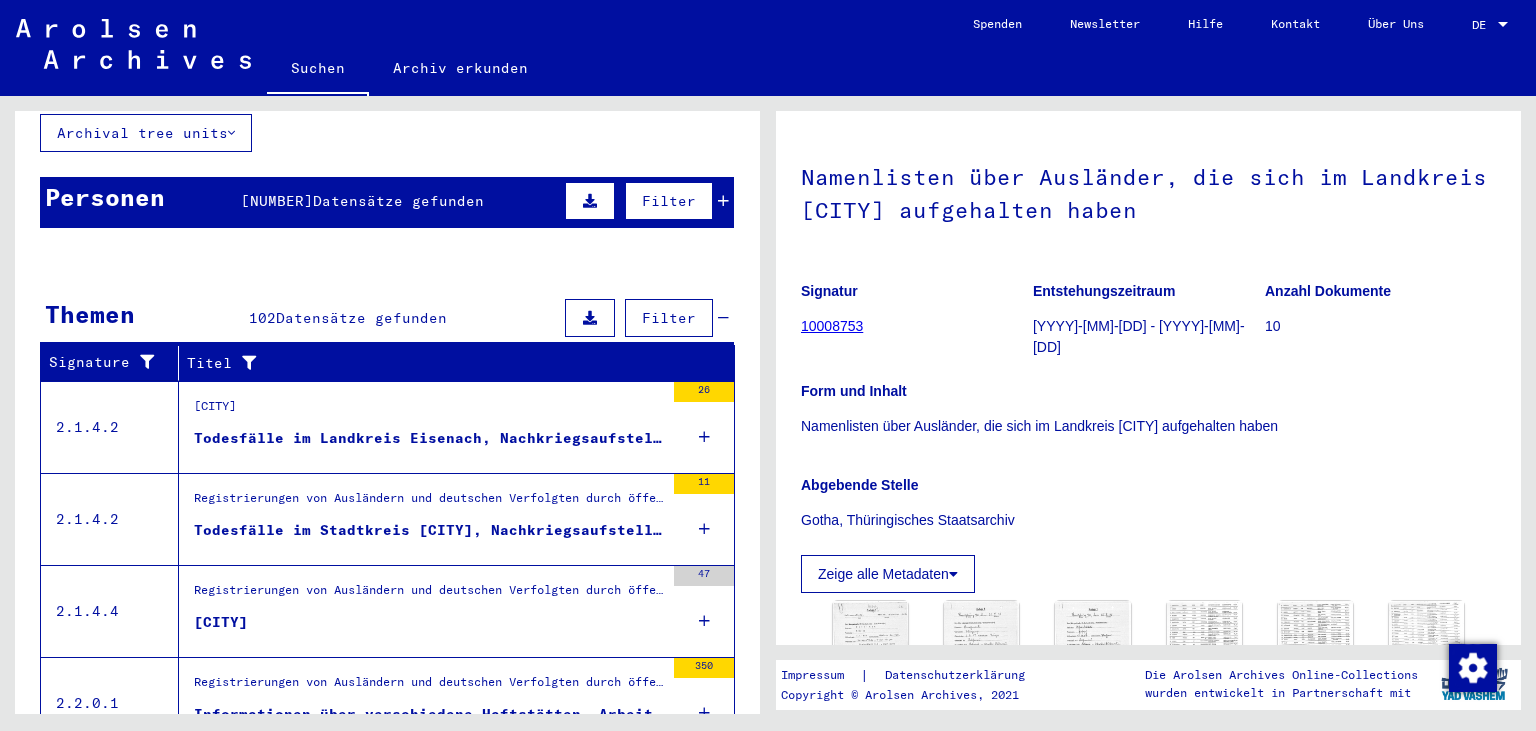 click on "Todesfälle im Landkreis Eisenach, Nachkriegsaufstellung, Todesdaten: [DATE]-[DATE], Nachkriegsaufstellungen" at bounding box center [429, 438] 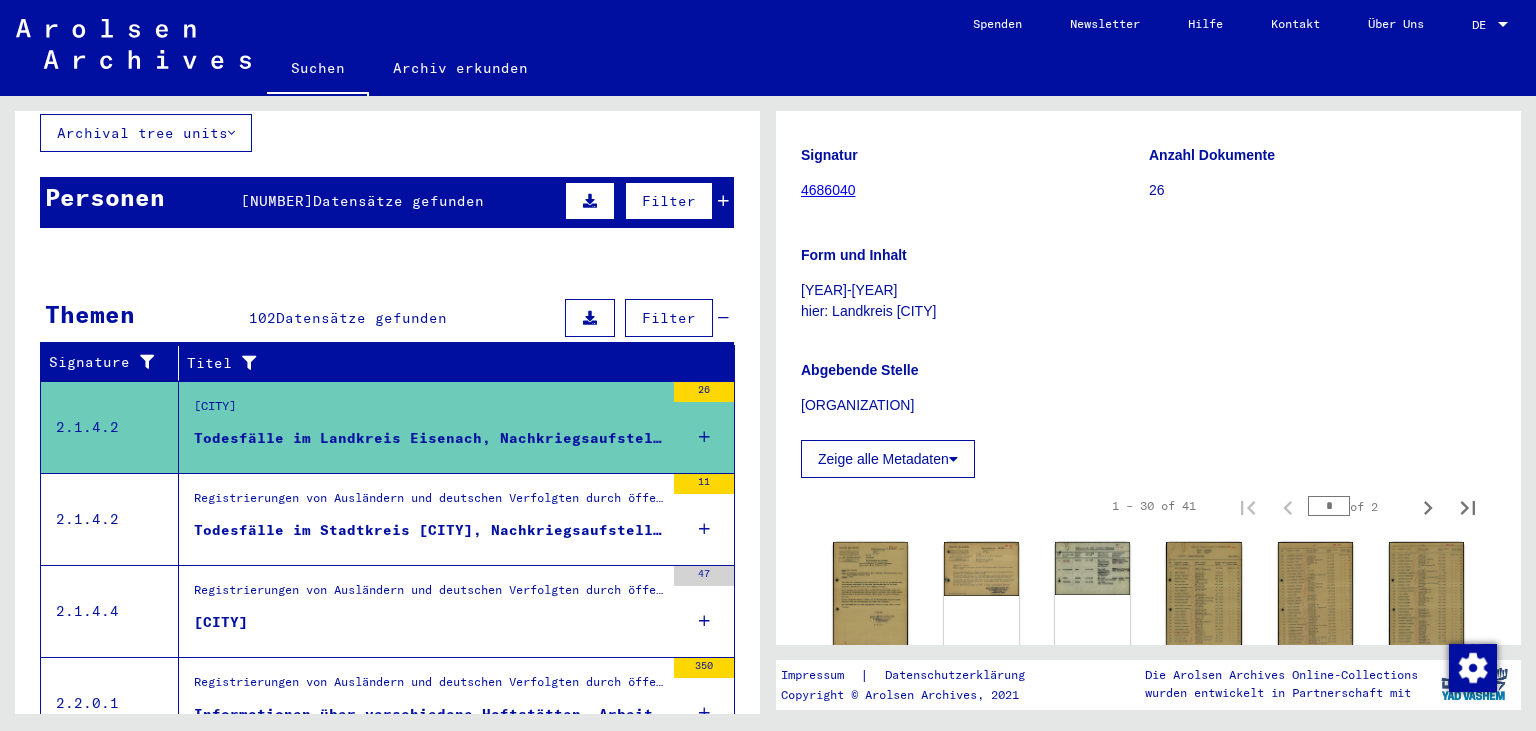 scroll, scrollTop: 94, scrollLeft: 0, axis: vertical 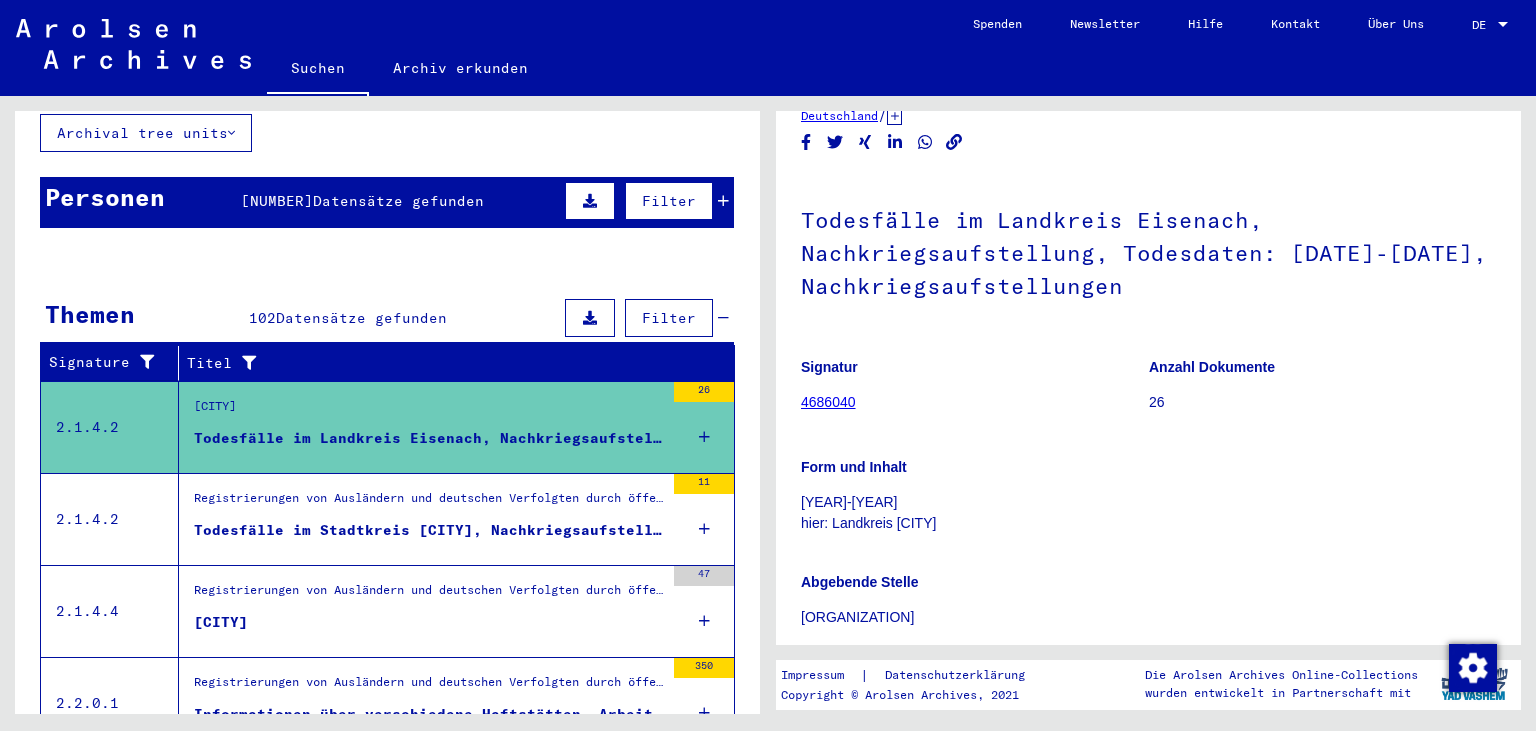 click on "Registrierungen von Ausländern und deutschen Verfolgten durch öffentliche Einrichtungen, Versicherungen und Firmen (1939 - 1947) > Durchführung der Alliiertenbefehle zur Erfassung von Ausländern und deutschen Verfolgten sowie verwandte Dokumente > Sowjetische Besatzungszone in Deutschland > Listen von Angehörigen der Vereinten Nationen, anderer Ausländer, deutscher Juden und Staatenloser, sowjetische Zone (2) > Unterlagen aus [STATE] > Dokumente aus dem Landkreis [COUNTY] (SK) > Informationen über Ausländer, die während des Kriegs im Kreis [COUNTY] (SK) verstorben sind" at bounding box center (429, 503) 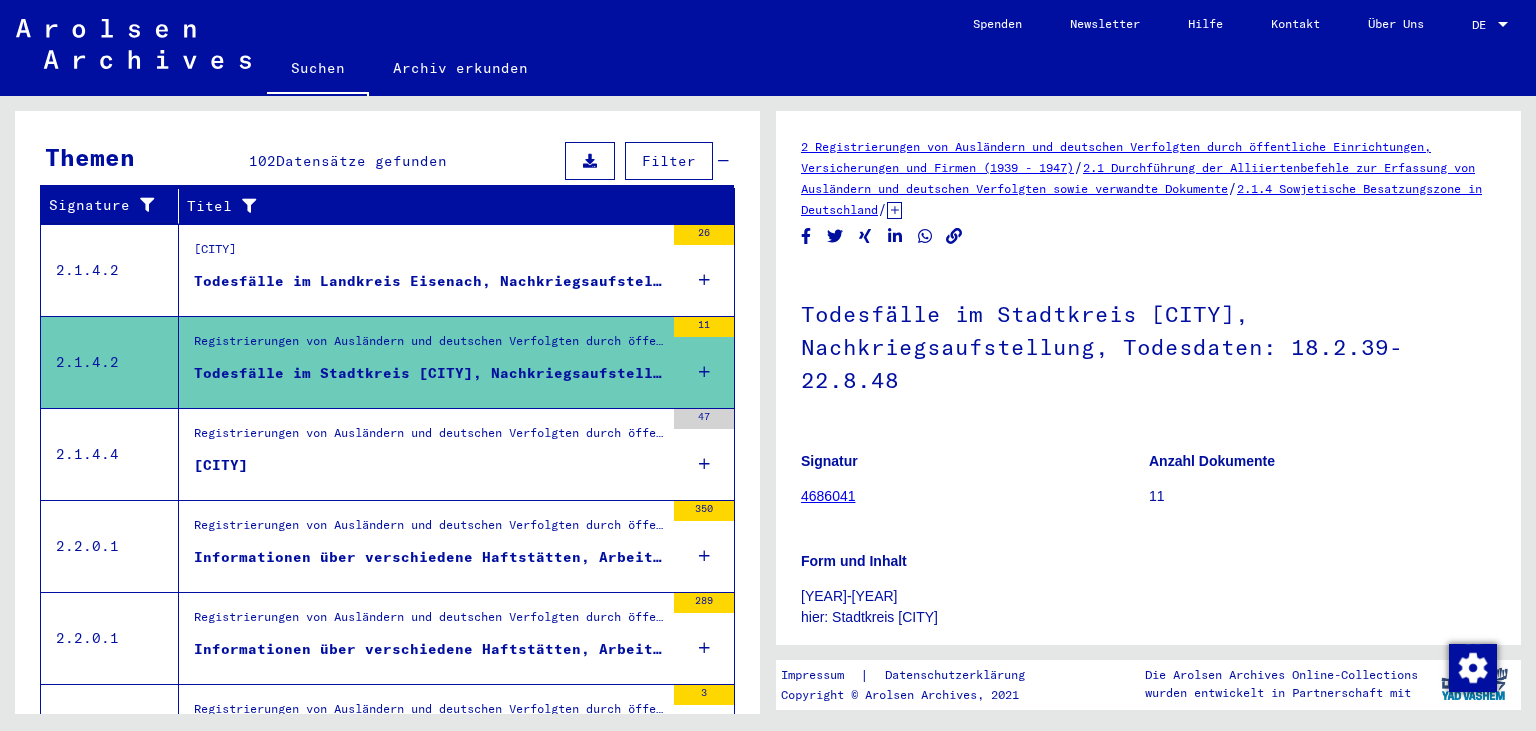 scroll, scrollTop: 304, scrollLeft: 0, axis: vertical 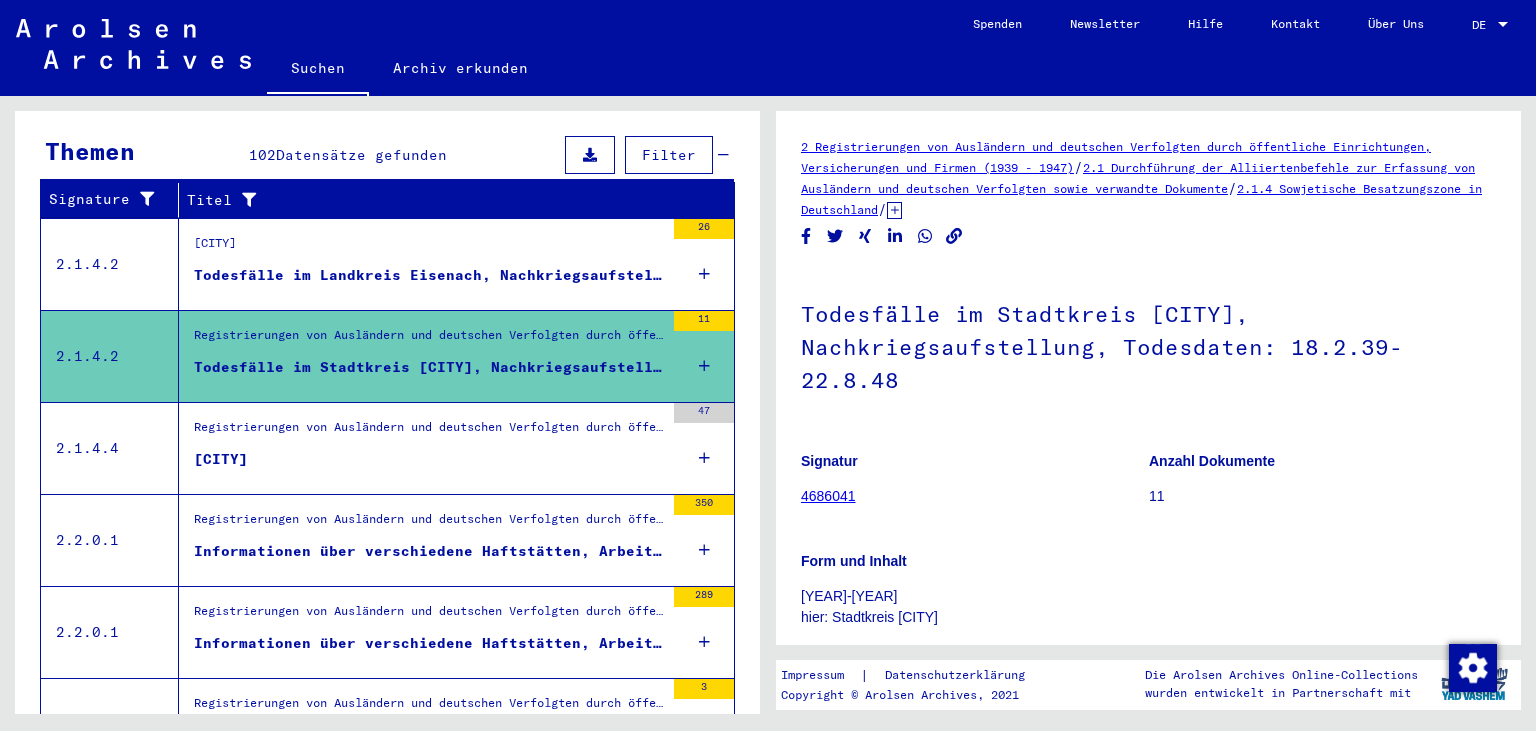 click on "Informationen über verschiedene Haftstätten, Arbeitslager, Kriegsgefangenenlager und andere Lager  - SK [CITY], LK [CITY], SK [CITY],  - SK [CITY], SK [CITY], LK [CITY],  - SK [CITY], LK [CITY] ..." at bounding box center (429, 551) 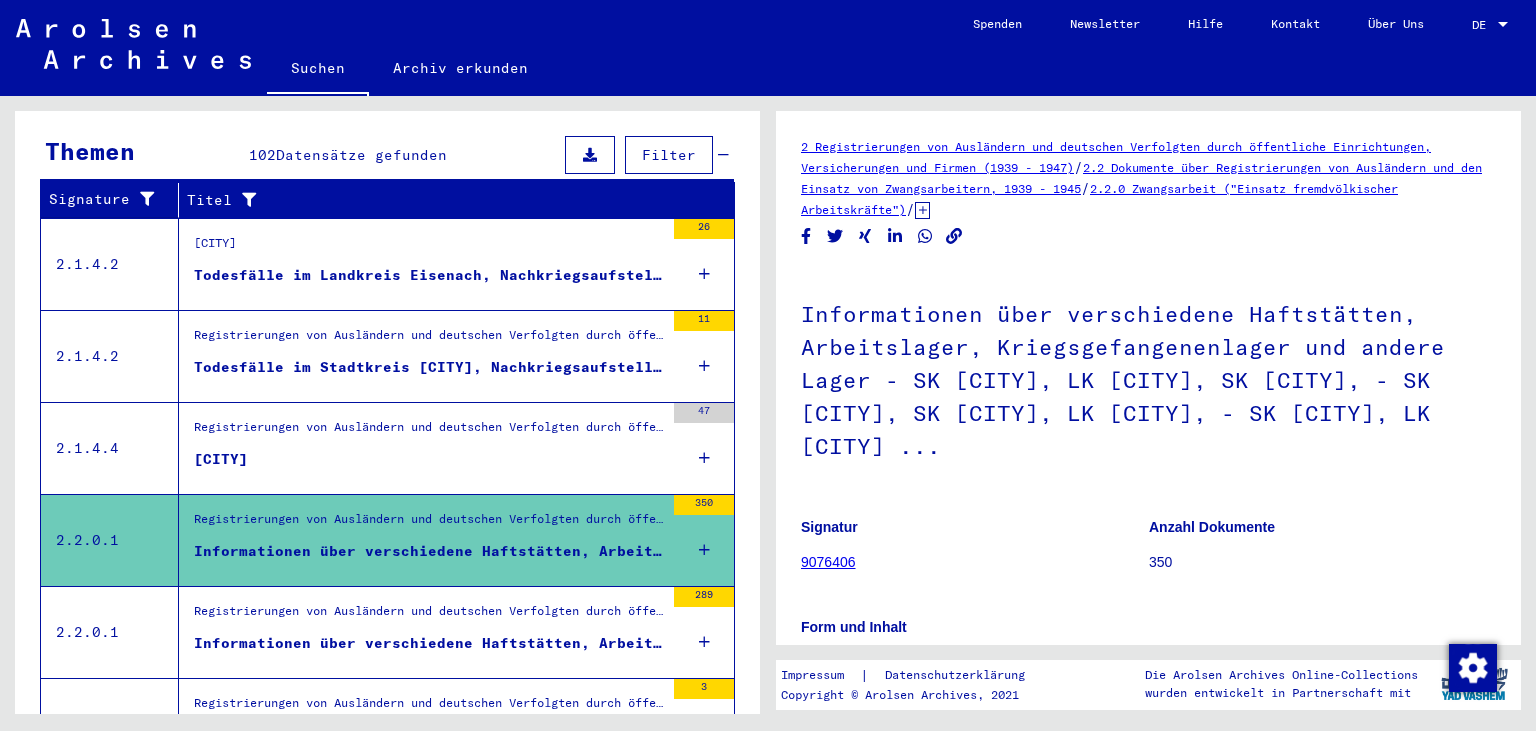 scroll, scrollTop: 266, scrollLeft: 0, axis: vertical 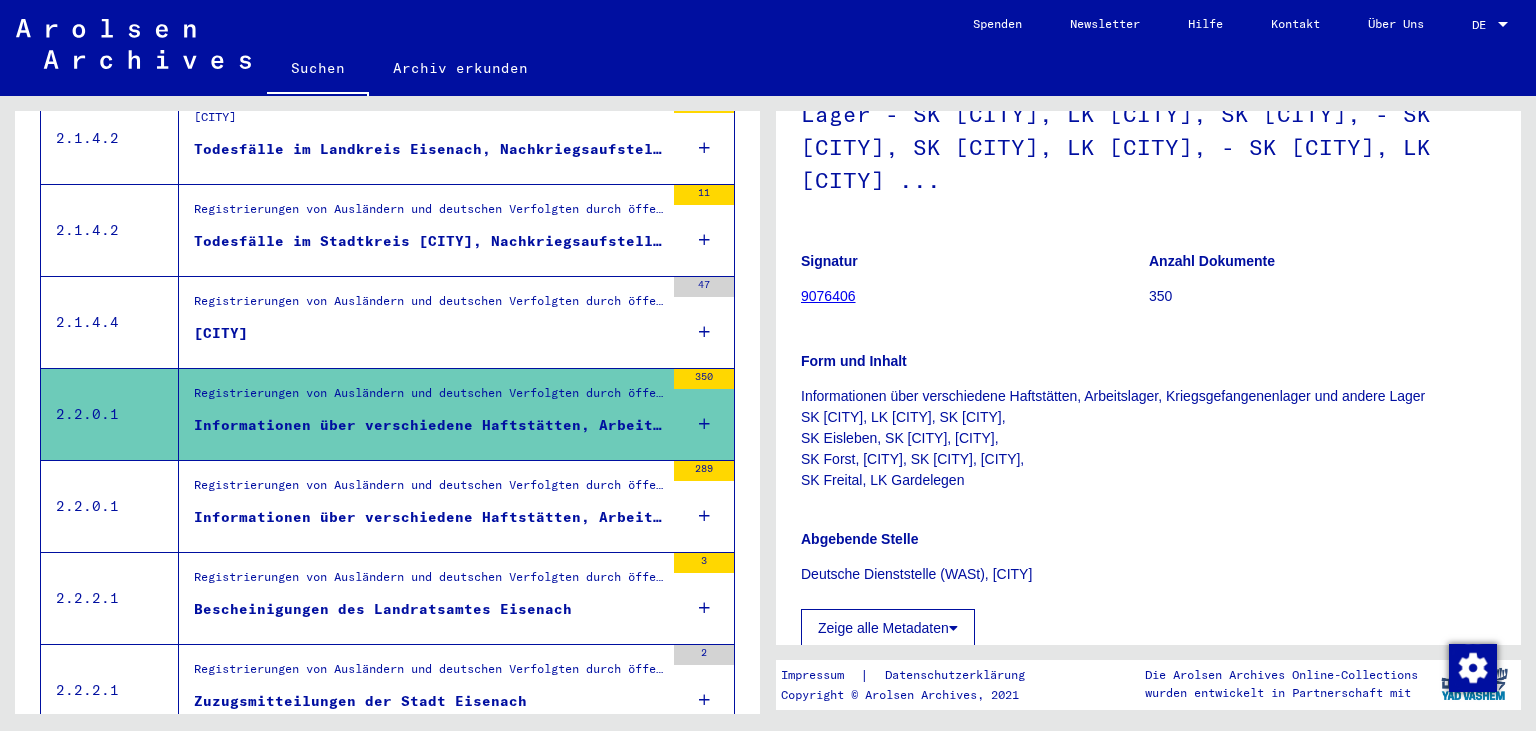 click on "Registrierungen von Ausländern und deutschen Verfolgten durch öffentliche Einrichtungen, Versicherungen und Firmen (1939 - 1947) > Dokumente über Registrierungen von Ausländern und den Einsatz von Zwangsarbeitern, 1939 - 1945 > Zwangsarbeit ("Einsatz fremdvölkischer Arbeitskräfte") > Schriftwechsel und Unterlagen zur Zwangsarbeit" at bounding box center [429, 490] 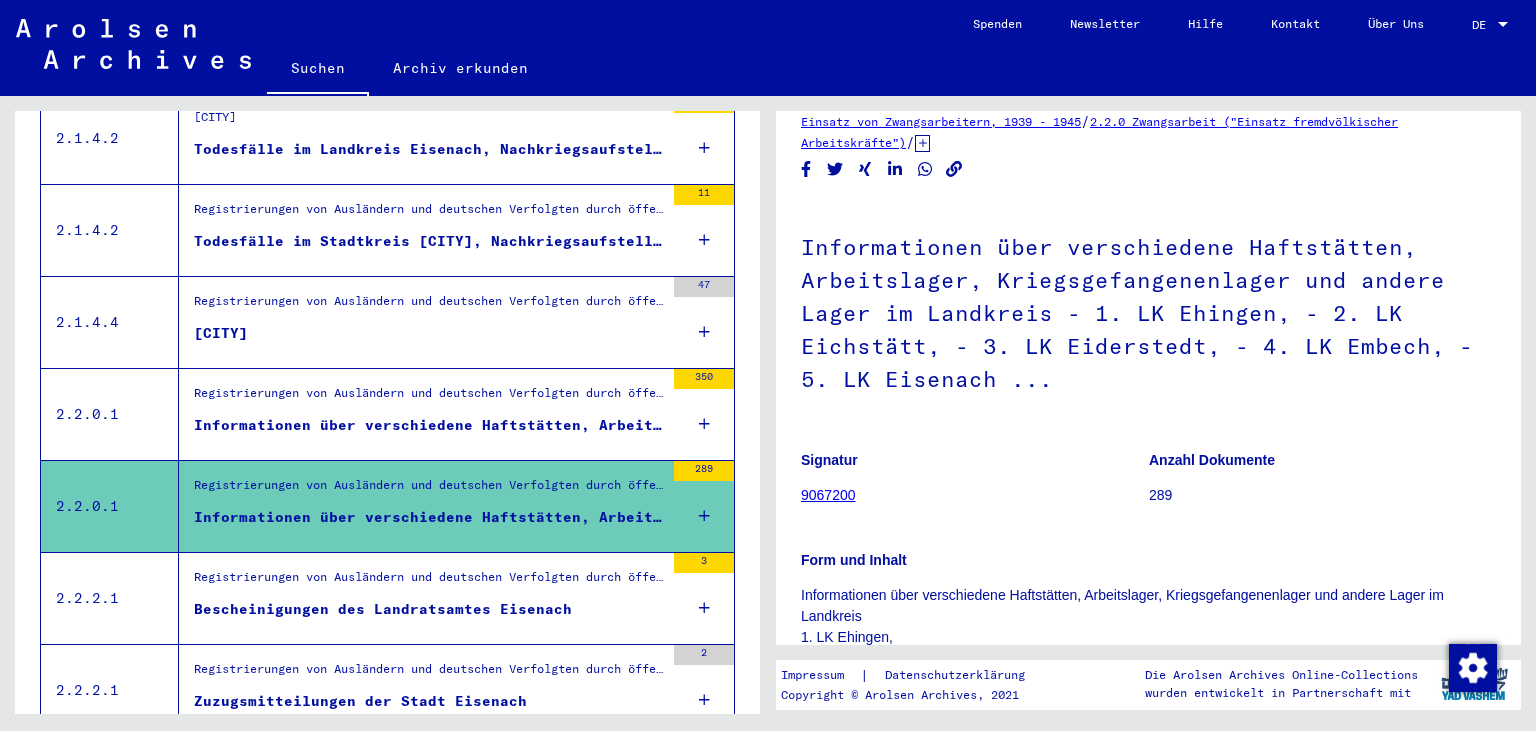 scroll, scrollTop: 368, scrollLeft: 0, axis: vertical 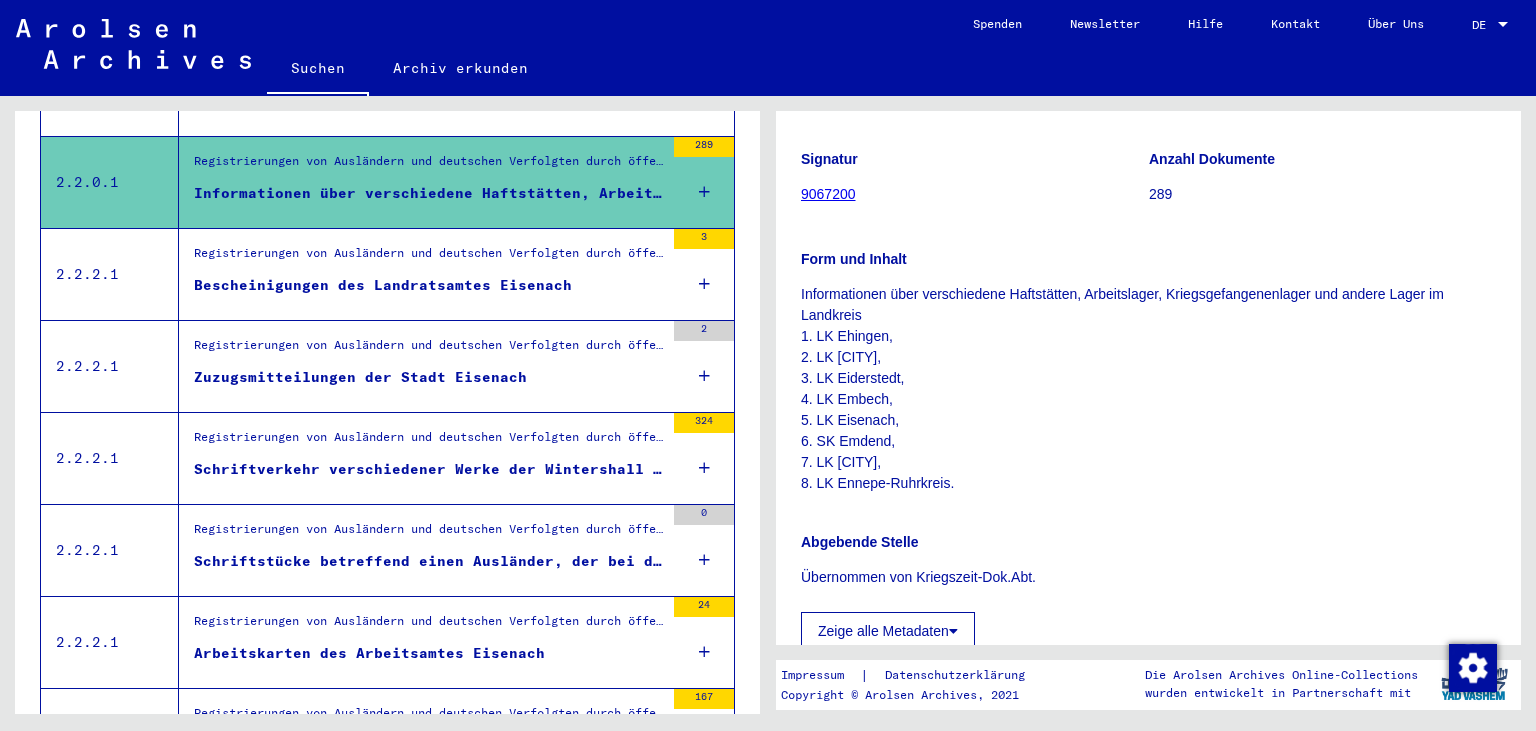 click on "Registrierungen von Ausländern und deutschen Verfolgten durch öffentliche Einrichtungen, Versicherungen und Firmen (1939 - 1947) > Dokumente über Registrierungen von Ausländern und den Einsatz von Zwangsarbeitern, 1939 - 1945 > Verschiedene Behörden und Firmen (Einzelpersonen-bezogene Unterlagen) > Kriegszeitkartei (Melde- und Registrierkarten, Arbeitsbücher, individueller Schriftverkehr) > Nicht zuordnete Elemente der Kriegszeitkartei" at bounding box center (429, 534) 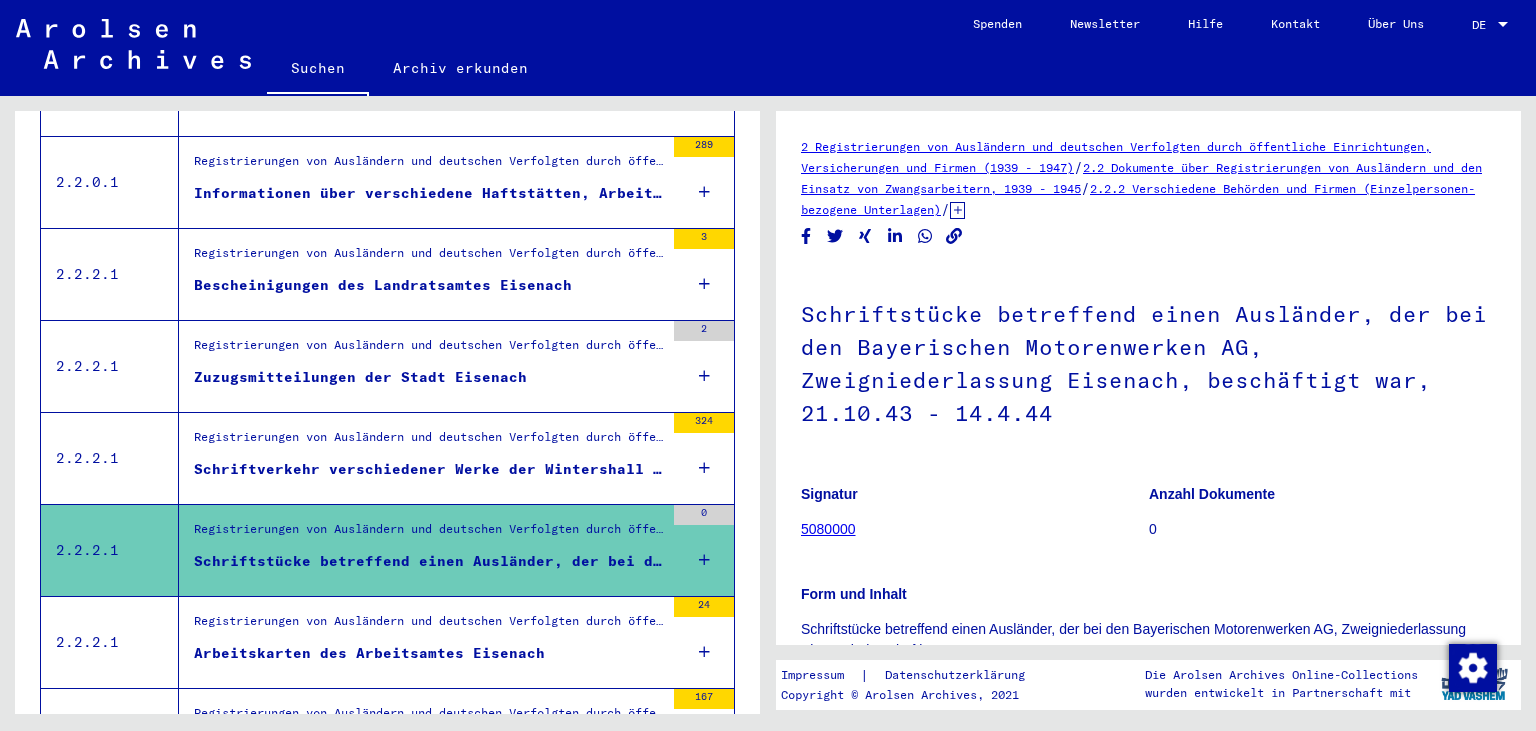 scroll, scrollTop: 956, scrollLeft: 0, axis: vertical 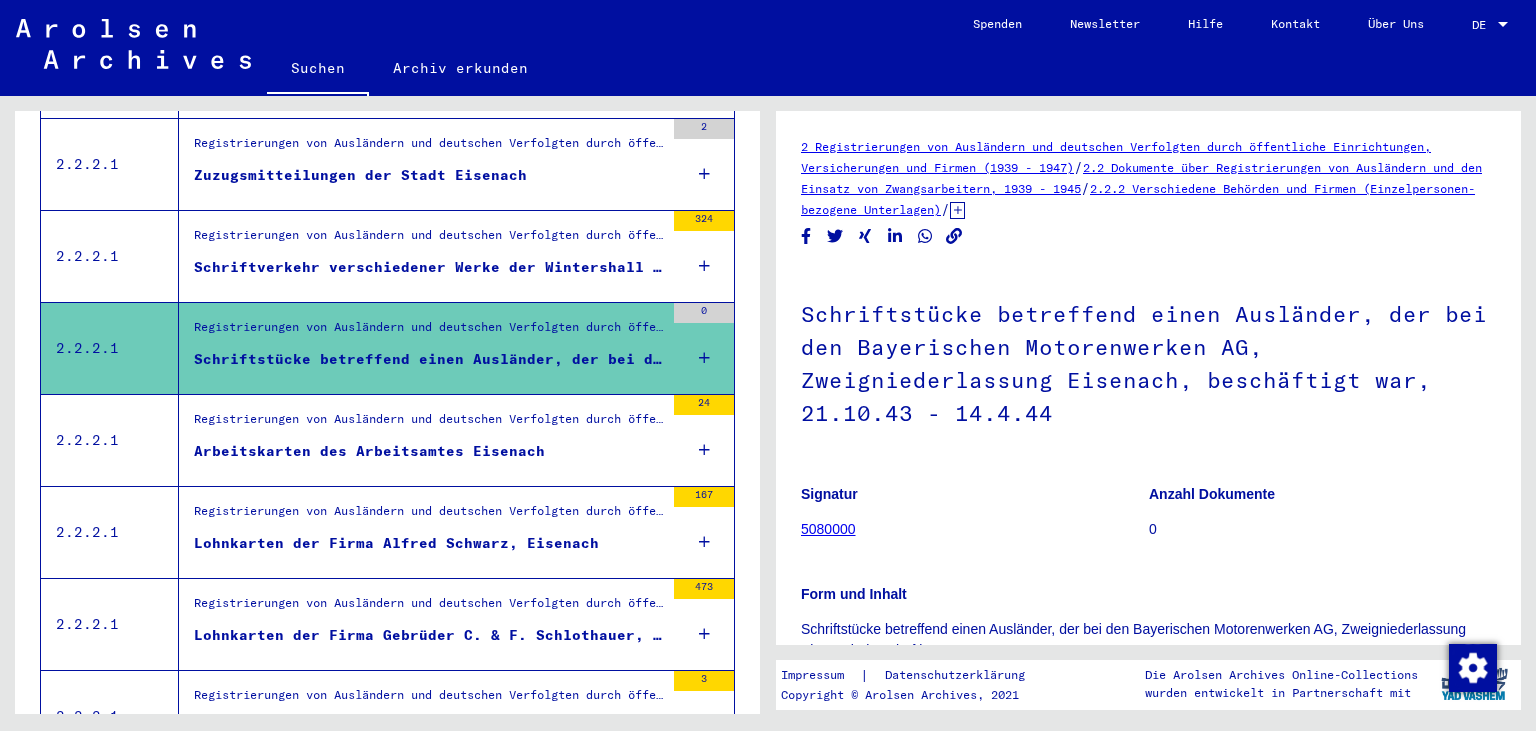 click on "Arbeitskarten des Arbeitsamtes Eisenach" at bounding box center (369, 451) 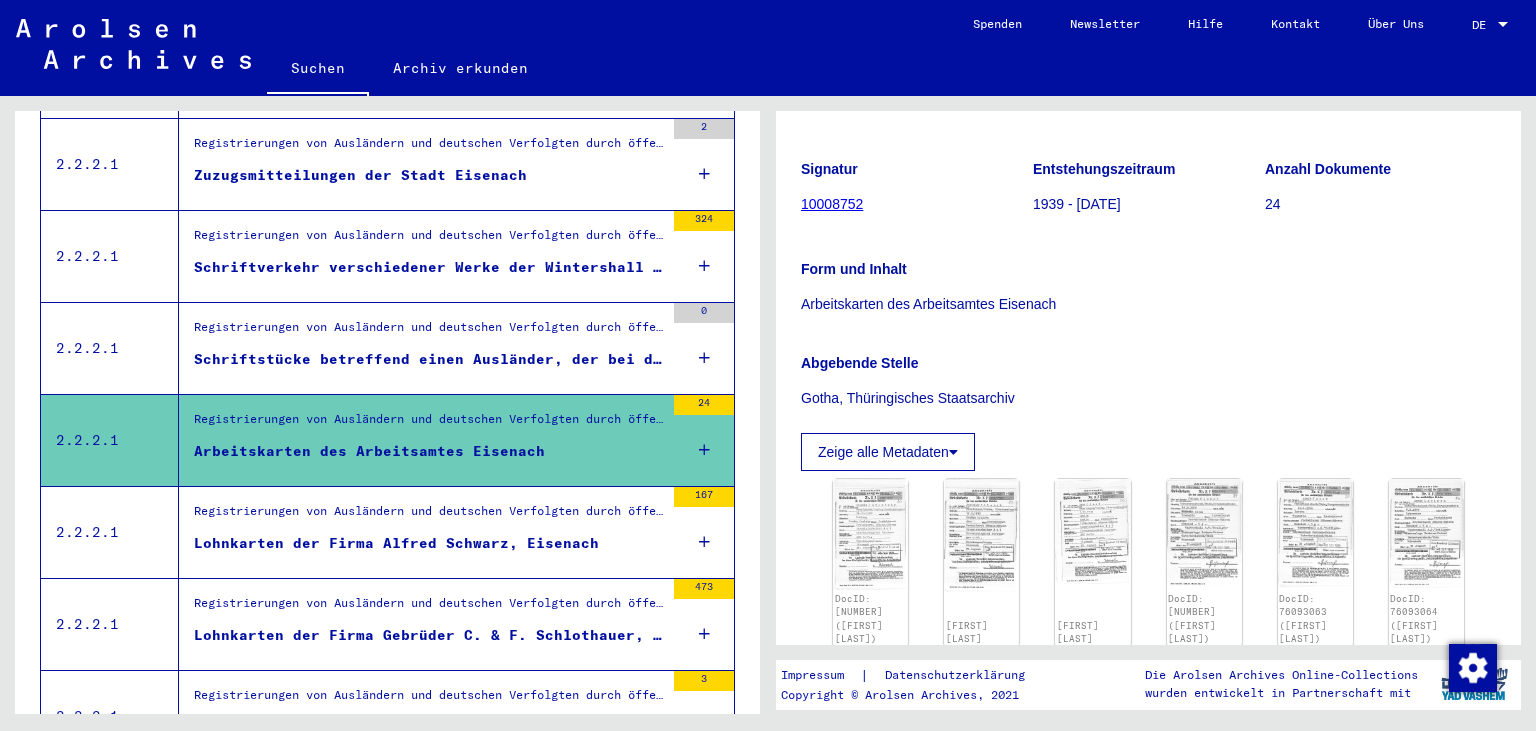 scroll, scrollTop: 351, scrollLeft: 0, axis: vertical 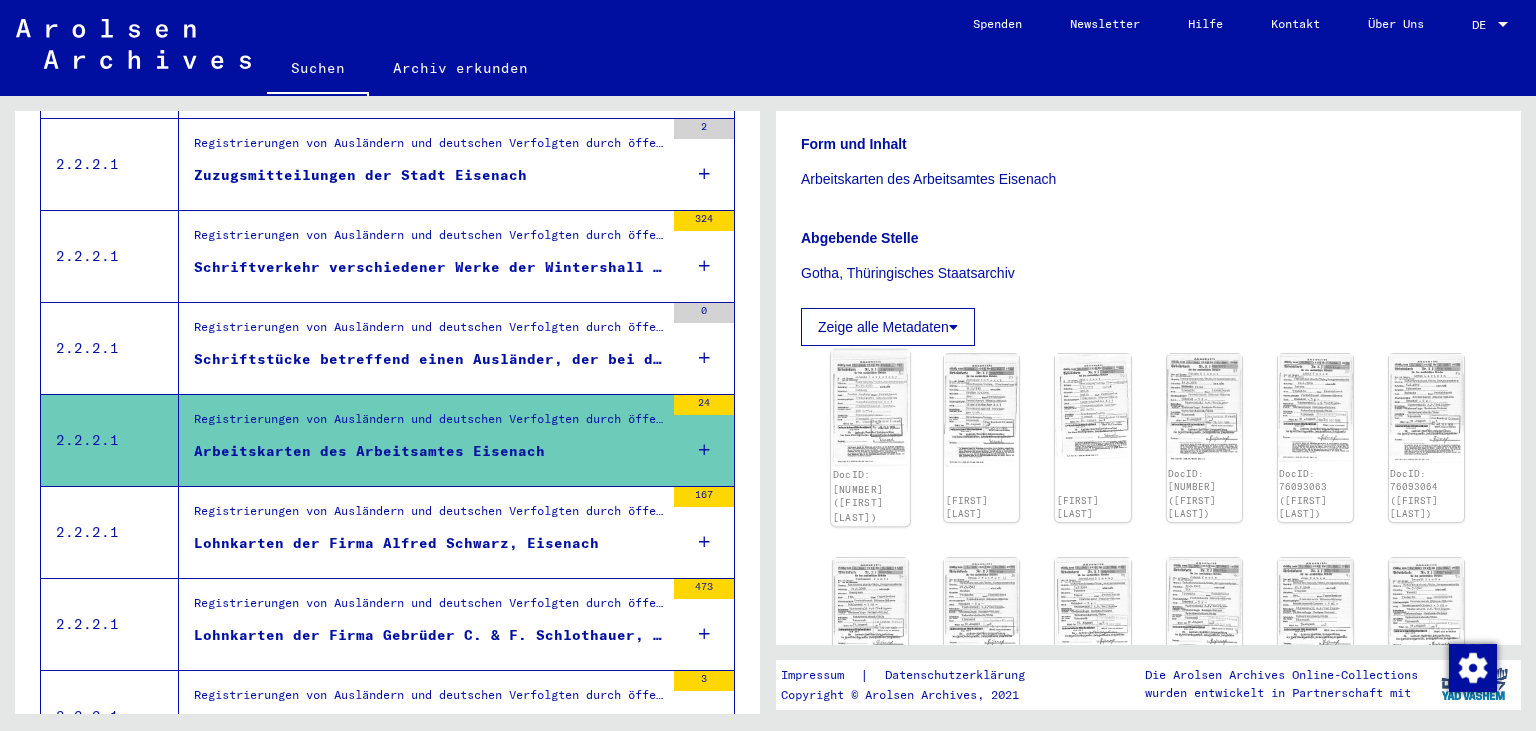 click 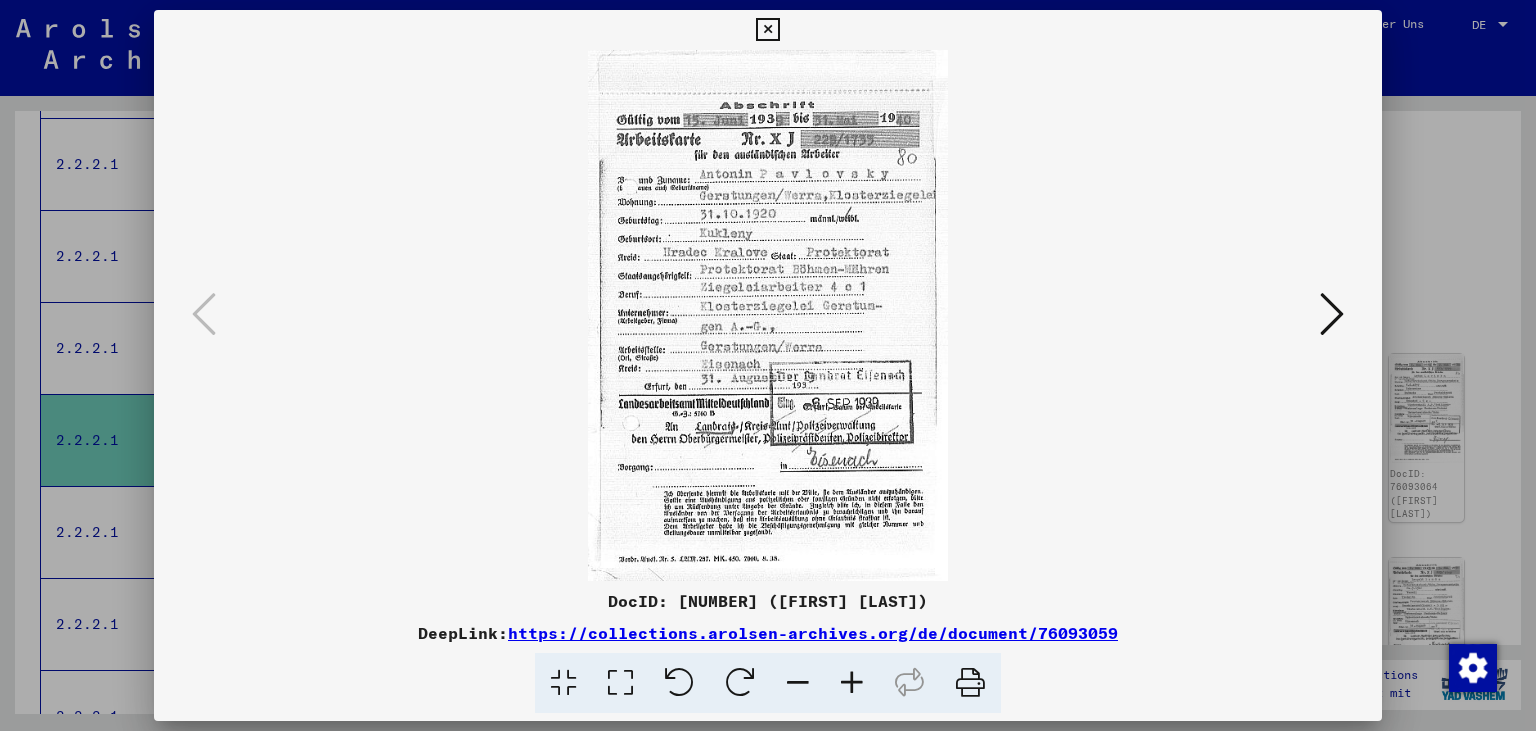 click at bounding box center [1332, 314] 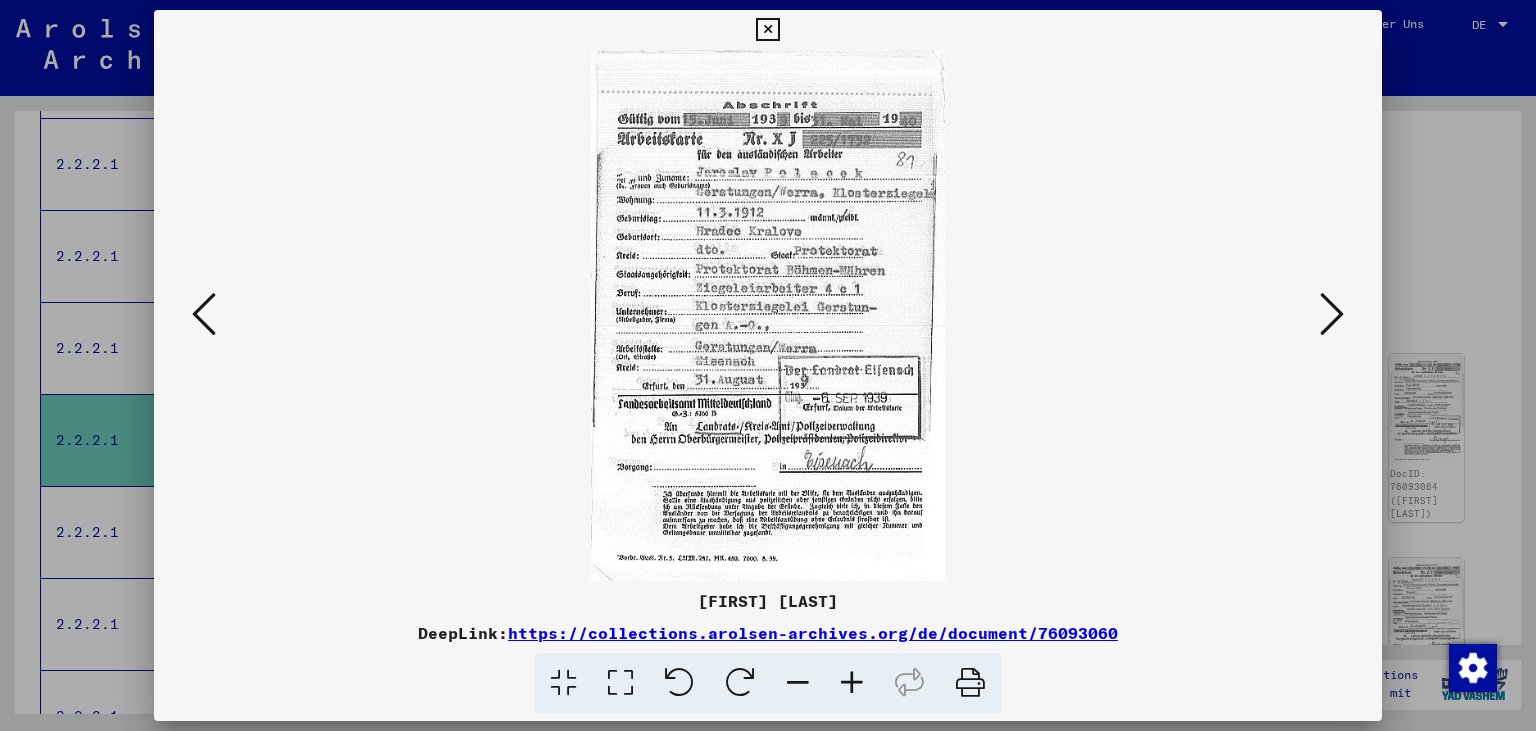 click at bounding box center (1332, 314) 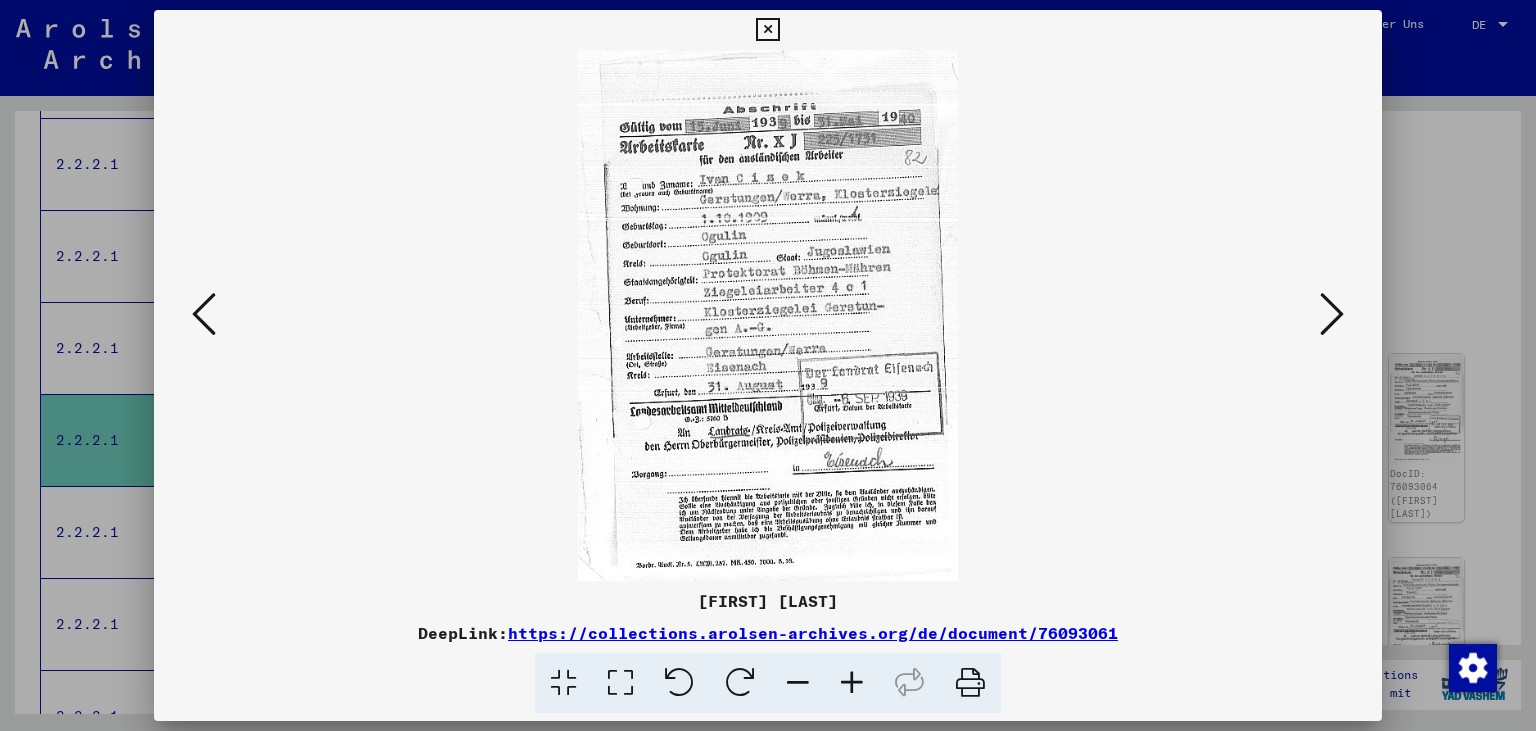 click at bounding box center [1332, 314] 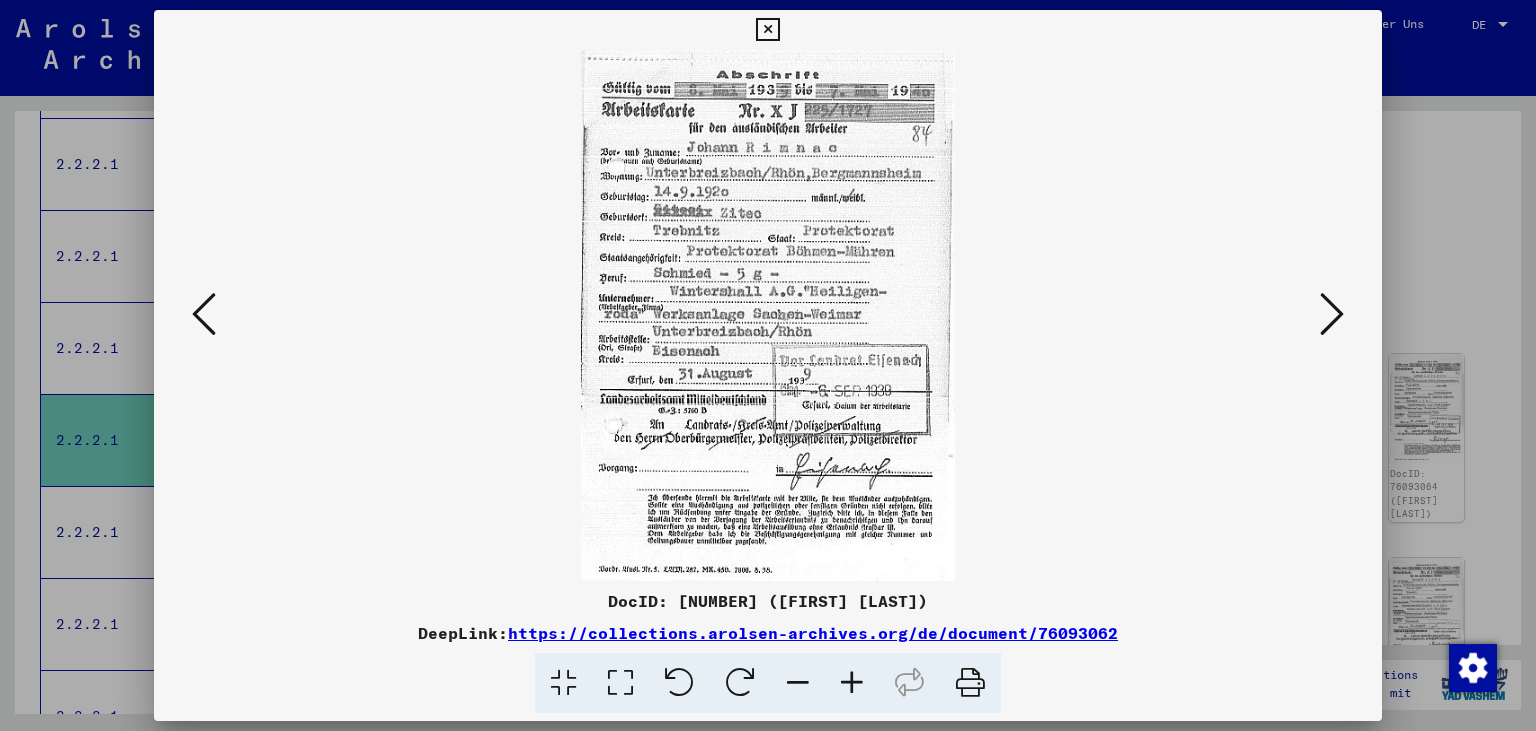 click at bounding box center (1332, 314) 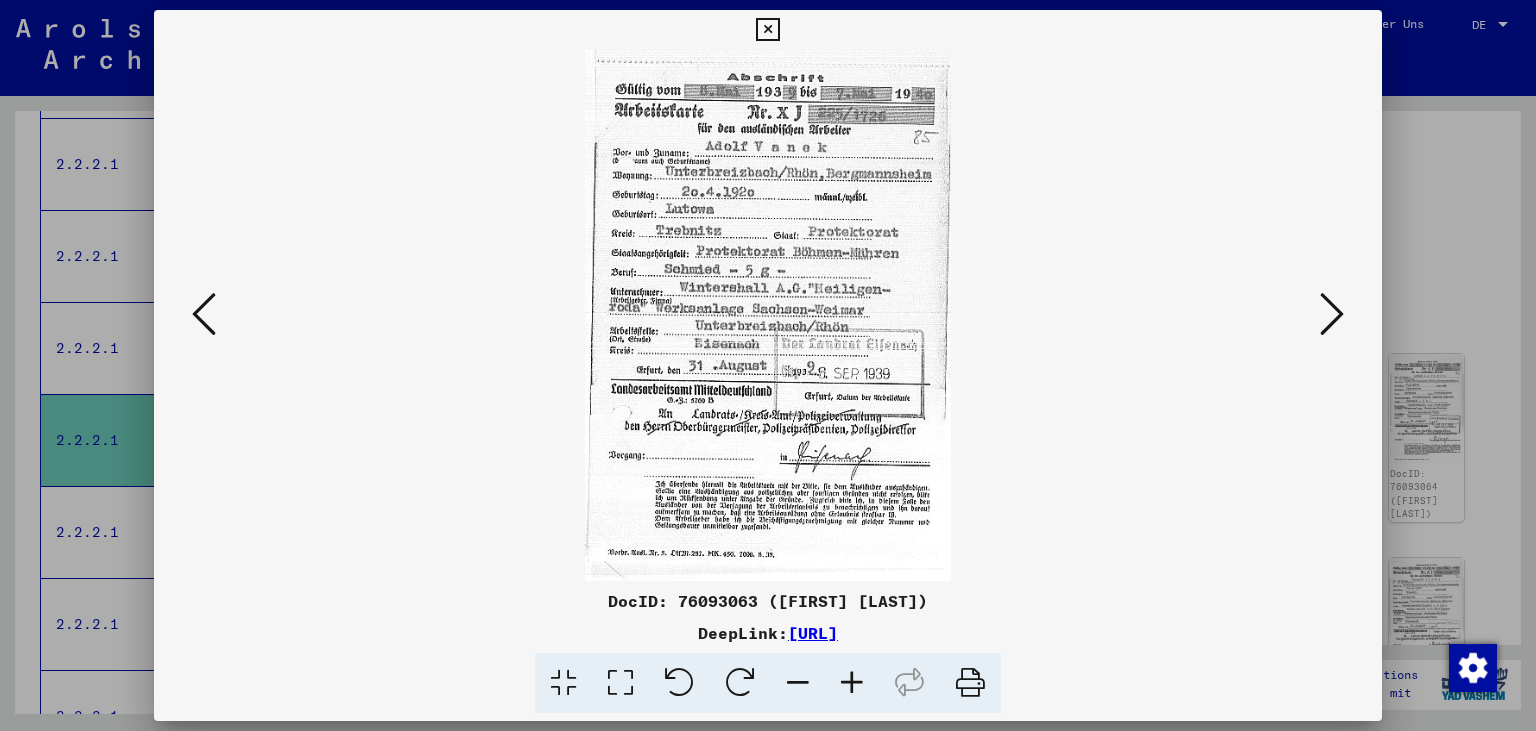 click at bounding box center (1332, 314) 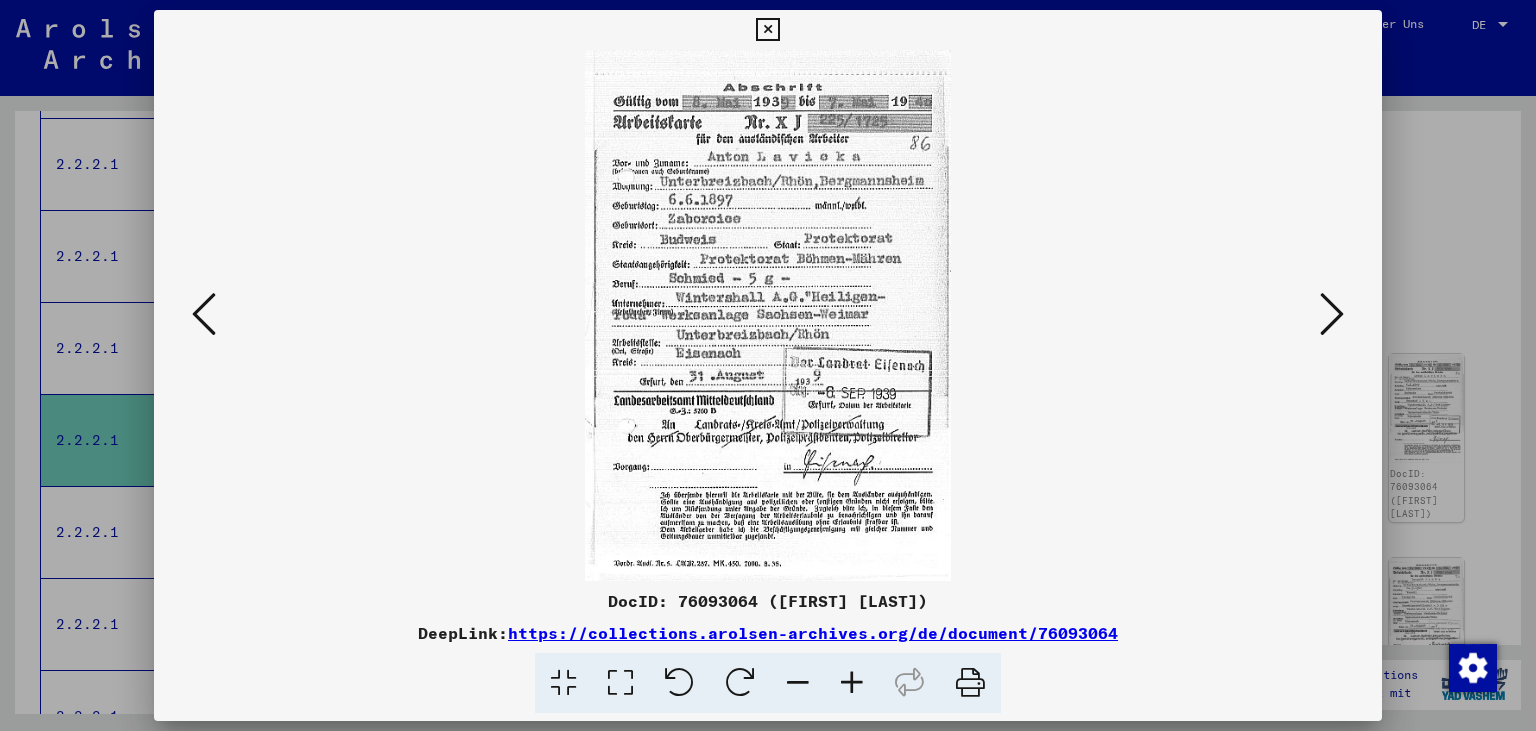 click at bounding box center (1332, 314) 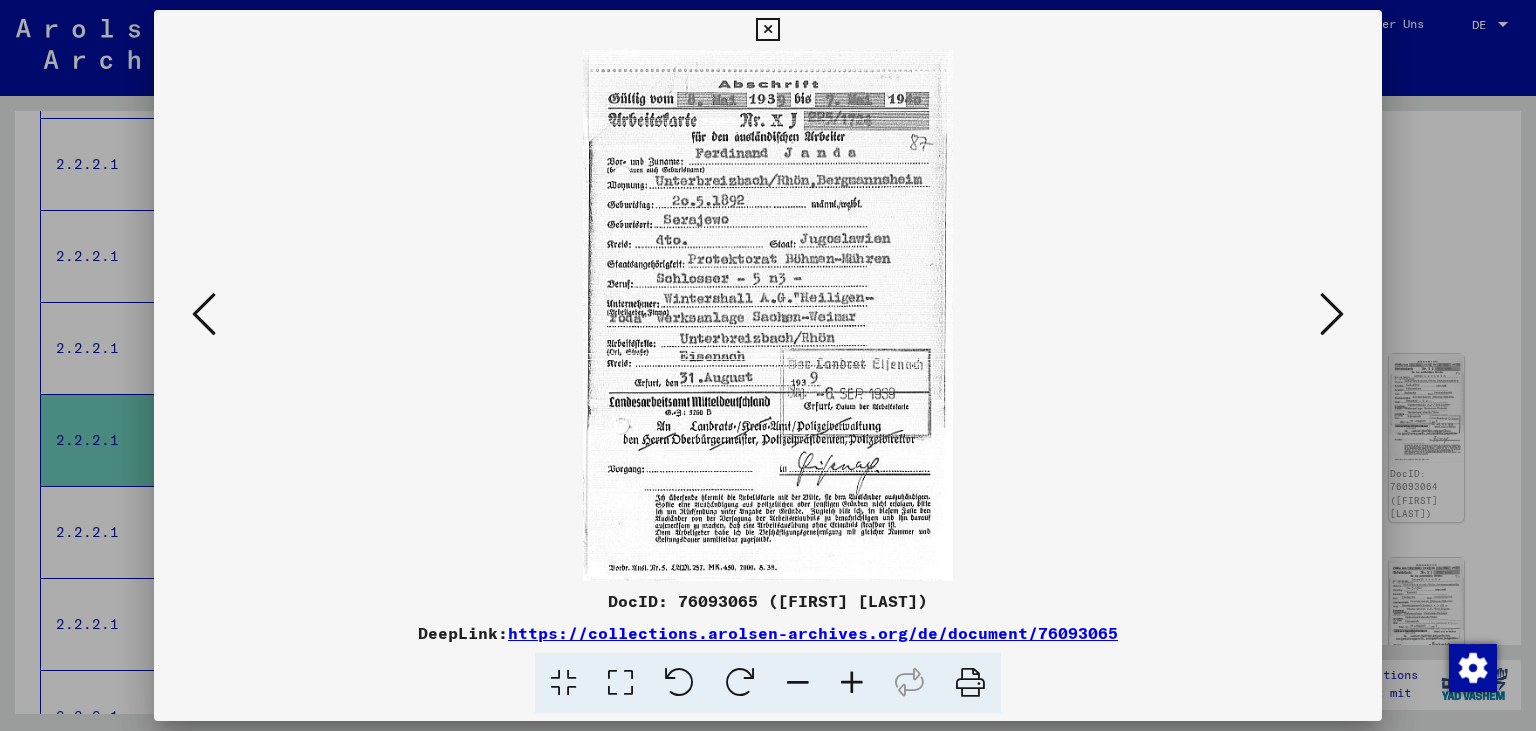 click at bounding box center (1332, 314) 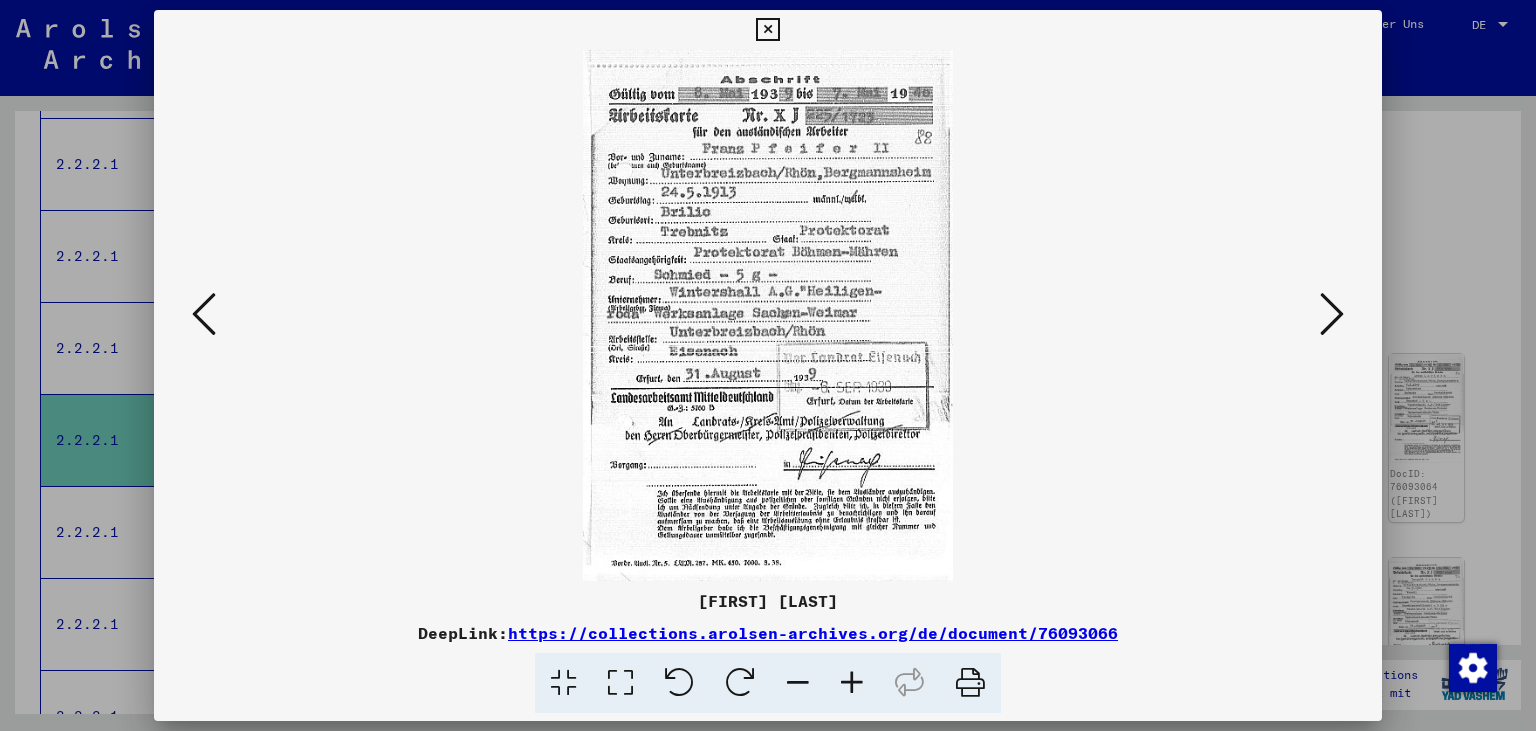 click at bounding box center [1332, 314] 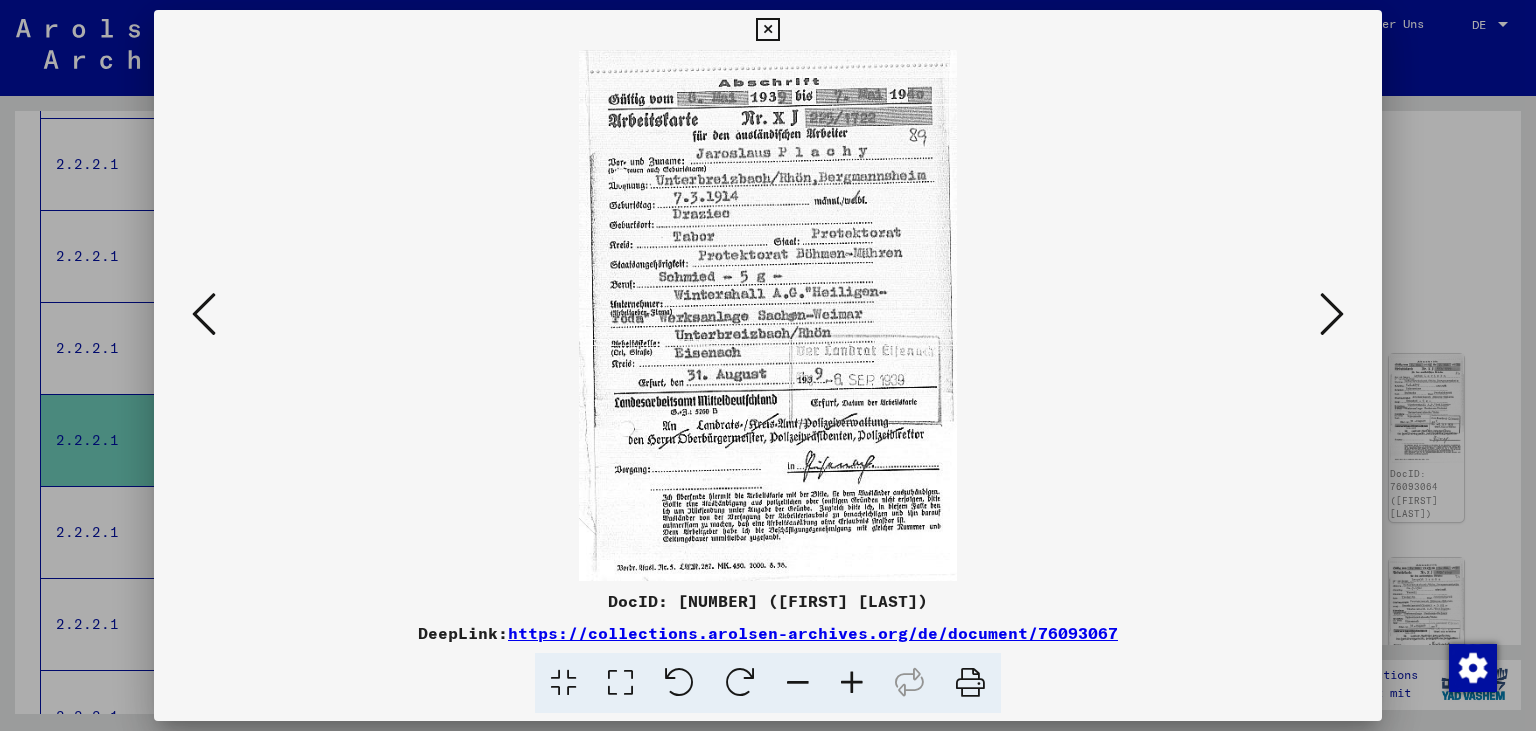 click at bounding box center (1332, 314) 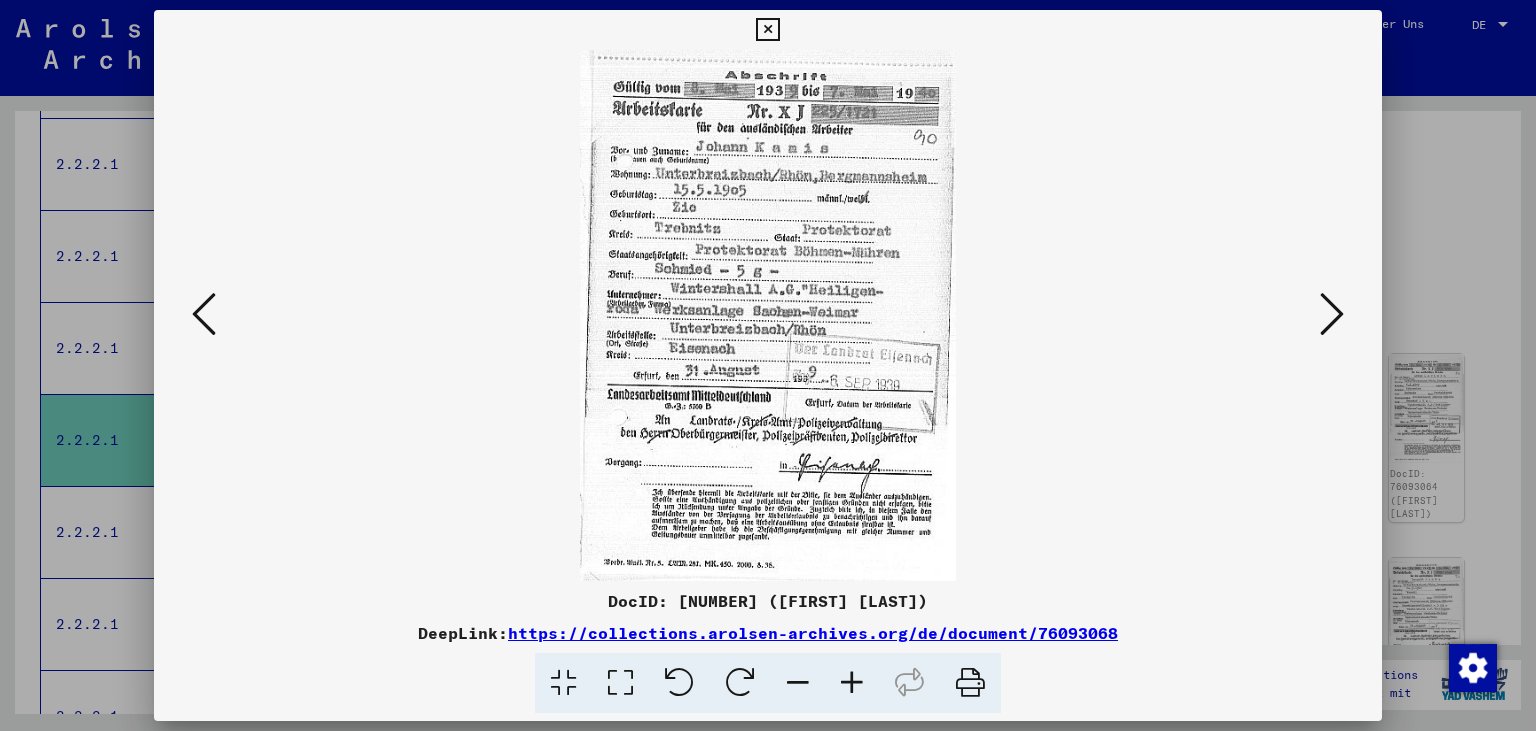 click at bounding box center [1332, 314] 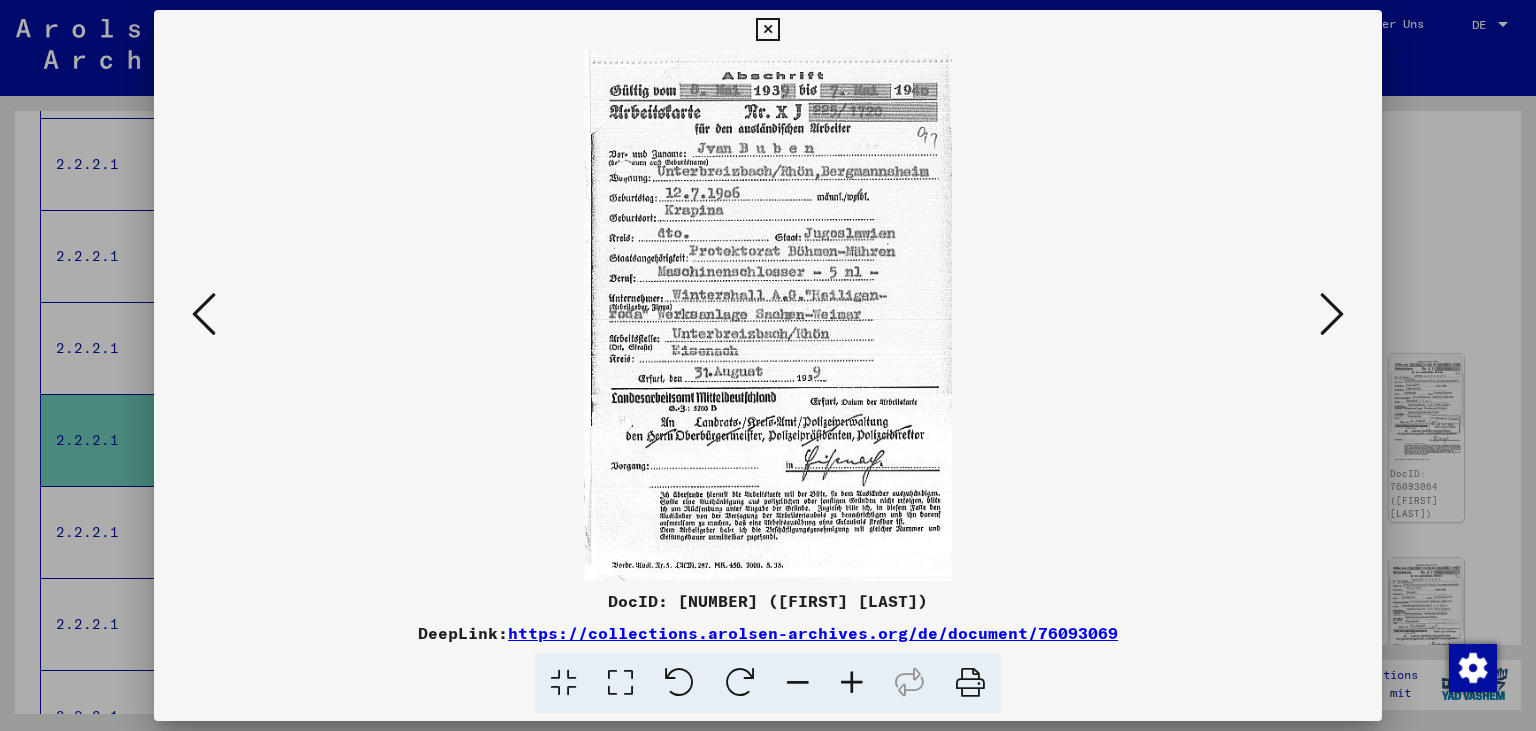 click at bounding box center [1332, 314] 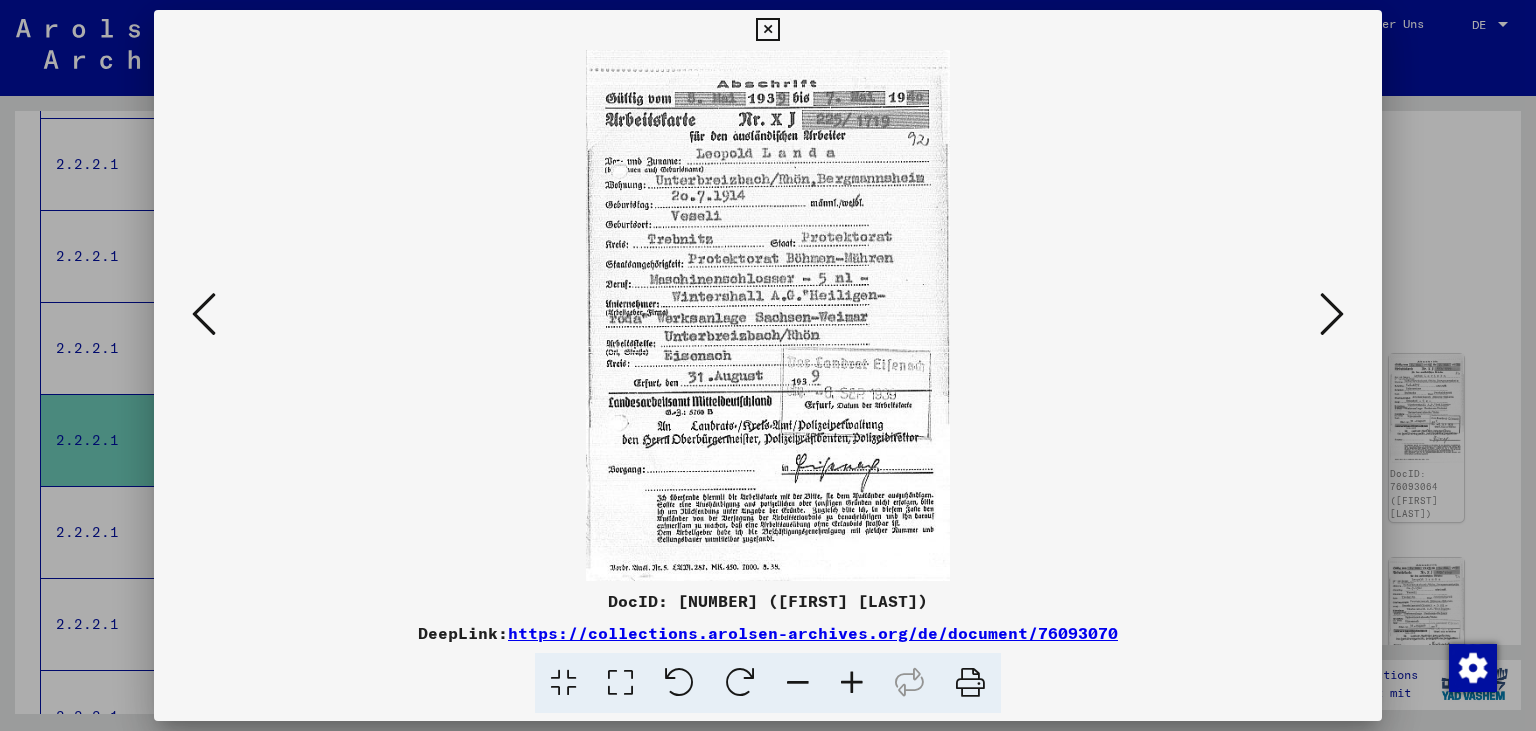 click at bounding box center (1332, 314) 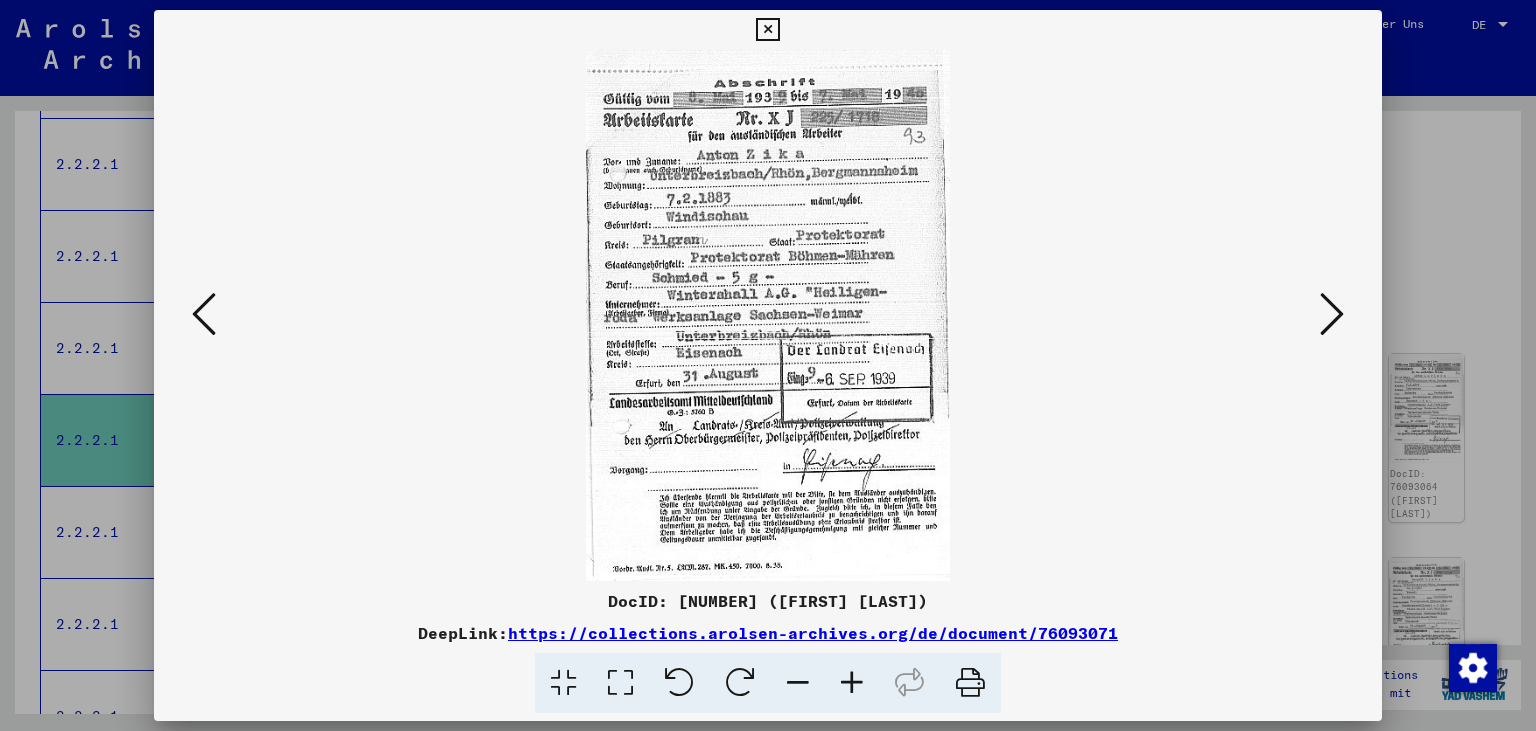click at bounding box center (1332, 314) 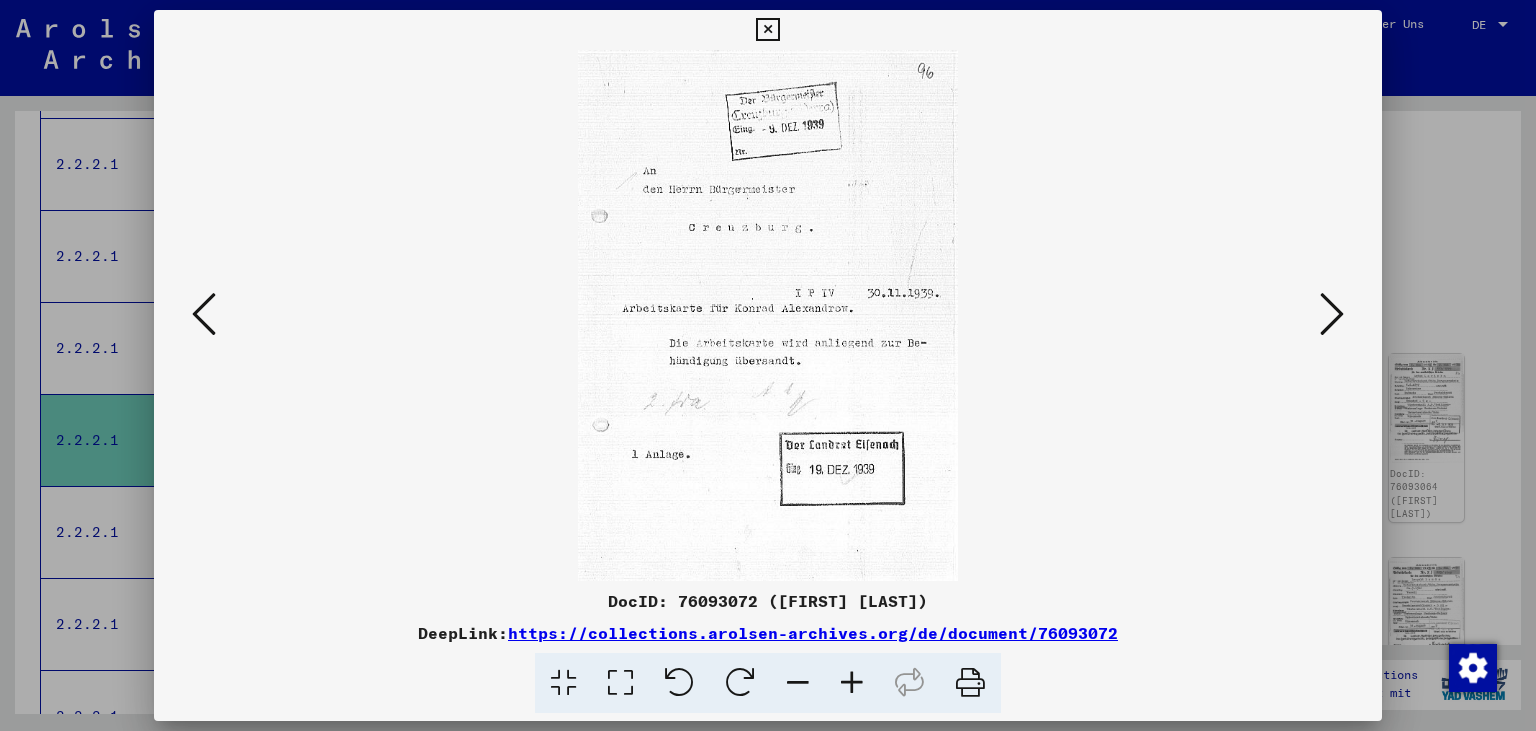 click at bounding box center [1332, 314] 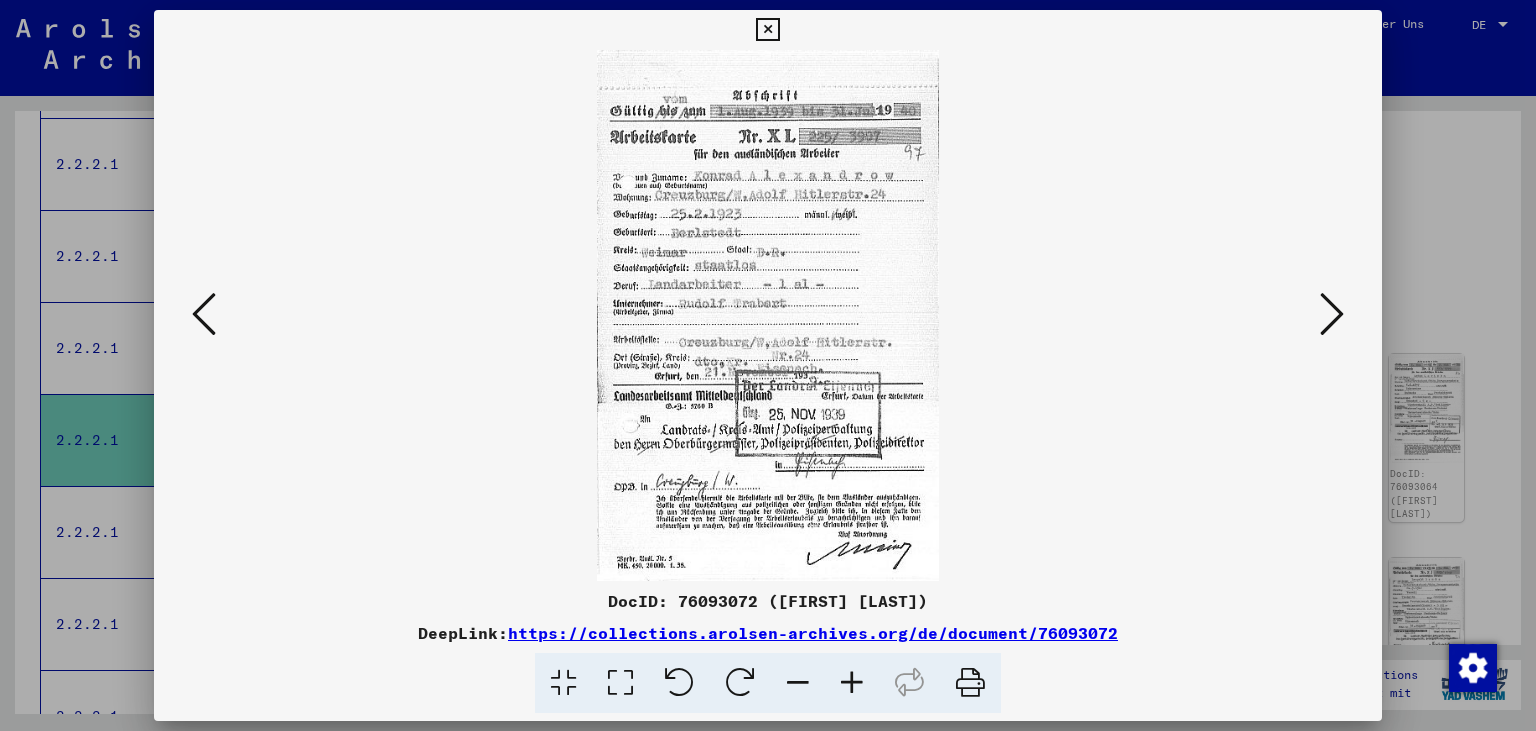 click at bounding box center (1332, 314) 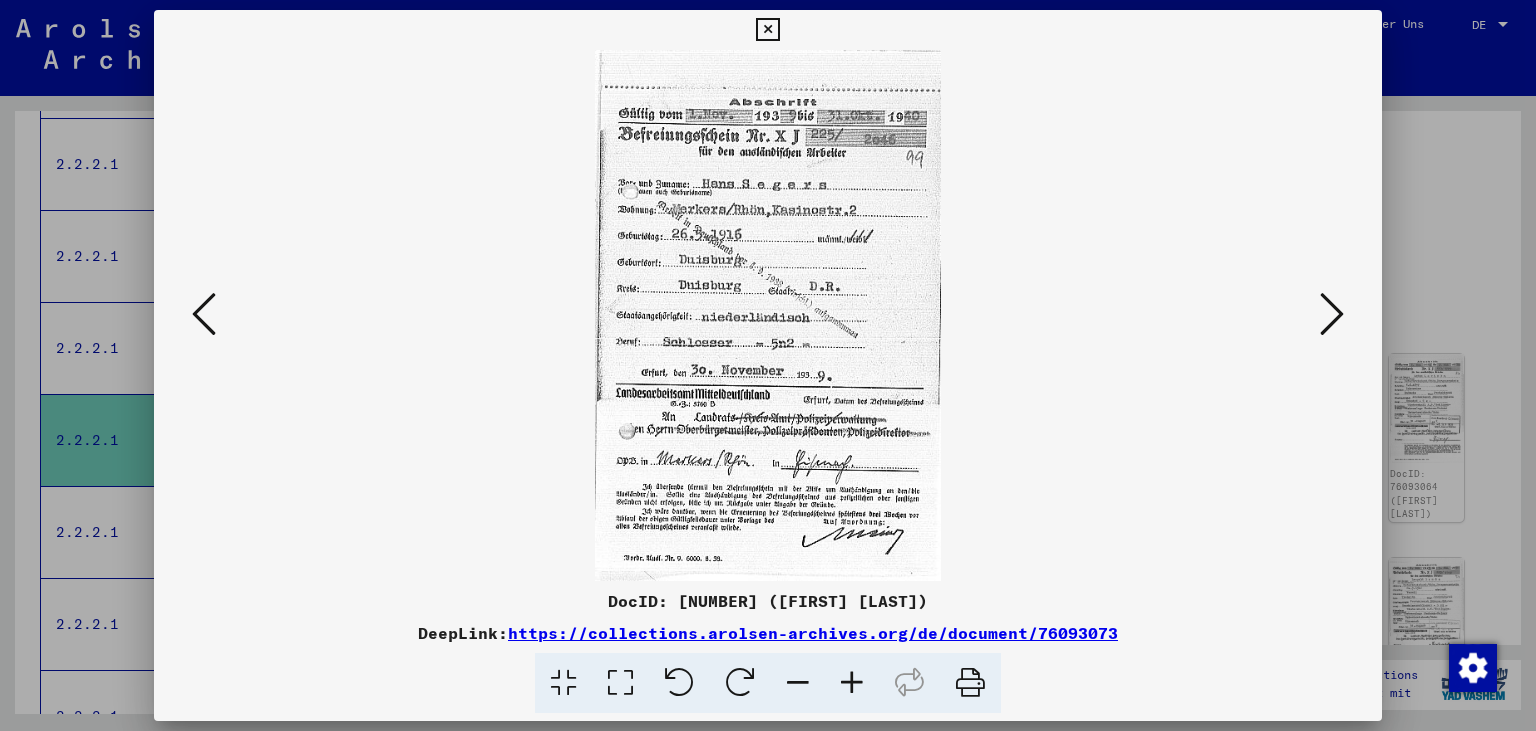 click at bounding box center (1332, 314) 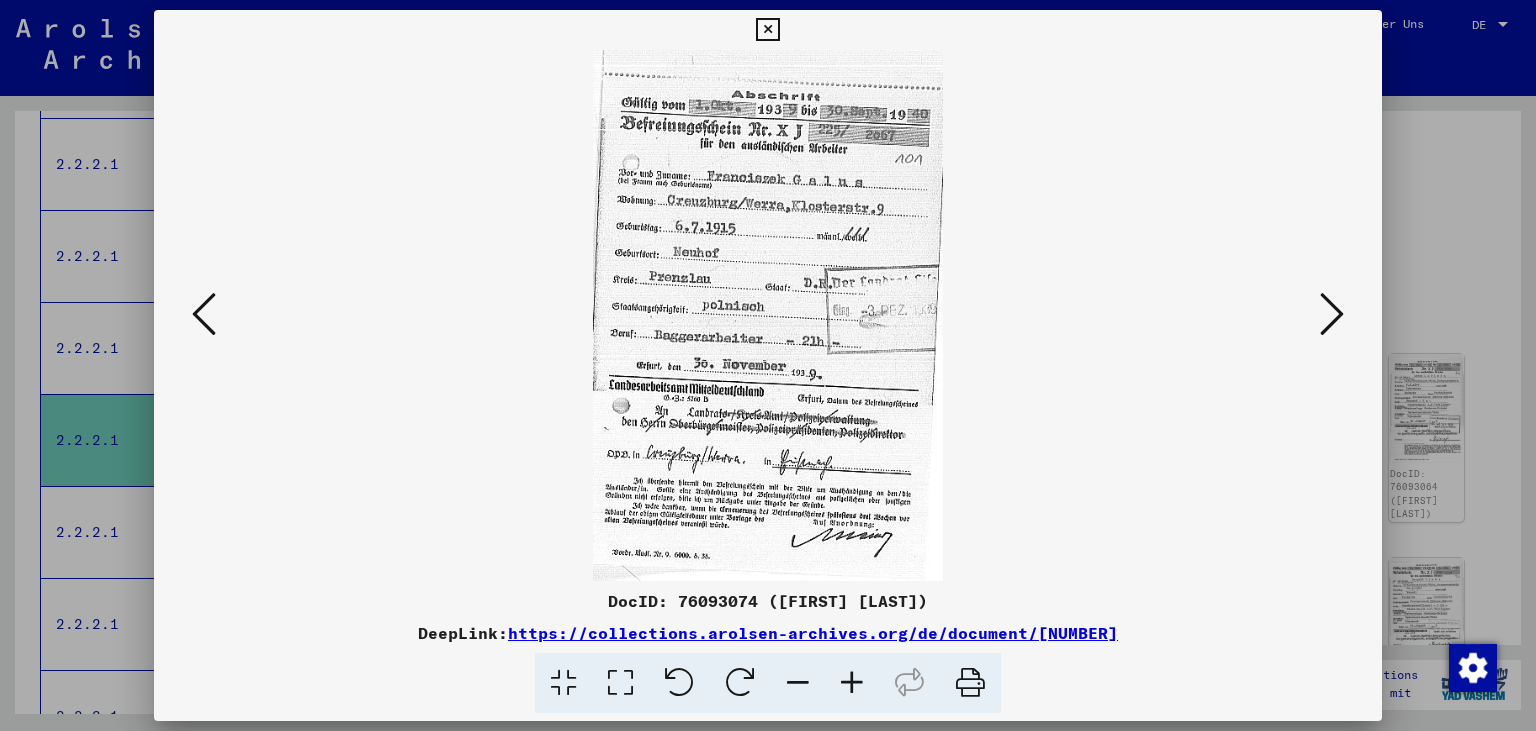 click at bounding box center (1332, 314) 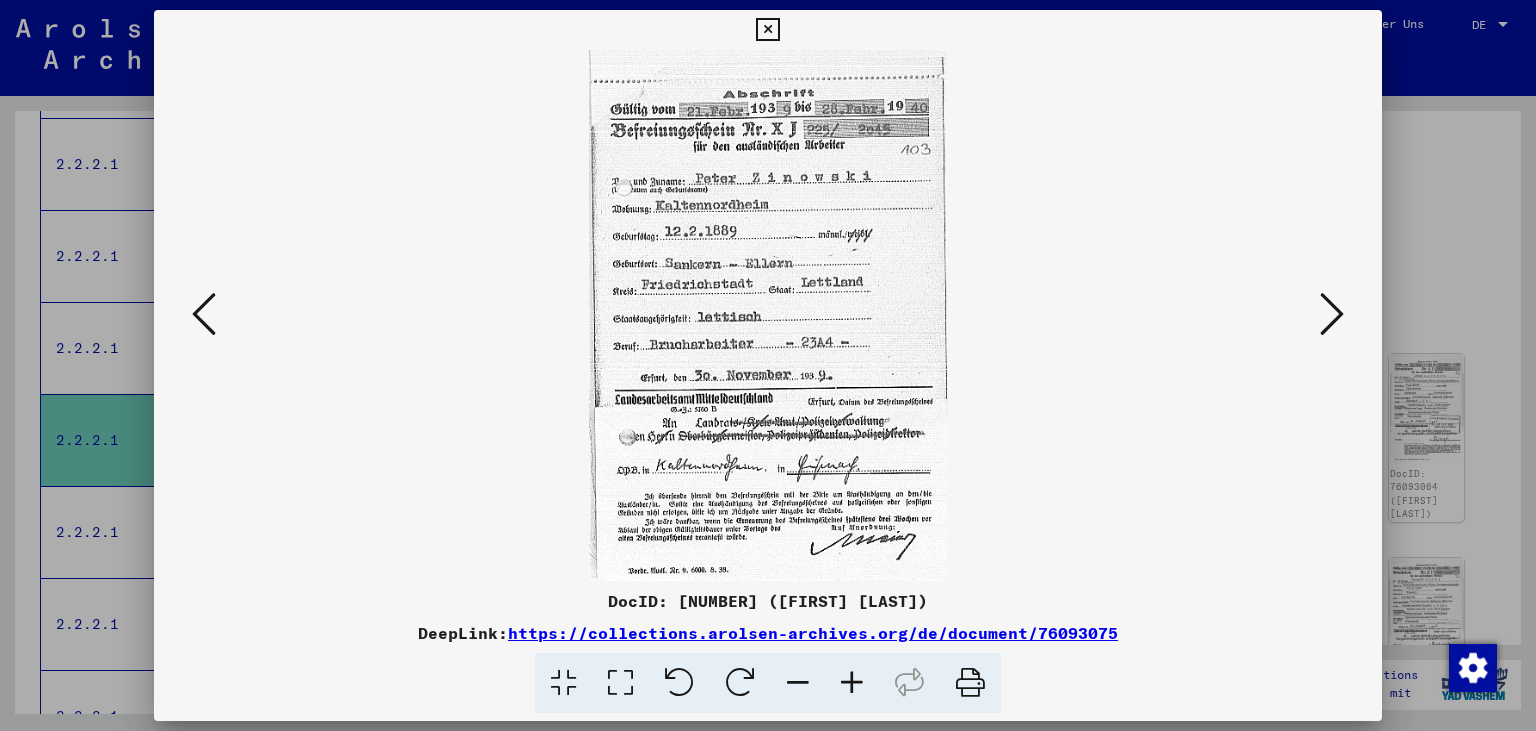 click at bounding box center (1332, 314) 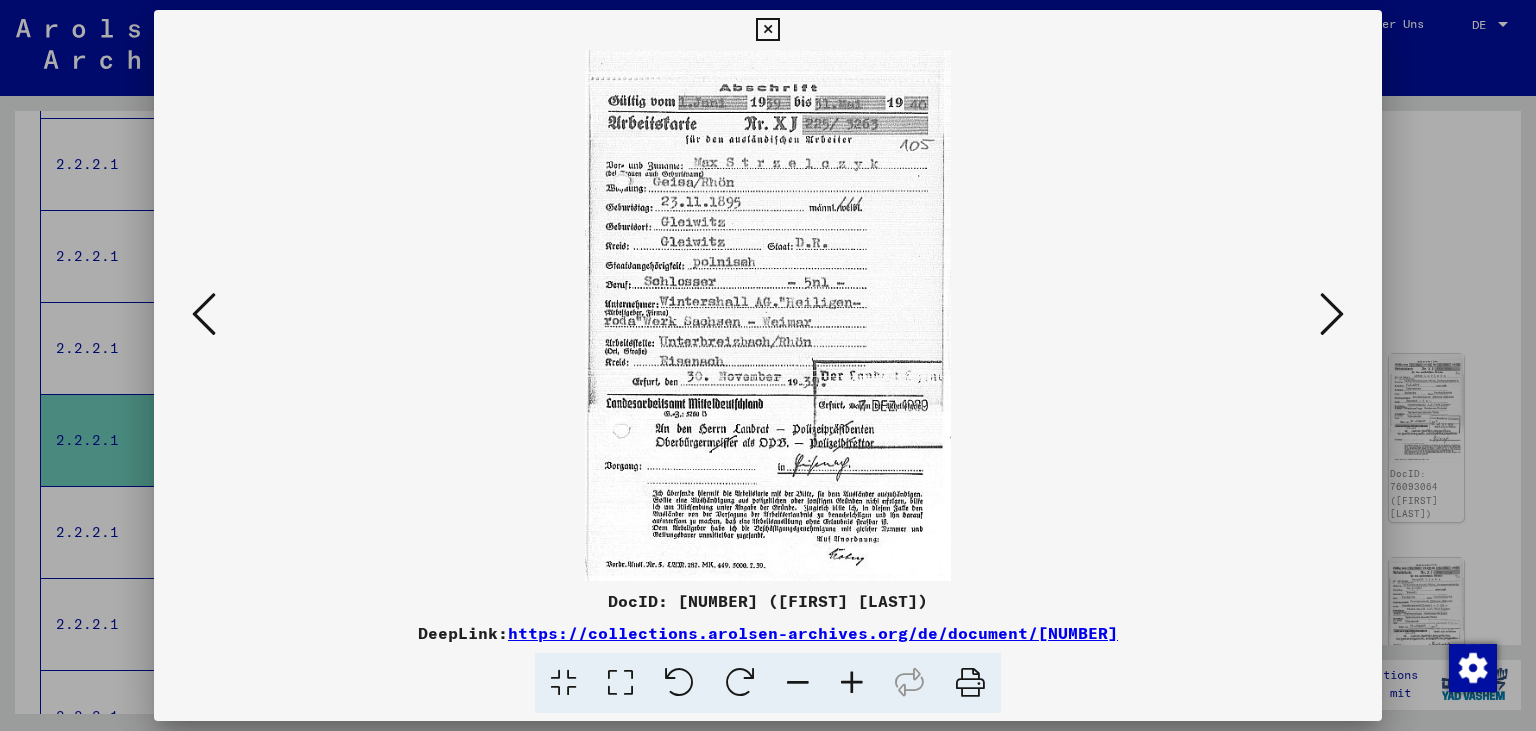 click at bounding box center (1332, 314) 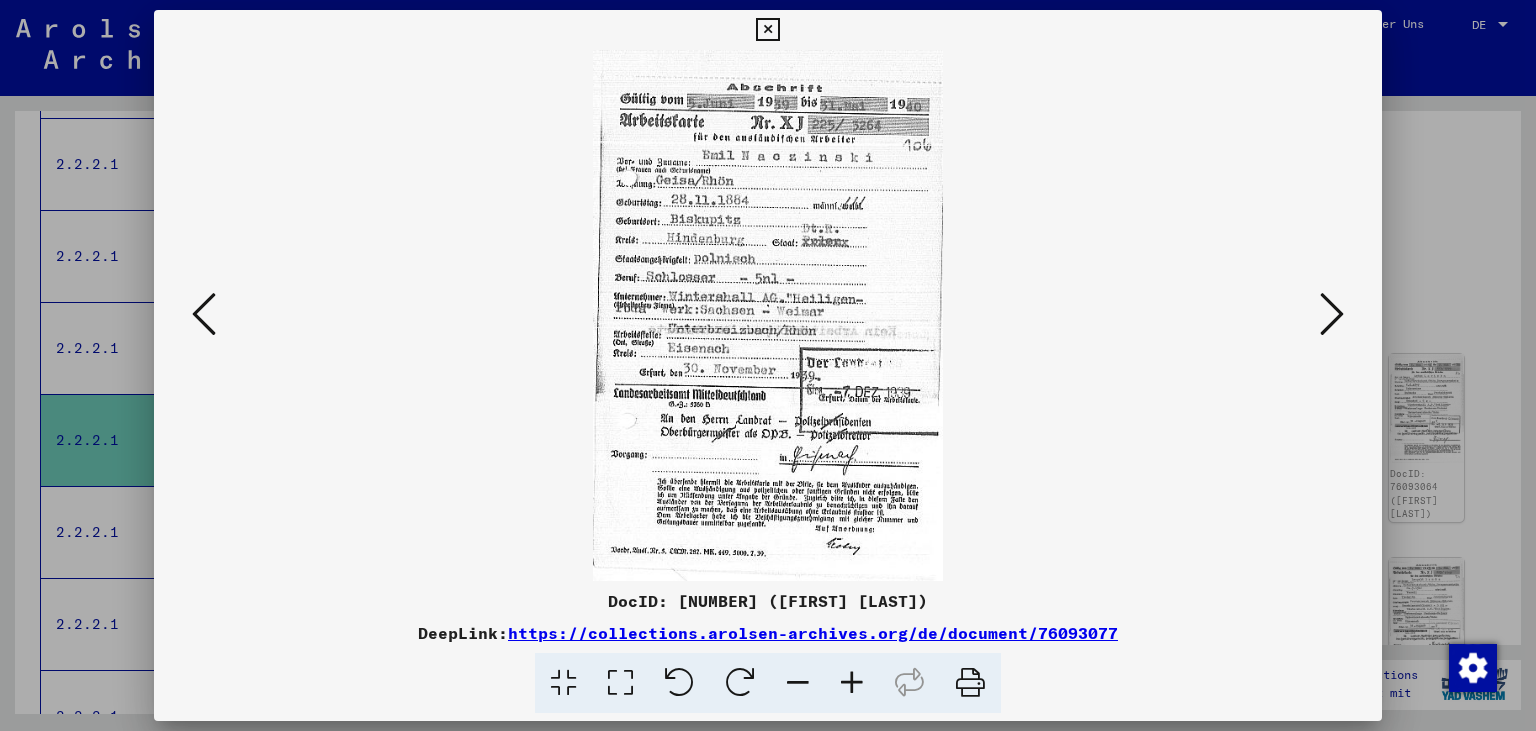 click at bounding box center [1332, 314] 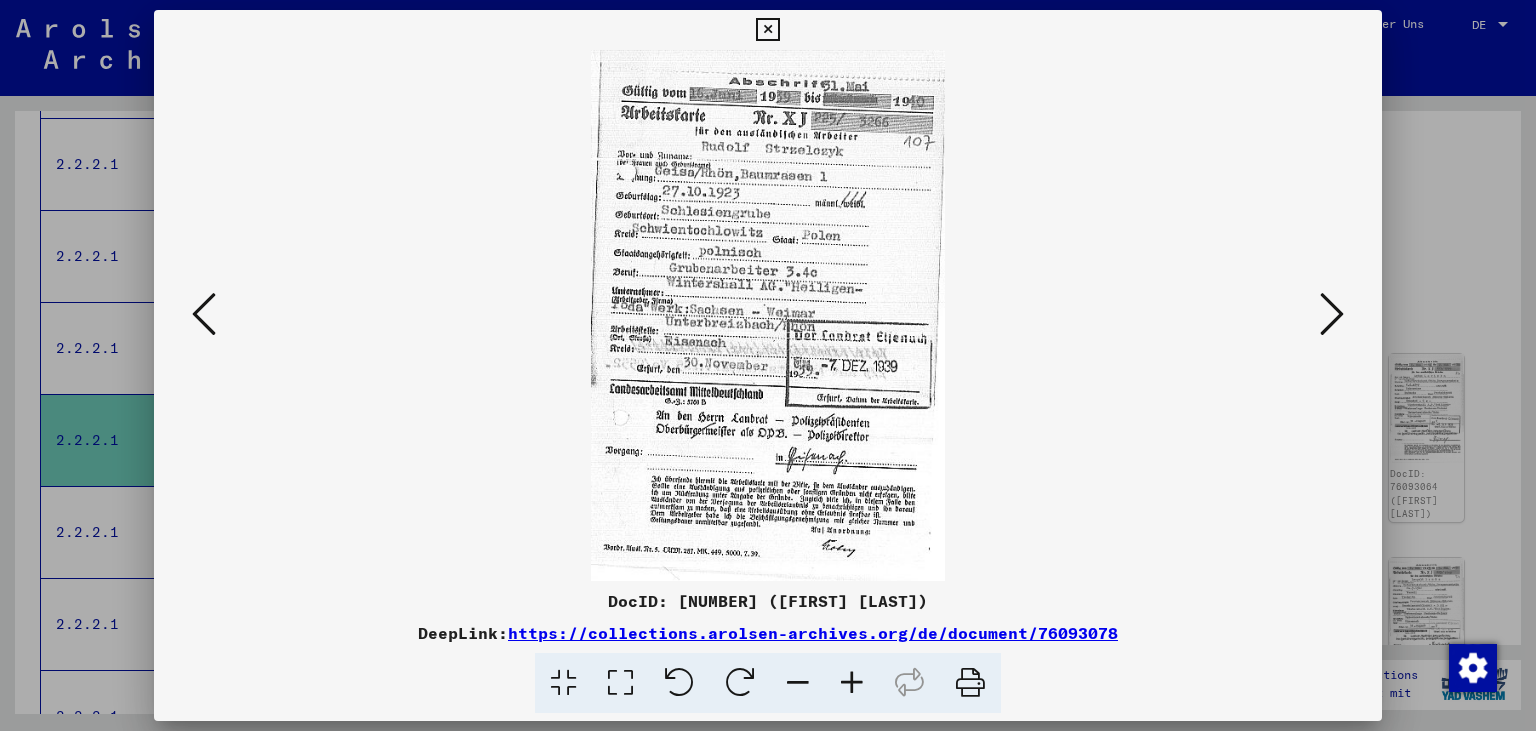 click at bounding box center [1332, 314] 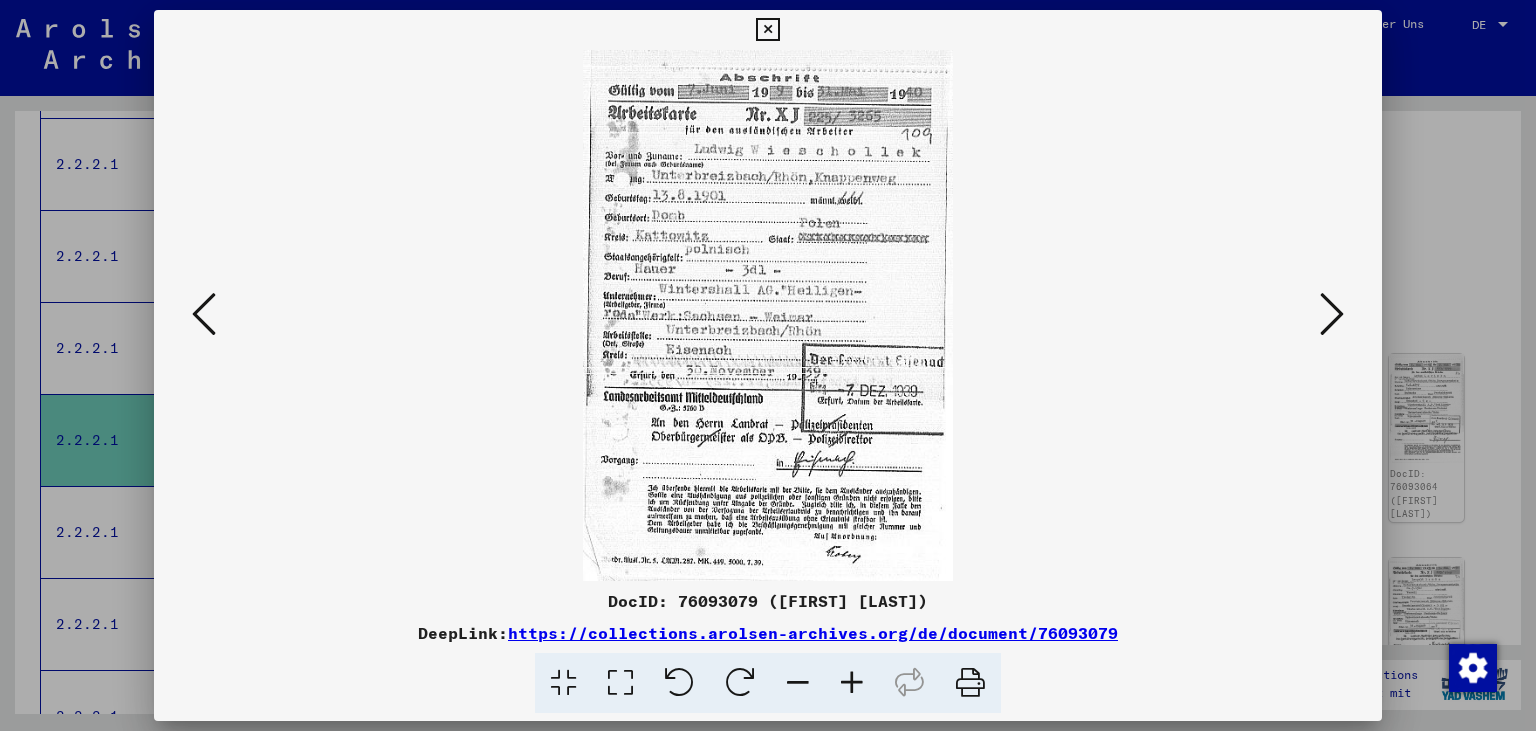 click at bounding box center (1332, 314) 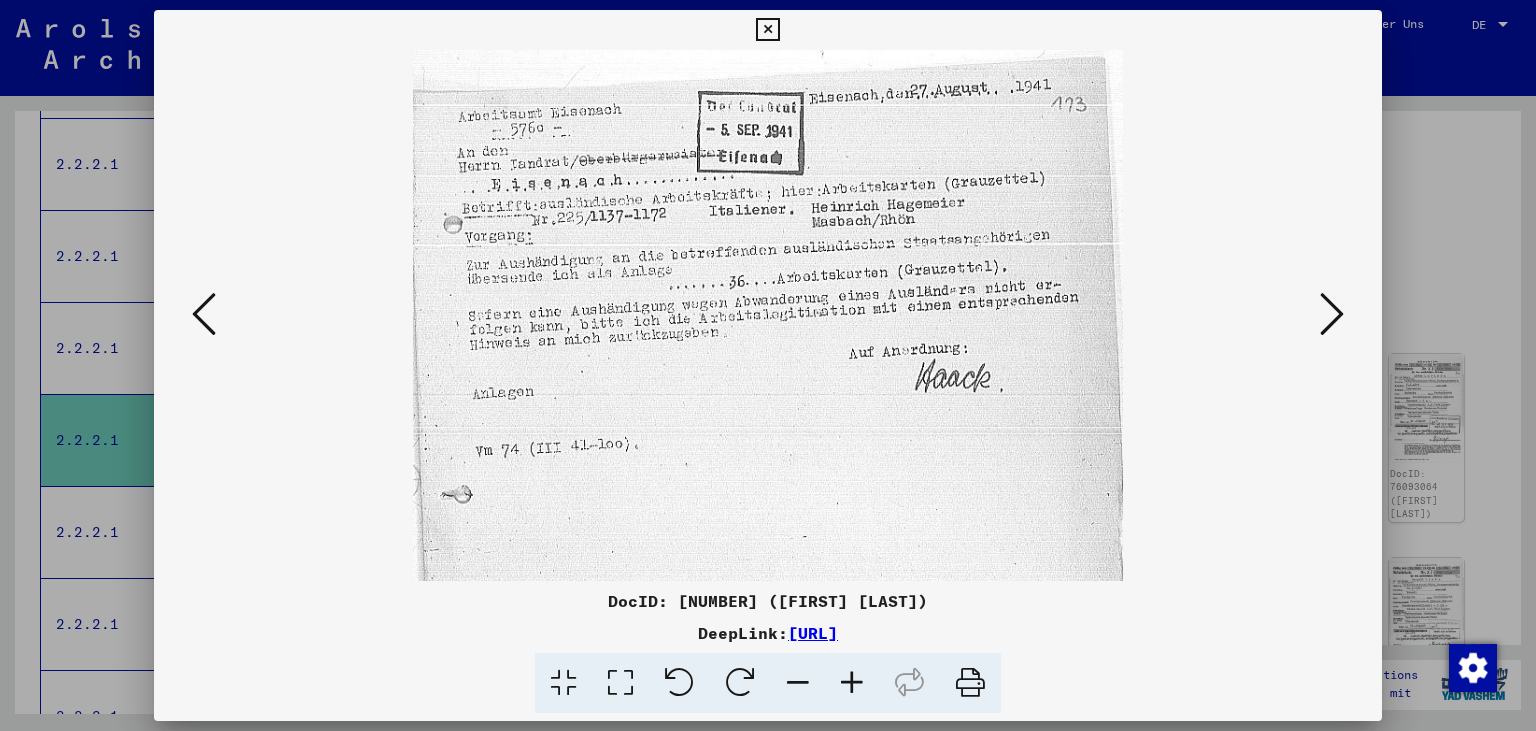 click at bounding box center [1332, 314] 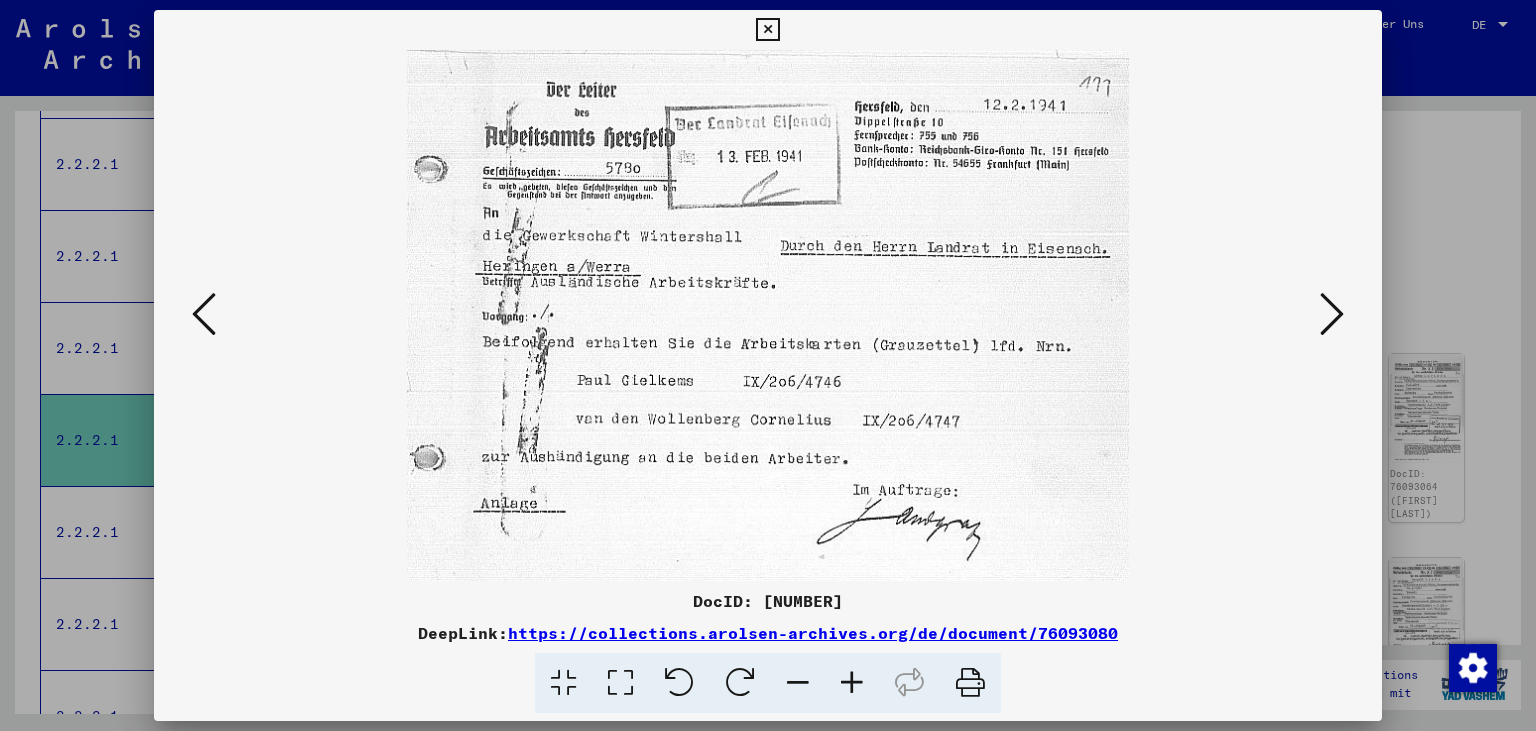 click at bounding box center [1332, 314] 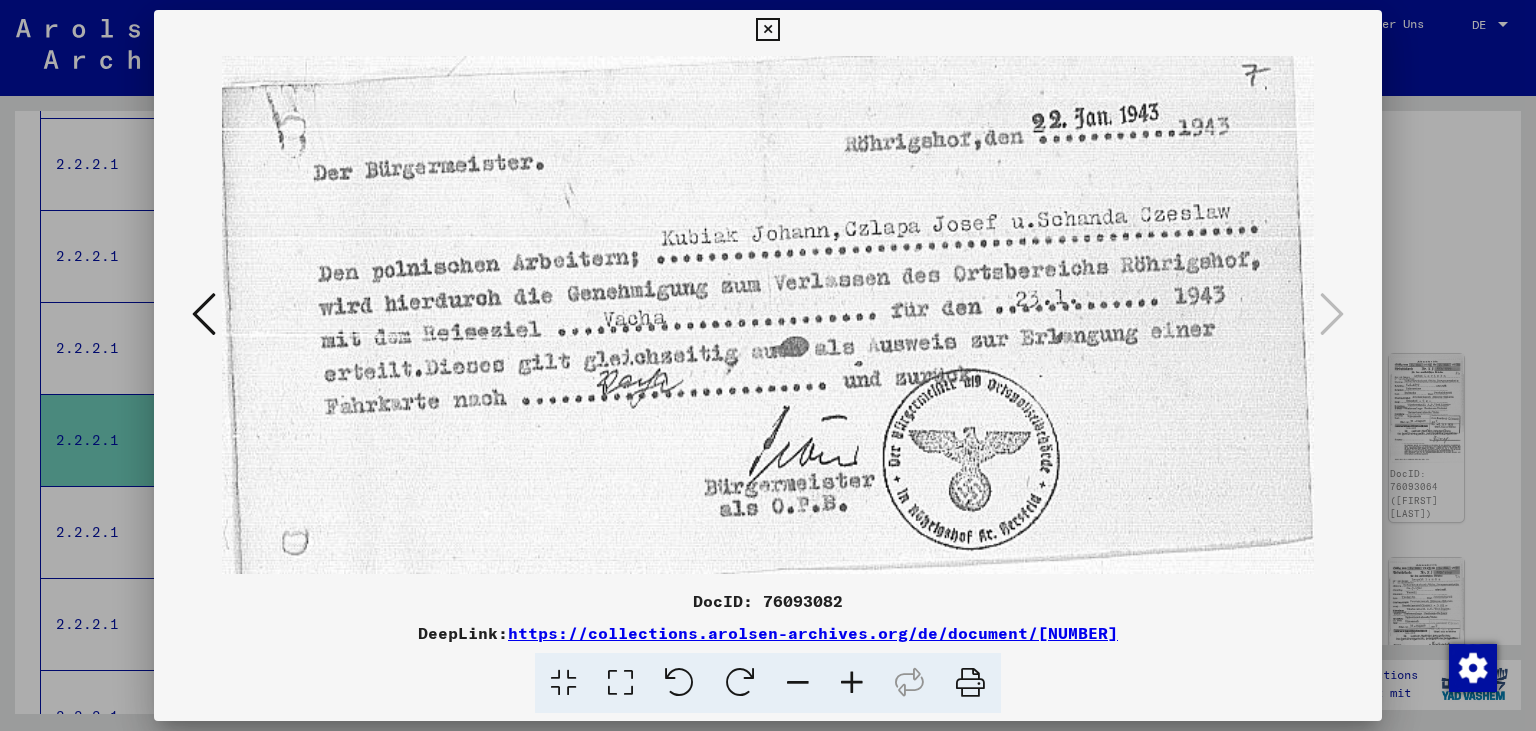 click at bounding box center [767, 30] 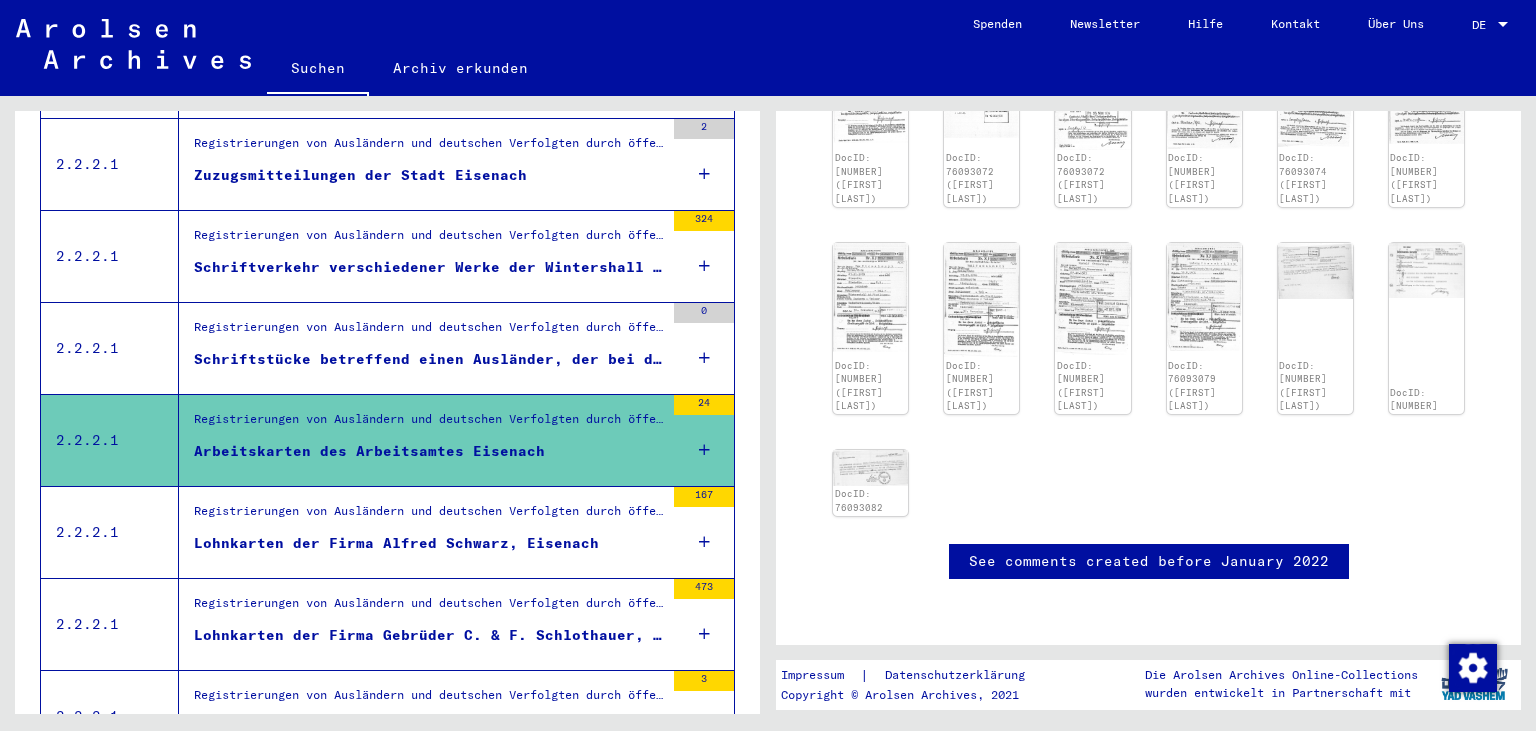 scroll, scrollTop: 913, scrollLeft: 0, axis: vertical 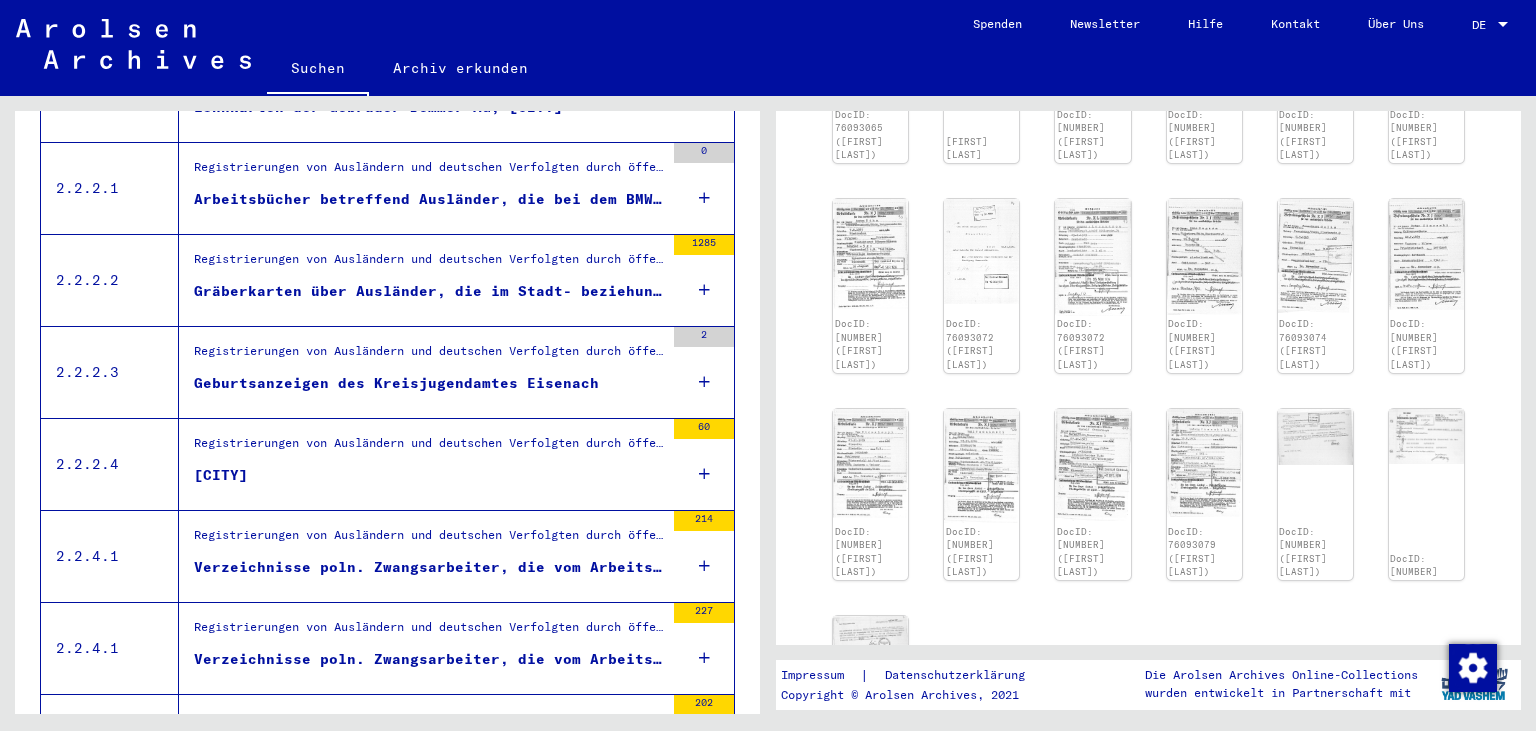 click on "Verzeichnisse poln. Zwangsarbeiter, die vom Arbeitsamt Warschau mit verschiedenen Transporten in die Bezirke der Arbeitsämter: Treuburg, Amtitz, Königsberg, Arnswalde, Schneidemühl, Köslin, Greifswald ..." at bounding box center [429, 567] 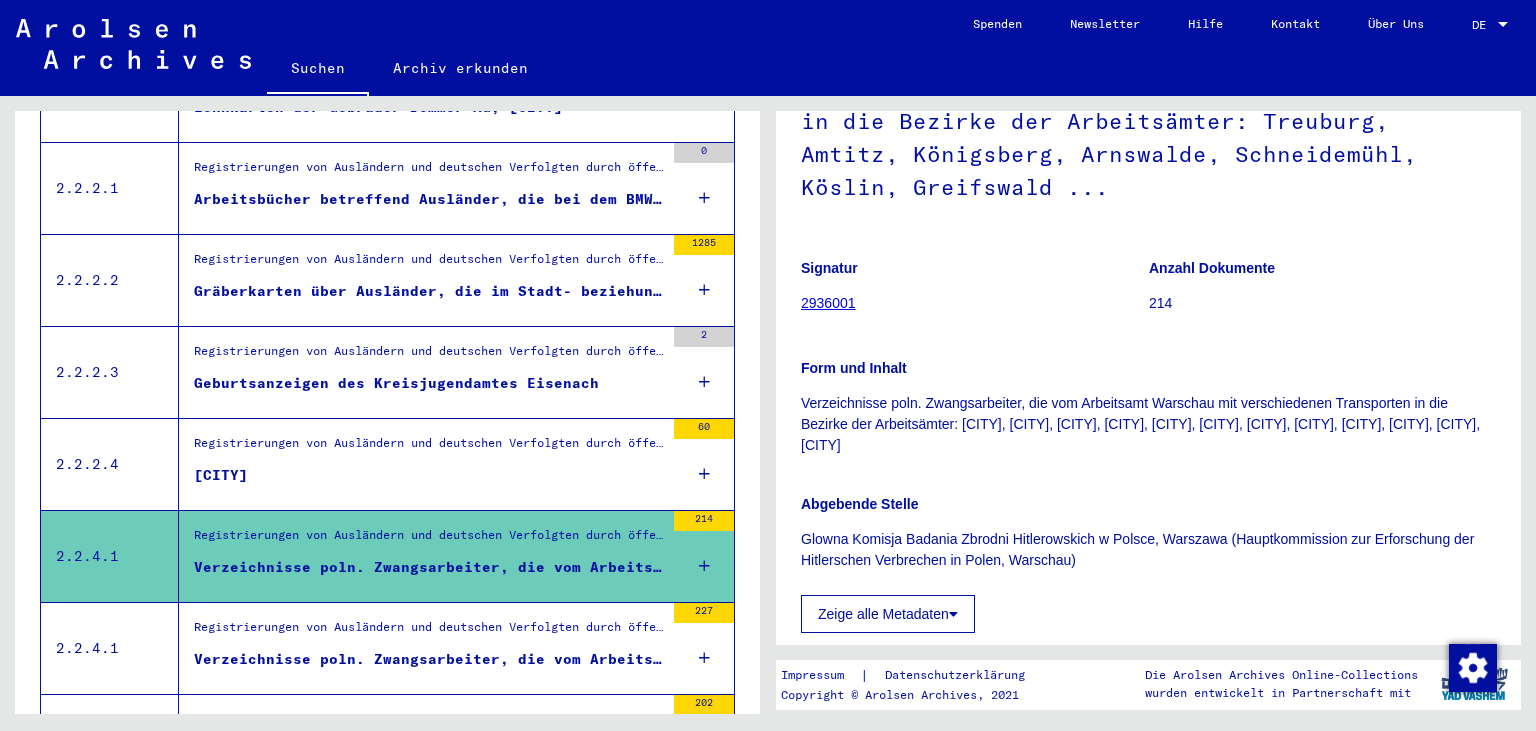 scroll, scrollTop: 212, scrollLeft: 0, axis: vertical 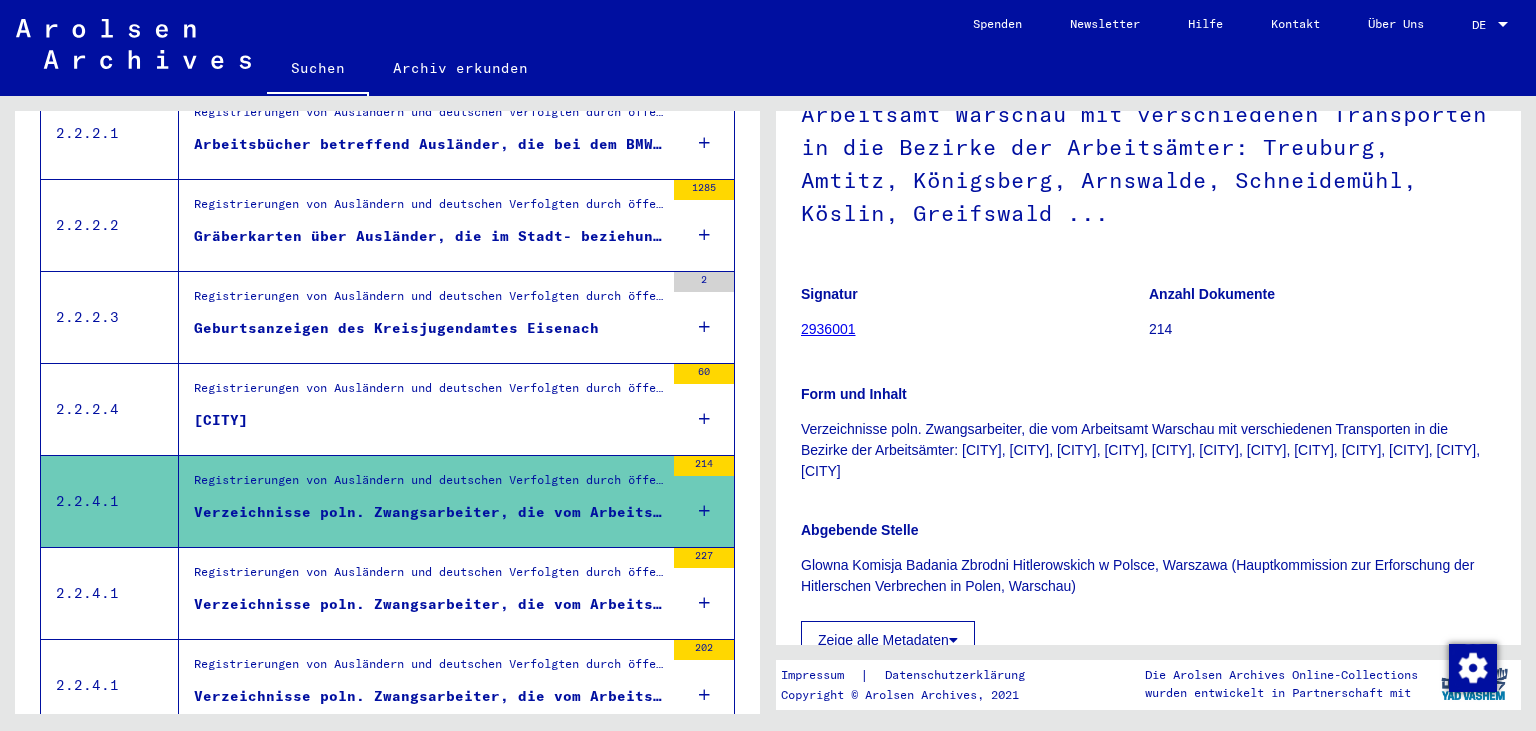 click on "Registrierungen von Ausländern und deutschen Verfolgten durch öffentliche Einrichtungen, Versicherungen und Firmen ([DATE] - [DATE]) > Dokumente über Registrierungen von Ausländern und den Einsatz von Zwangsarbeitern, [DATE] - [DATE] > Arbeitsamt Warschau > Verzeichnisse des Arbeitsamtes Warschau über polnische Zwangsarbeiter in       Deutschland (Landwirtschaft)" at bounding box center [429, 577] 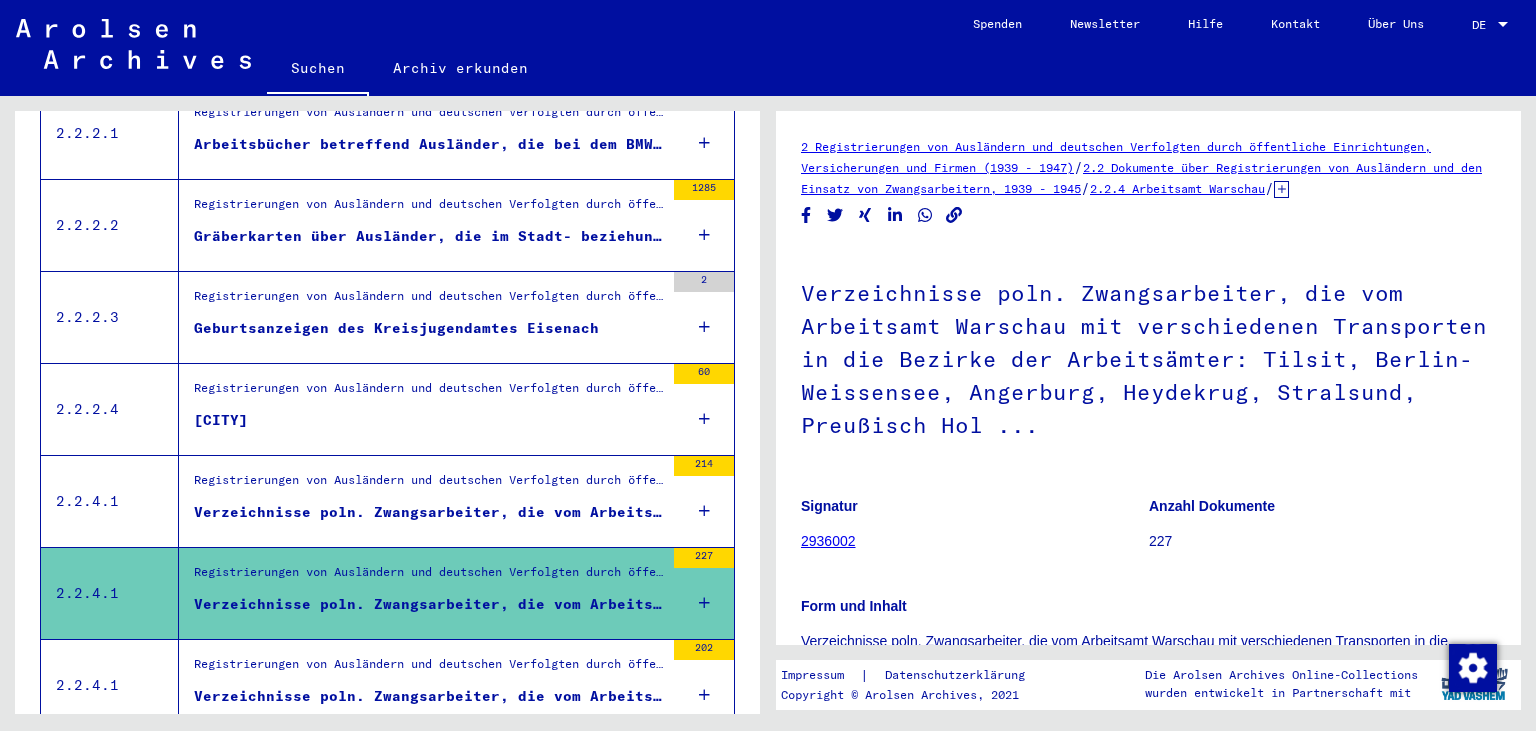 scroll, scrollTop: 414, scrollLeft: 0, axis: vertical 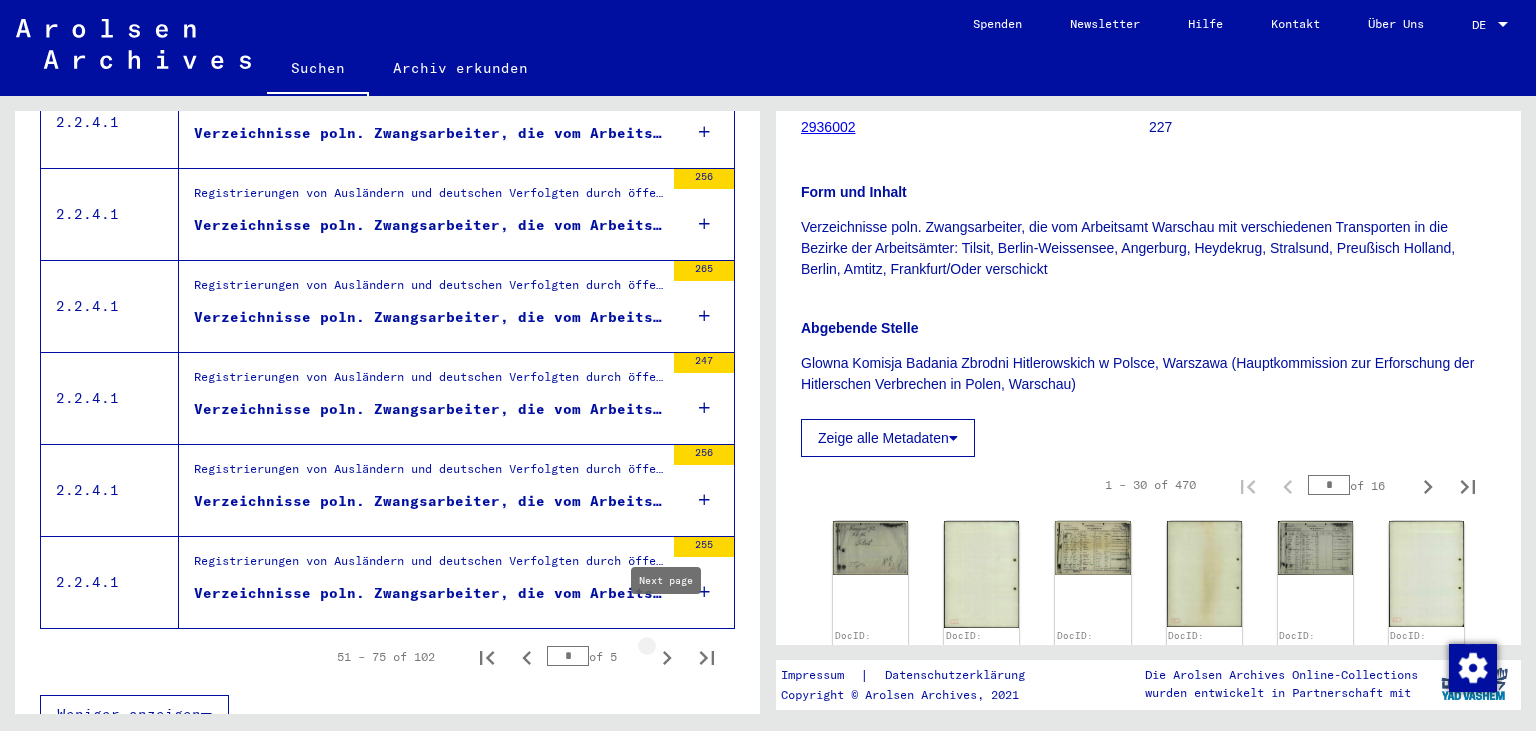 click 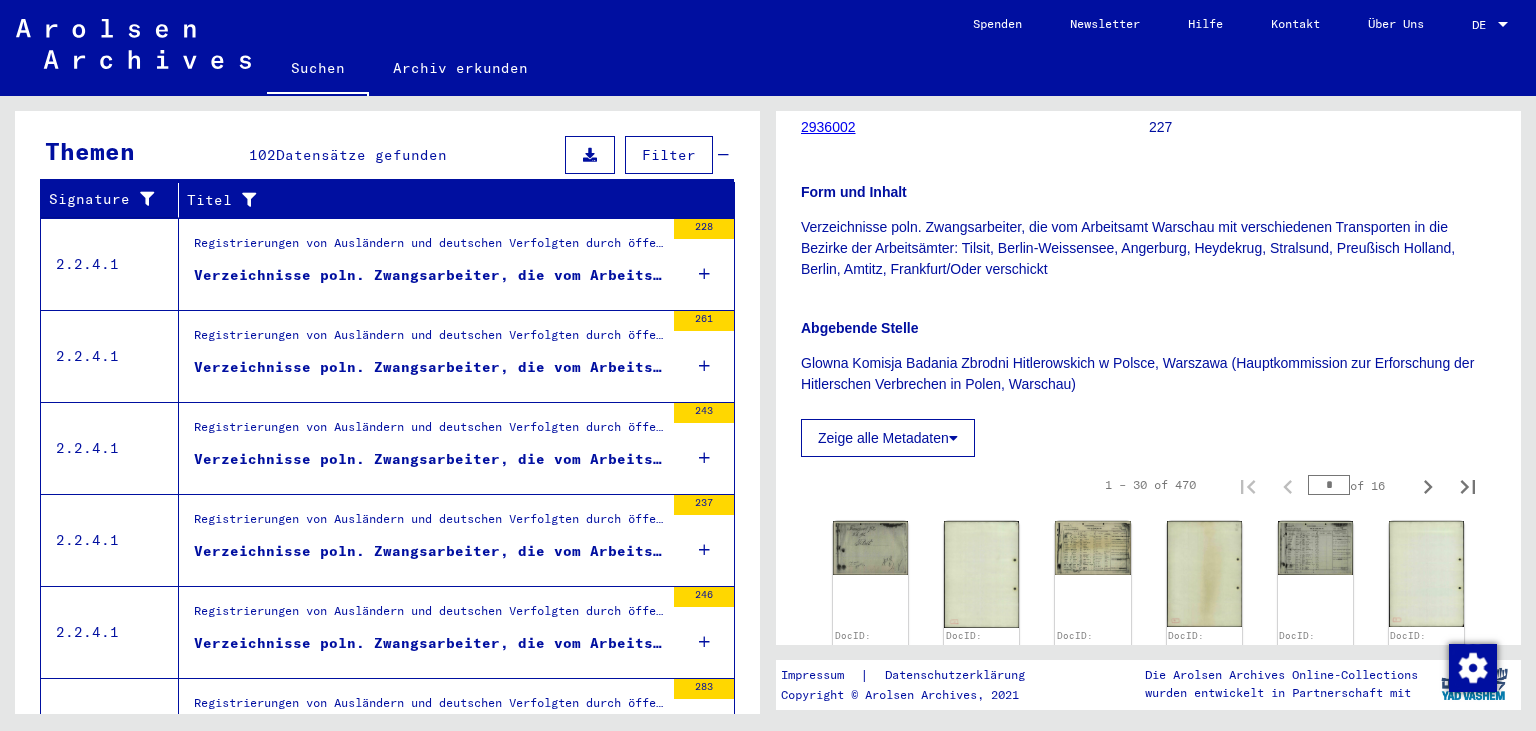 scroll, scrollTop: 267, scrollLeft: 0, axis: vertical 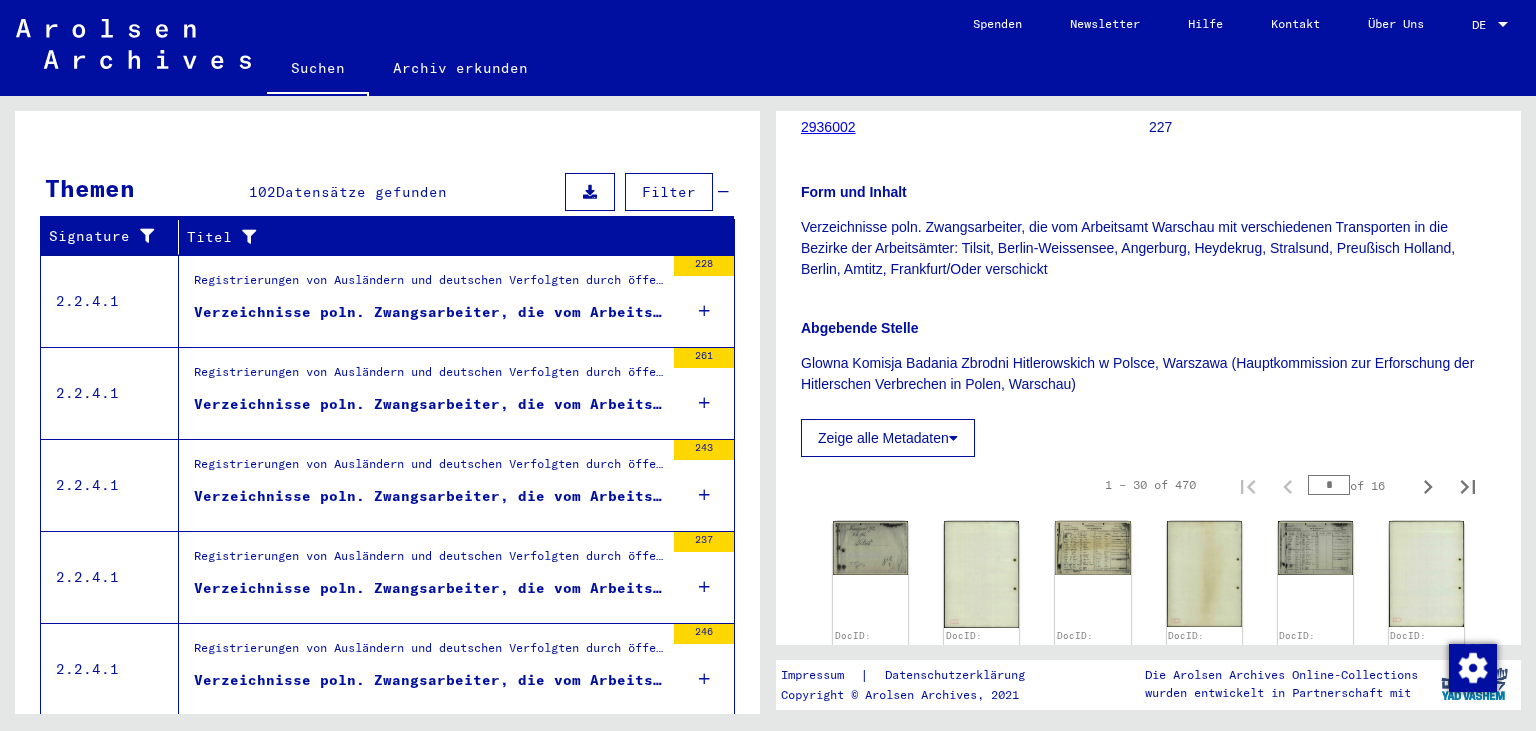 click on "Registrierungen von Ausländern und deutschen Verfolgten durch öffentliche Einrichtungen, Versicherungen und Firmen ([DATE] - [DATE]) > Dokumente über Registrierungen von Ausländern und den Einsatz von Zwangsarbeitern, [DATE] - [DATE] > Arbeitsamt Warschau > Verzeichnisse des Arbeitsamtes Warschau über polnische Zwangsarbeiter in       Deutschland (Landwirtschaft)" at bounding box center (429, 285) 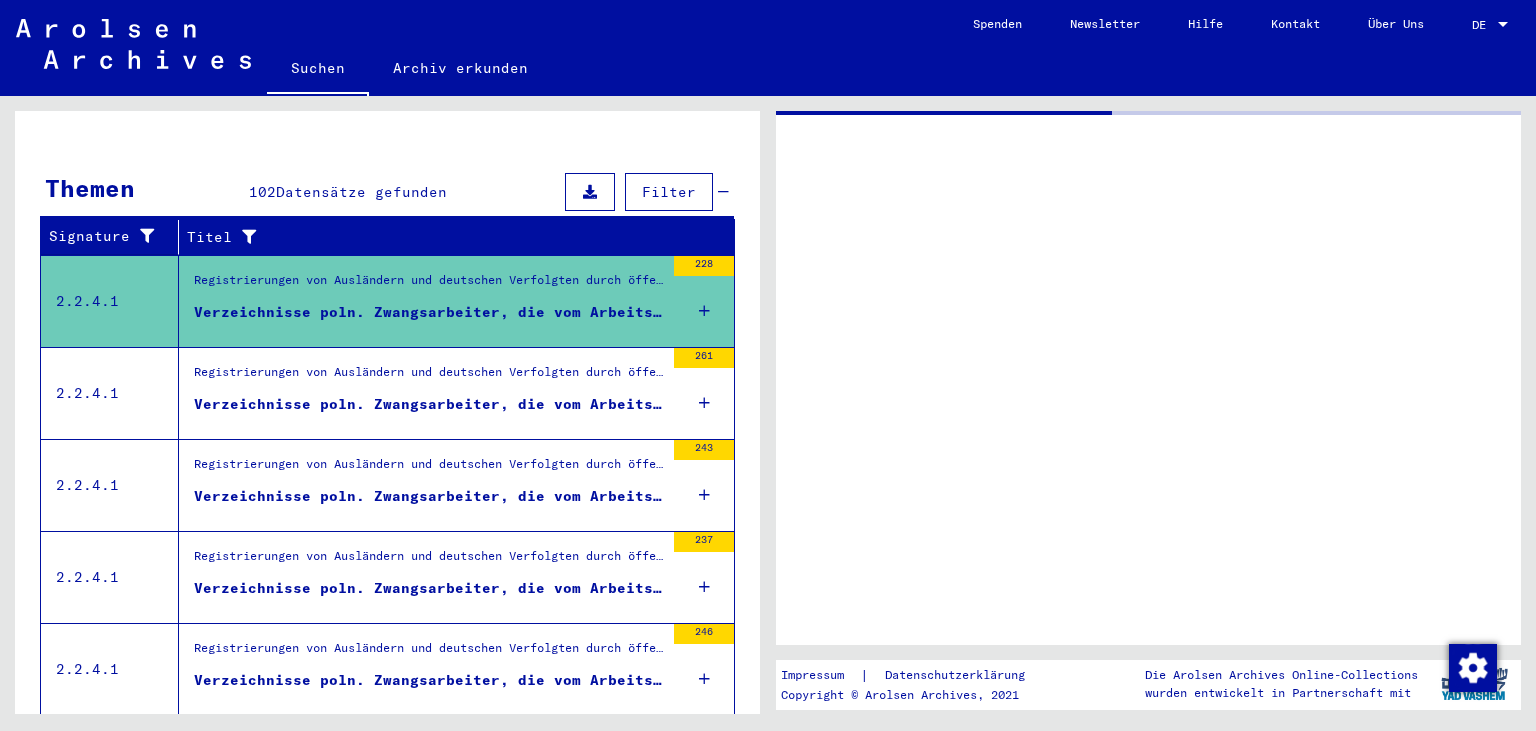 scroll, scrollTop: 0, scrollLeft: 0, axis: both 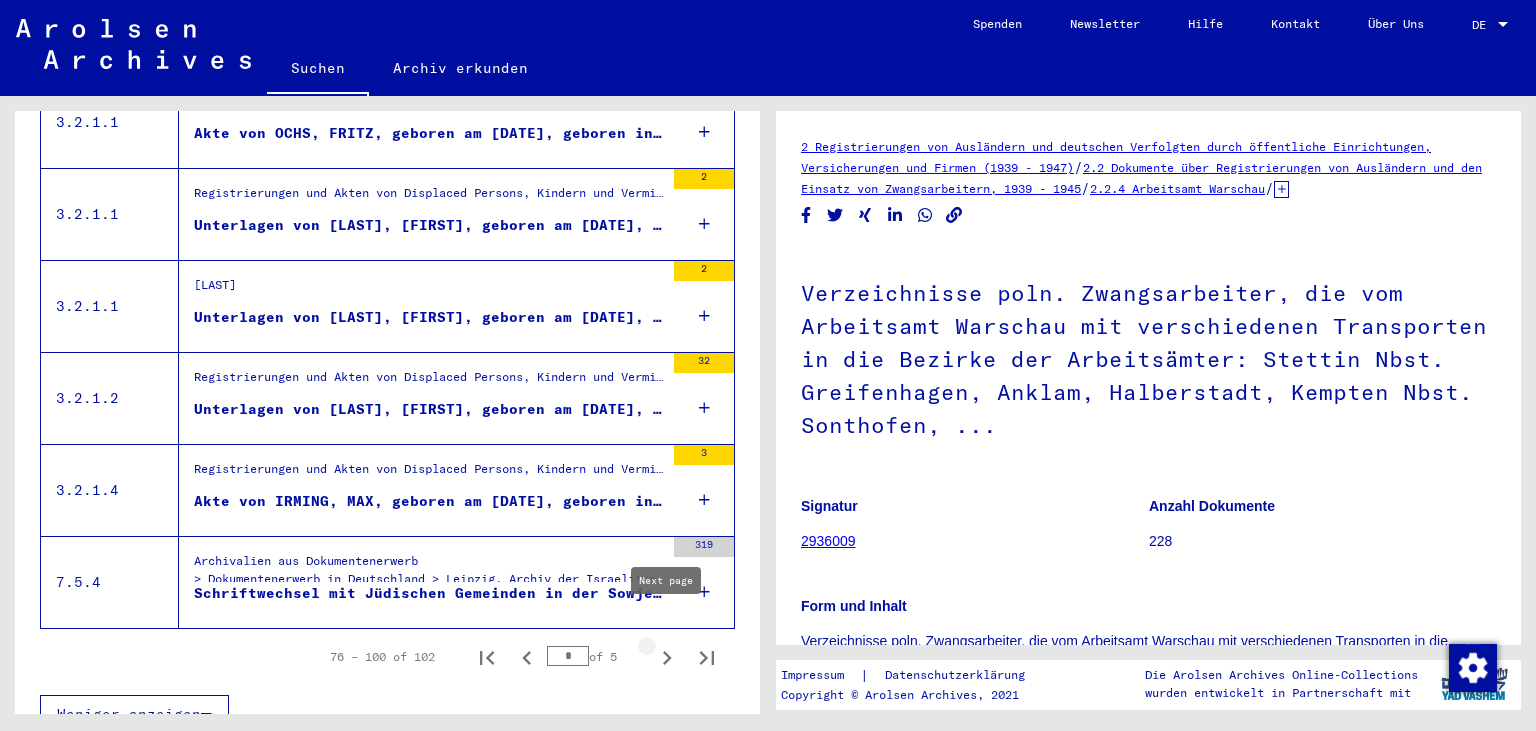 click 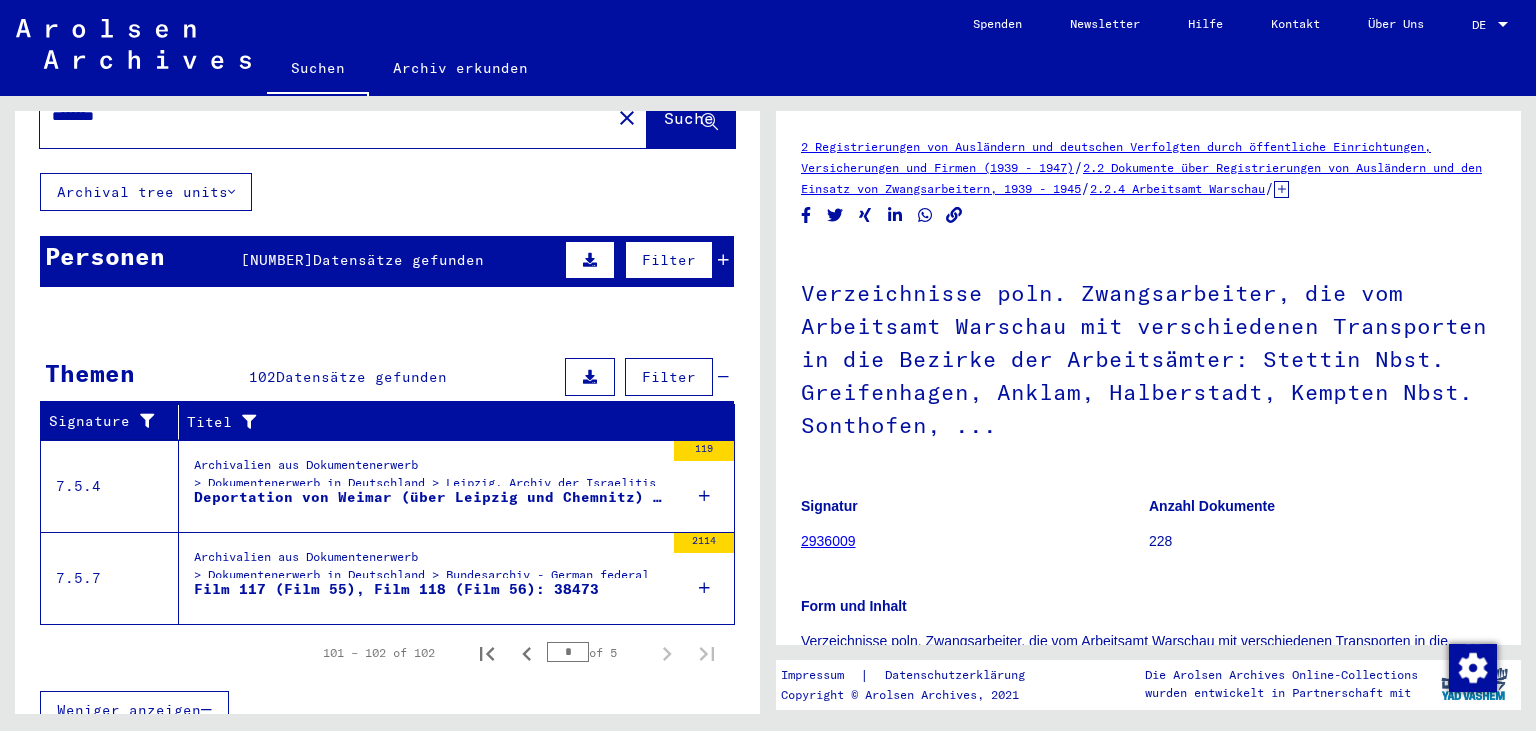 scroll, scrollTop: 0, scrollLeft: 0, axis: both 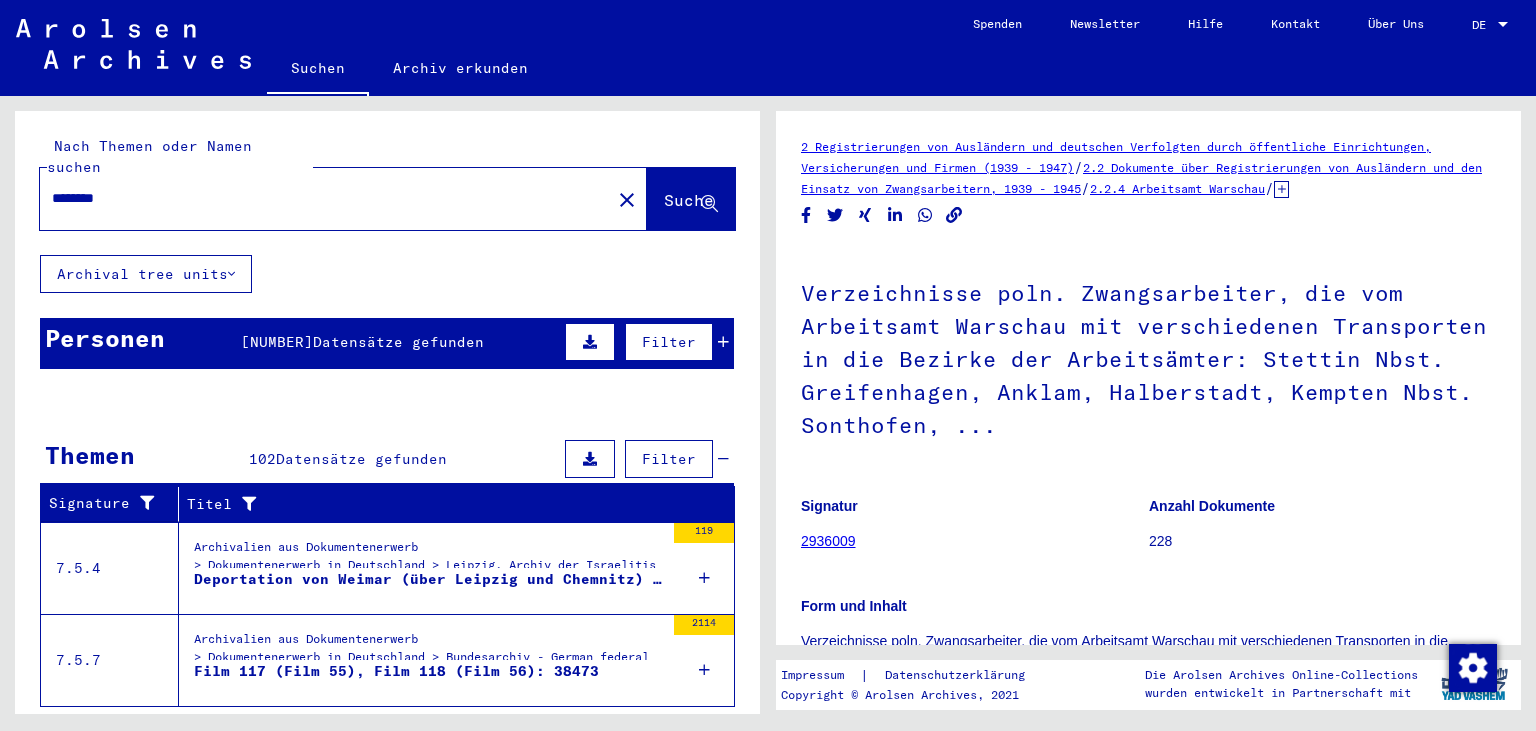 click on "********" at bounding box center (325, 198) 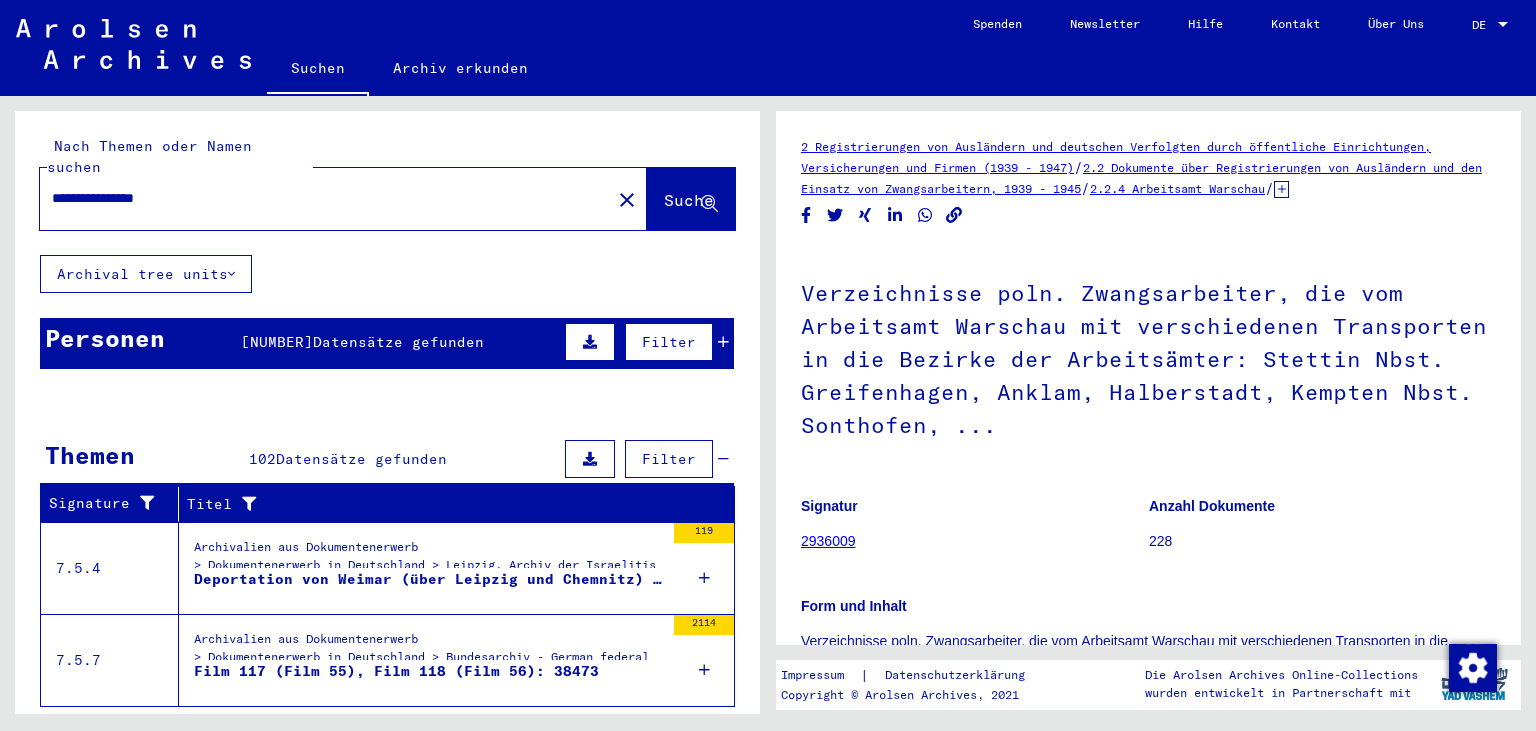 type on "**********" 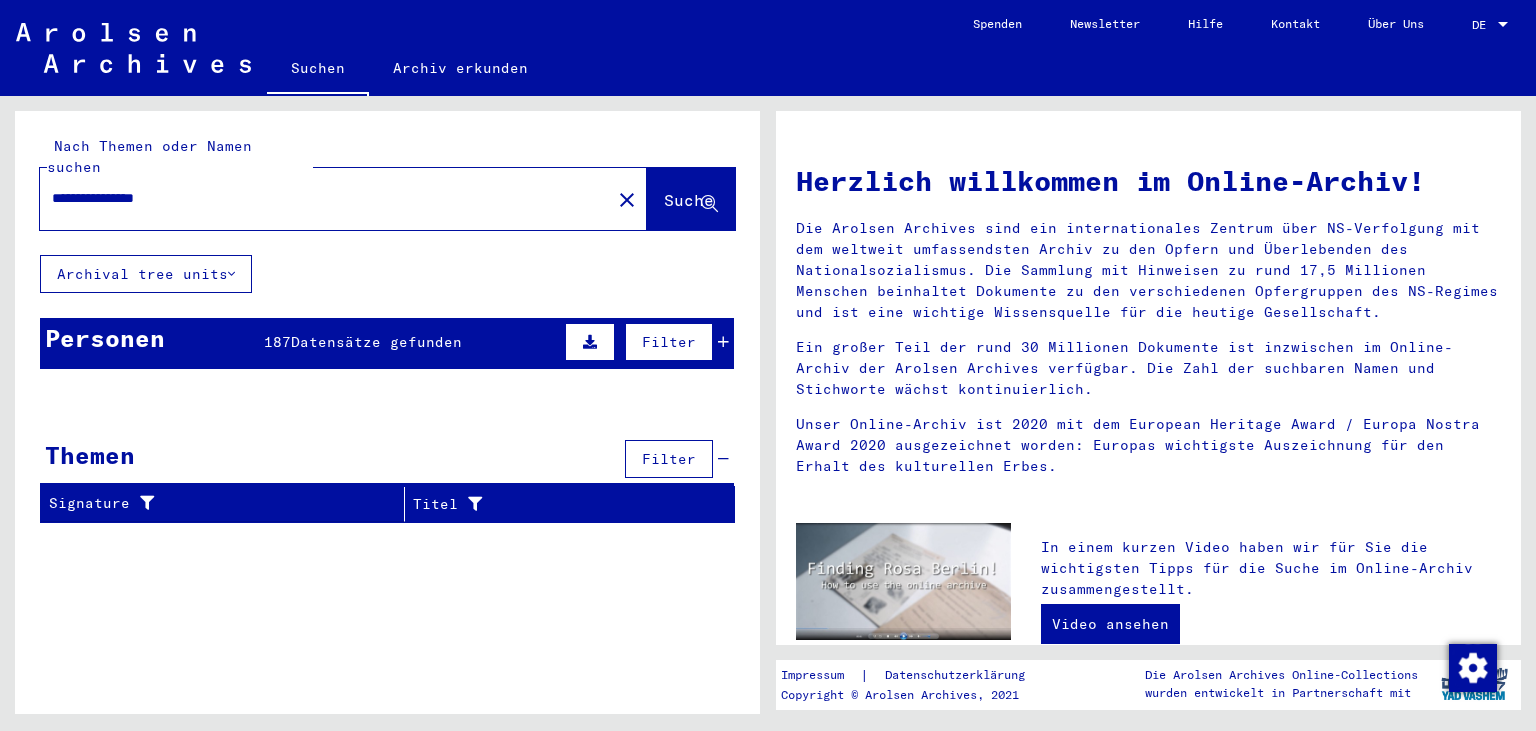 click at bounding box center [723, 342] 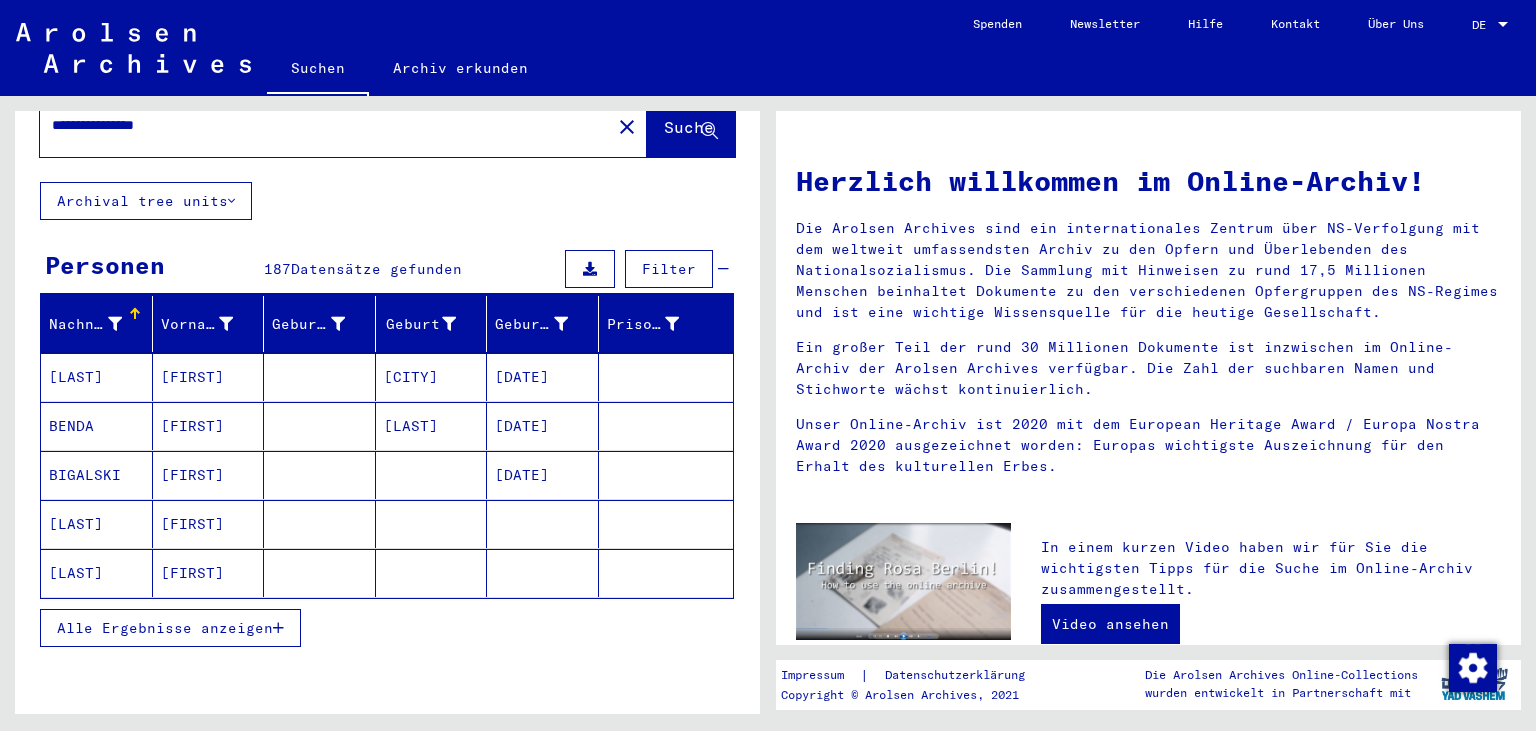 scroll, scrollTop: 75, scrollLeft: 0, axis: vertical 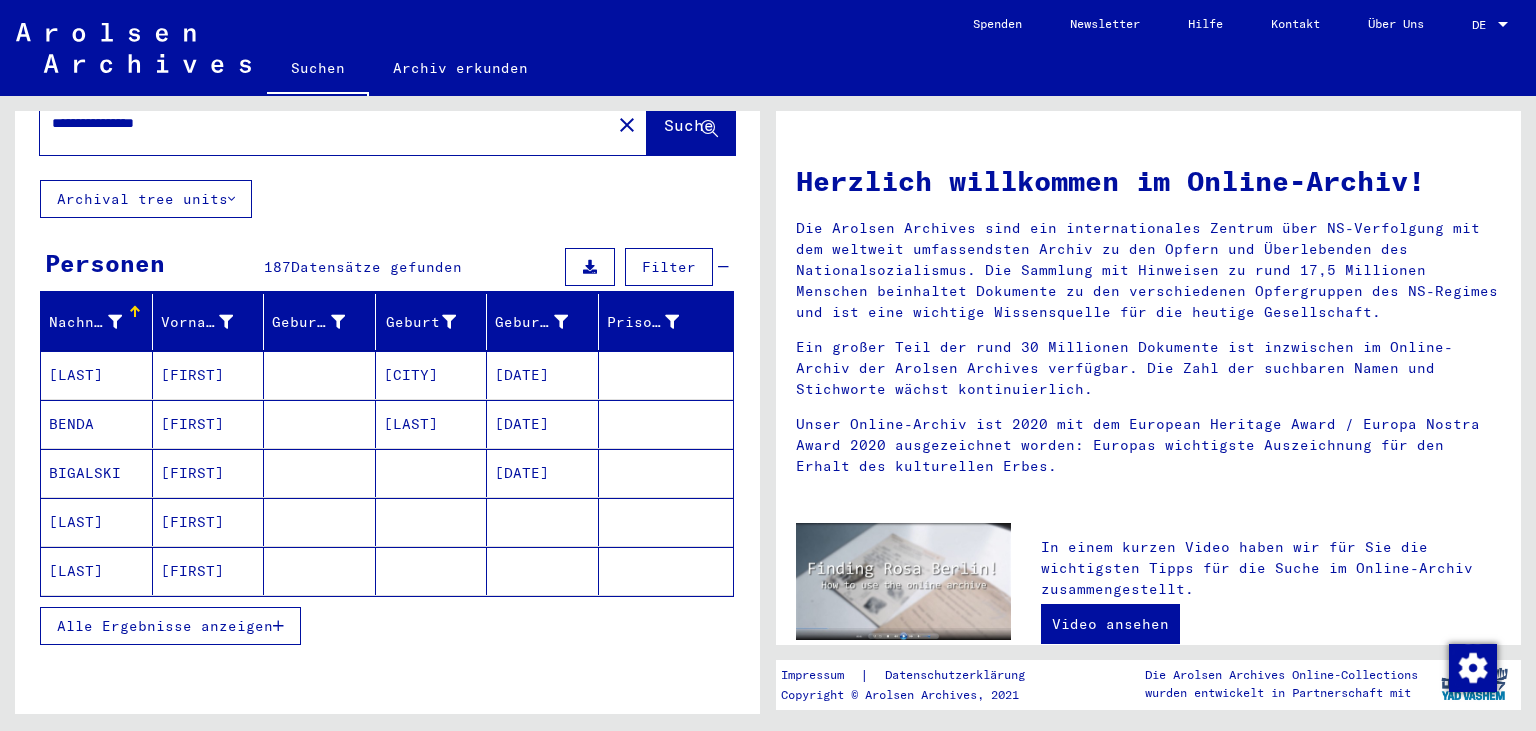 click at bounding box center [278, 626] 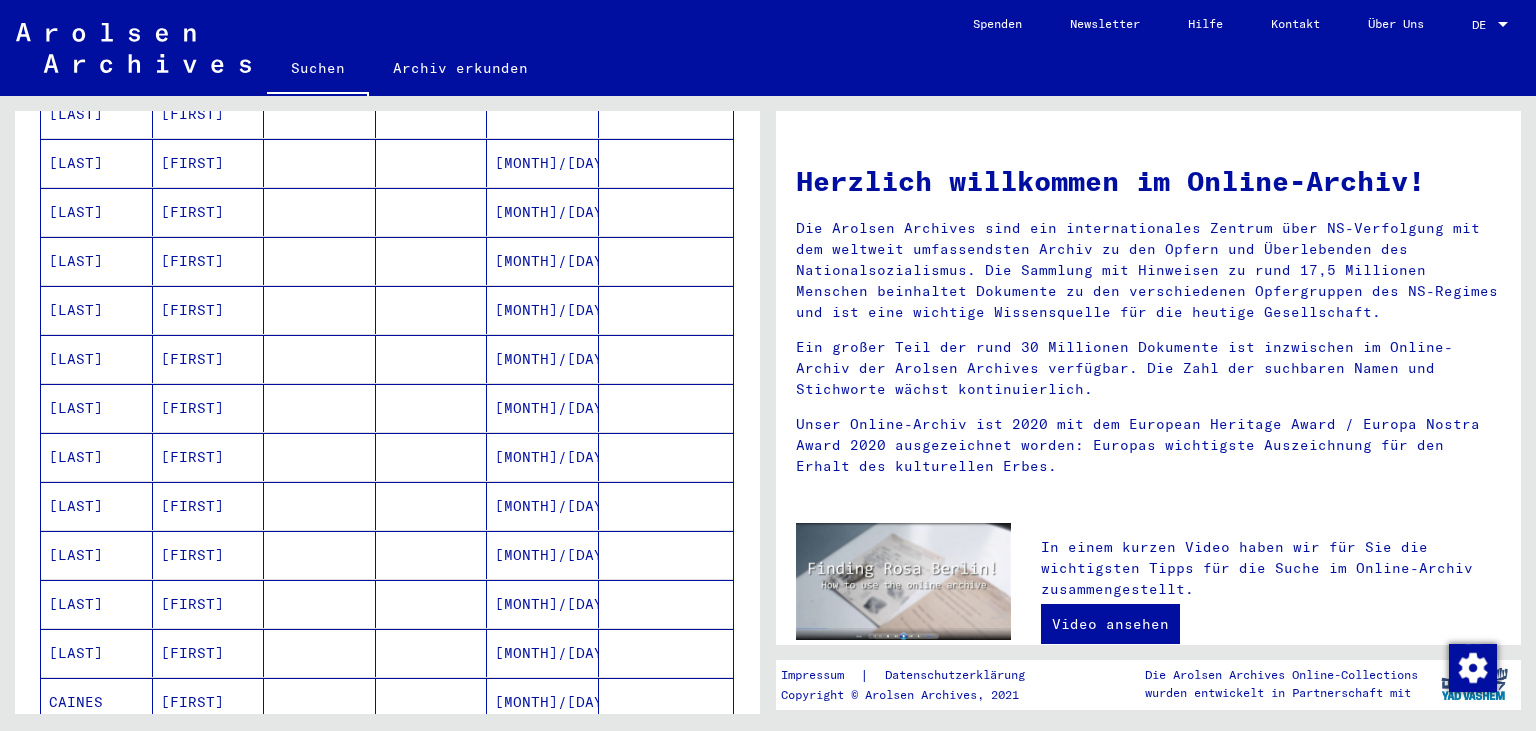 scroll, scrollTop: 1160, scrollLeft: 0, axis: vertical 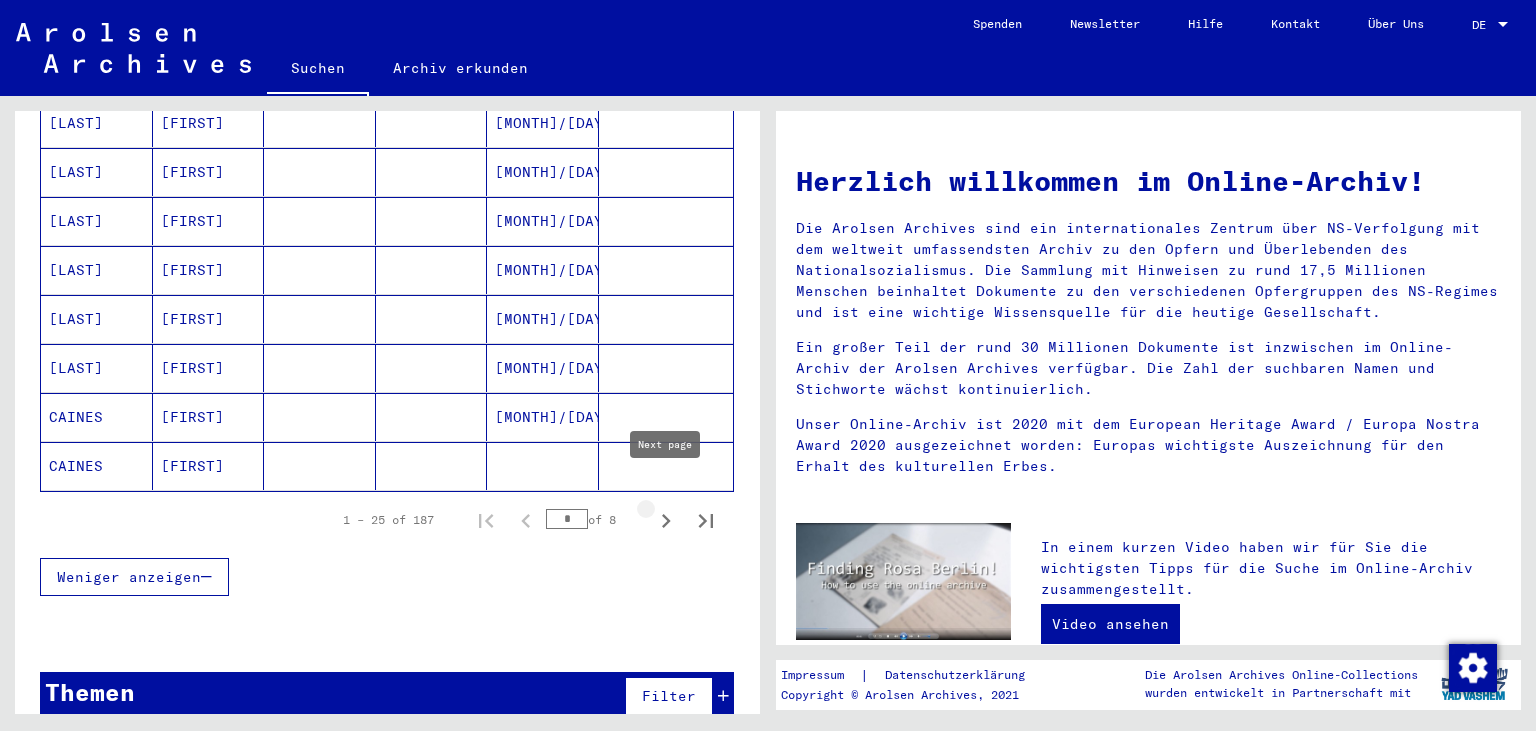 click 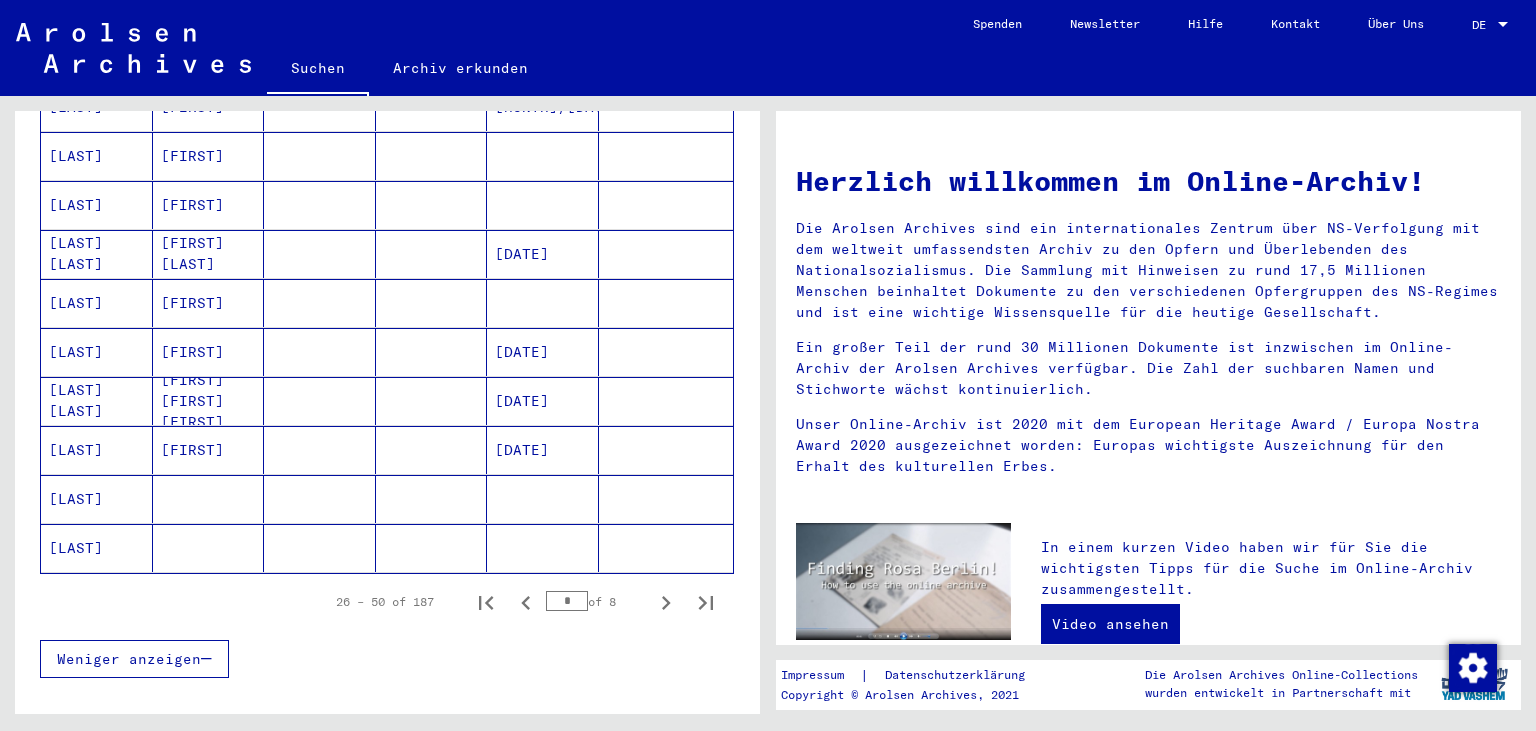 scroll, scrollTop: 1086, scrollLeft: 0, axis: vertical 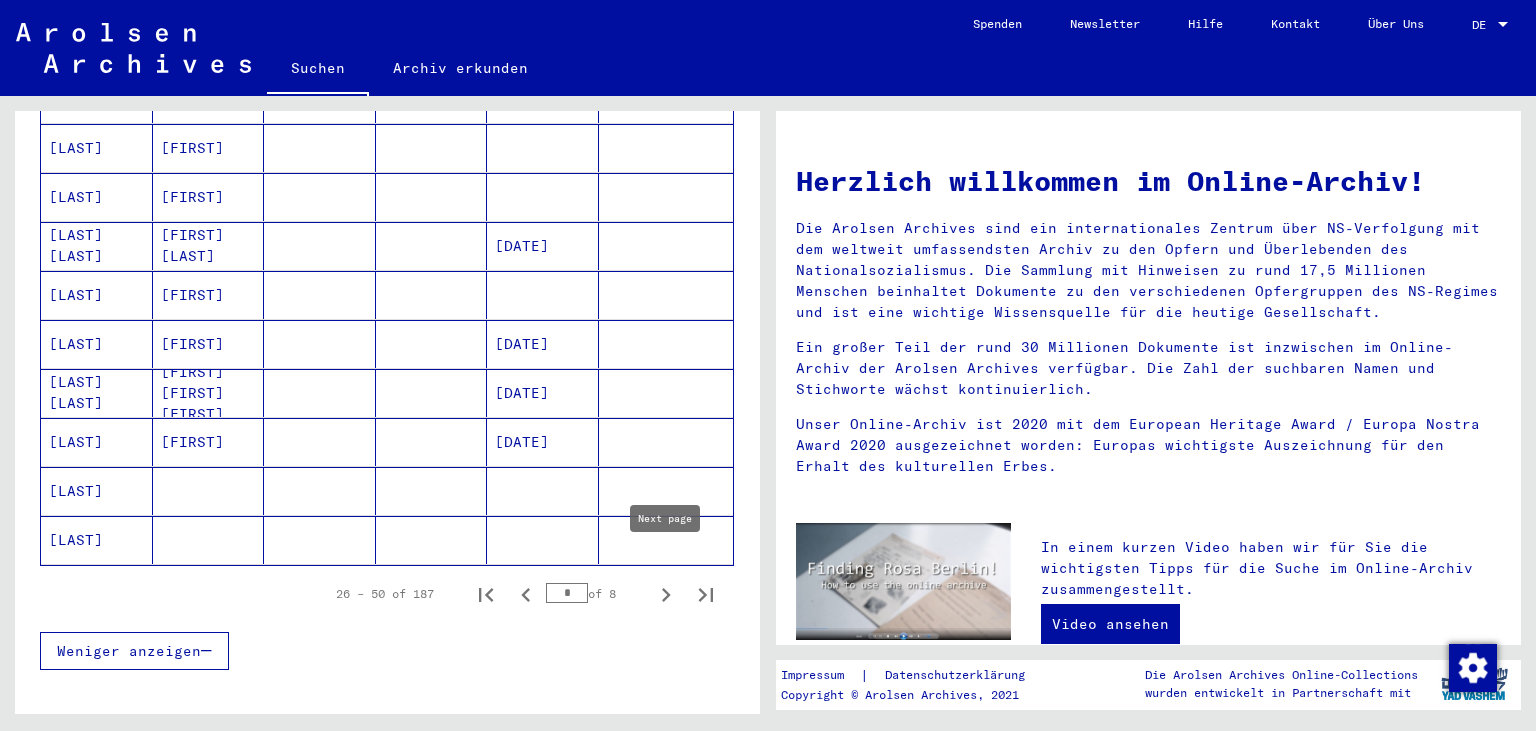 click 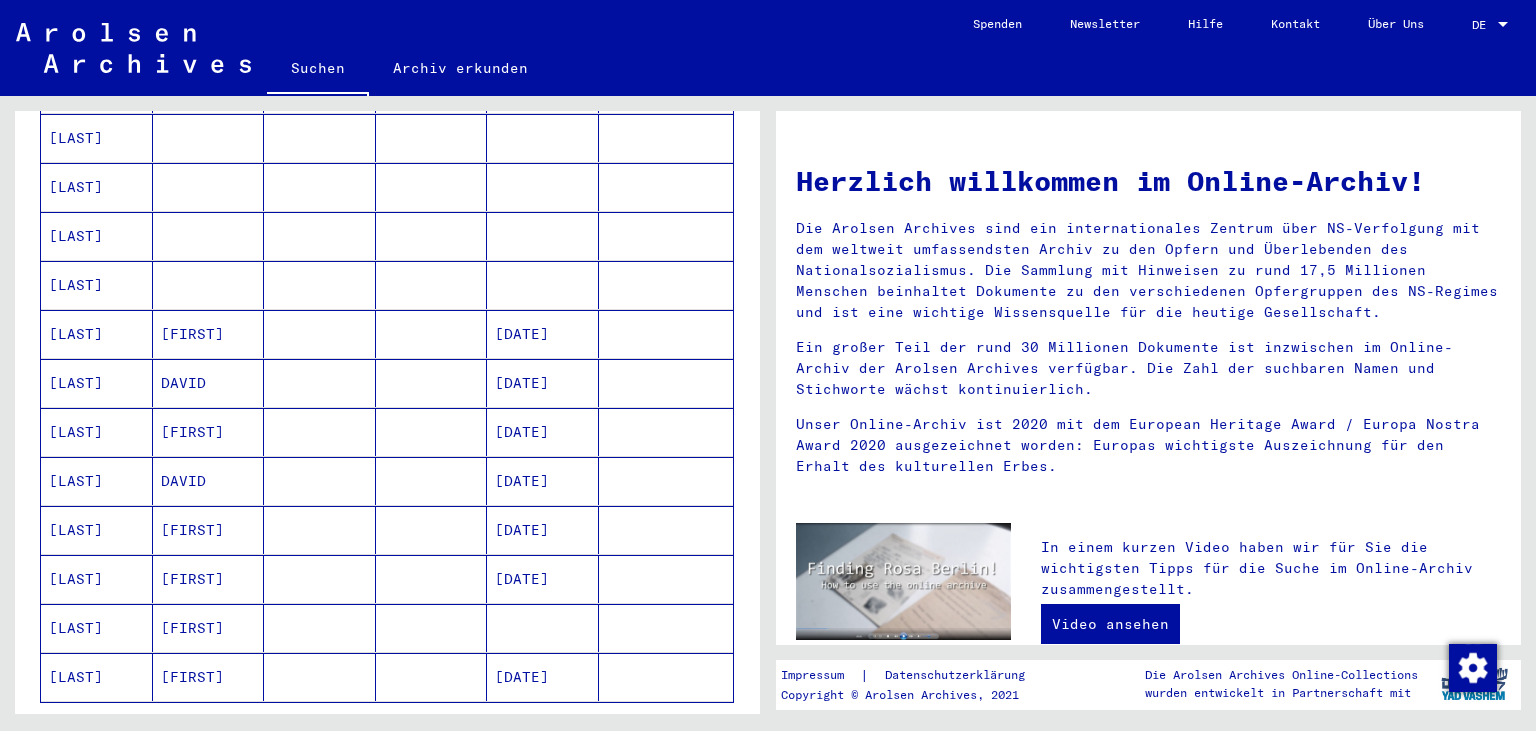 scroll, scrollTop: 1102, scrollLeft: 0, axis: vertical 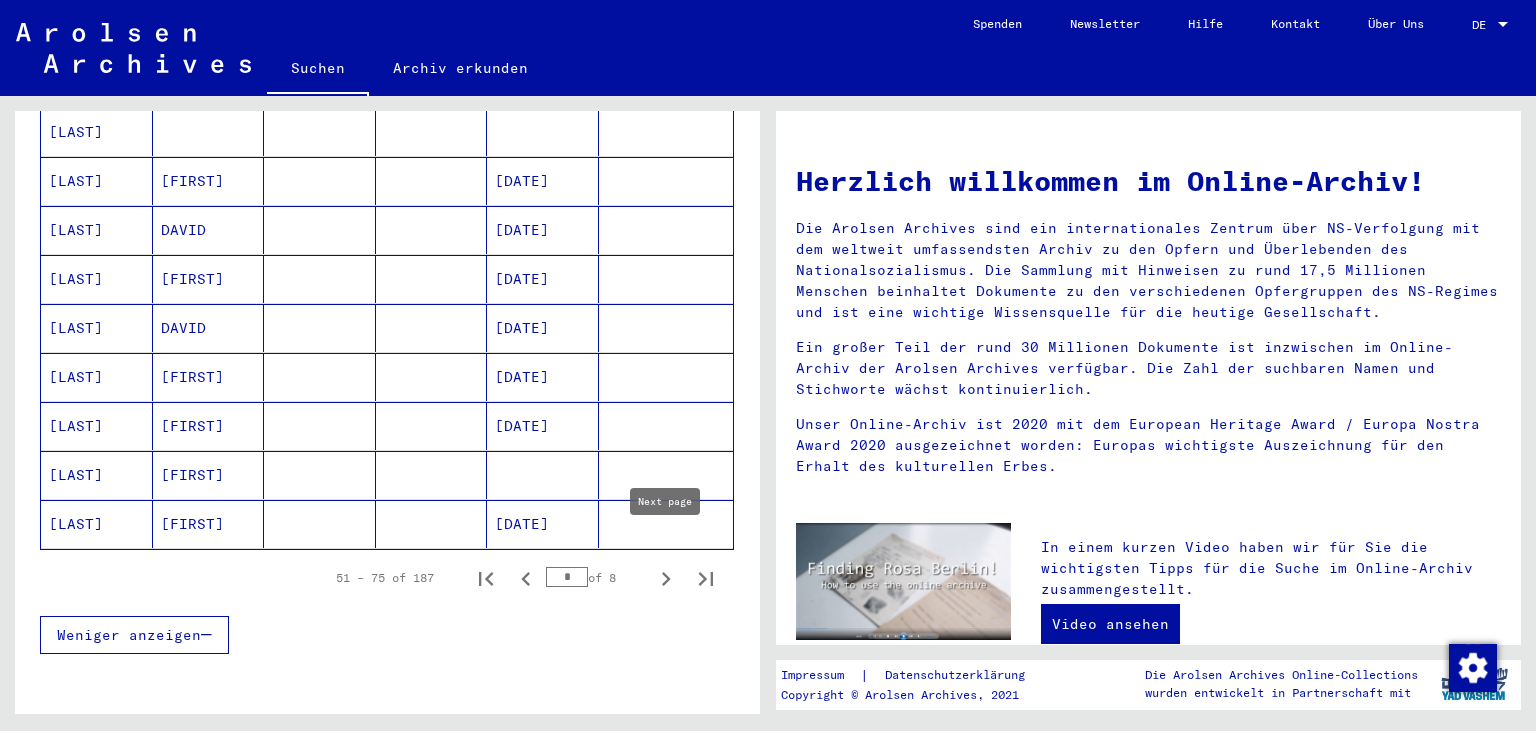 click 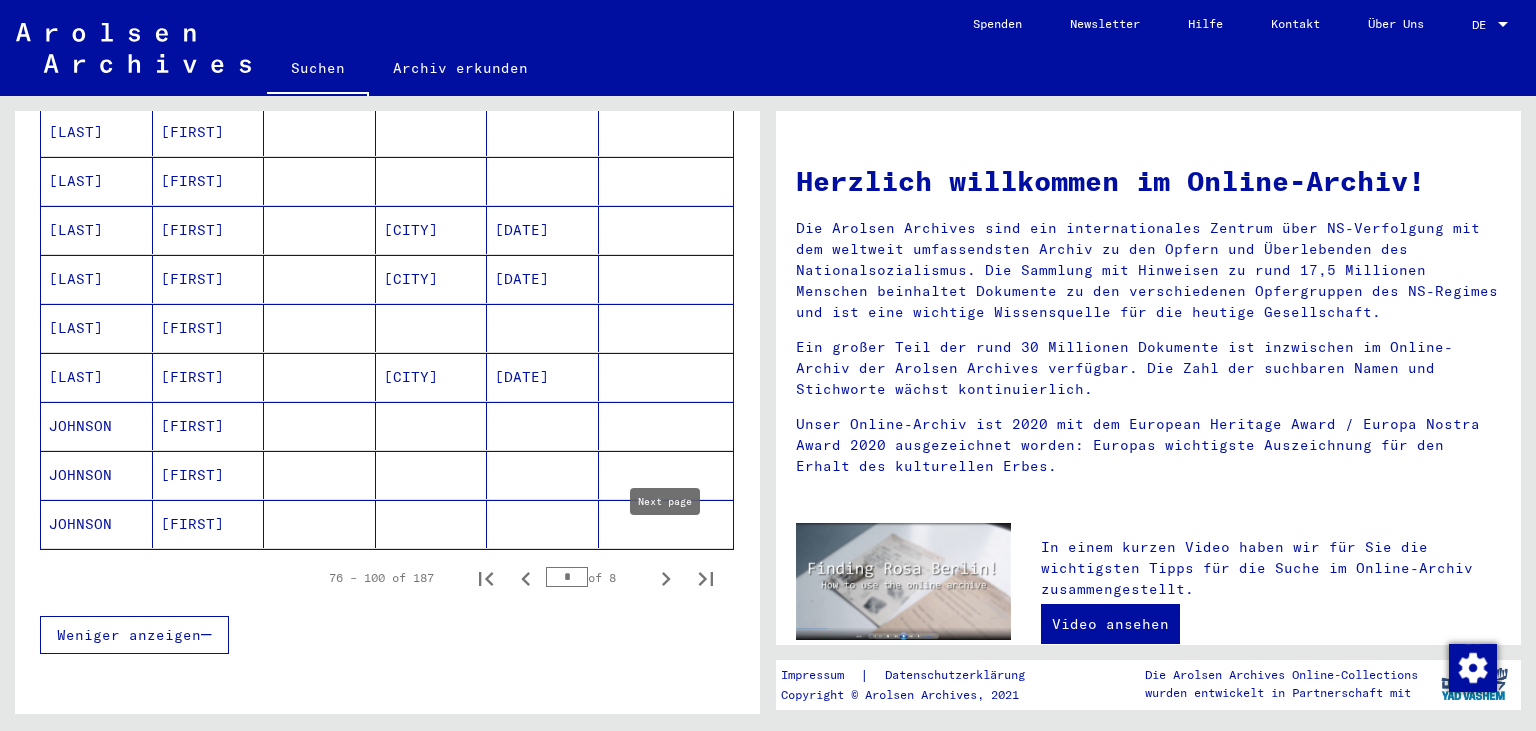 click 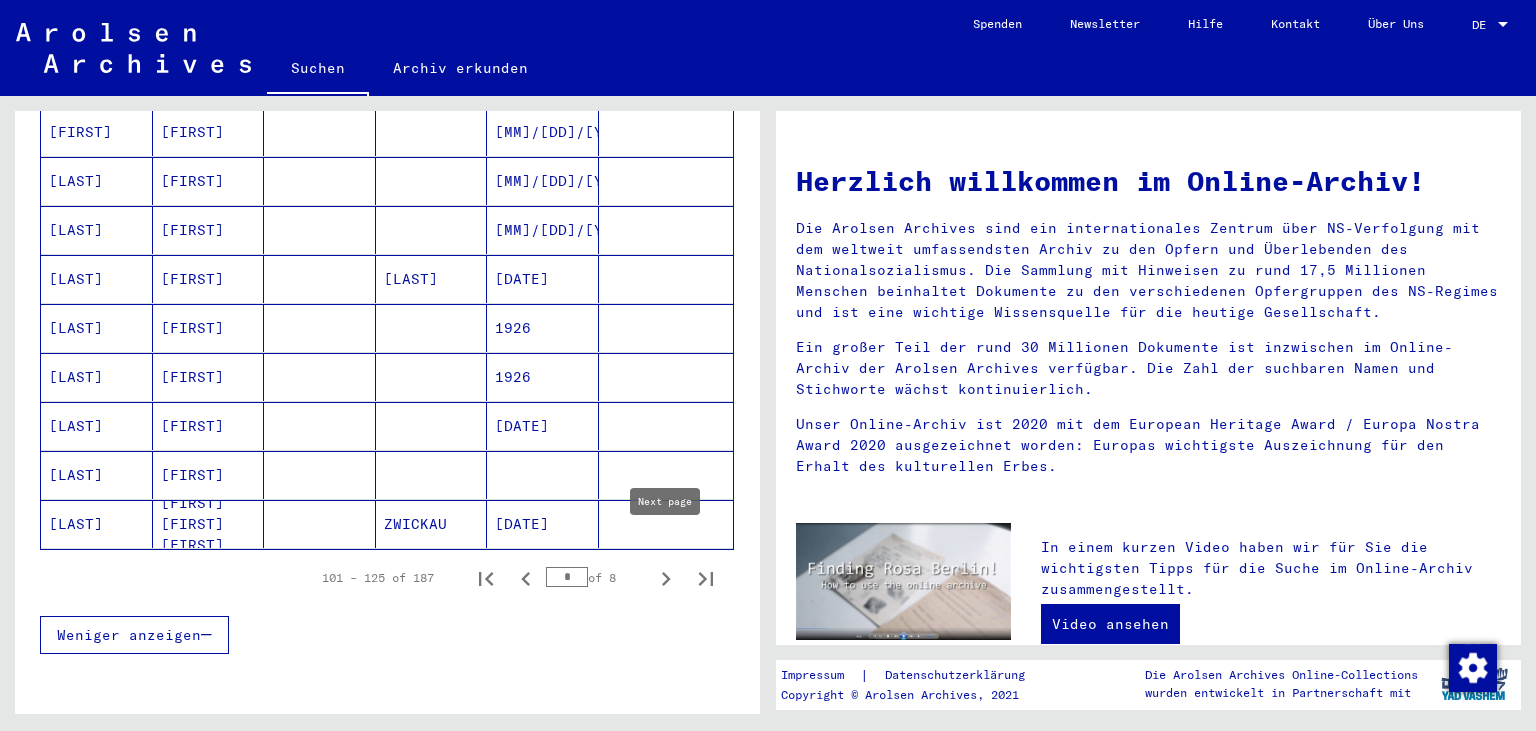 click 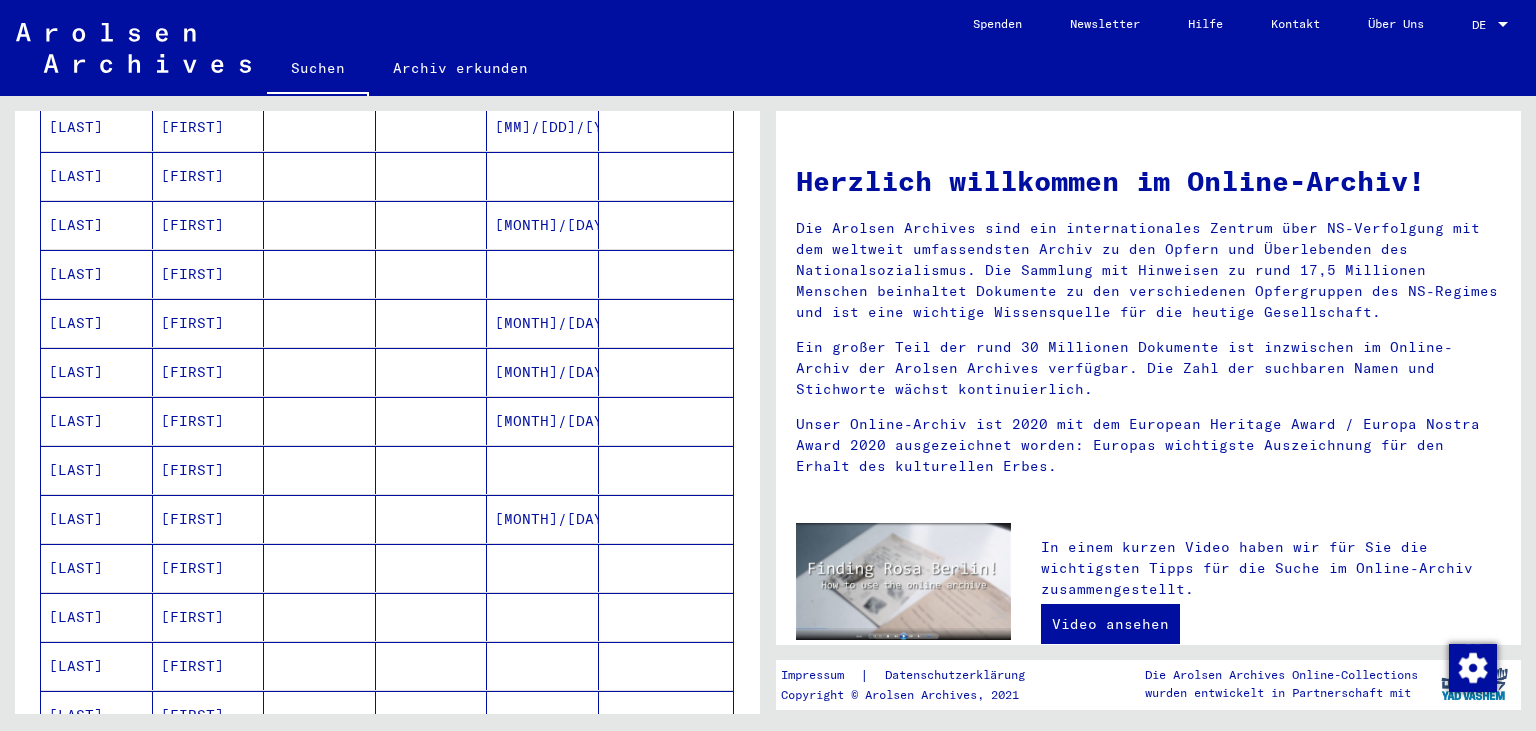 scroll, scrollTop: 470, scrollLeft: 0, axis: vertical 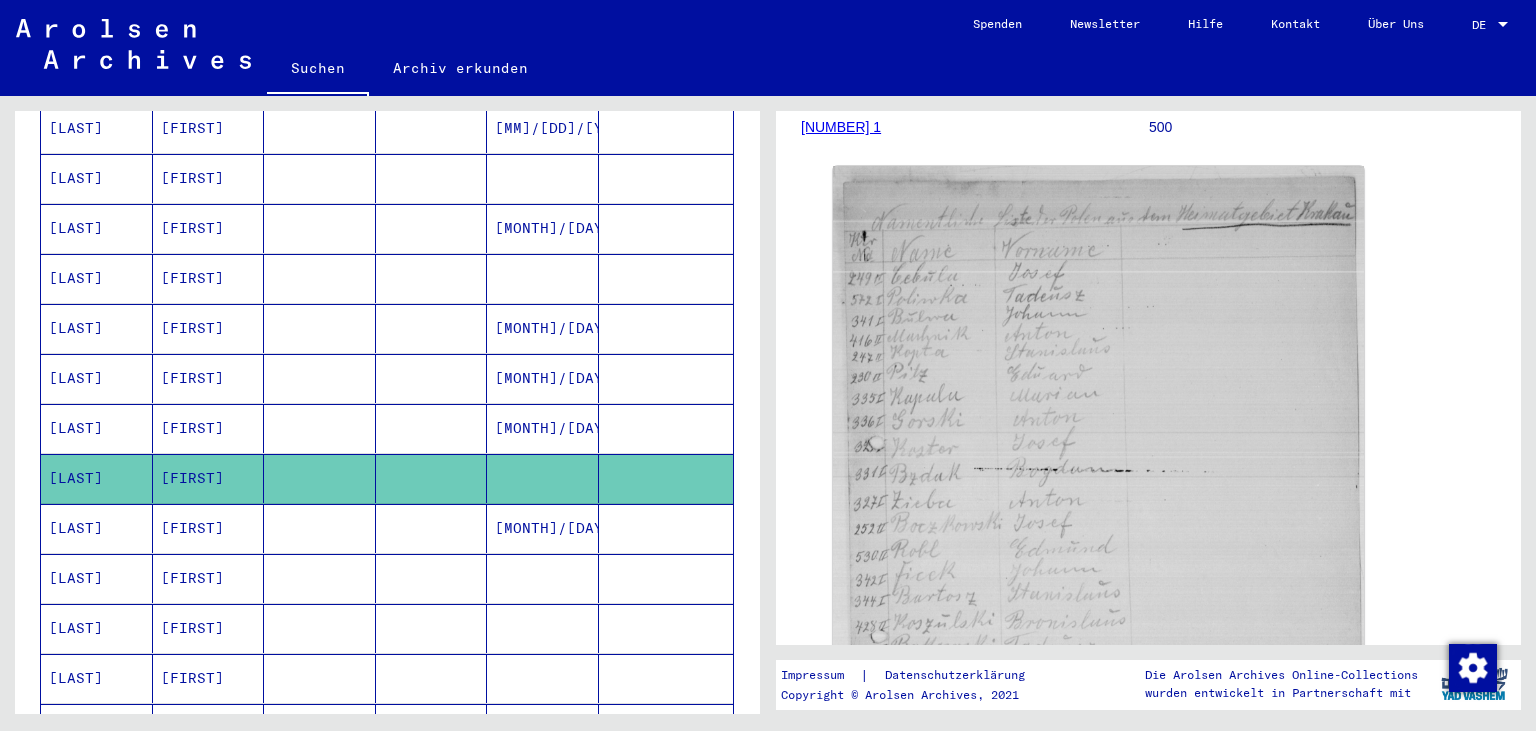 click at bounding box center (432, 578) 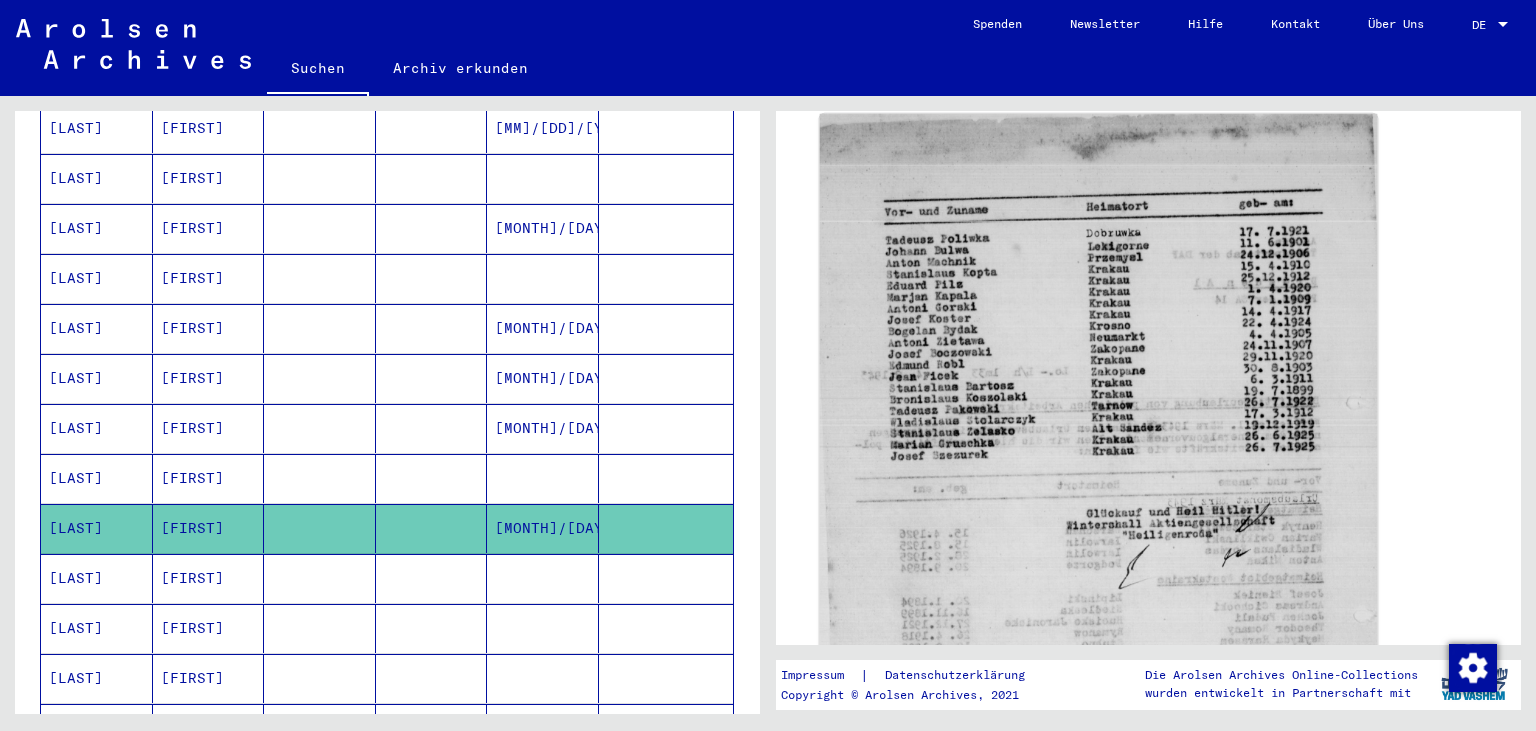 scroll, scrollTop: 335, scrollLeft: 0, axis: vertical 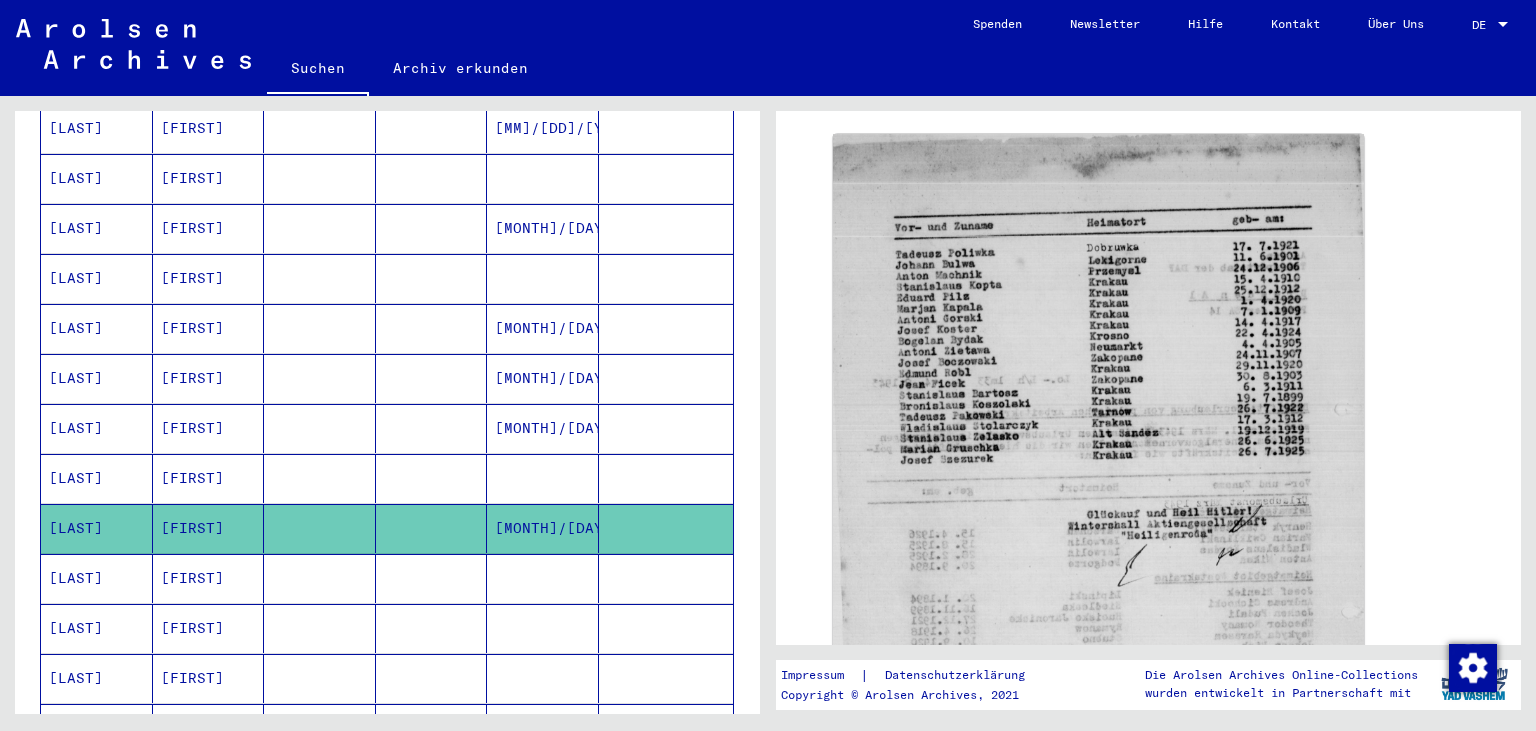 click on "[FIRST]" at bounding box center (209, 628) 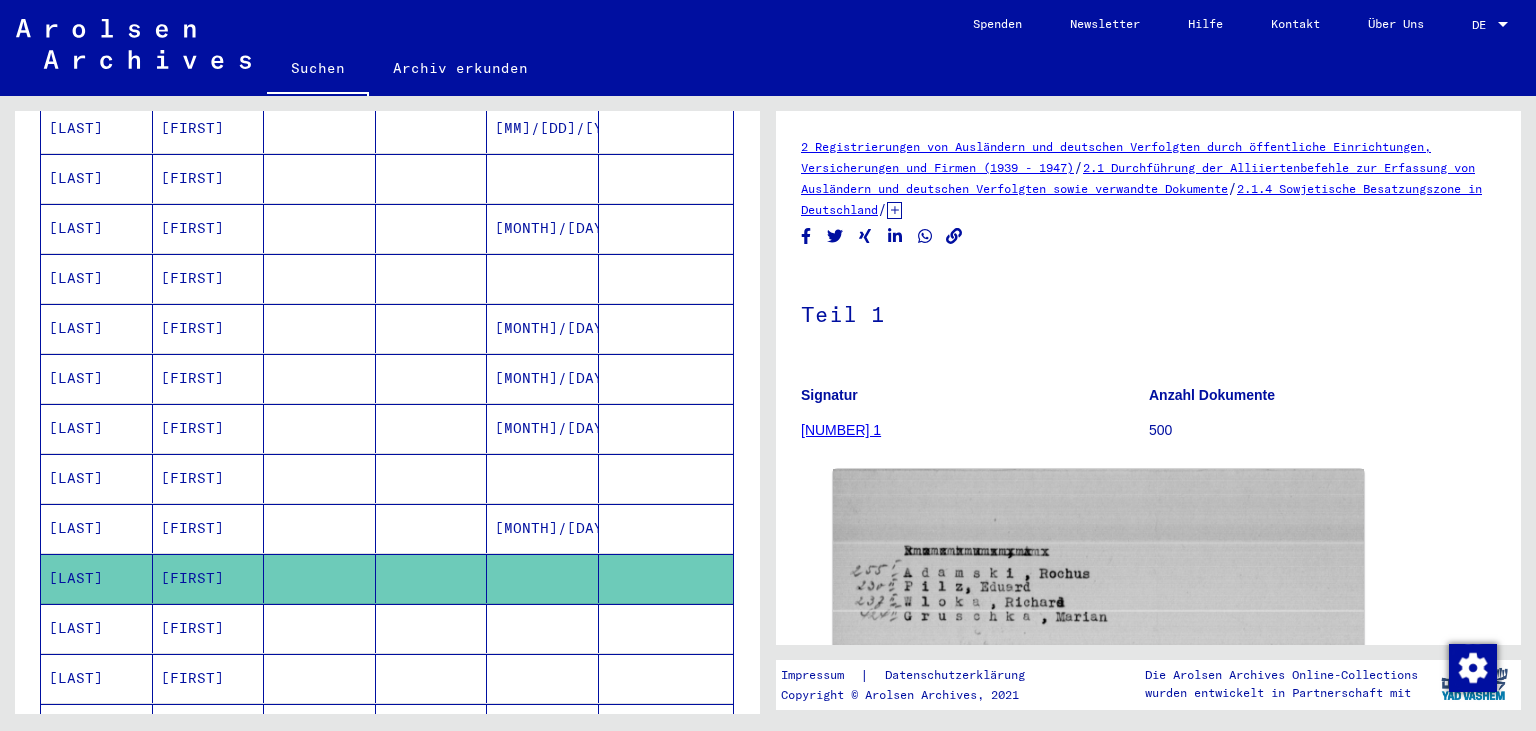 scroll, scrollTop: 312, scrollLeft: 0, axis: vertical 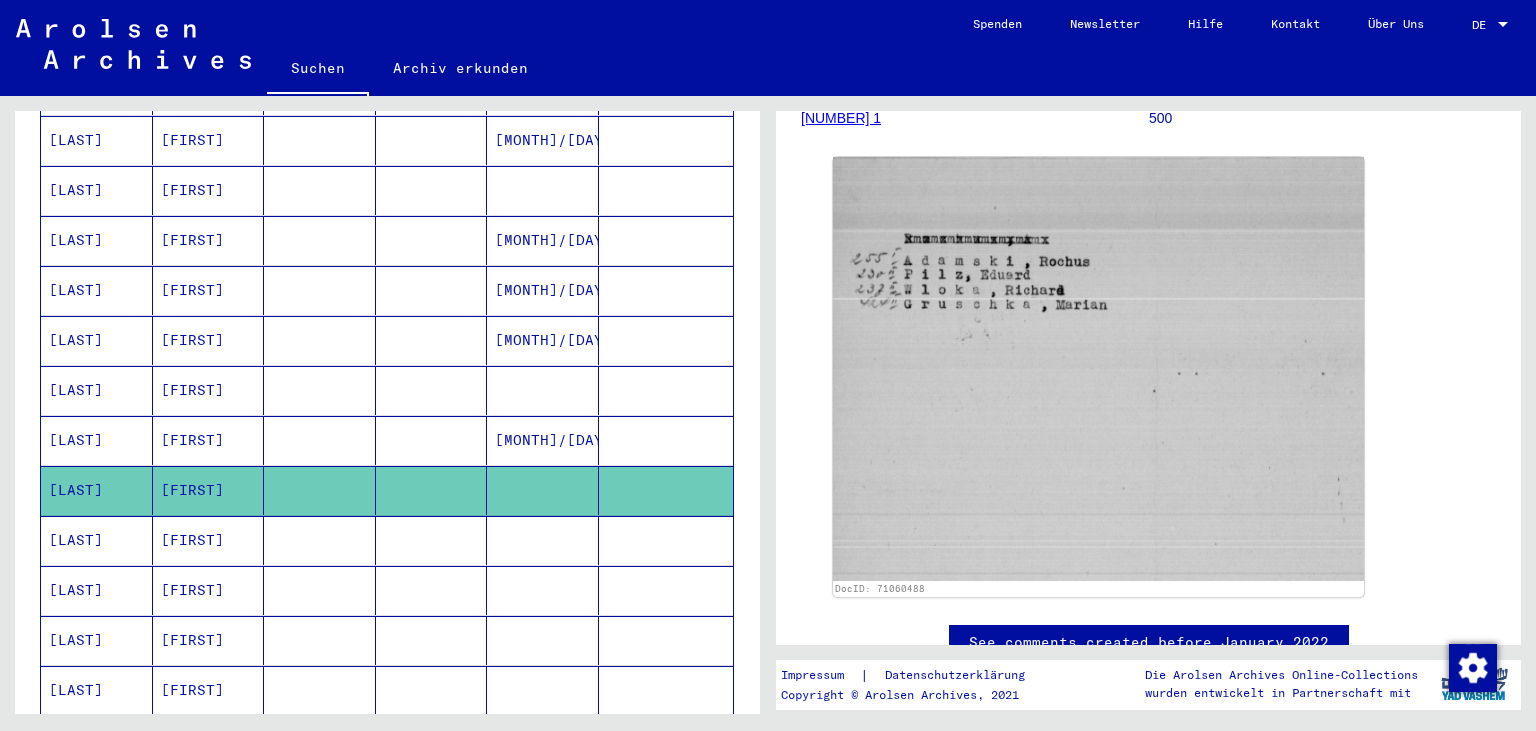 click at bounding box center [320, 590] 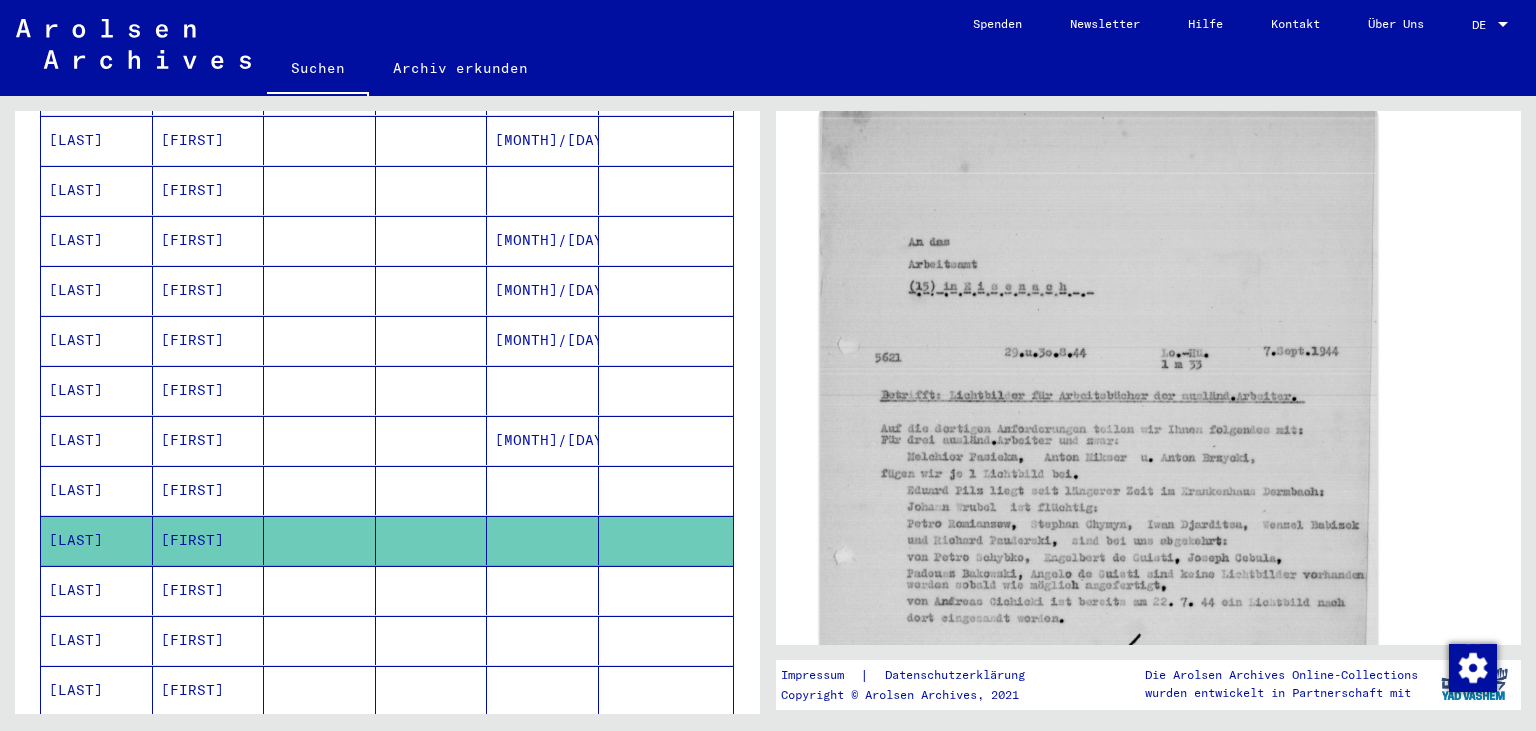 scroll, scrollTop: 536, scrollLeft: 0, axis: vertical 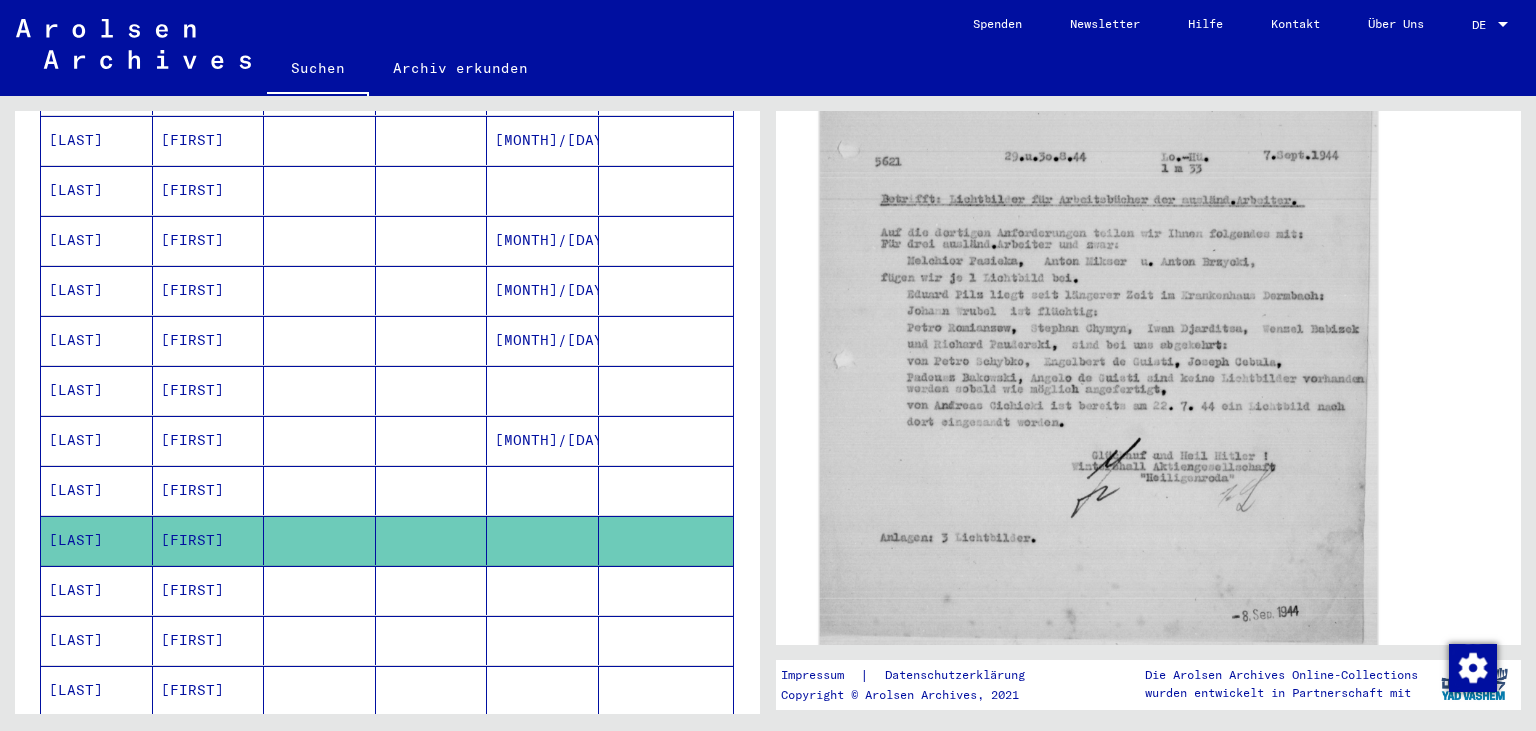 click 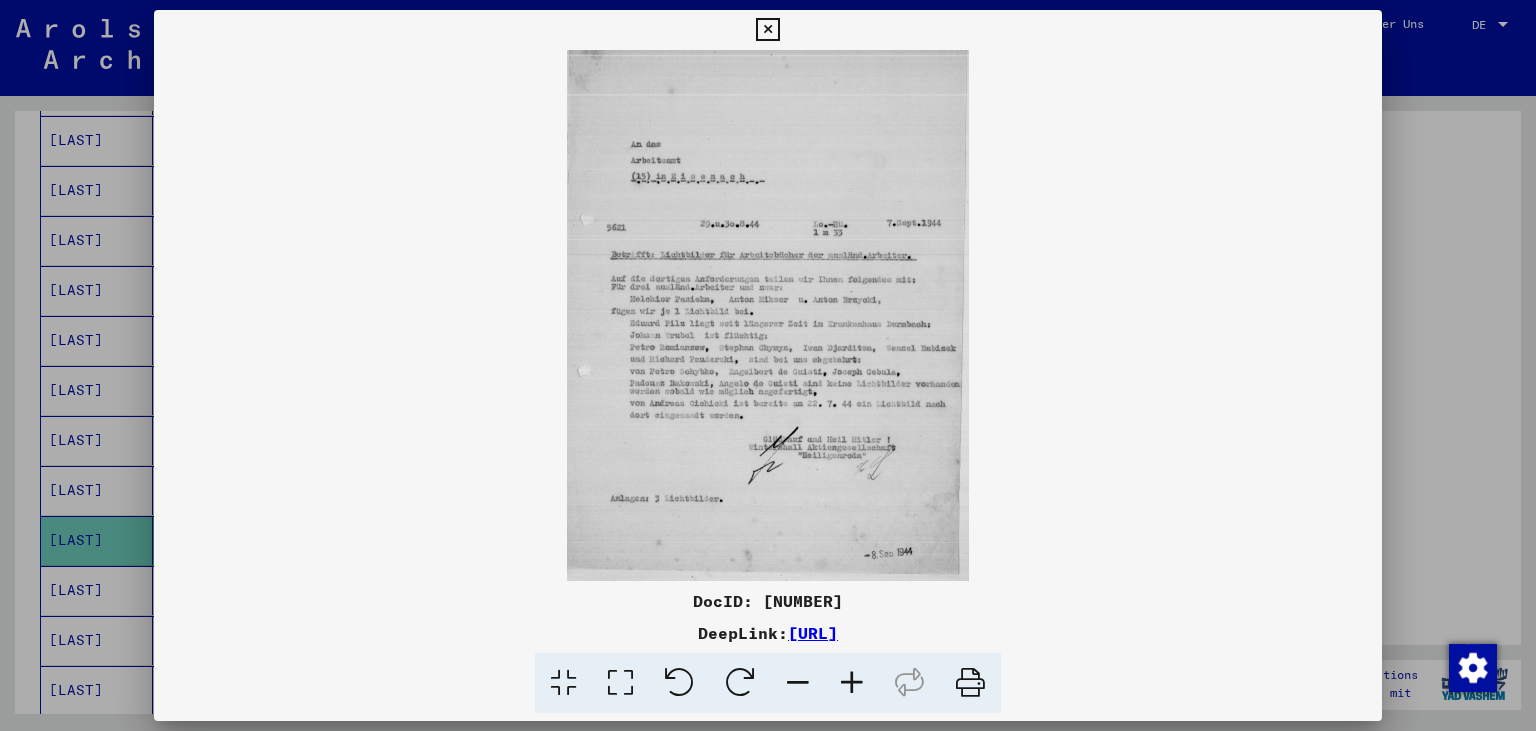 click at bounding box center (767, 30) 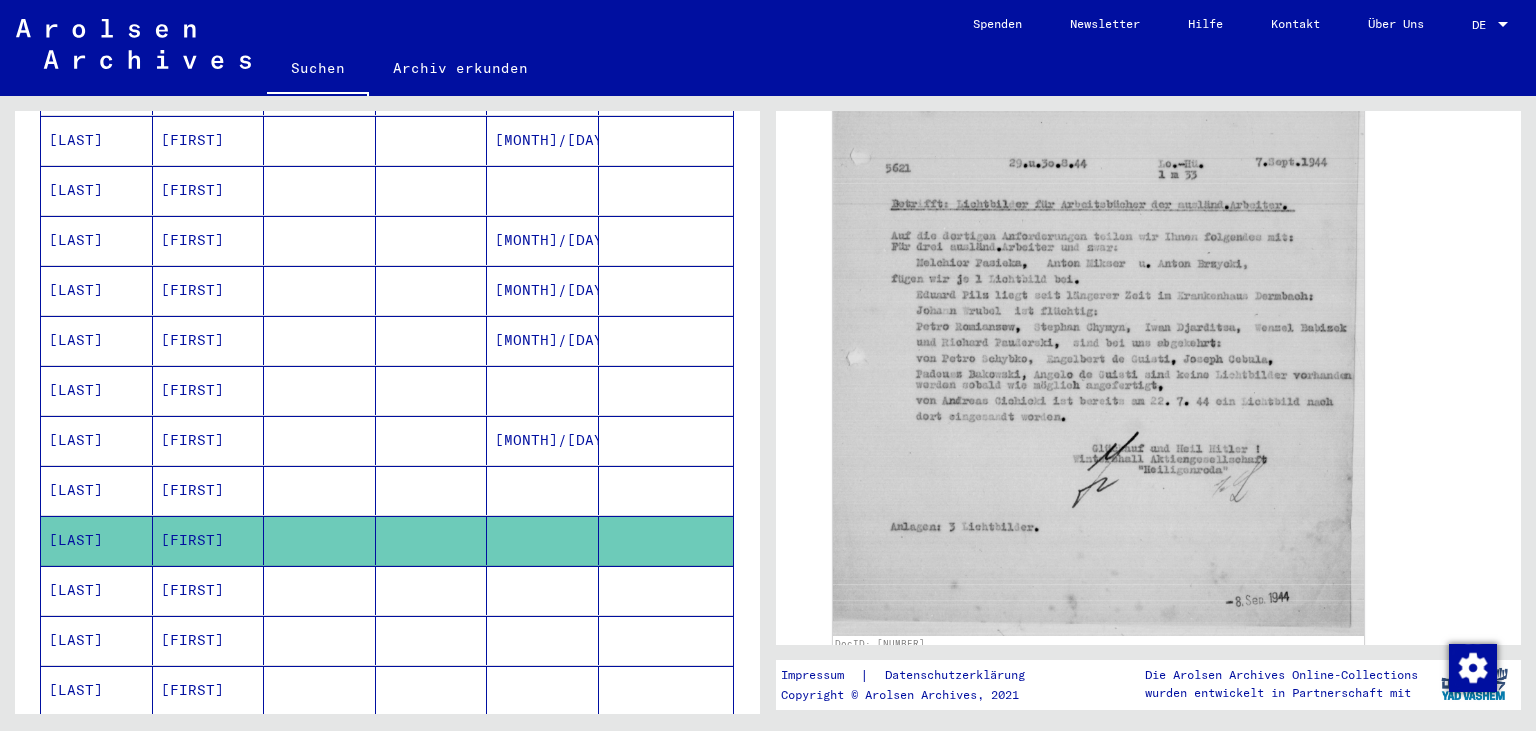 click on "[LAST]" at bounding box center (97, 640) 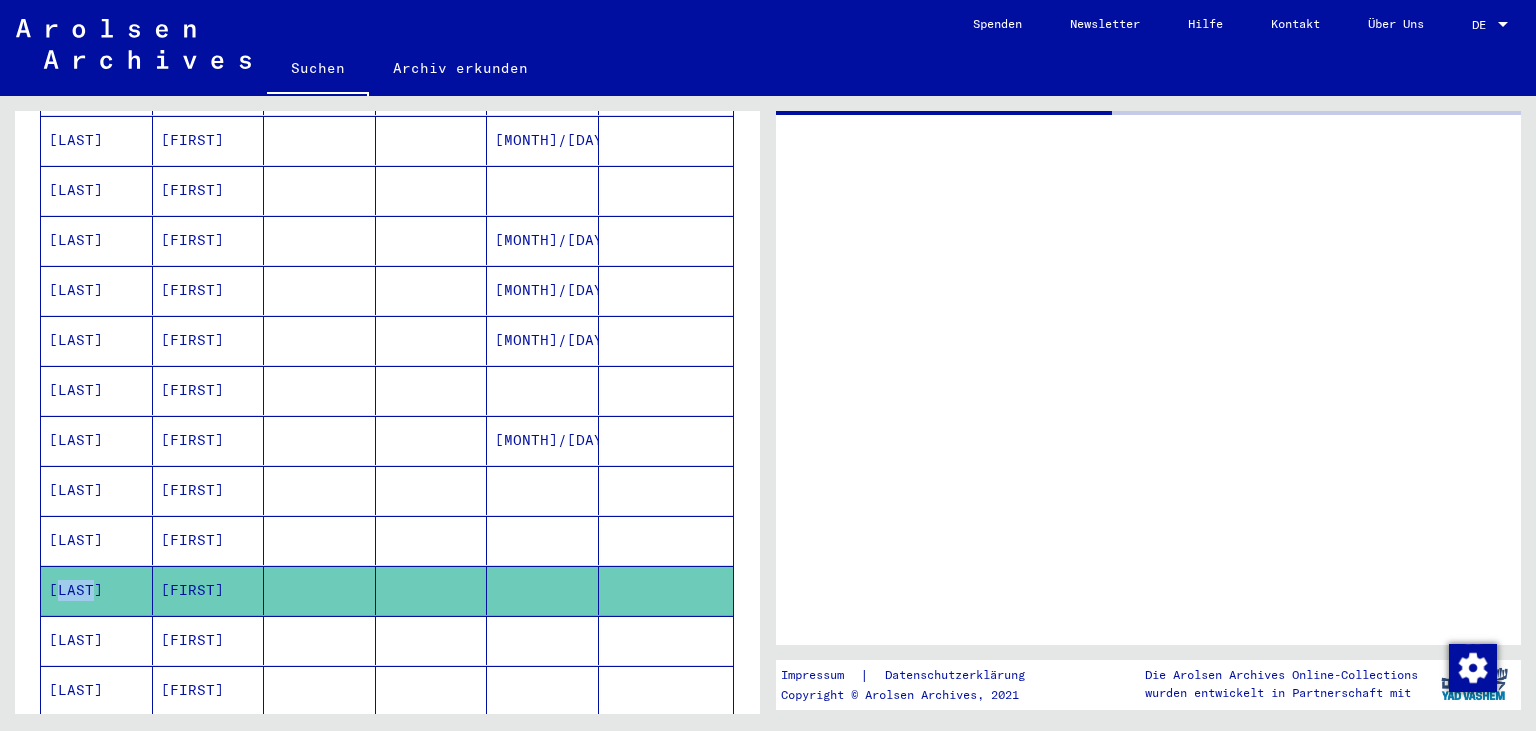 click on "[LAST]" 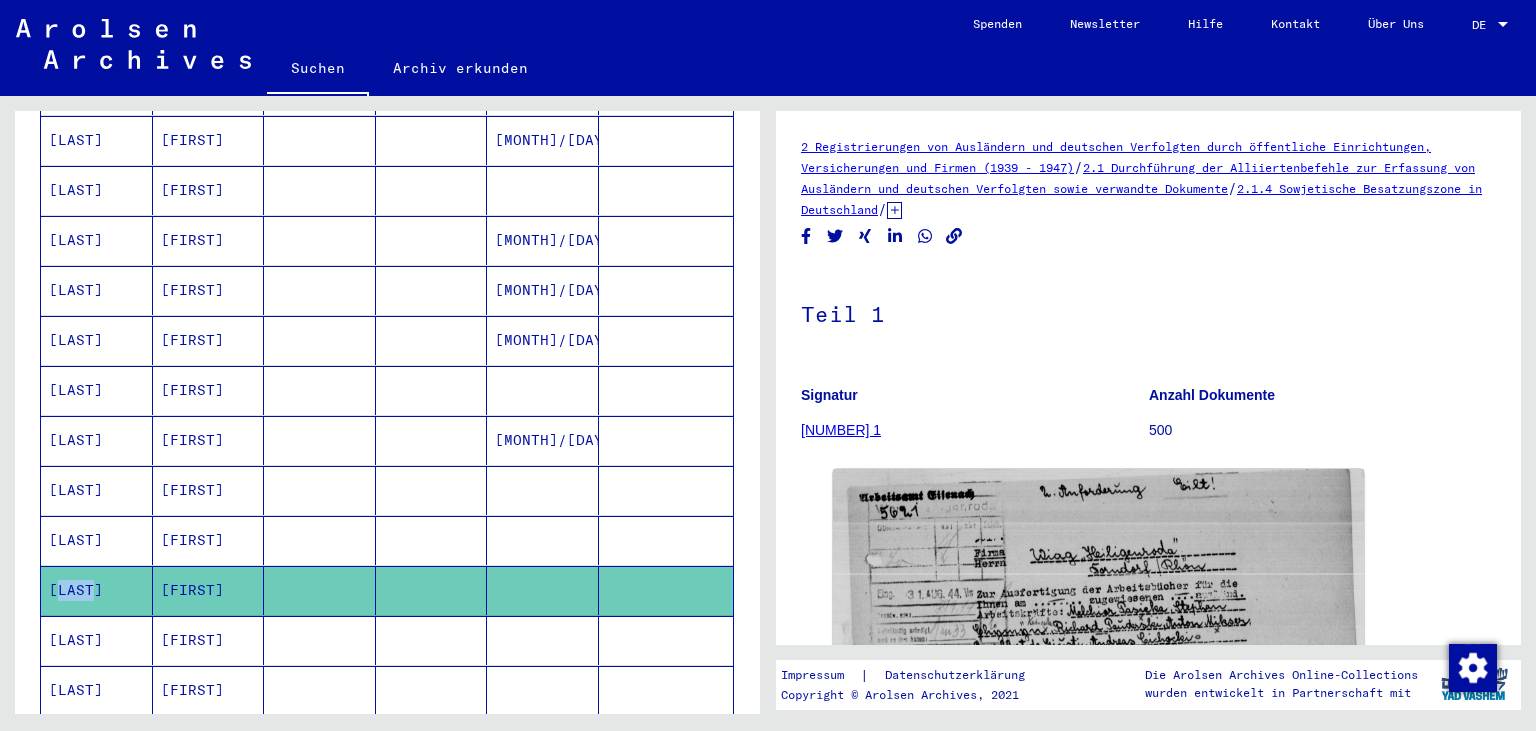 scroll, scrollTop: 282, scrollLeft: 0, axis: vertical 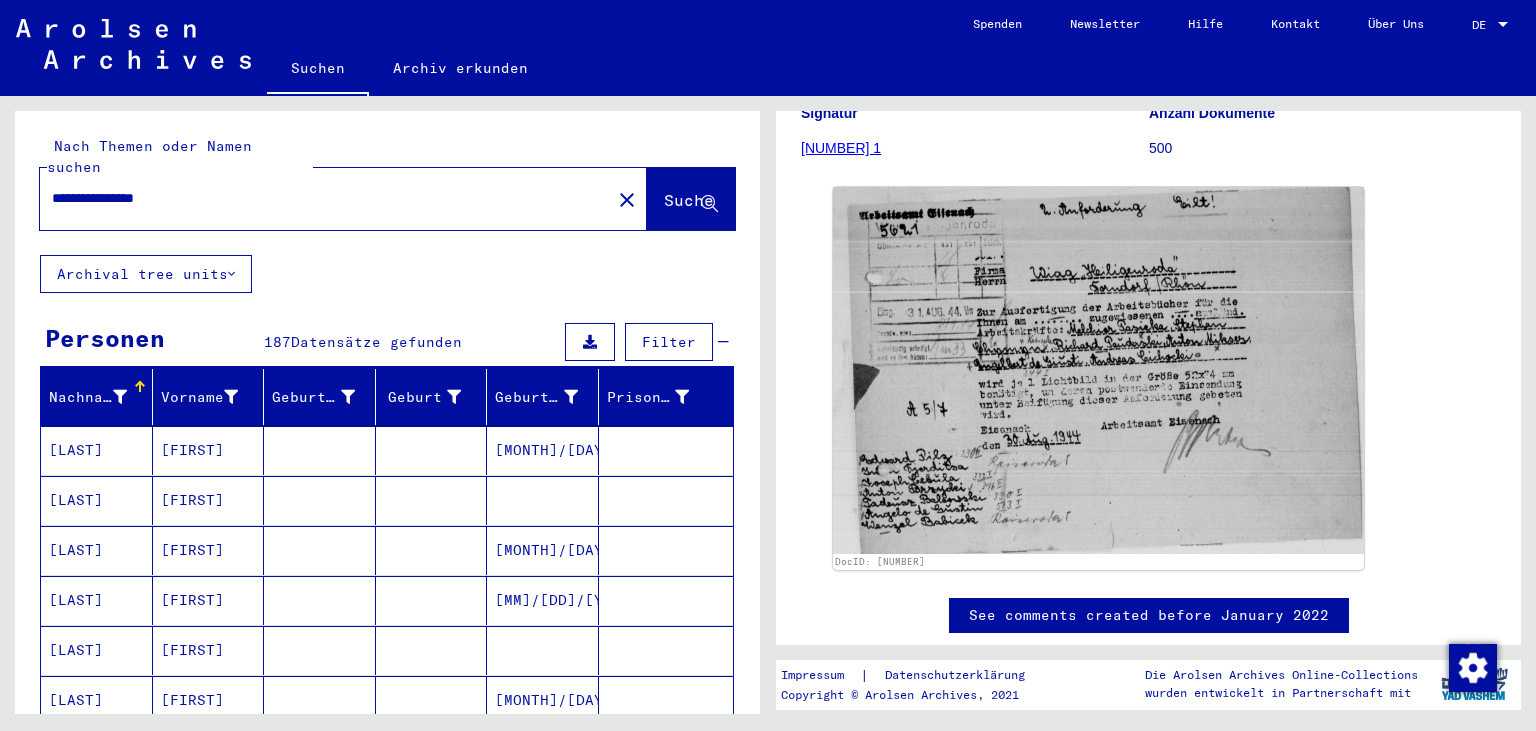 drag, startPoint x: 186, startPoint y: 178, endPoint x: 101, endPoint y: 165, distance: 85.98837 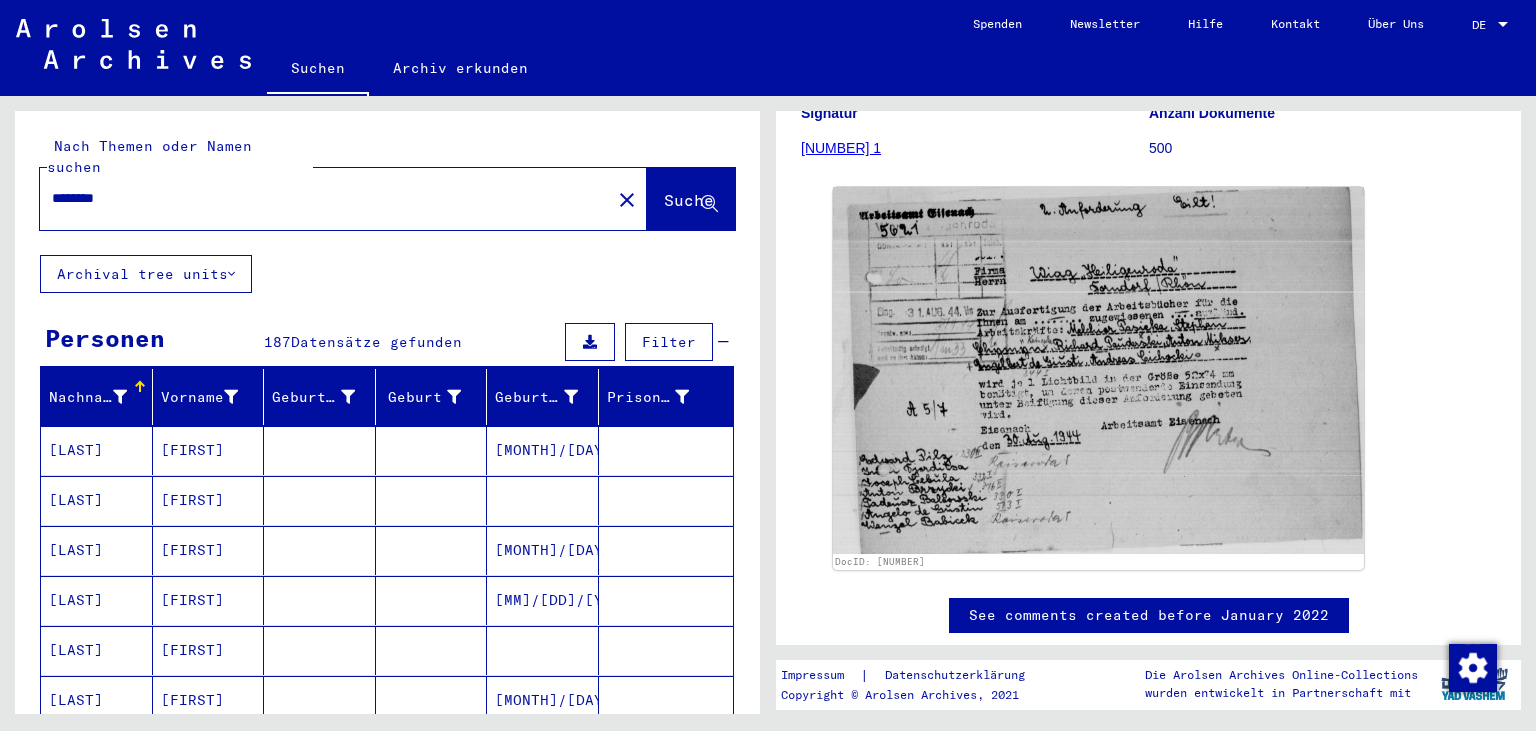 type on "********" 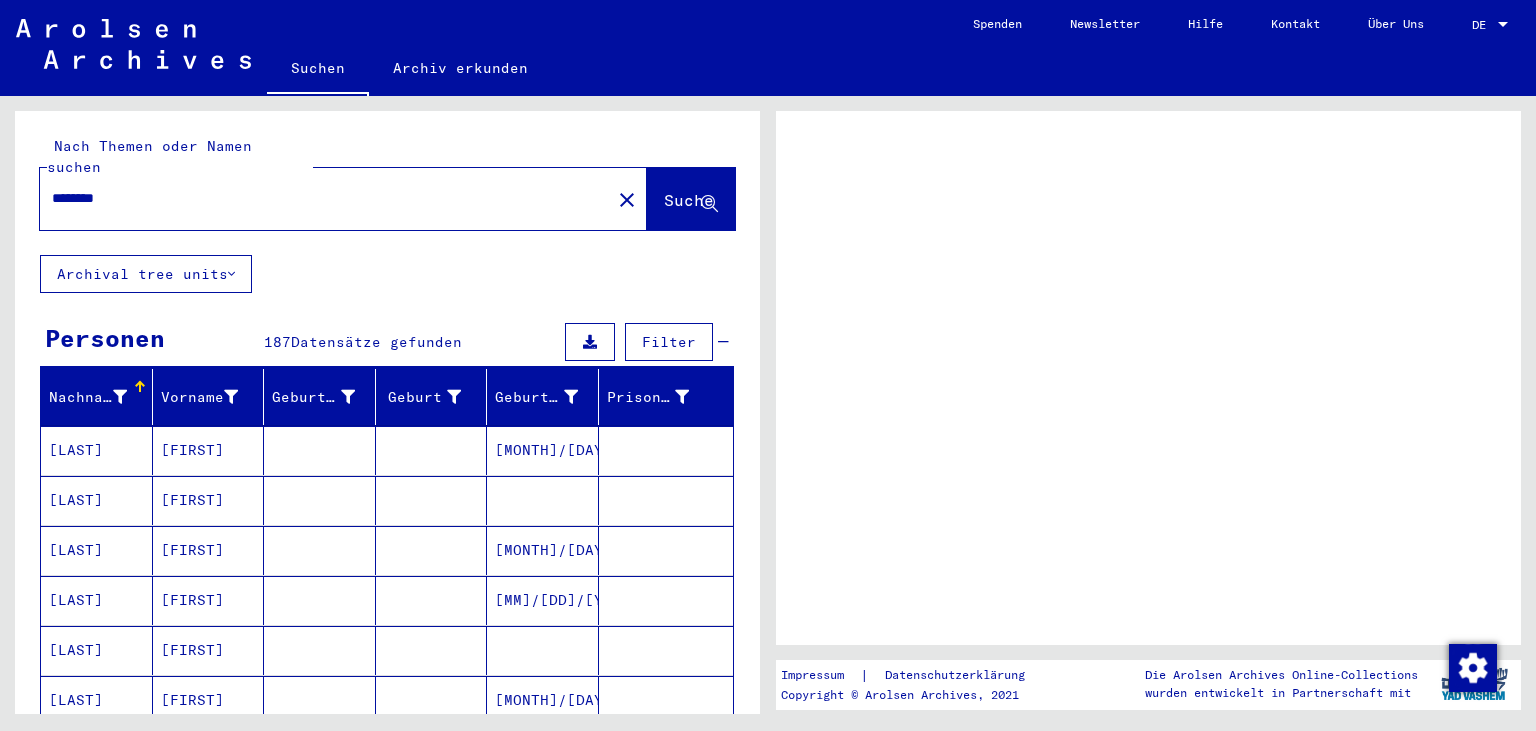 scroll, scrollTop: 0, scrollLeft: 0, axis: both 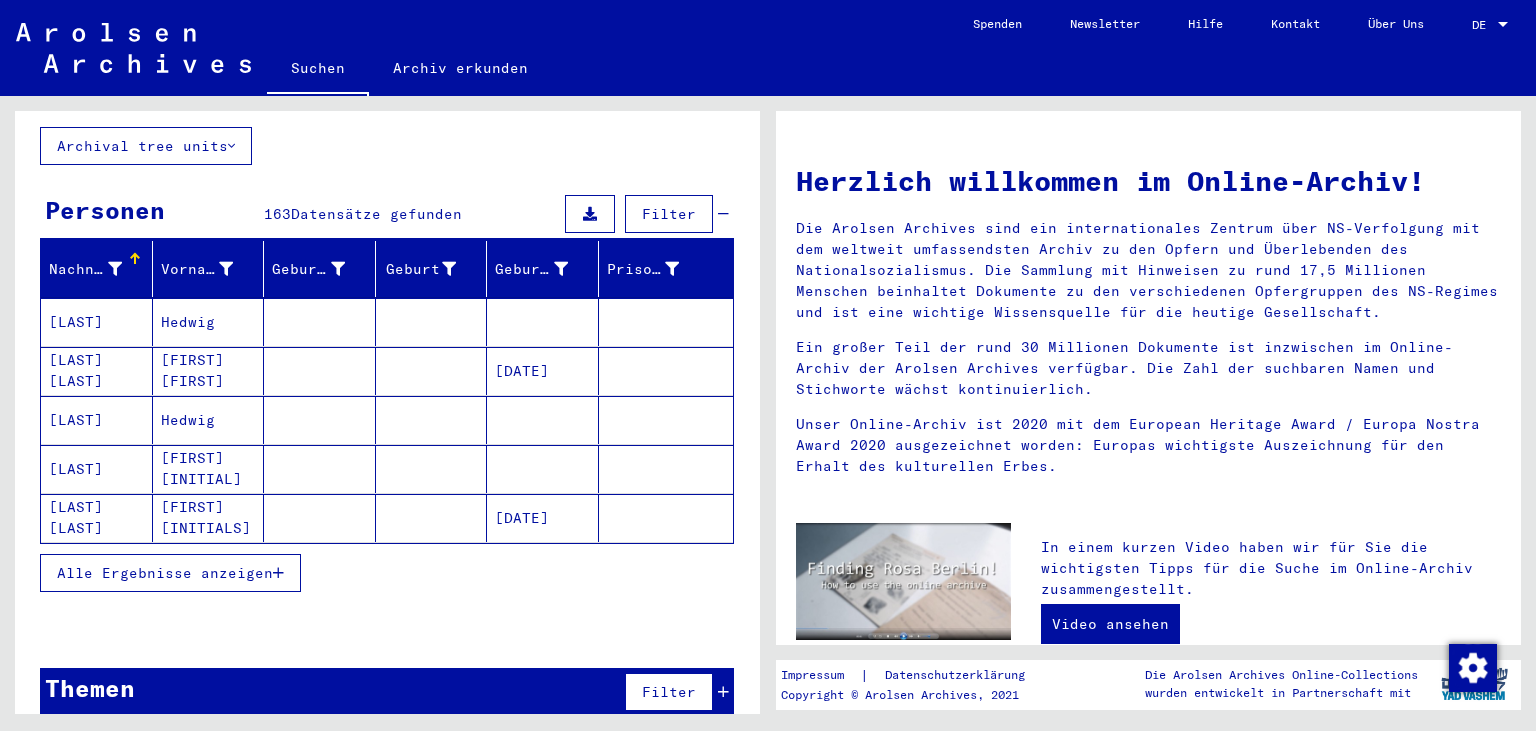 click on "Alle Ergebnisse anzeigen" at bounding box center [170, 573] 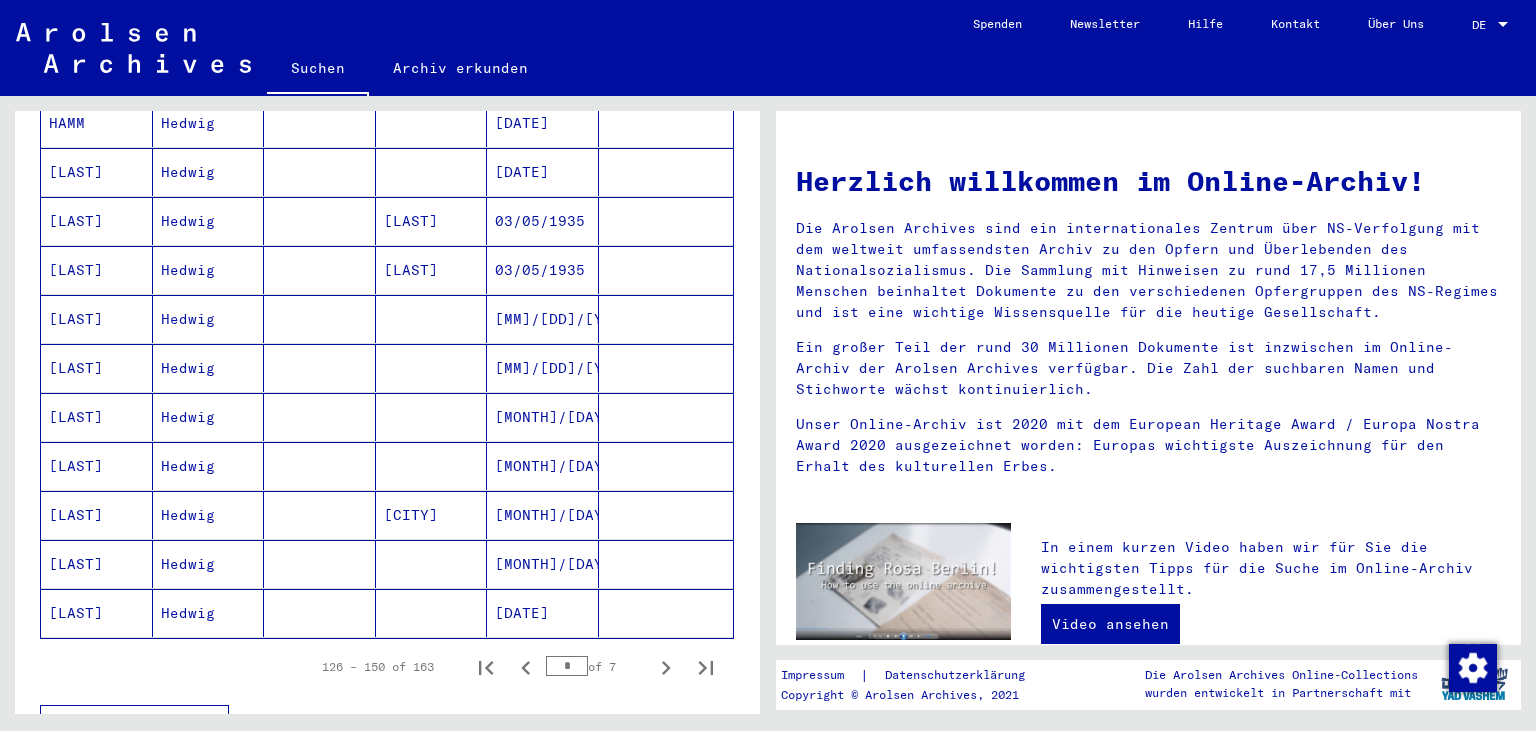 scroll, scrollTop: 1160, scrollLeft: 0, axis: vertical 